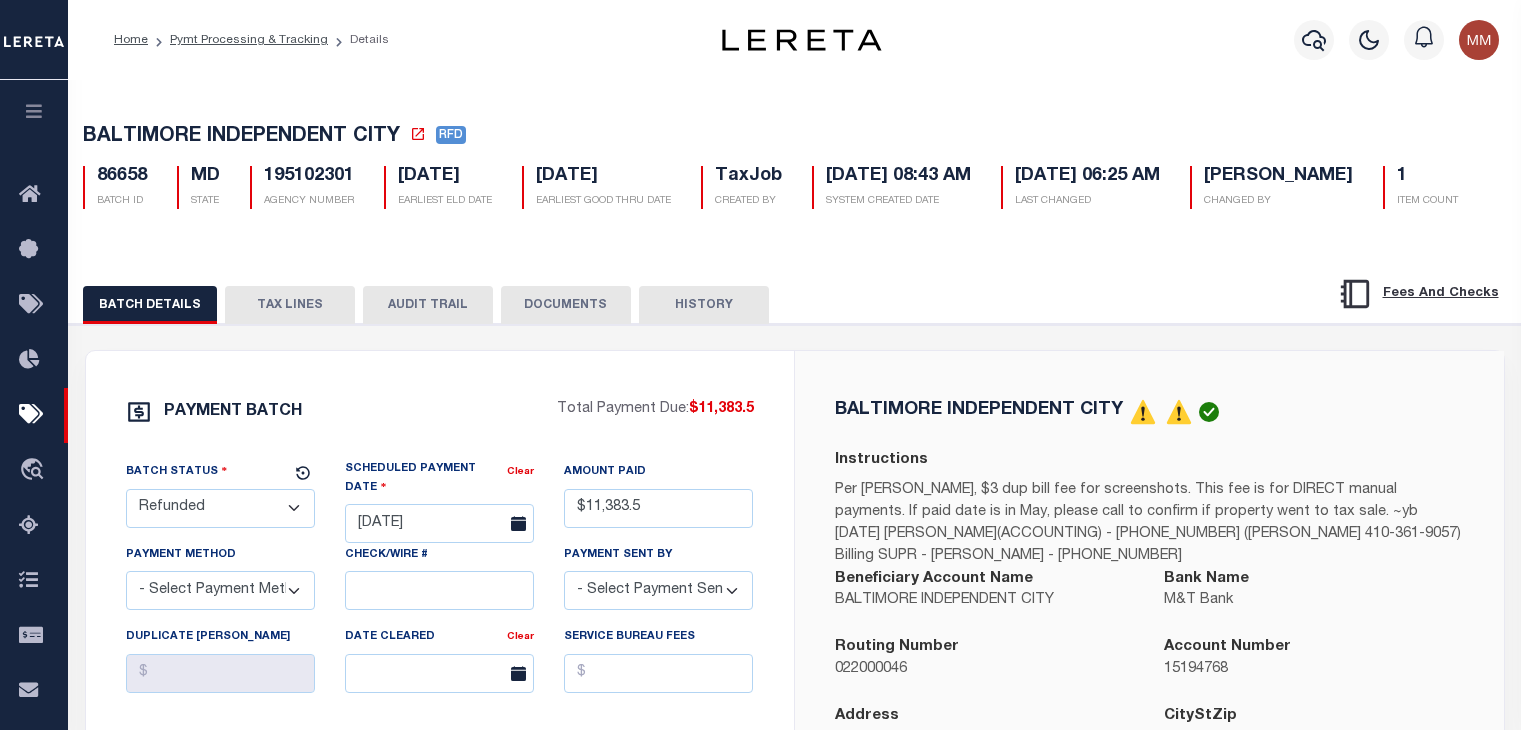 select on "RFD" 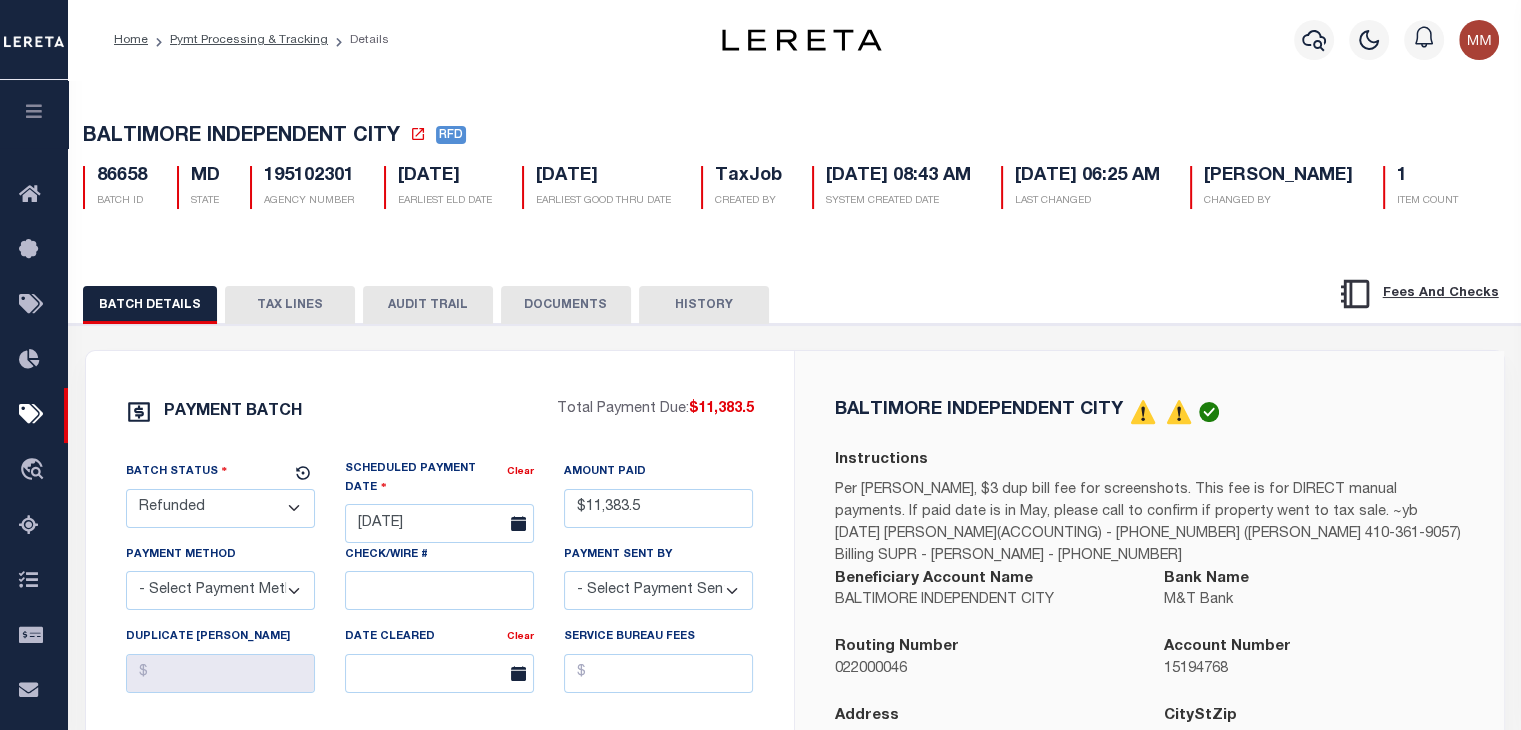 scroll, scrollTop: 246, scrollLeft: 0, axis: vertical 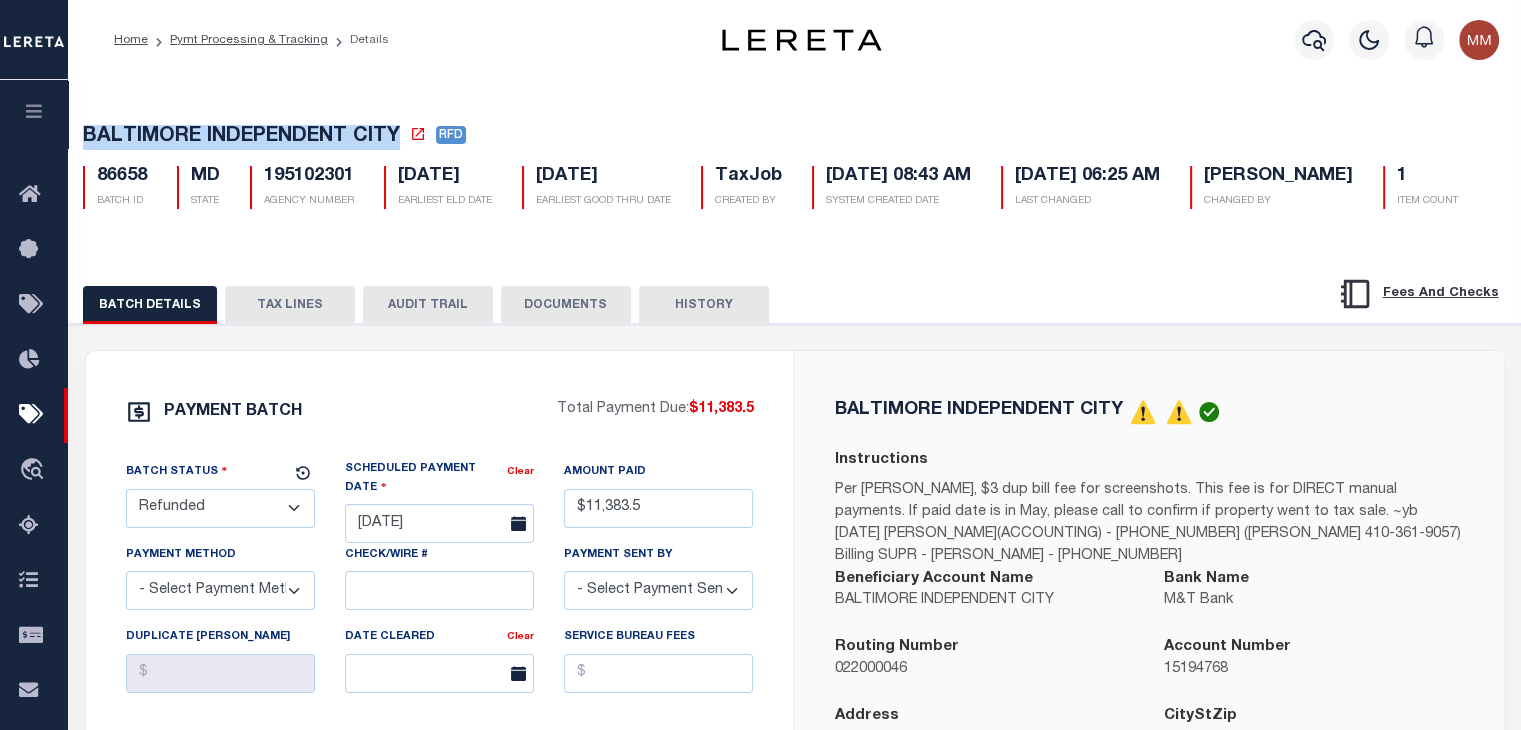 drag, startPoint x: 81, startPoint y: 129, endPoint x: 400, endPoint y: 141, distance: 319.22562 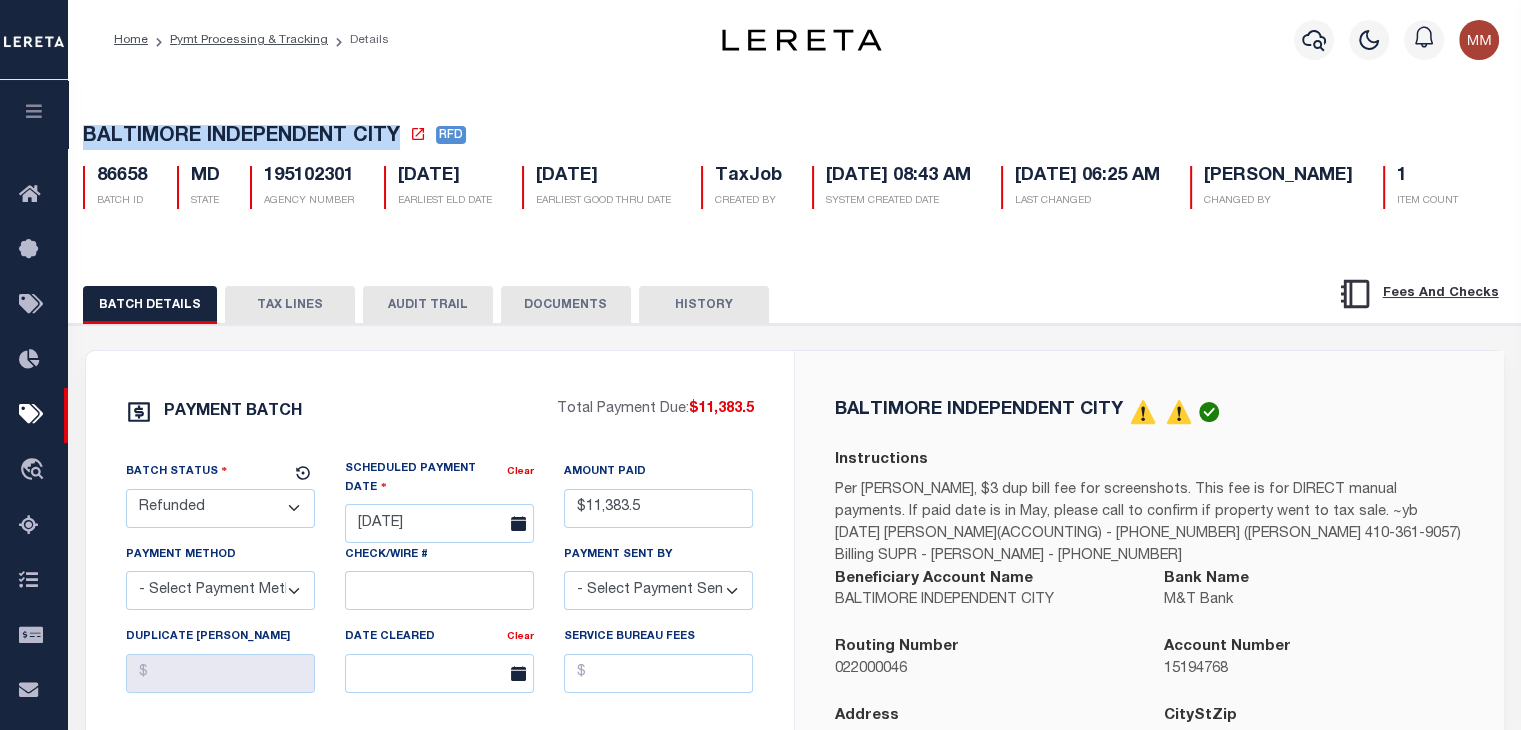 click on "TAX LINES" at bounding box center (290, 305) 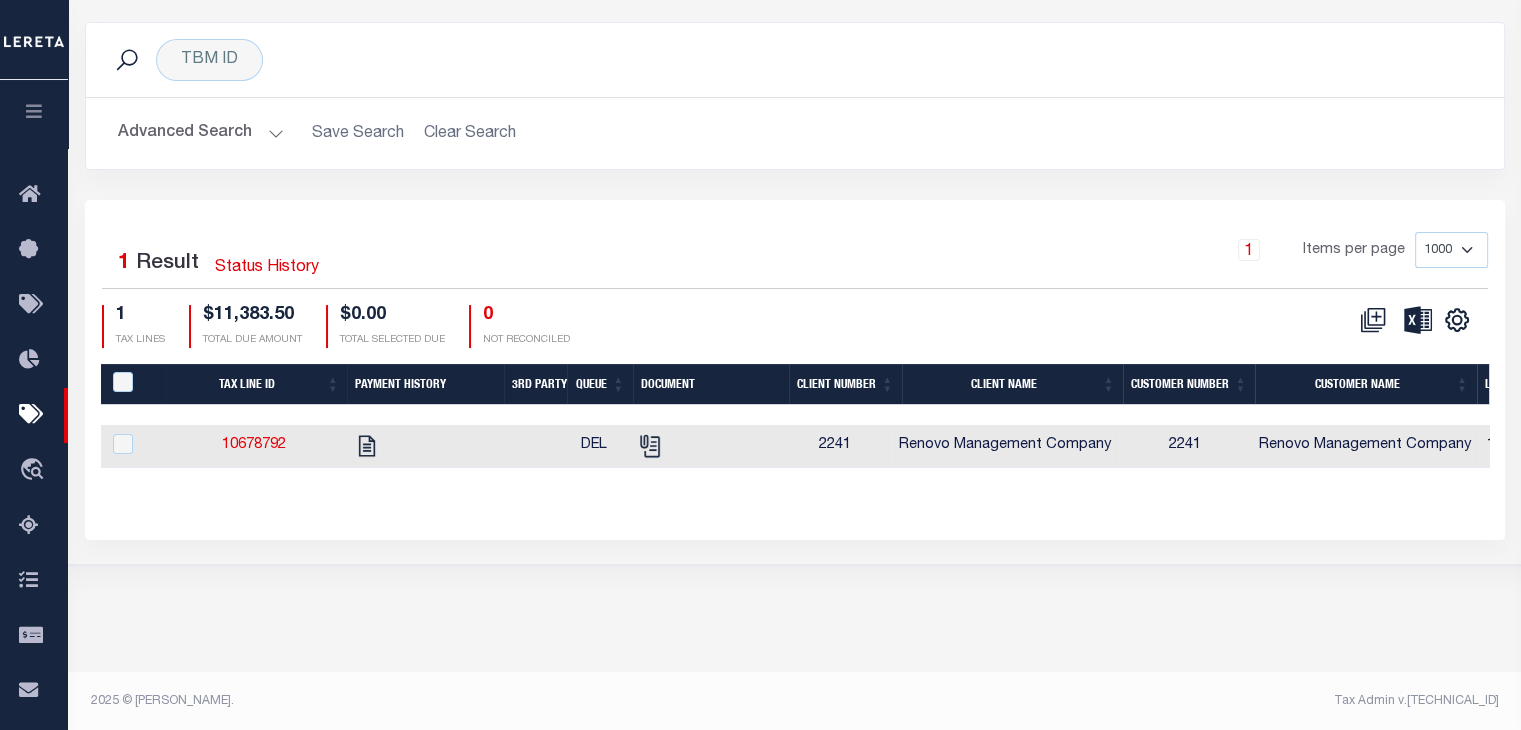 scroll, scrollTop: 330, scrollLeft: 0, axis: vertical 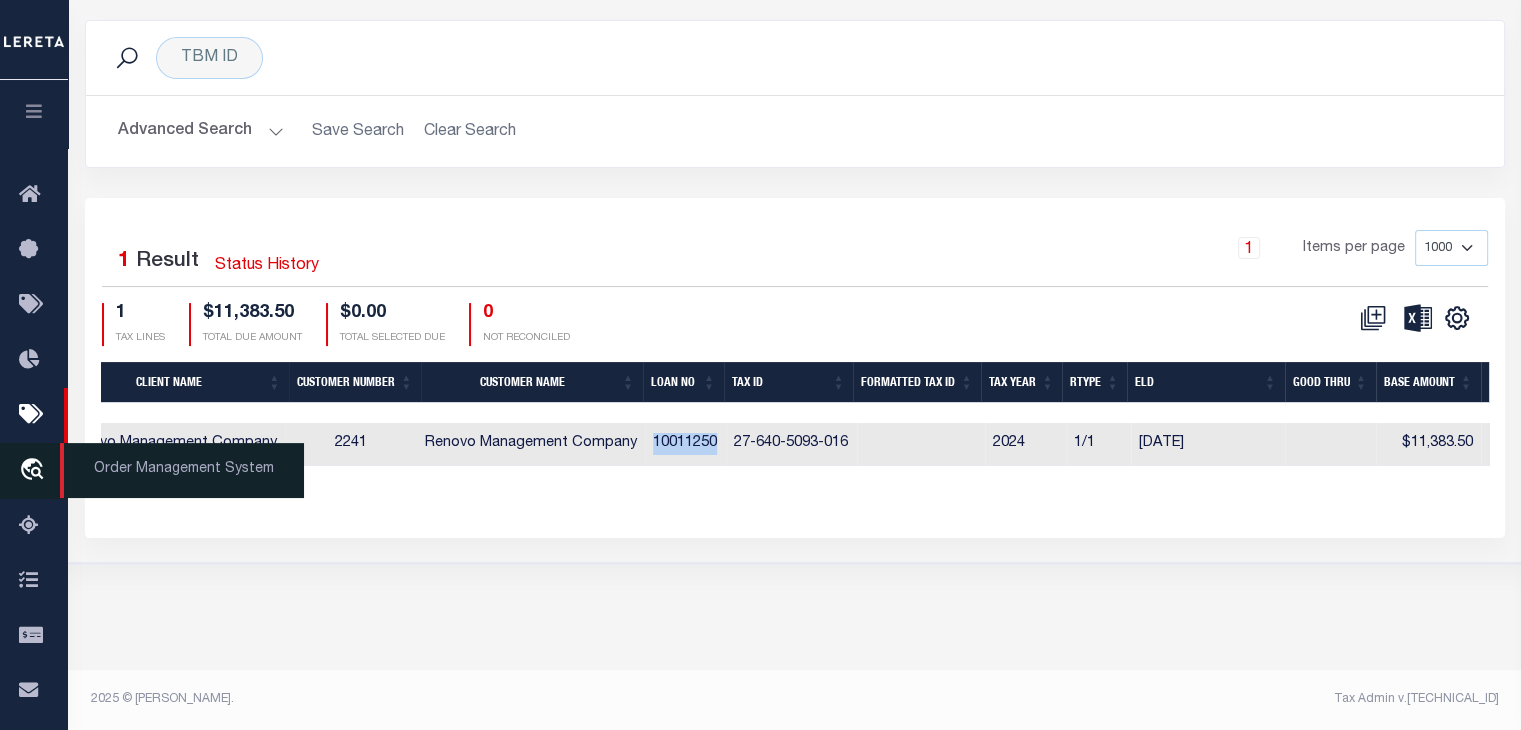 drag, startPoint x: 660, startPoint y: 501, endPoint x: 18, endPoint y: 486, distance: 642.17523 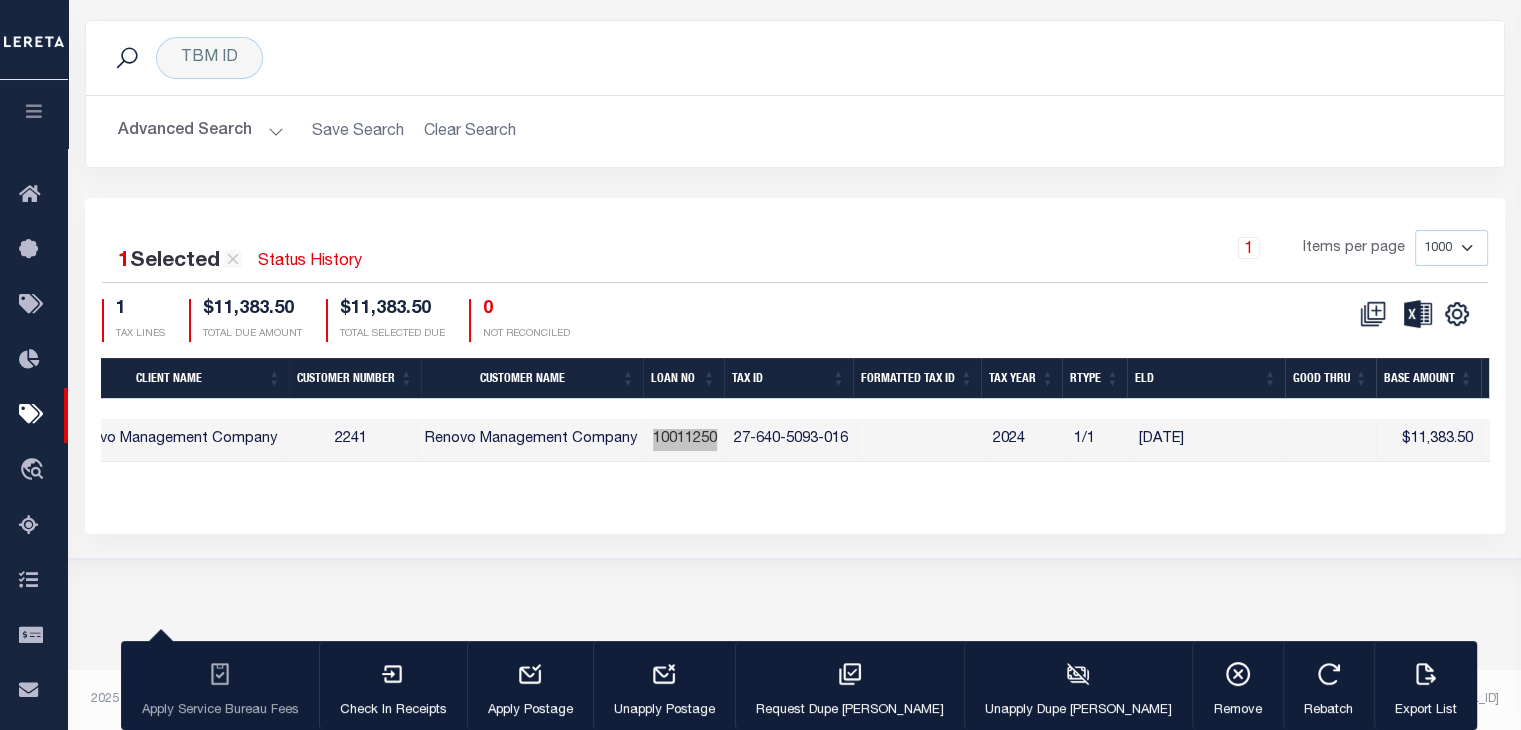 scroll, scrollTop: 0, scrollLeft: 0, axis: both 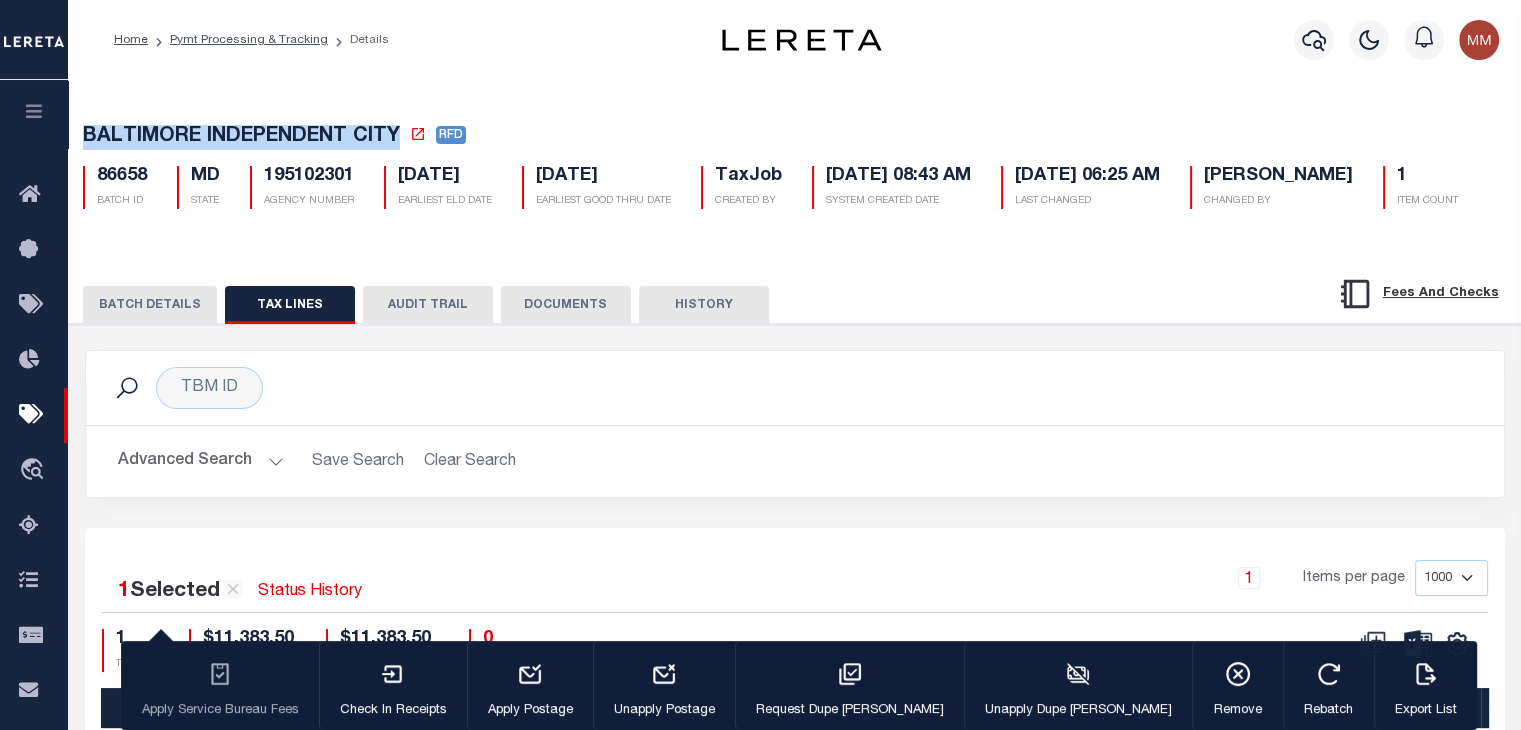 drag, startPoint x: 79, startPoint y: 130, endPoint x: 401, endPoint y: 143, distance: 322.26233 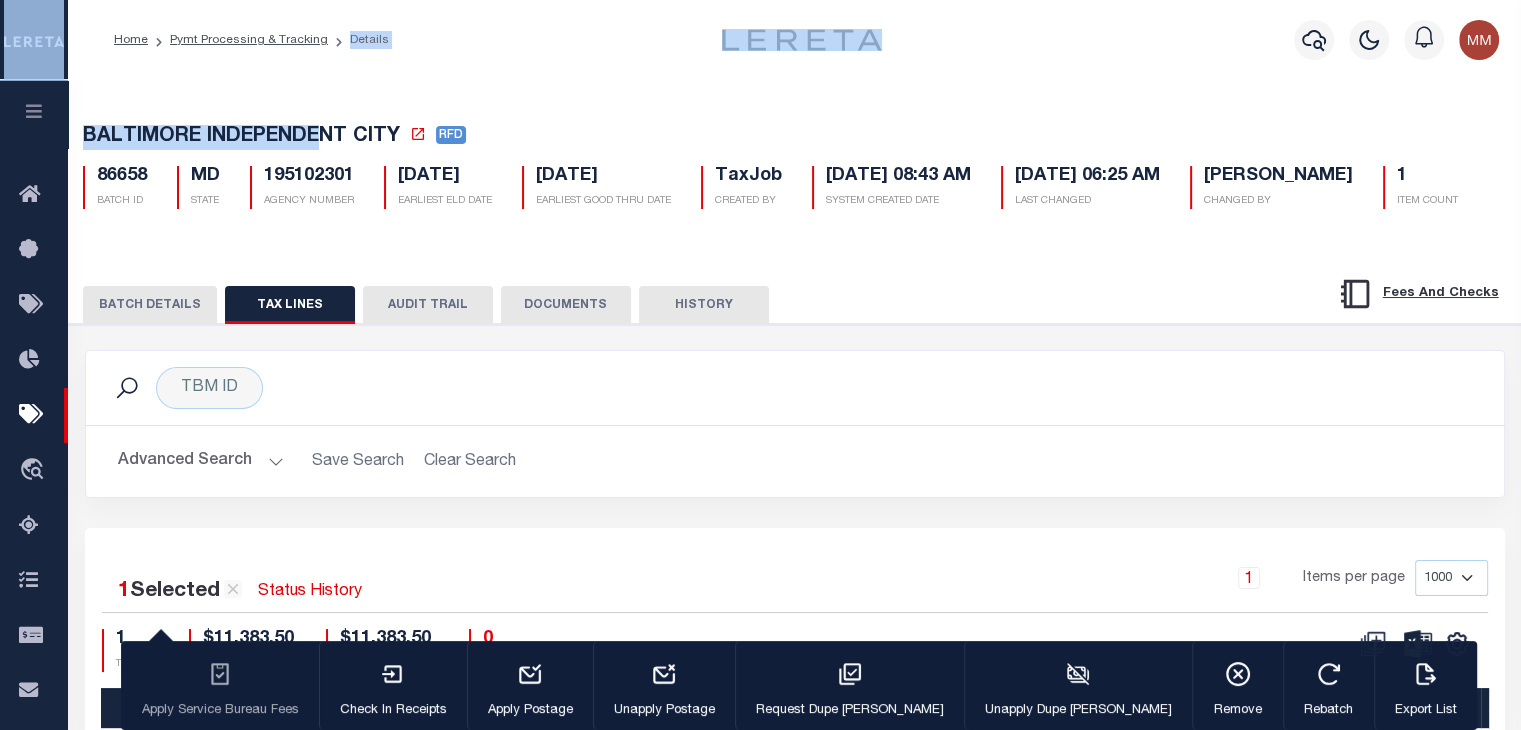 click on "BALTIMORE INDEPENDENT CITY
RFD
86658
BATCH ID
MD
STATE 195102301 1" at bounding box center [795, 163] 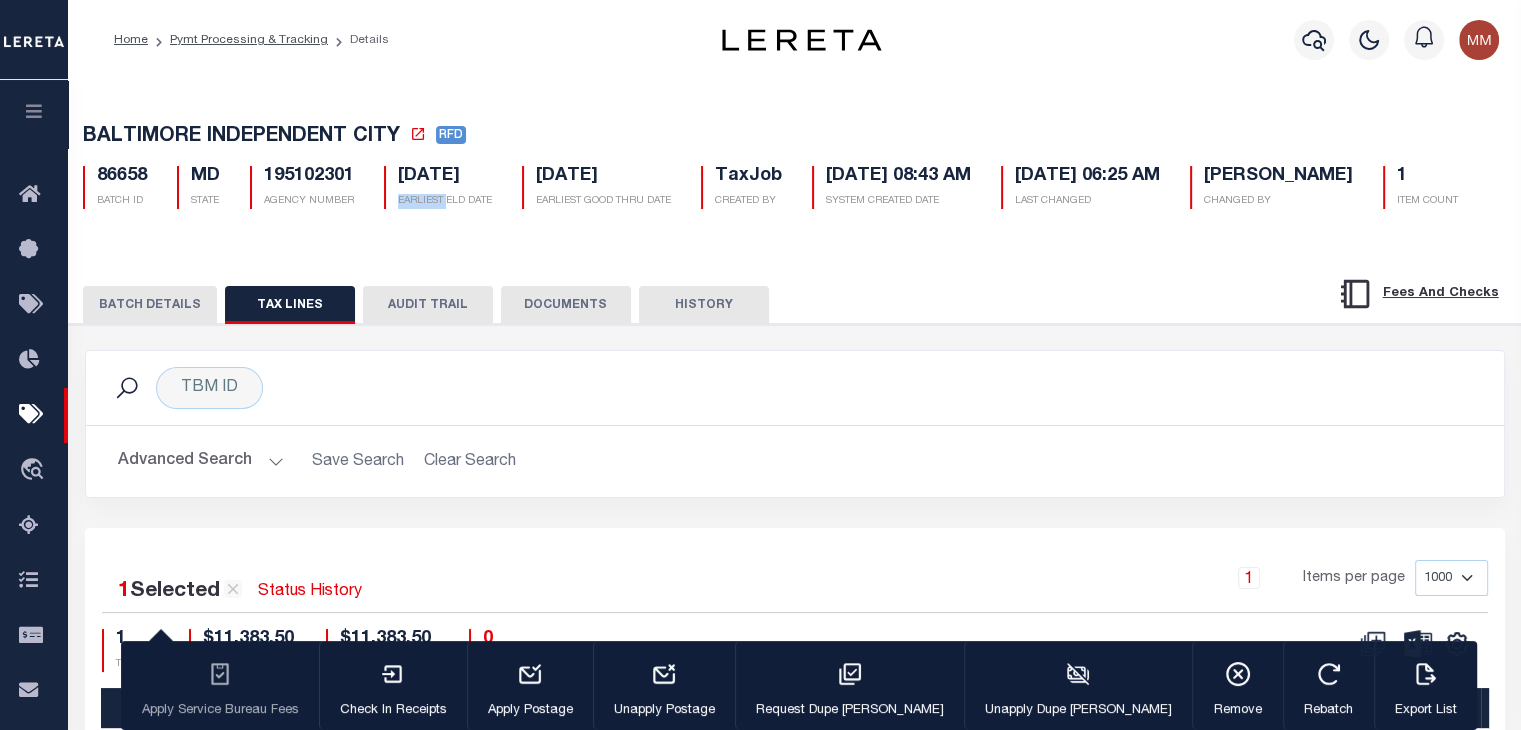 click on "BALTIMORE INDEPENDENT CITY
RFD
86658
BATCH ID
MD
STATE 195102301 1" at bounding box center (795, 163) 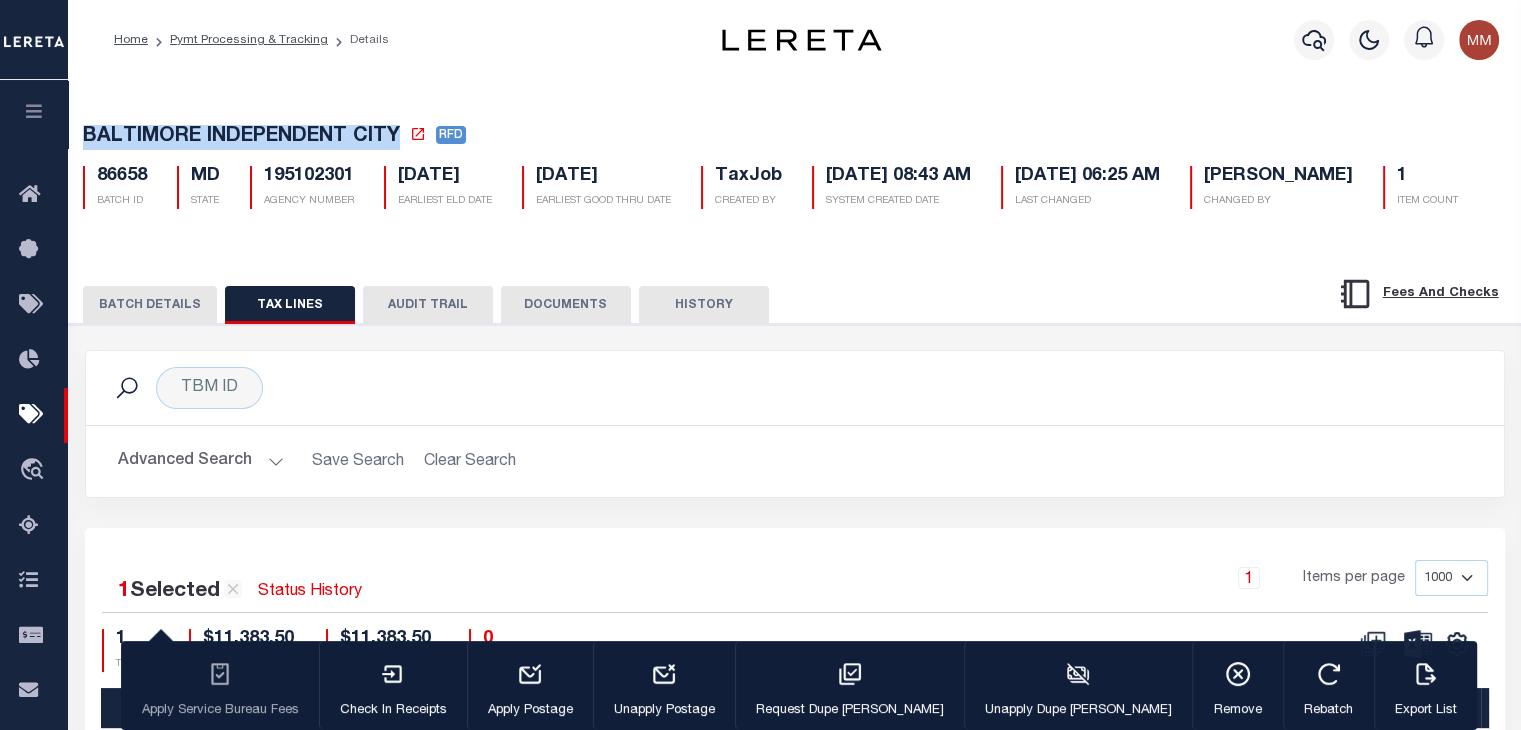 drag, startPoint x: 81, startPoint y: 141, endPoint x: 398, endPoint y: 135, distance: 317.05676 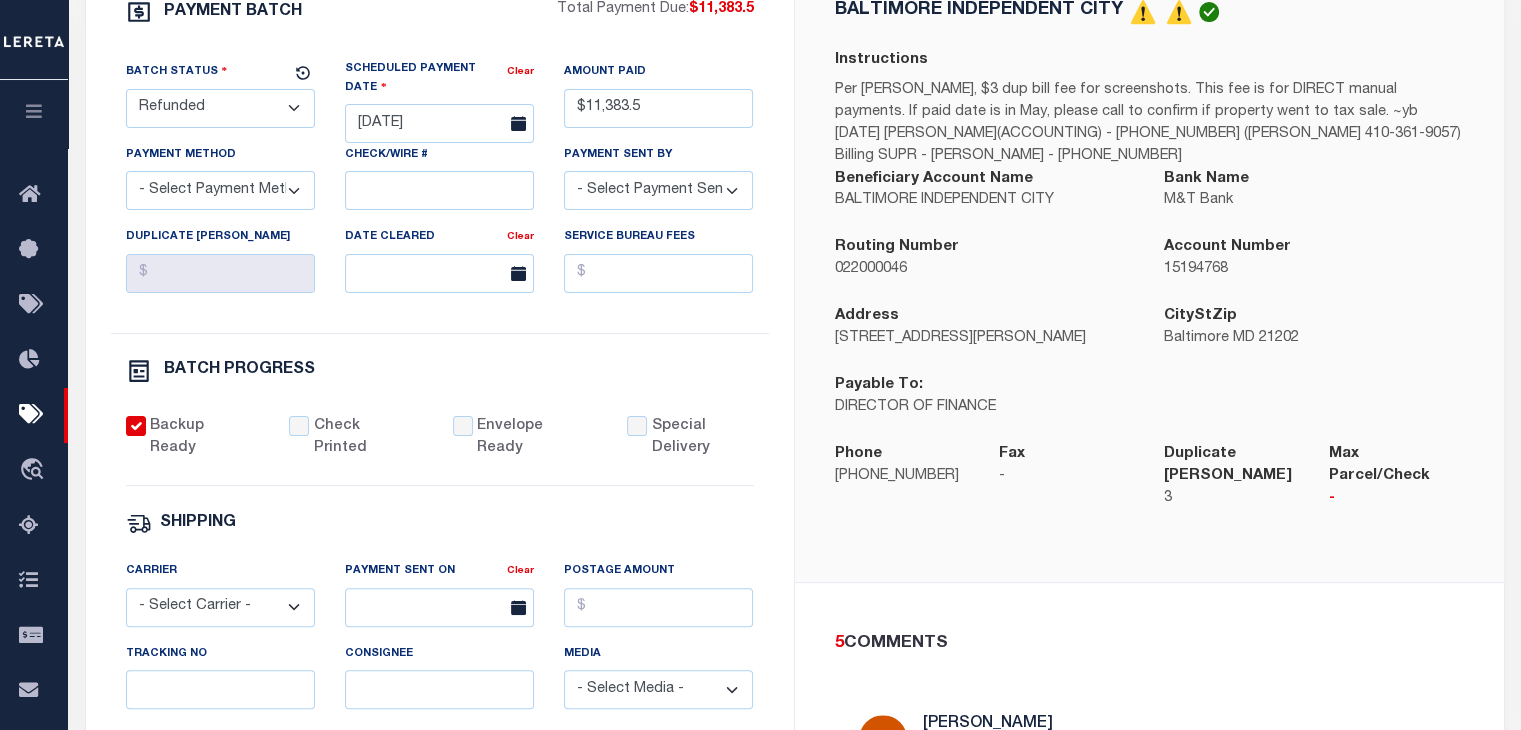 scroll, scrollTop: 900, scrollLeft: 0, axis: vertical 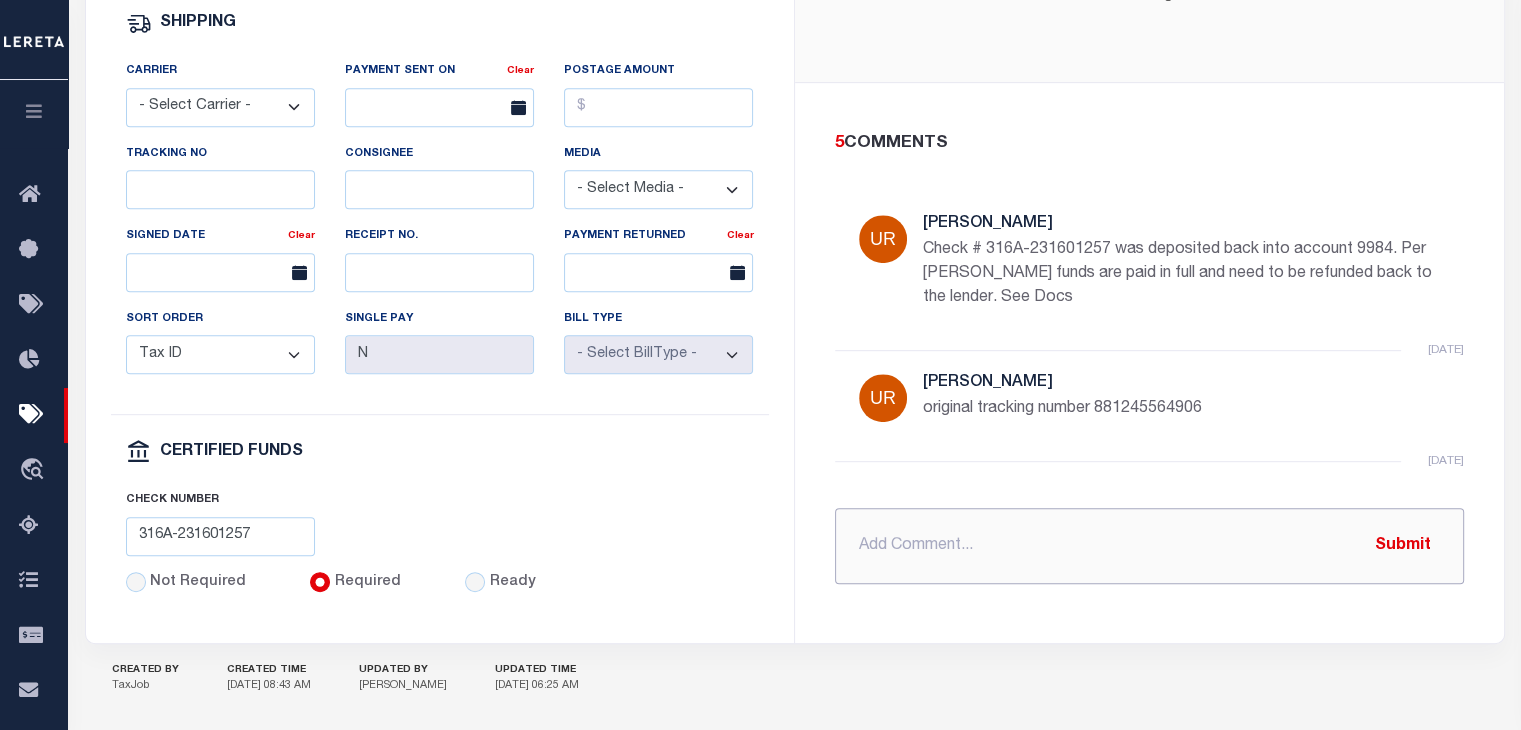 click at bounding box center [1149, 546] 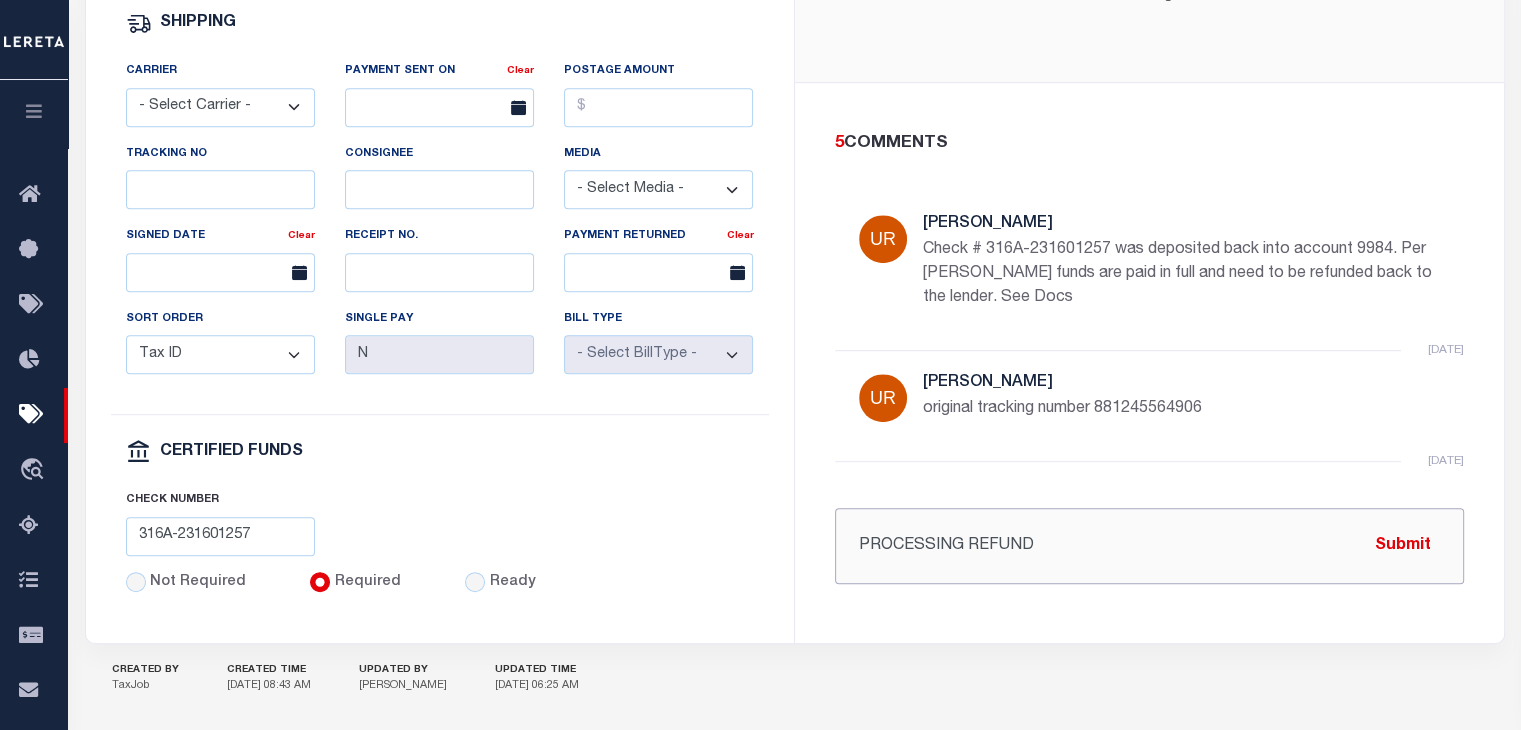 paste on "BALTIMORE INDEPENDENT CITY MD RDID 7326 $ 77.72" 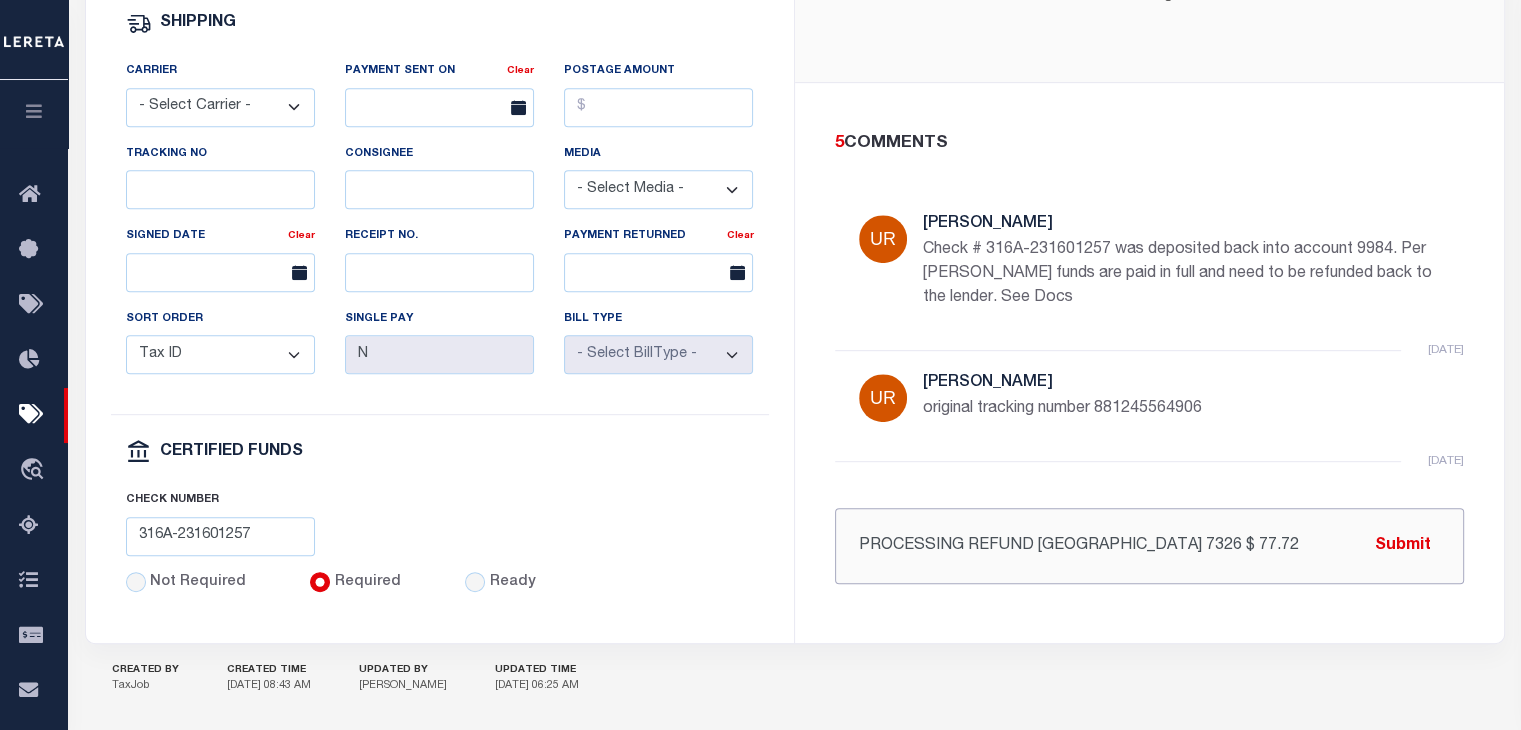 scroll, scrollTop: 0, scrollLeft: 95, axis: horizontal 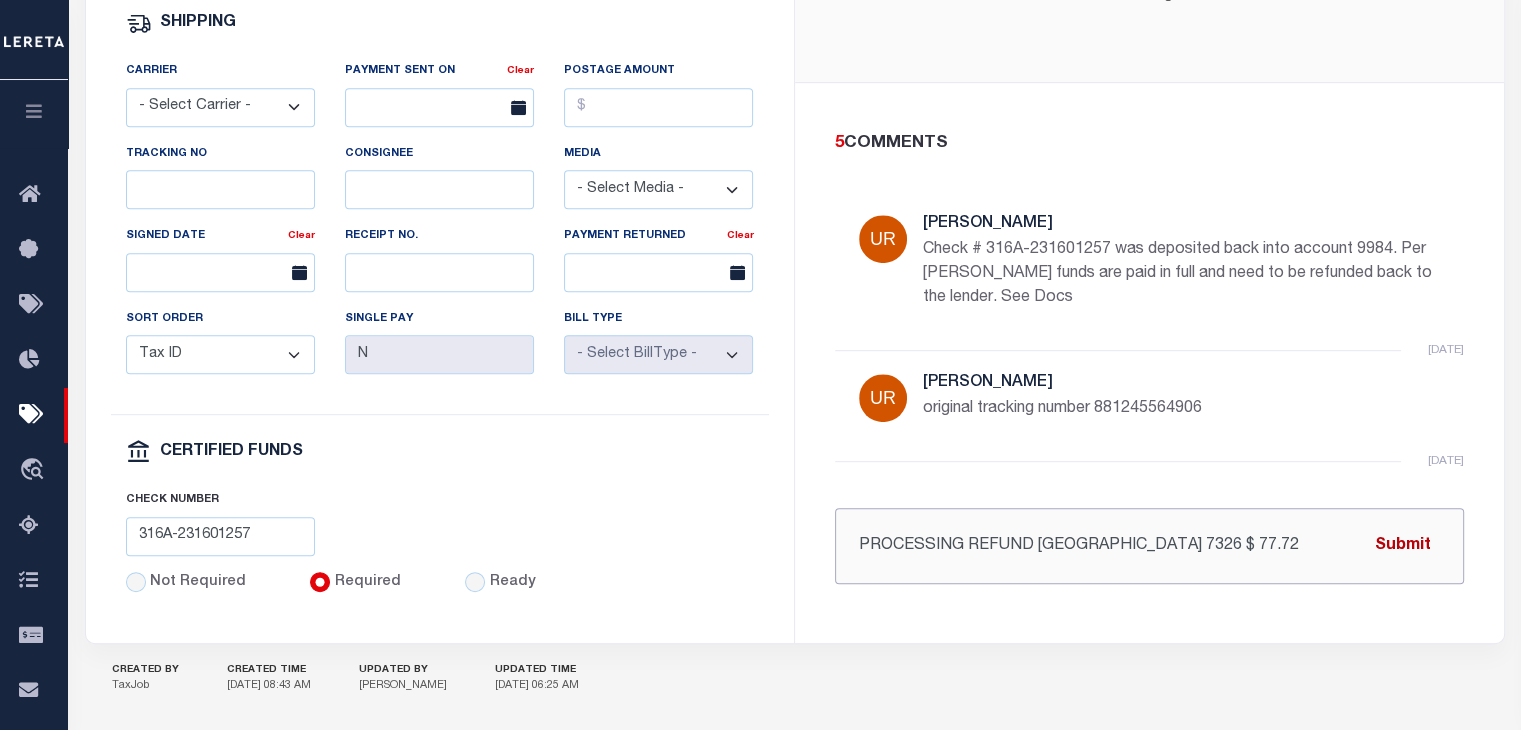 type on "PROCESSING REFUND BALTIMORE INDEPENDENT CITY MD RDID 7326 $ 77.72" 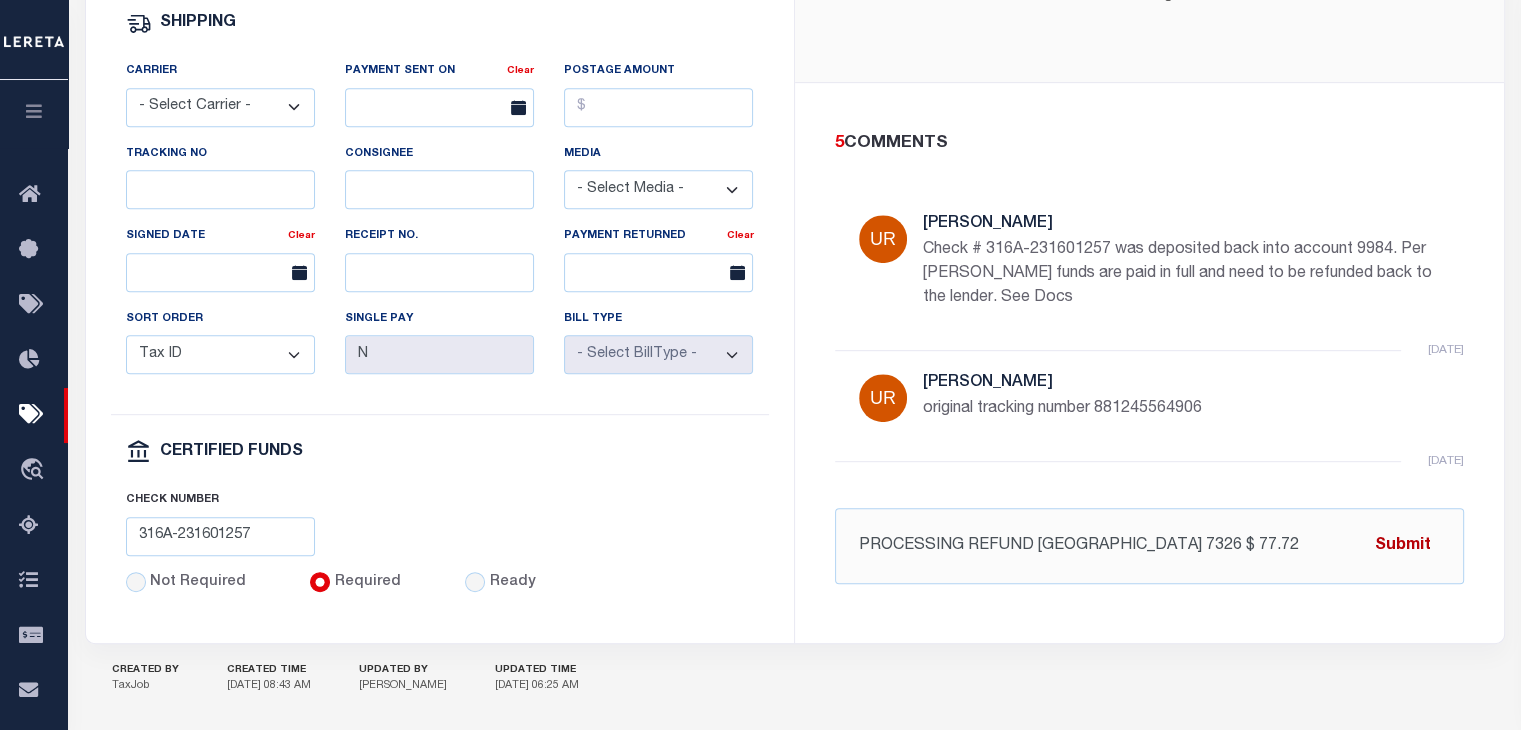 click on "Submit" at bounding box center [1403, 545] 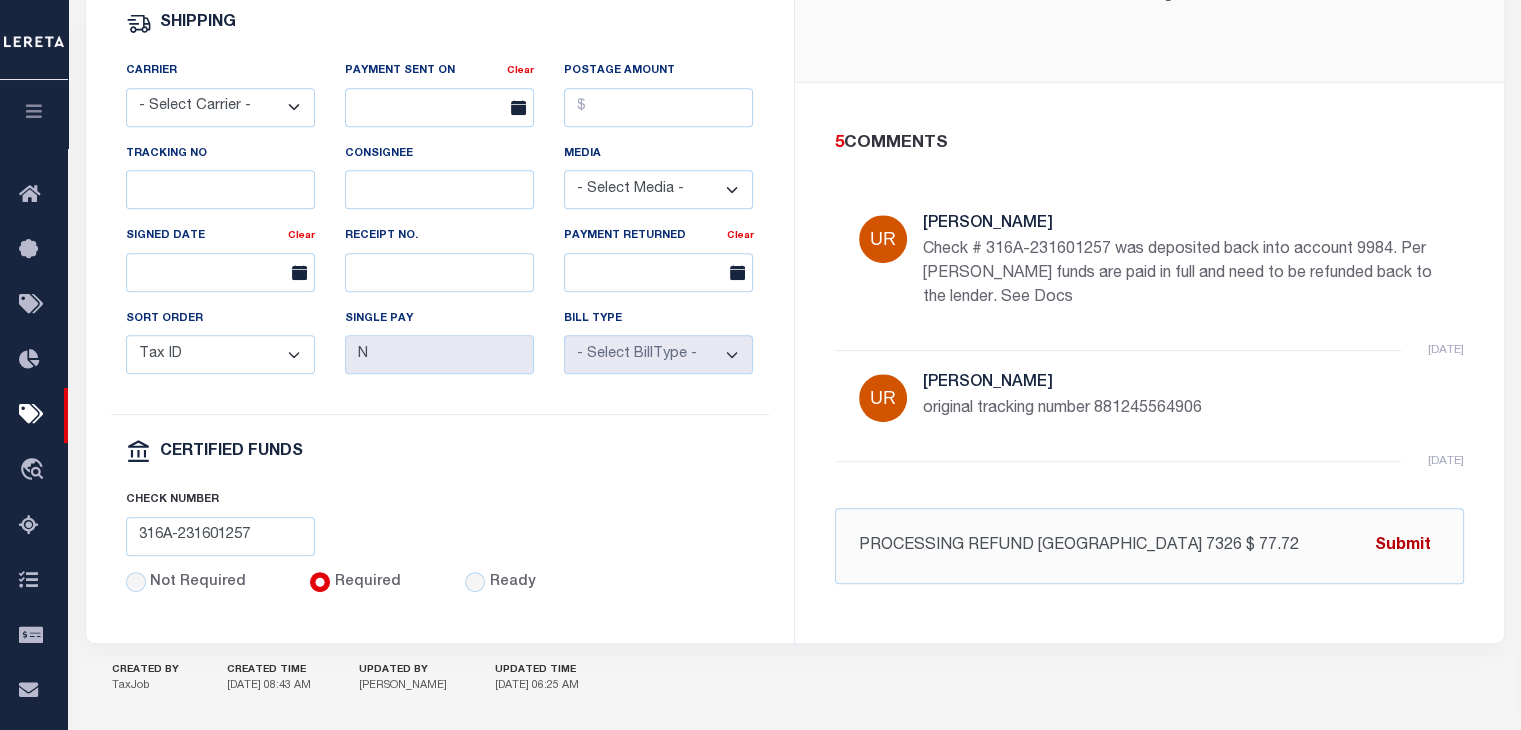 scroll, scrollTop: 0, scrollLeft: 0, axis: both 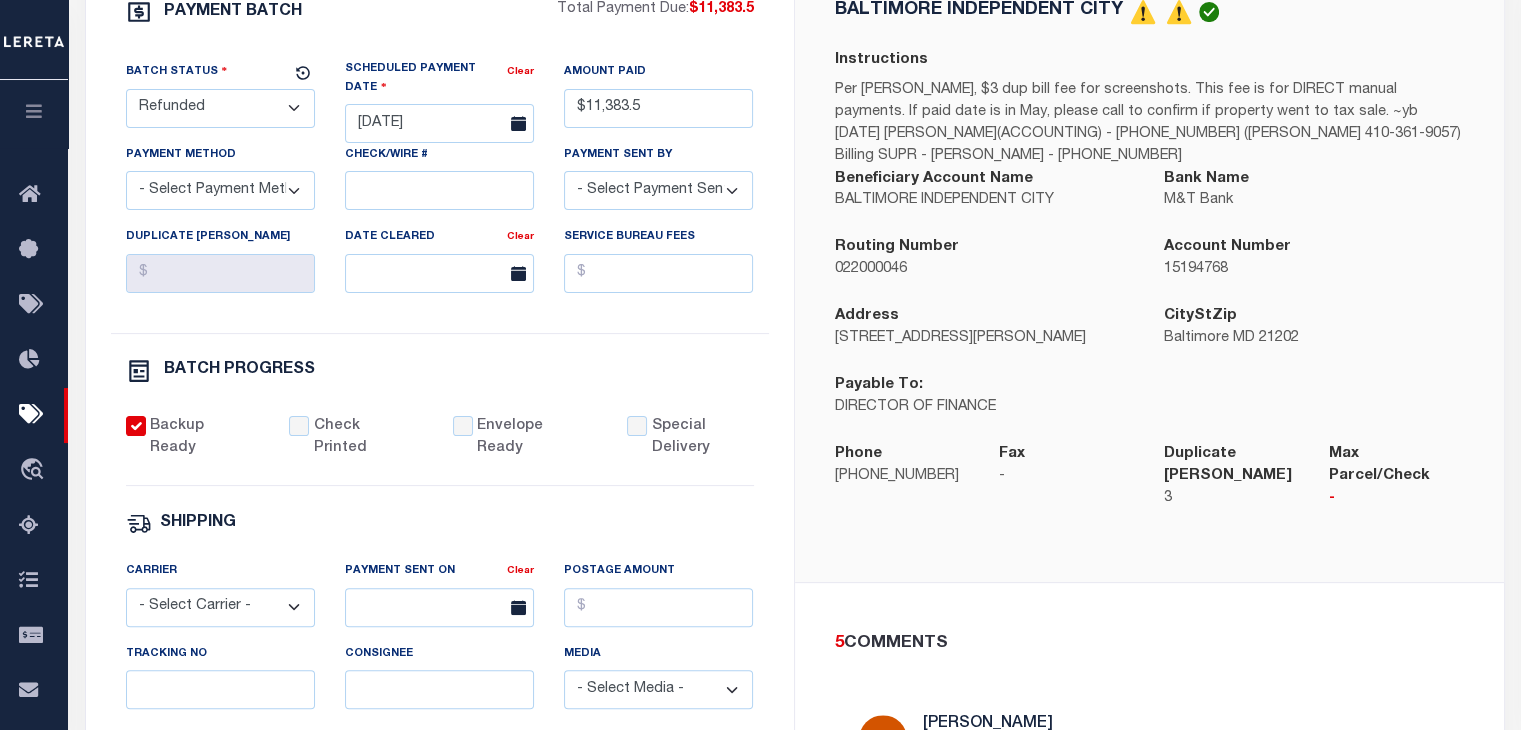 type 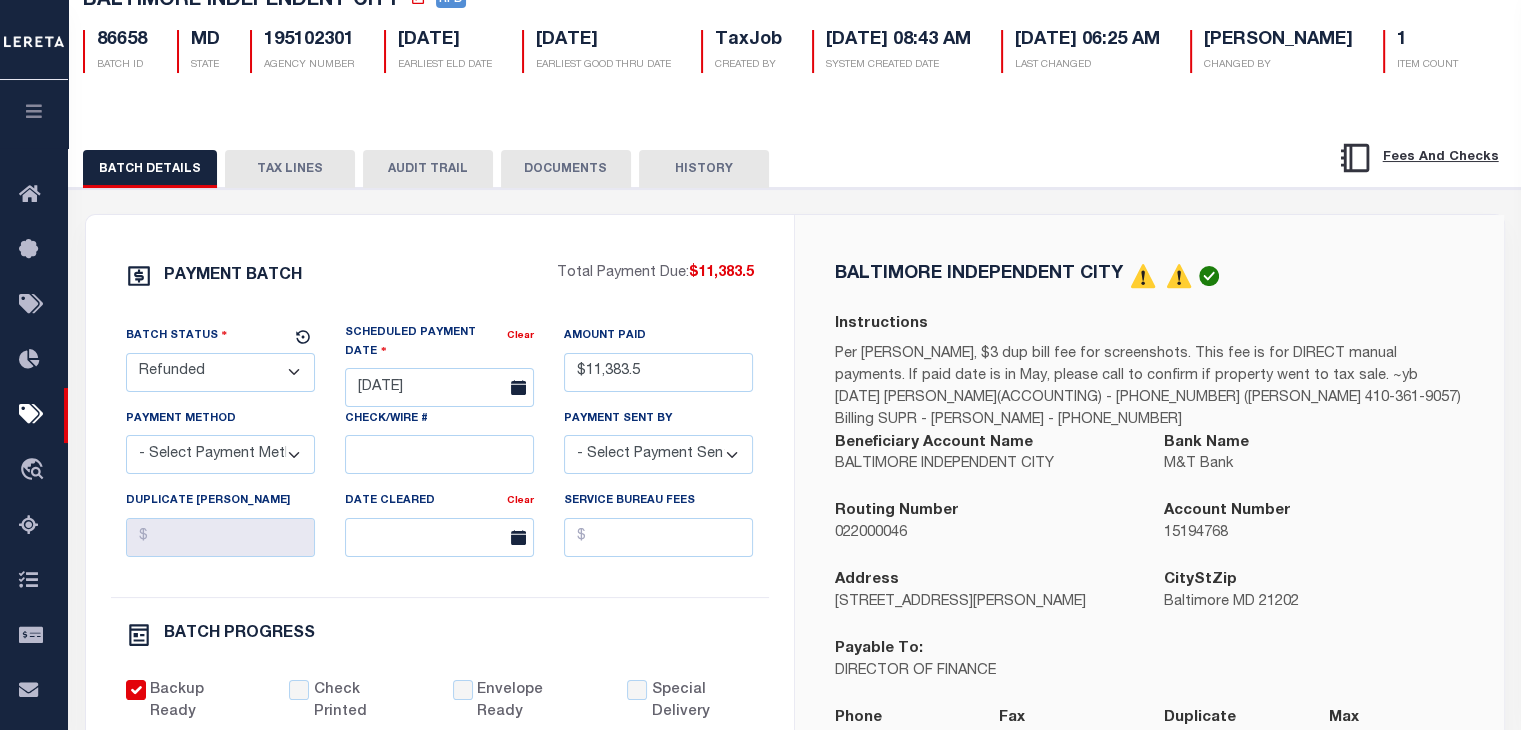 scroll, scrollTop: 100, scrollLeft: 0, axis: vertical 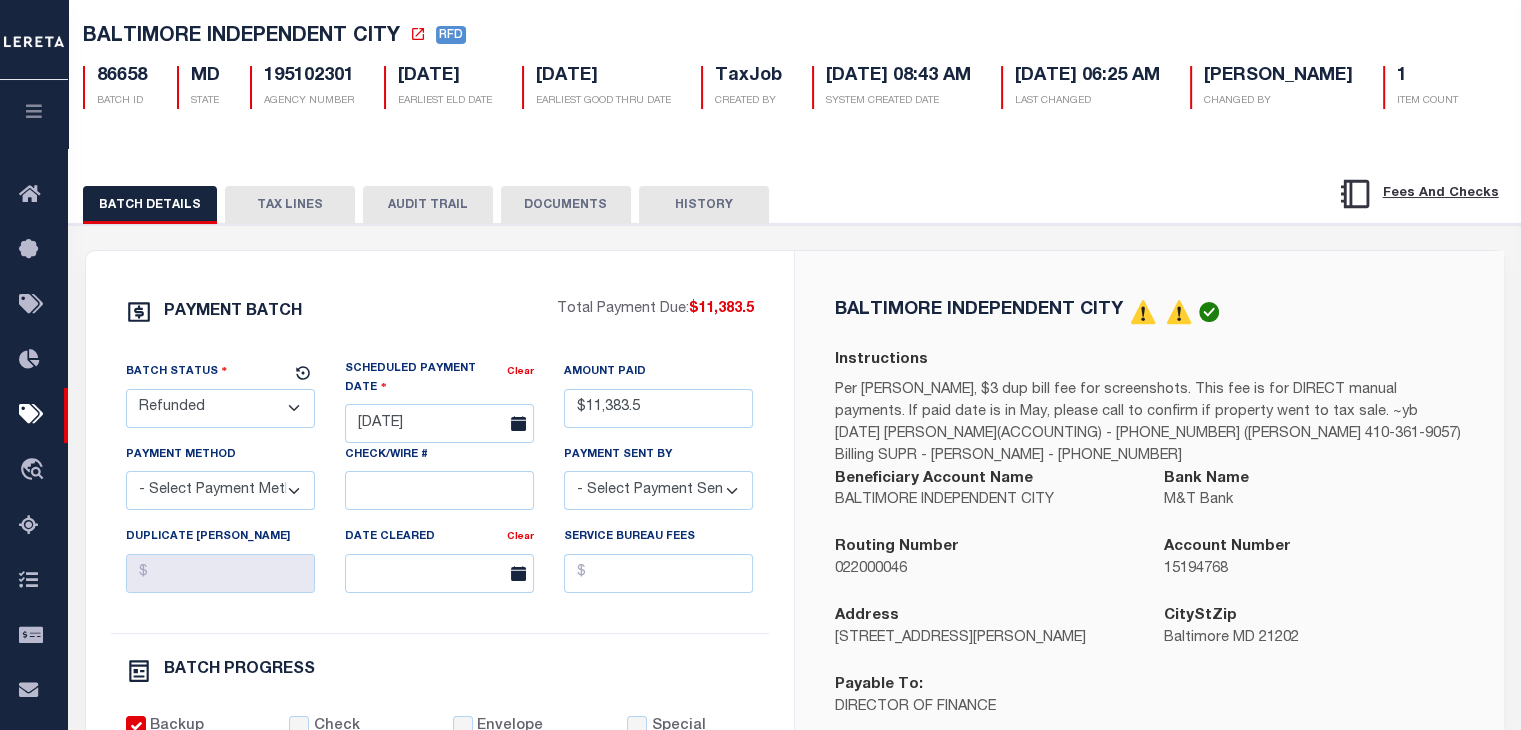 click on "DOCUMENTS" at bounding box center [566, 205] 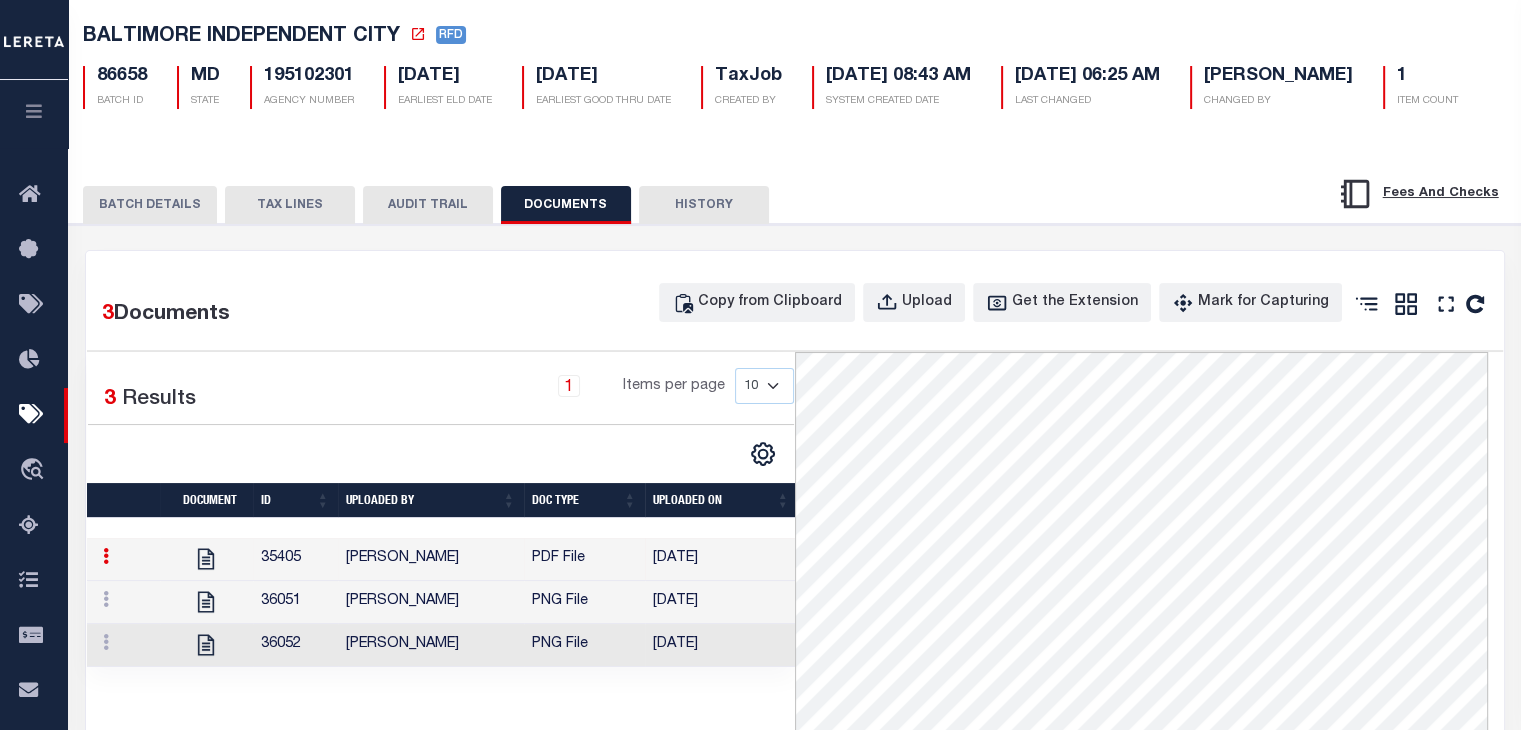 scroll, scrollTop: 400, scrollLeft: 0, axis: vertical 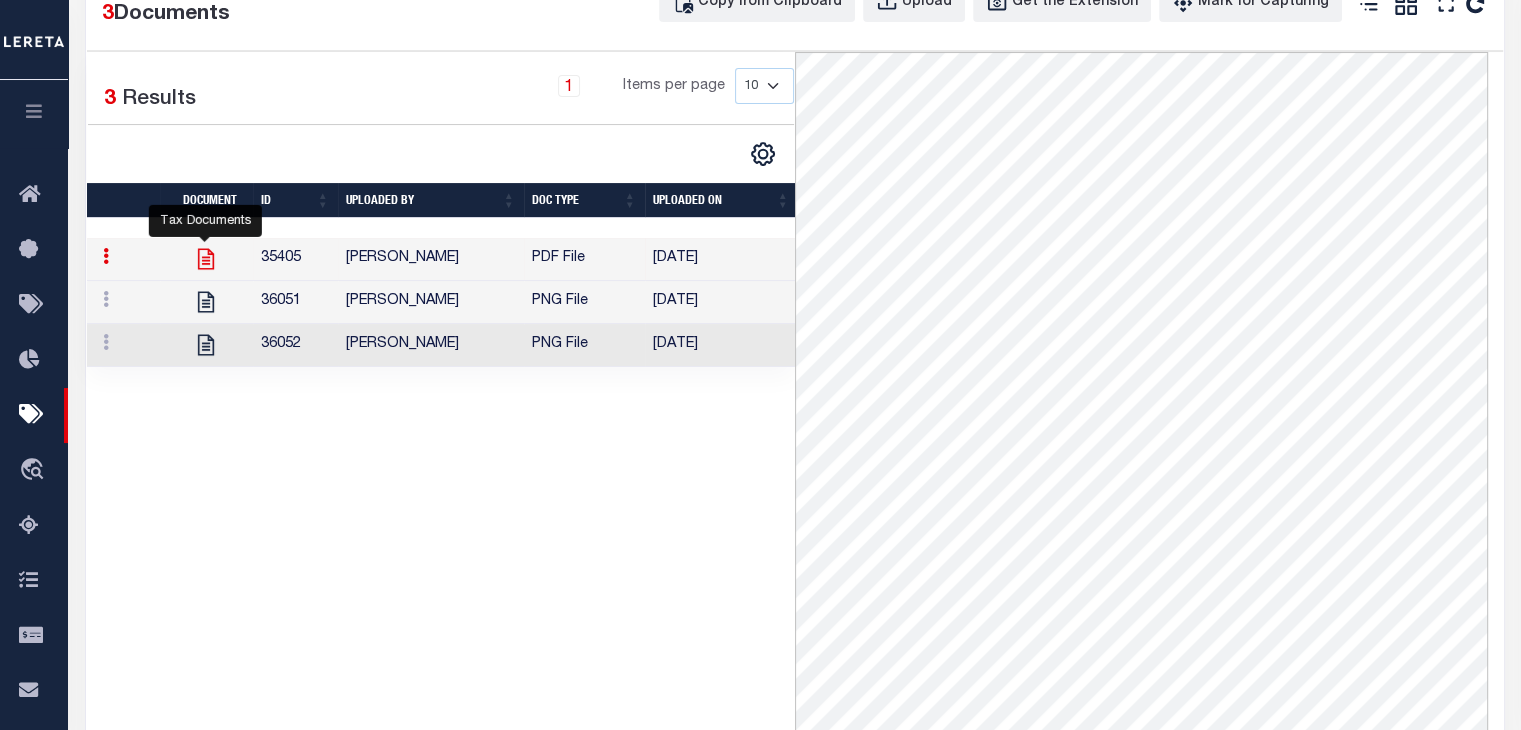 click 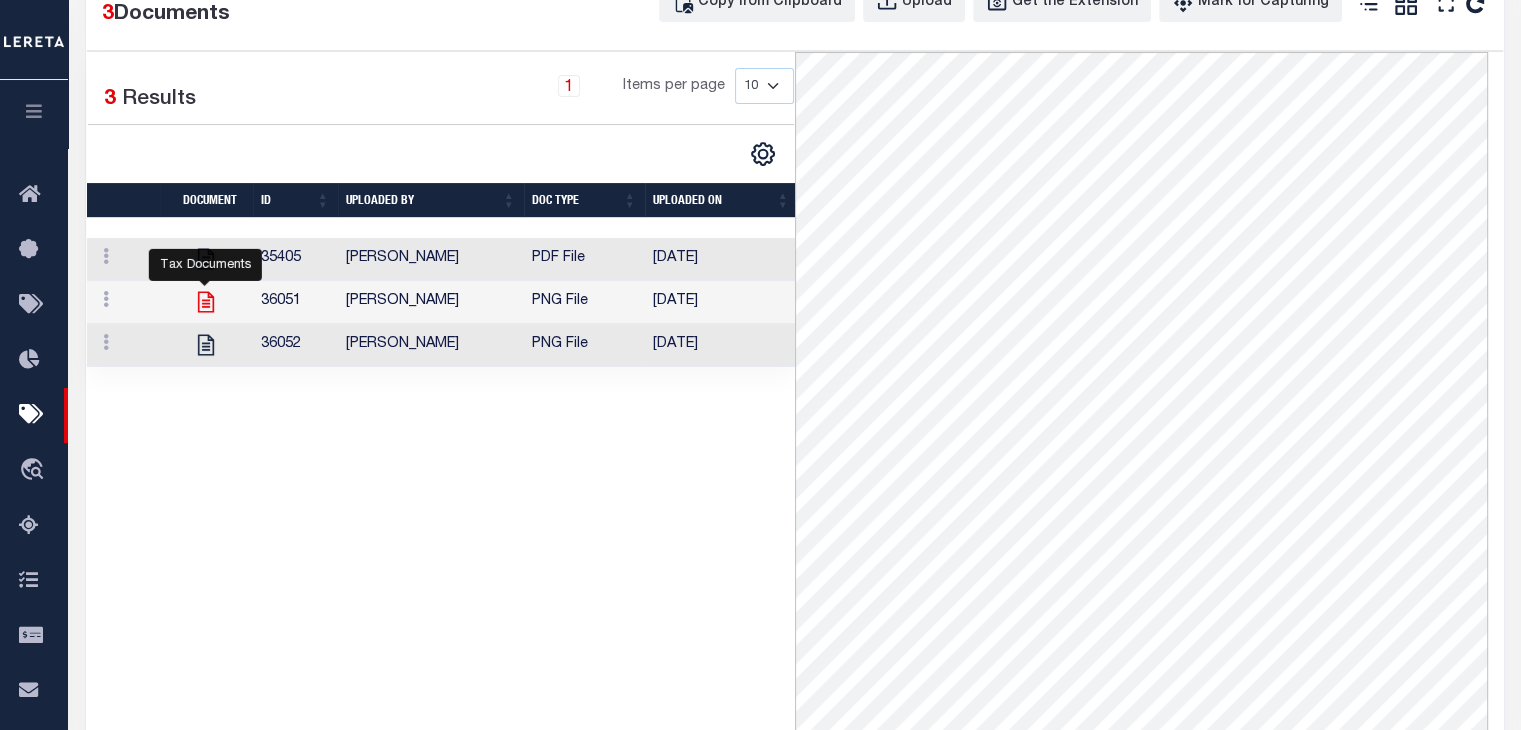 click 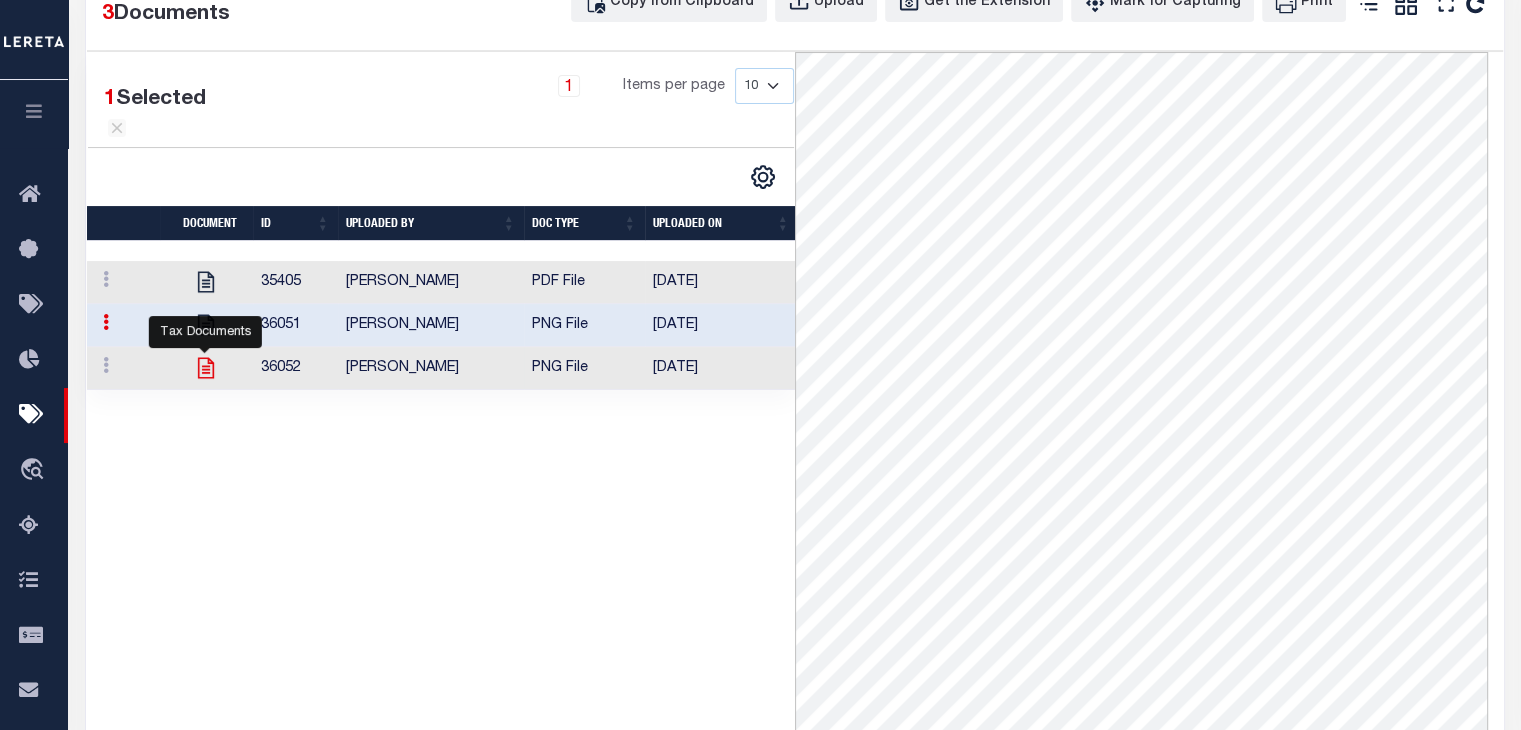 click 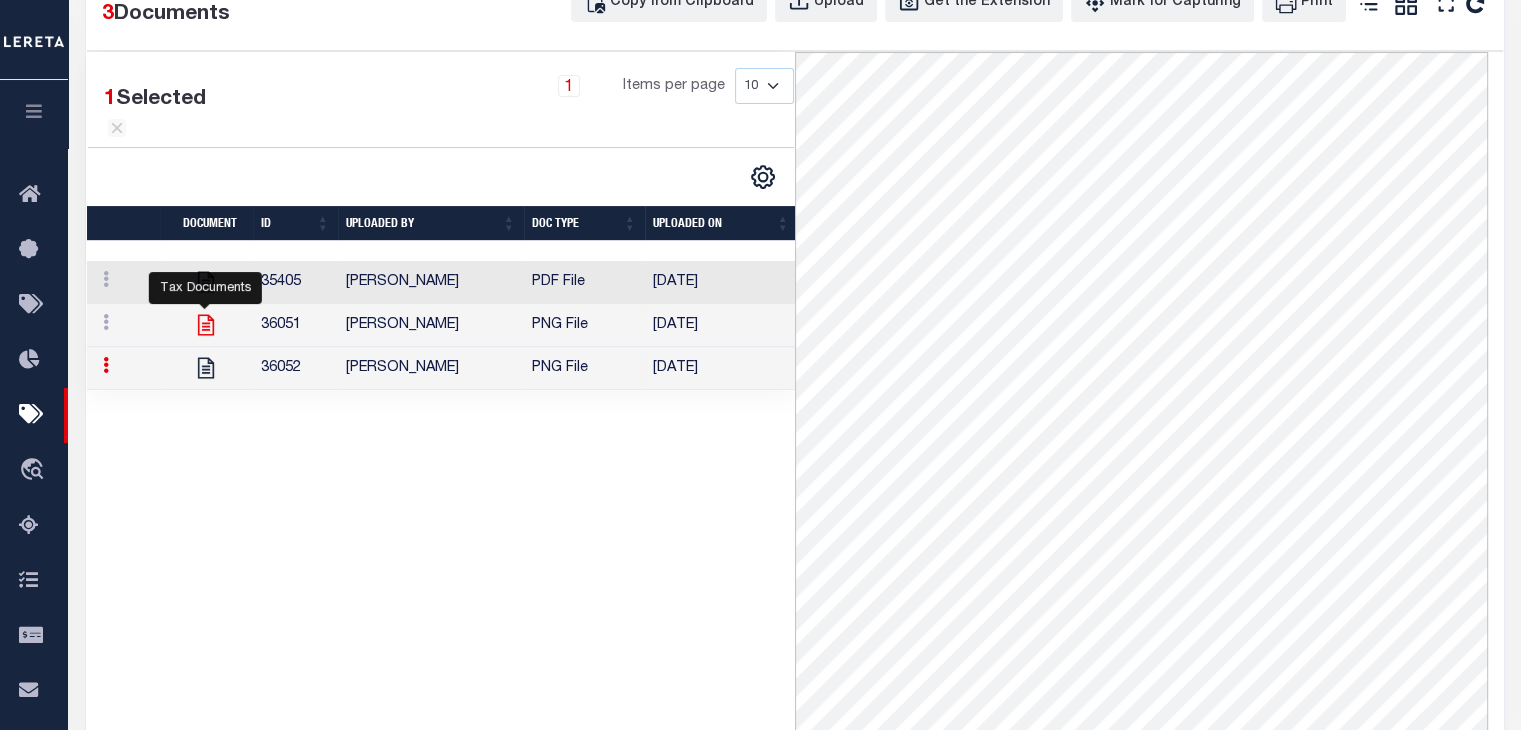 click 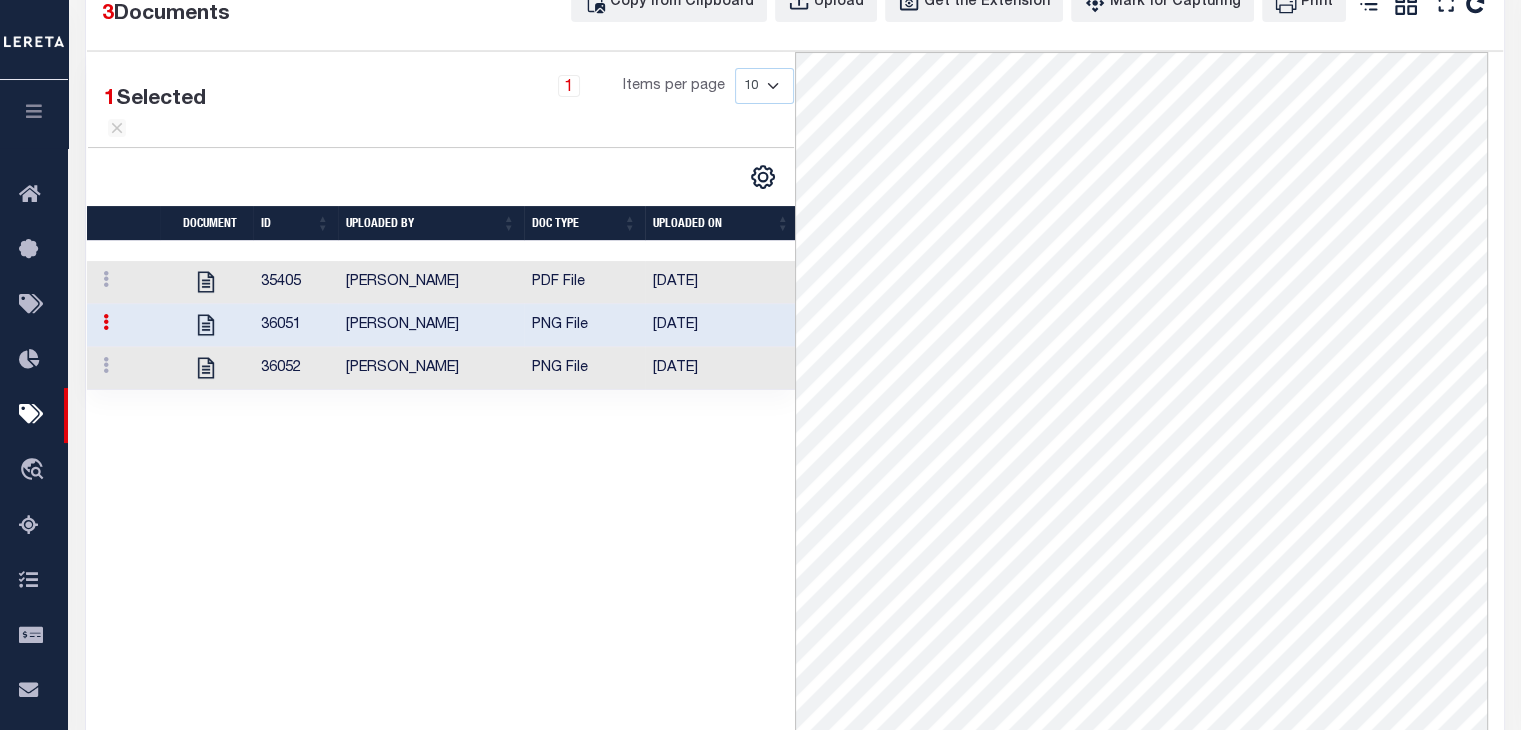 scroll, scrollTop: 330, scrollLeft: 0, axis: vertical 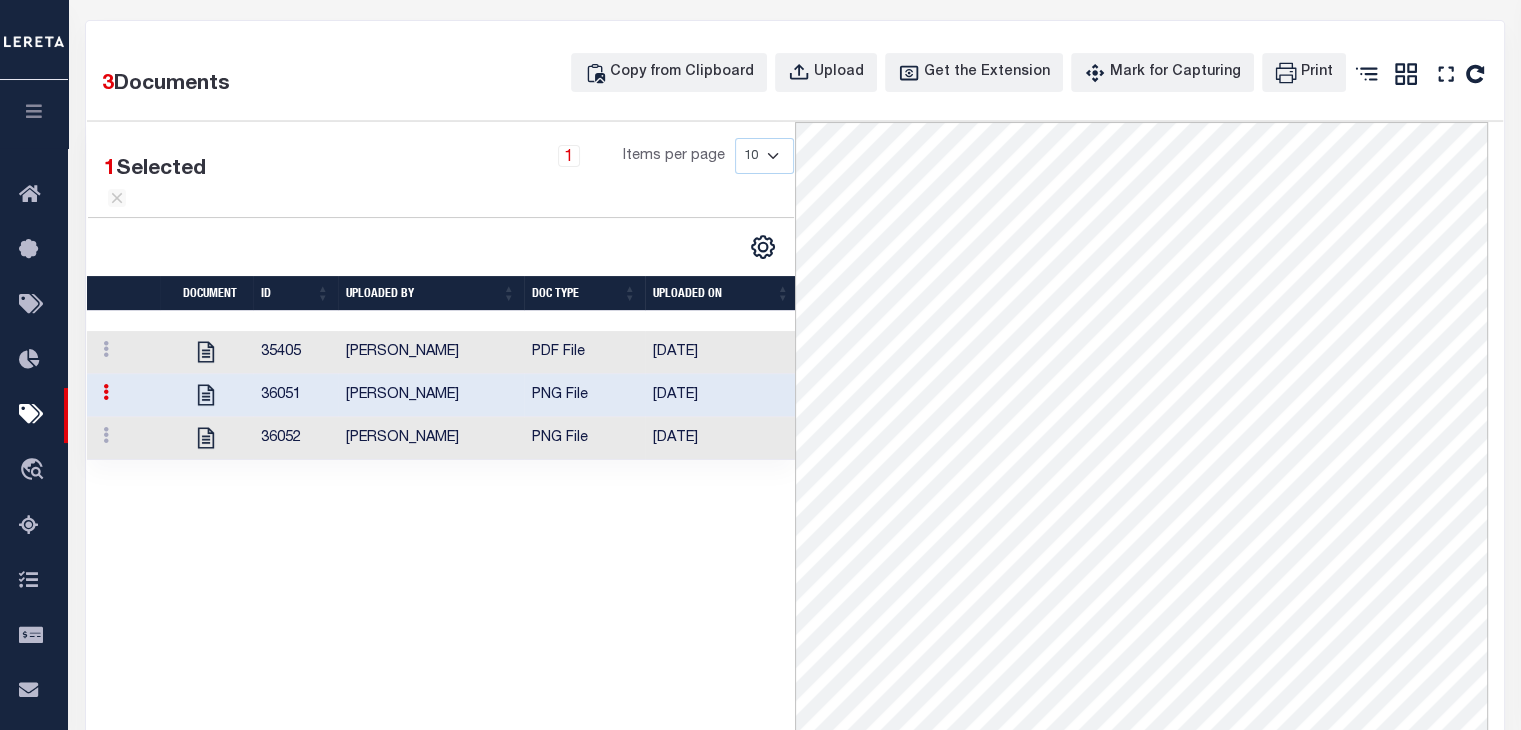 select 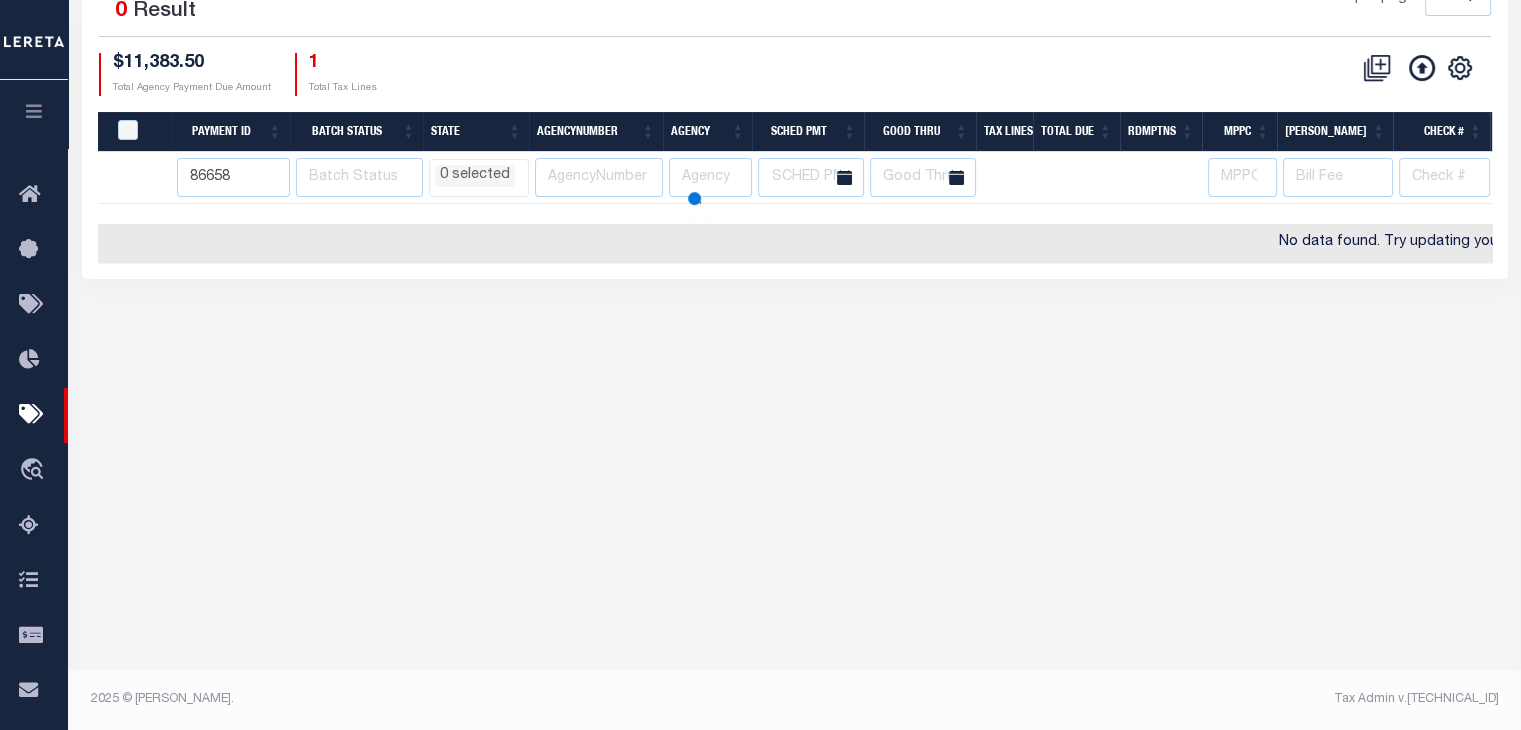 scroll, scrollTop: 0, scrollLeft: 0, axis: both 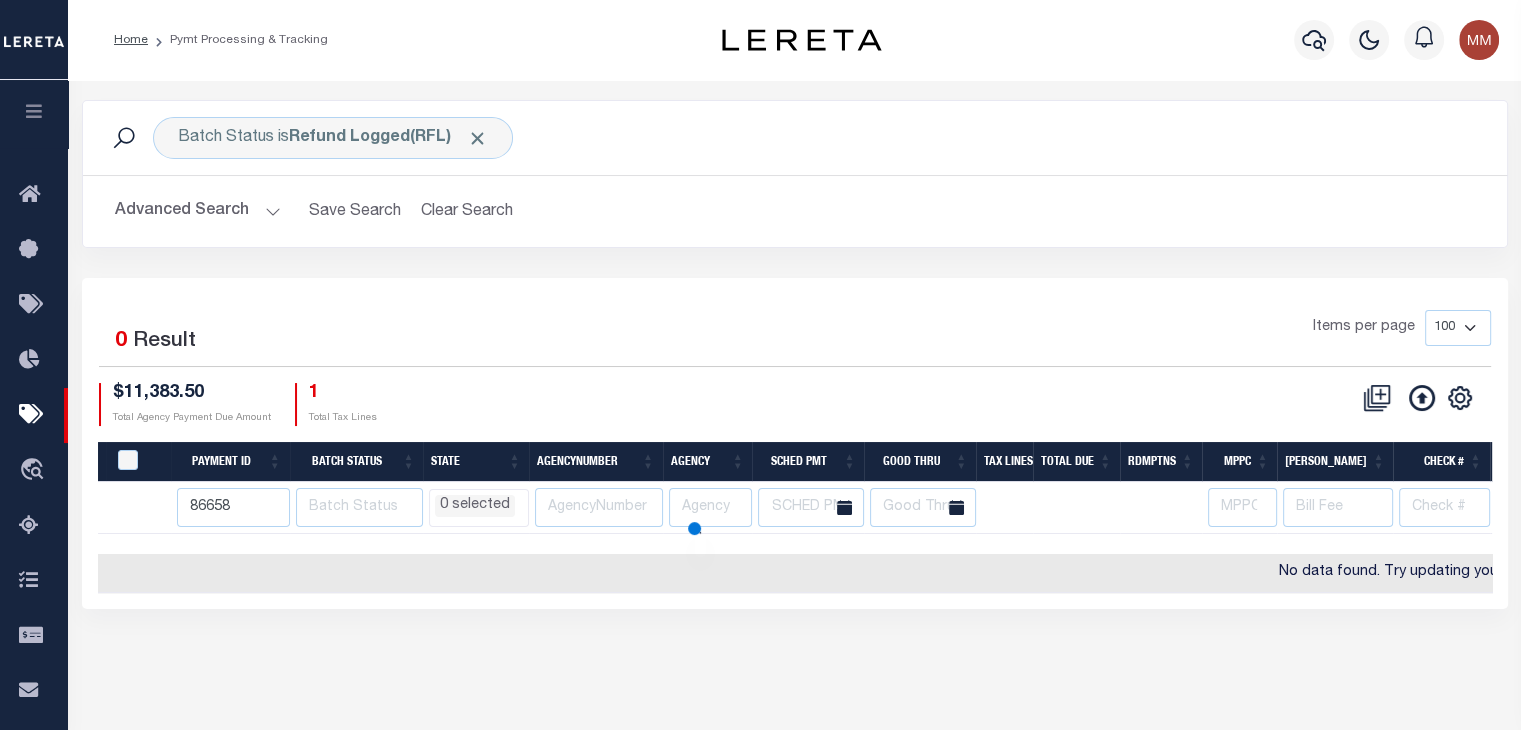 select 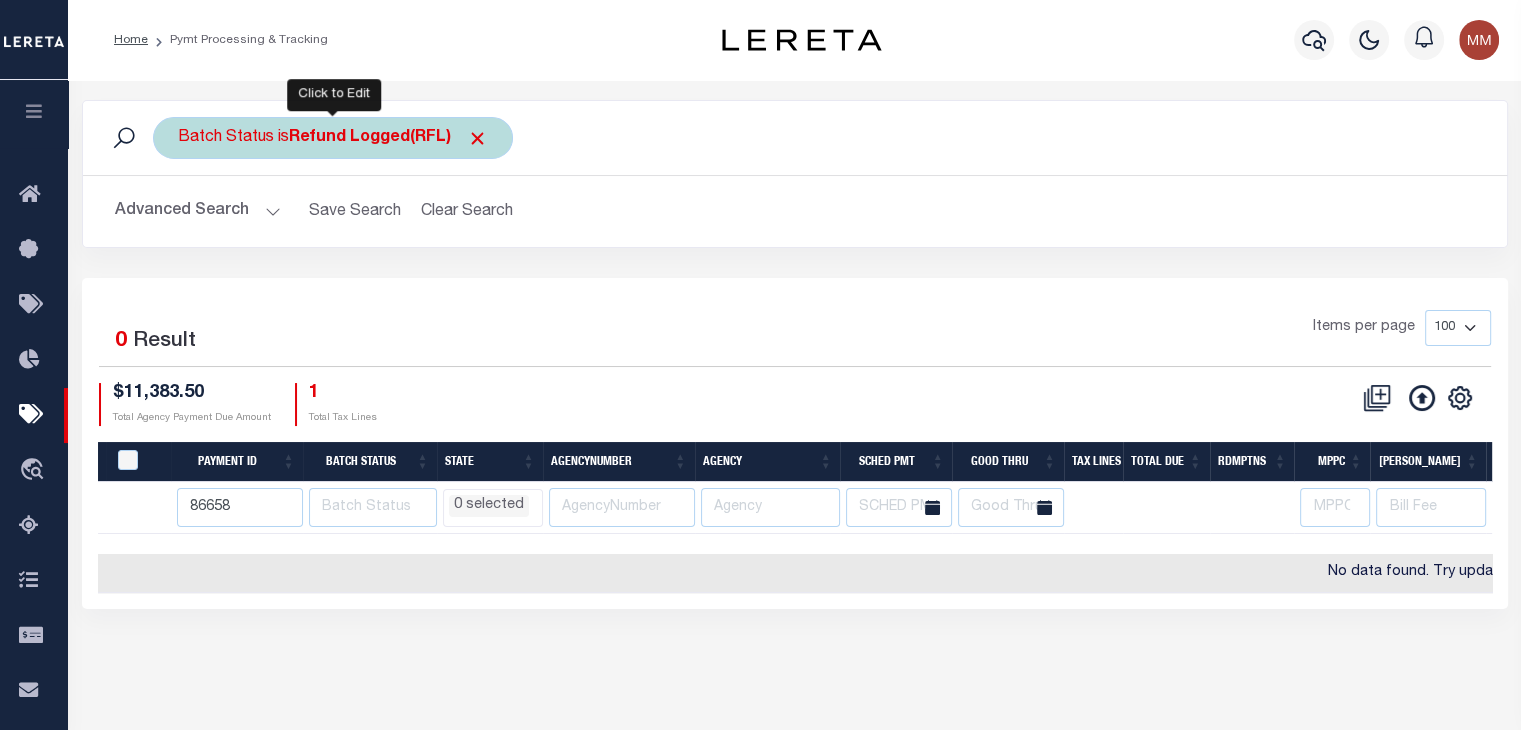 click on "Refund Logged(RFL)" at bounding box center (388, 138) 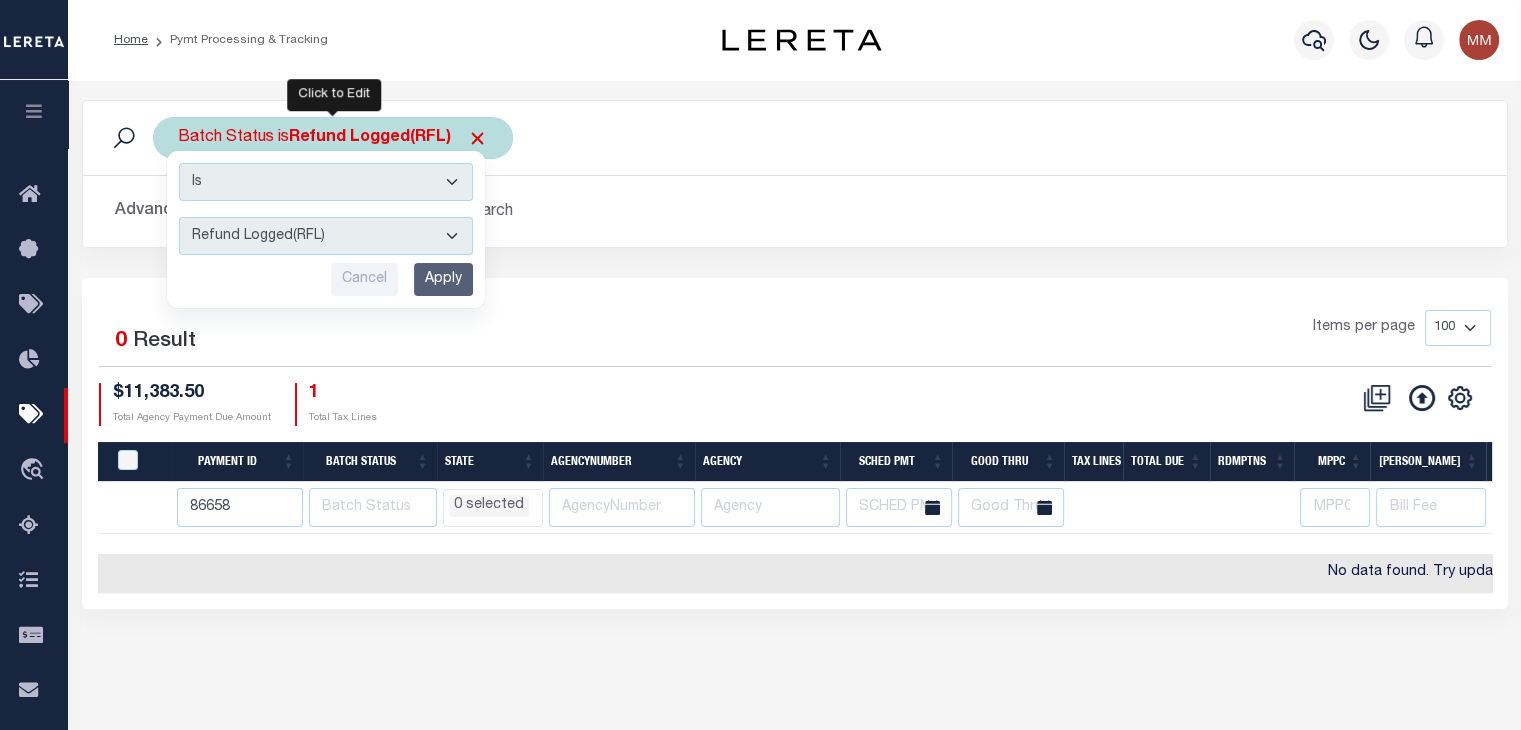 click on "Awaiting Funds (AWF) Cleared and Complete (CAC) New Check Needed (NCN) Payment File Sent (PFS) Payment Recd - Ctfd (RCC) Payment Received (RCD) Payment Returned (RET) Payment Sent (SNT) Ready For Payment (RFP) Ready for ACH (RFA) Ready for File (RFF) Ready for Wire (RFW) Receipt Received (RRD) Refund Logged(RFL) Refund Requested (RRT) Refund Required (RFR) Refunded (RFD) Research Required(RSR) Scheduled for Payment (SFP)" at bounding box center [326, 236] 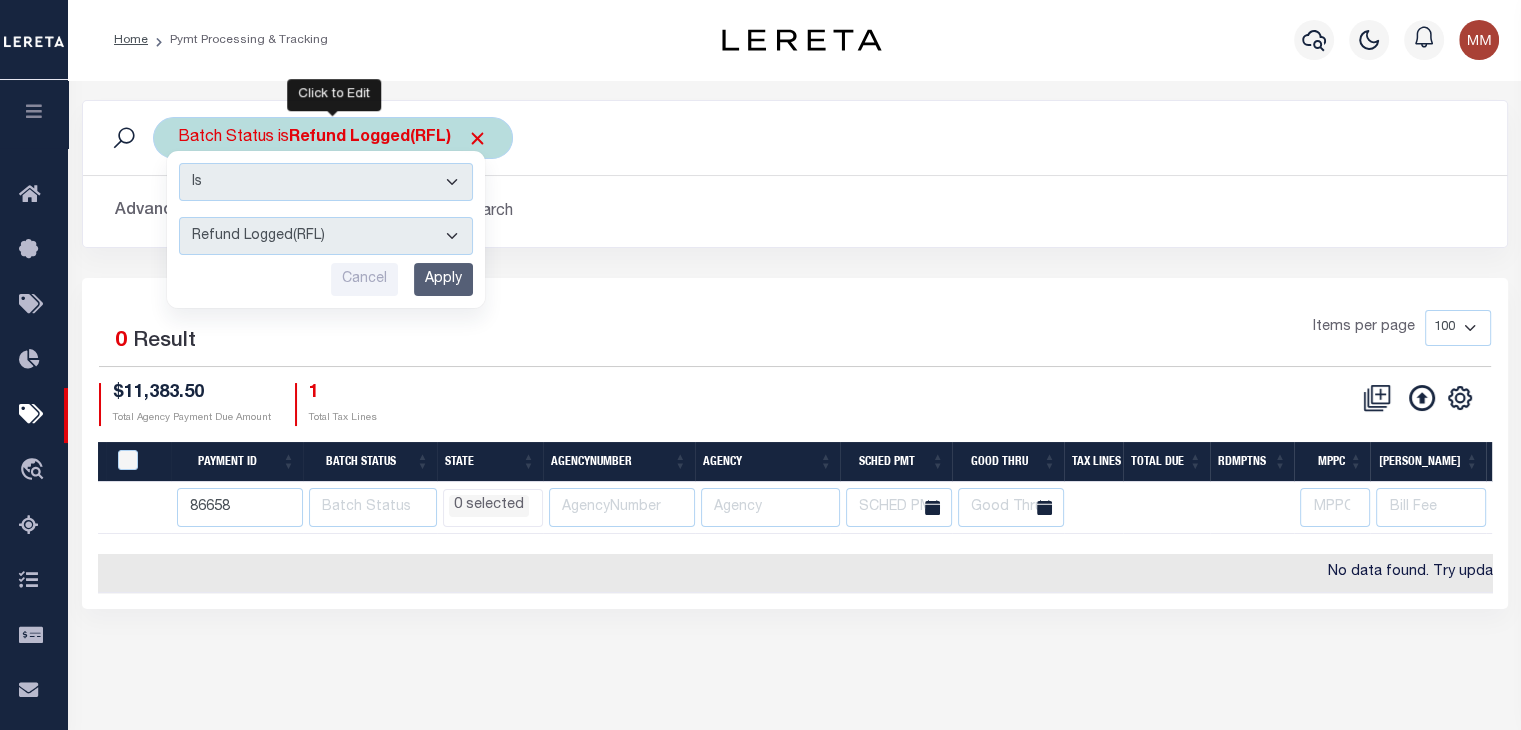 select on "RRD" 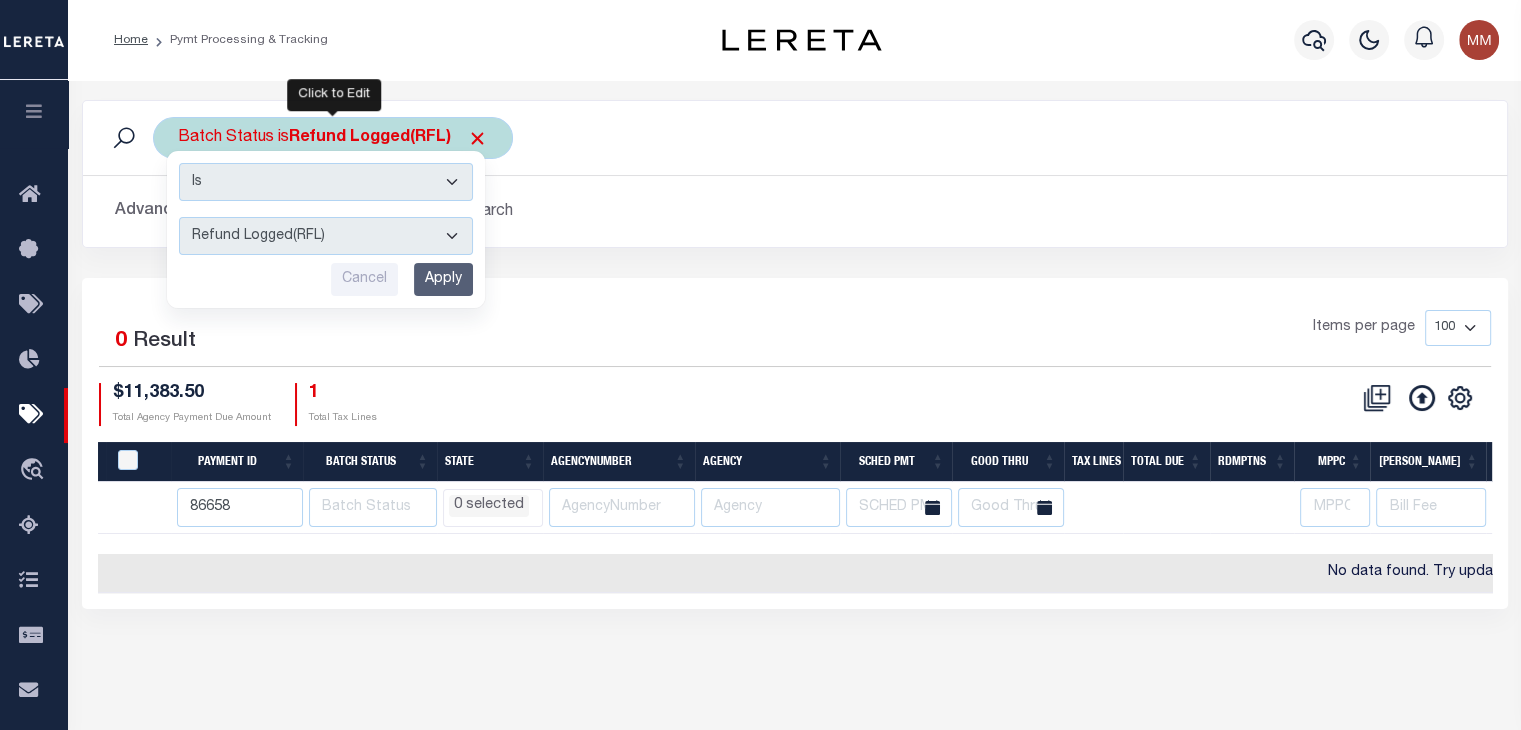 click on "Awaiting Funds (AWF) Cleared and Complete (CAC) New Check Needed (NCN) Payment File Sent (PFS) Payment Recd - Ctfd (RCC) Payment Received (RCD) Payment Returned (RET) Payment Sent (SNT) Ready For Payment (RFP) Ready for ACH (RFA) Ready for File (RFF) Ready for Wire (RFW) Receipt Received (RRD) Refund Logged(RFL) Refund Requested (RRT) Refund Required (RFR) Refunded (RFD) Research Required(RSR) Scheduled for Payment (SFP)" at bounding box center (326, 236) 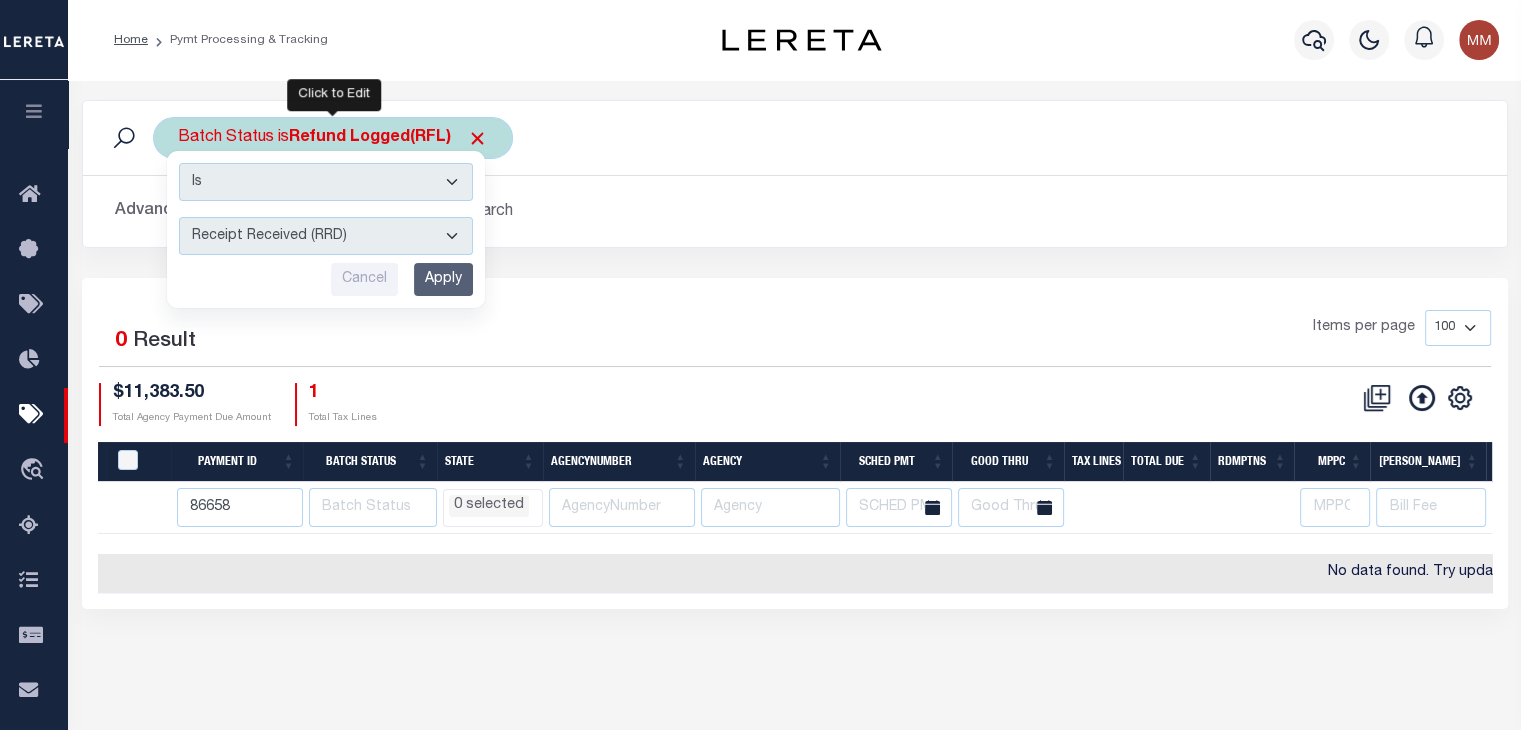 click on "Apply" at bounding box center [443, 279] 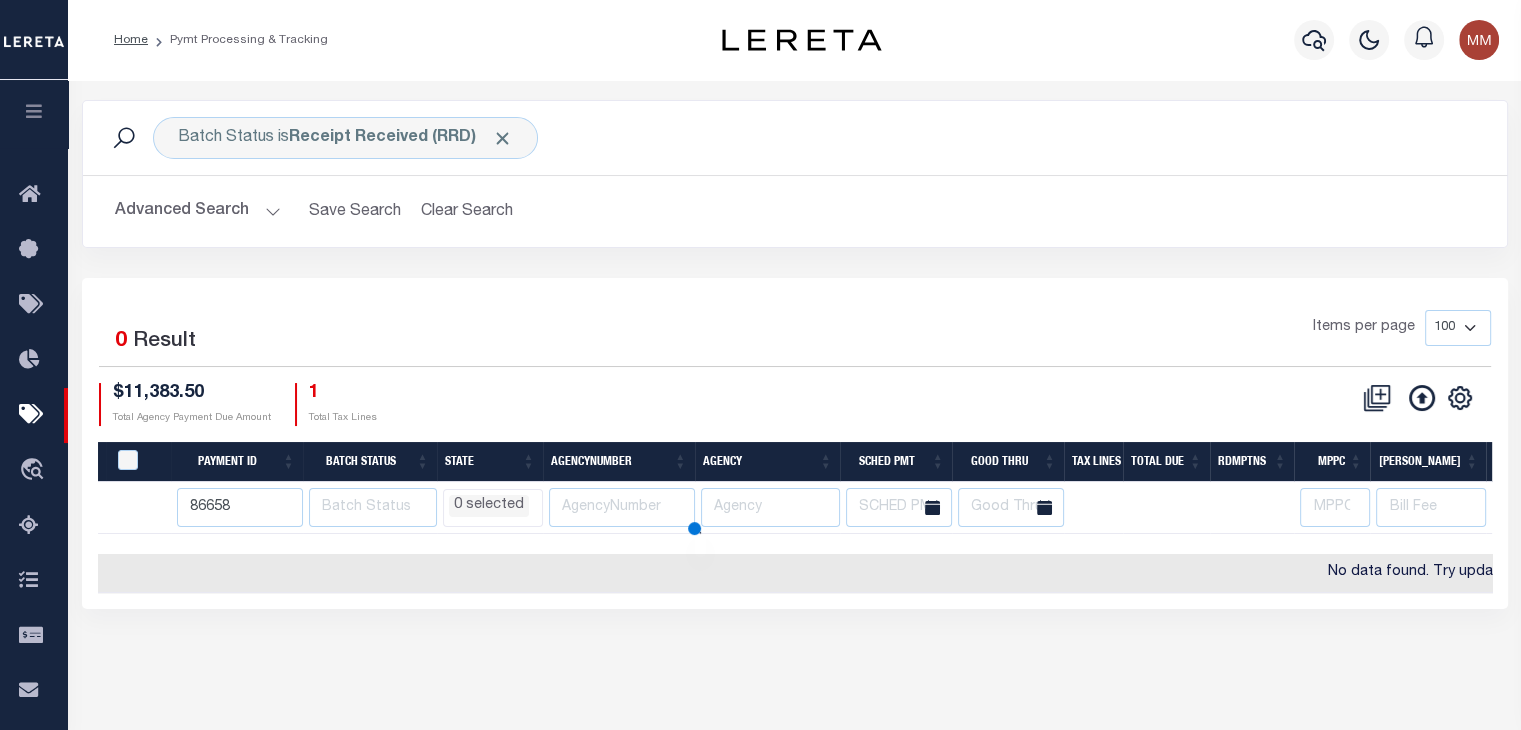 select 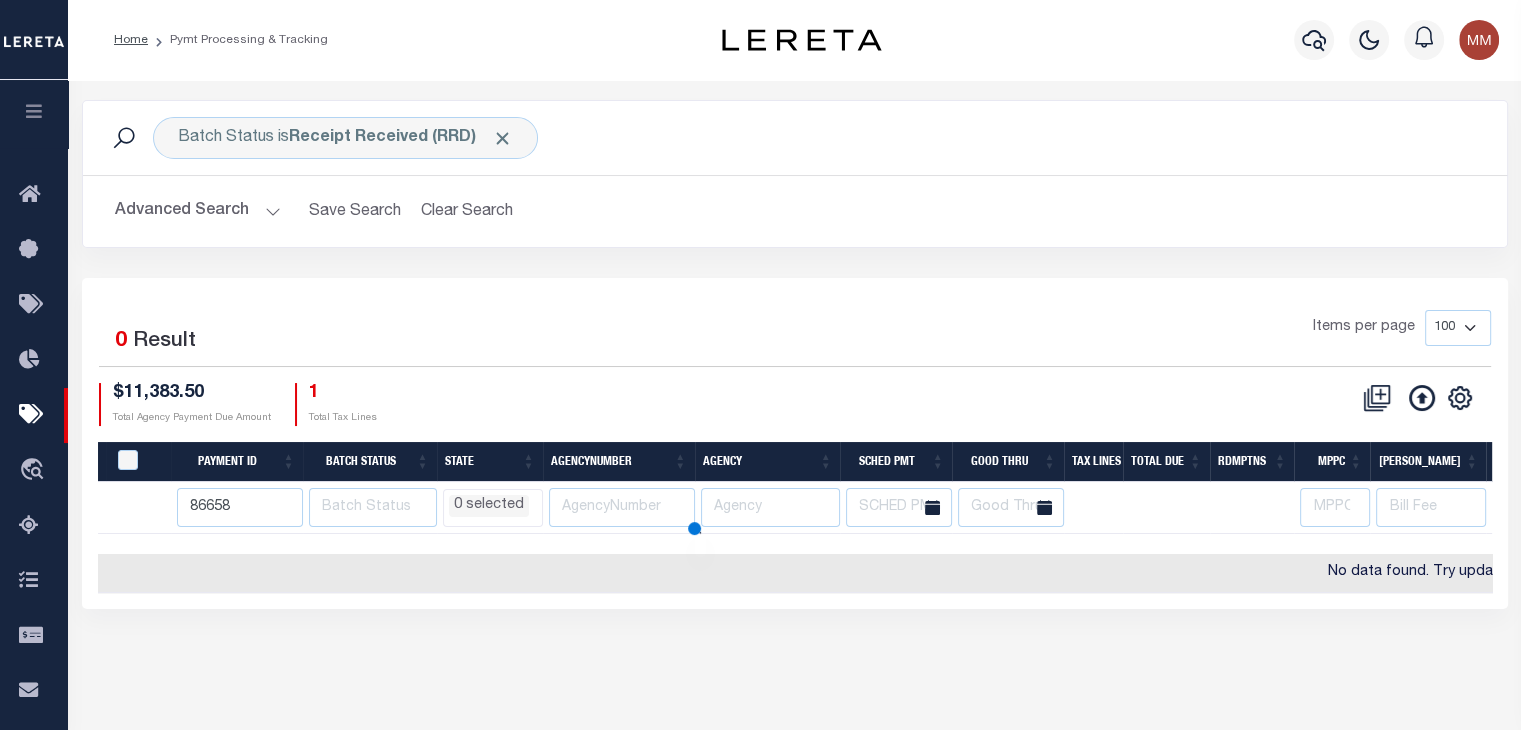 select 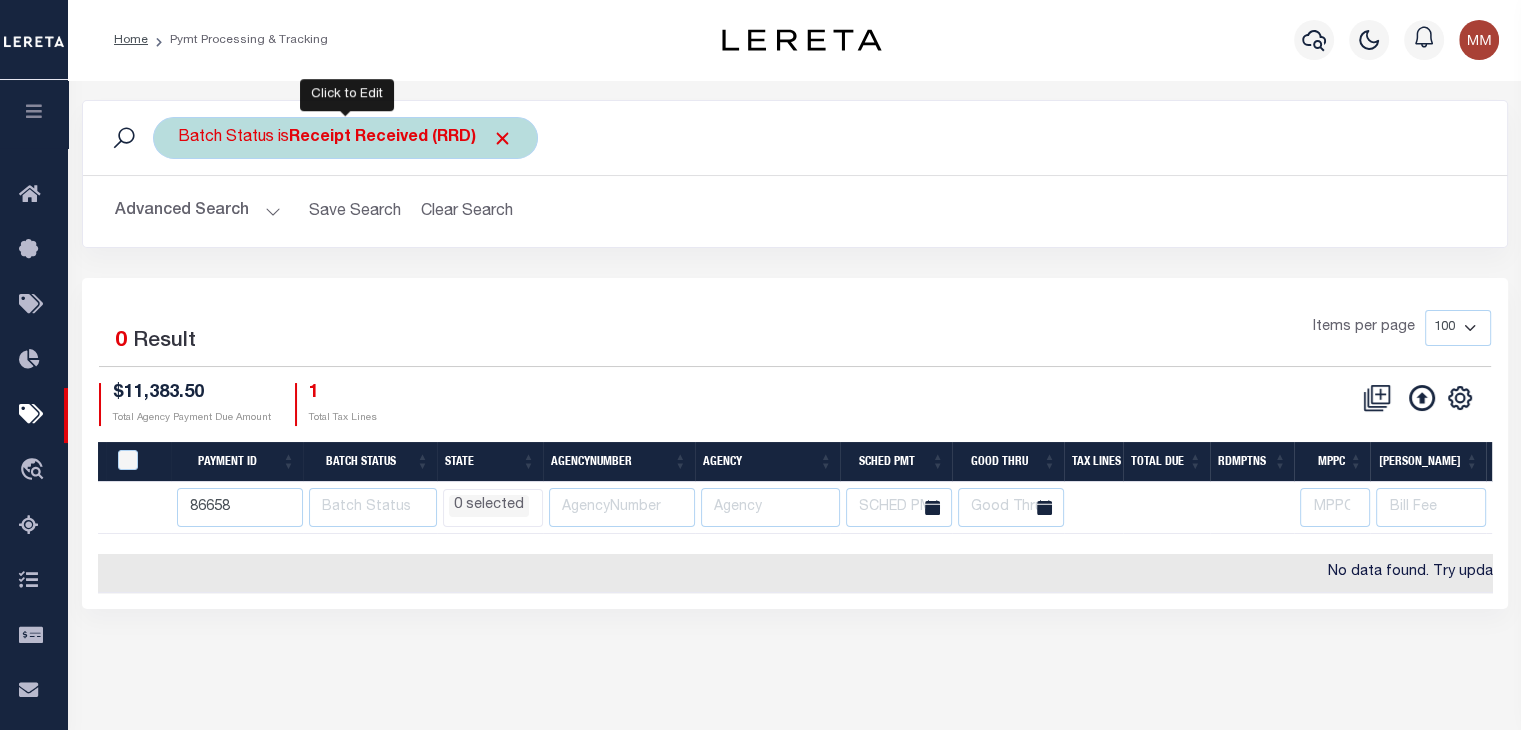 click on "Batch Status is  Receipt Received (RRD)" at bounding box center (345, 138) 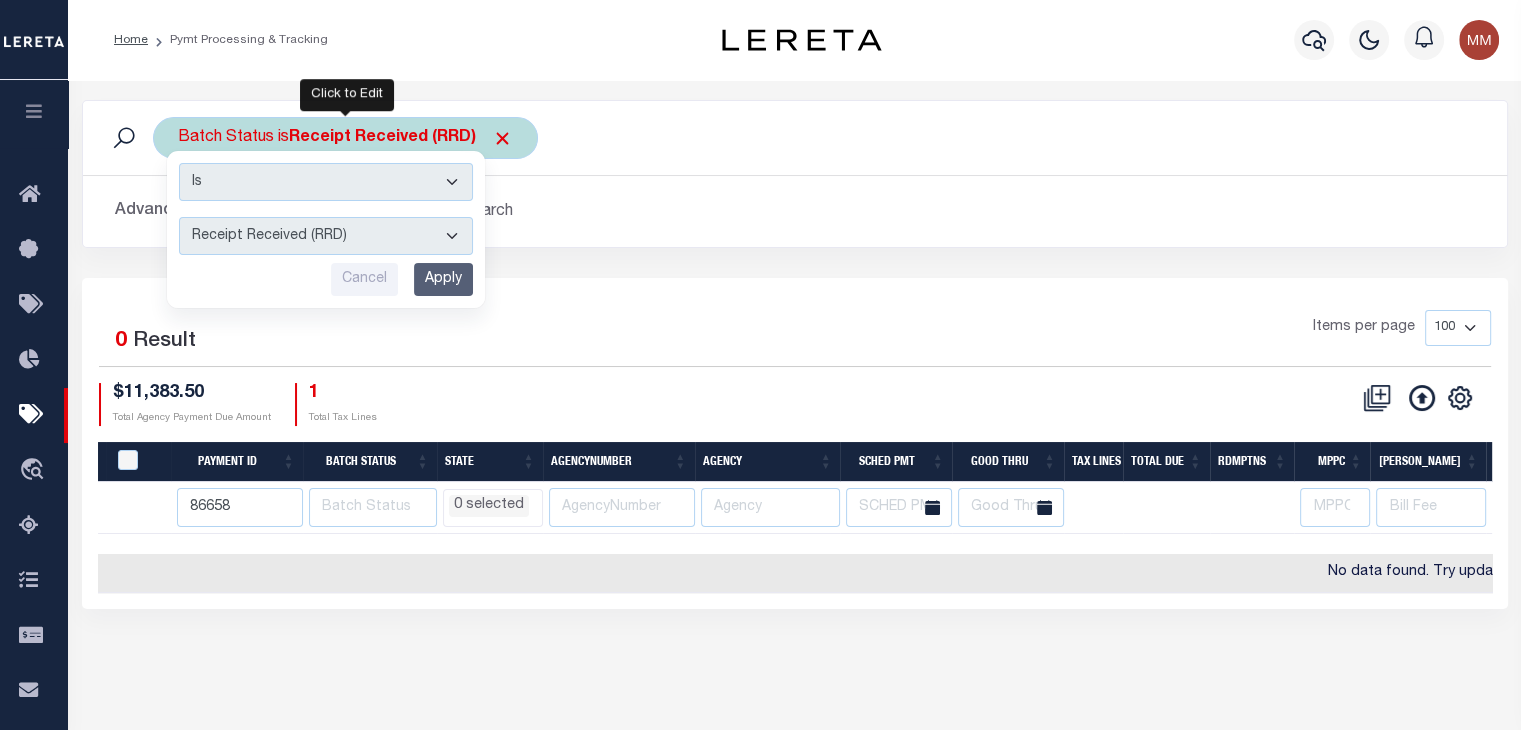 click on "Awaiting Funds (AWF) Cleared and Complete (CAC) New Check Needed (NCN) Payment File Sent (PFS) Payment Recd - Ctfd (RCC) Payment Received (RCD) Payment Returned (RET) Payment Sent (SNT) Ready For Payment (RFP) Ready for ACH (RFA) Ready for File (RFF) Ready for Wire (RFW) Receipt Received (RRD) Refund Logged(RFL) Refund Requested (RRT) Refund Required (RFR) Refunded (RFD) Research Required(RSR) Scheduled for Payment (SFP)" at bounding box center (326, 236) 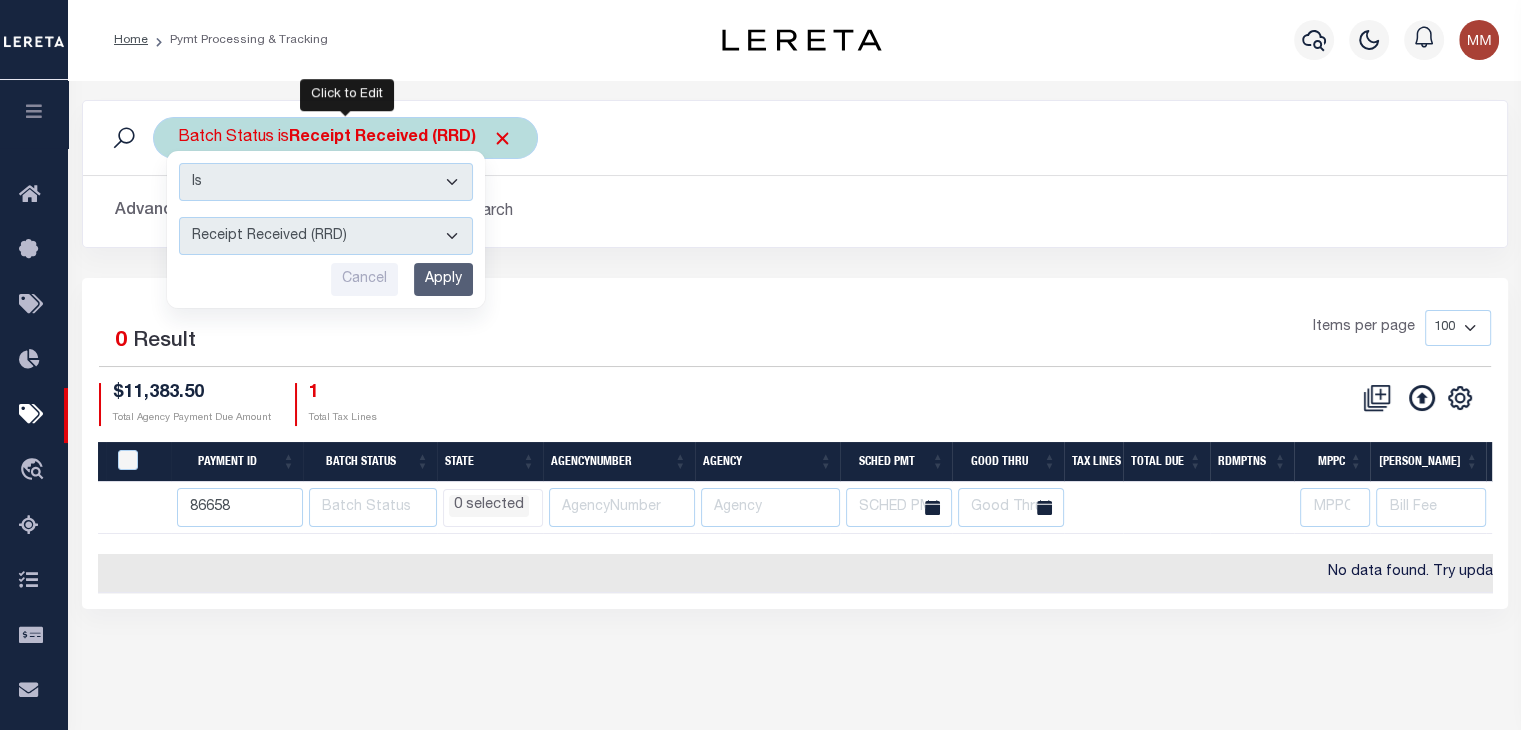 select on "RFR" 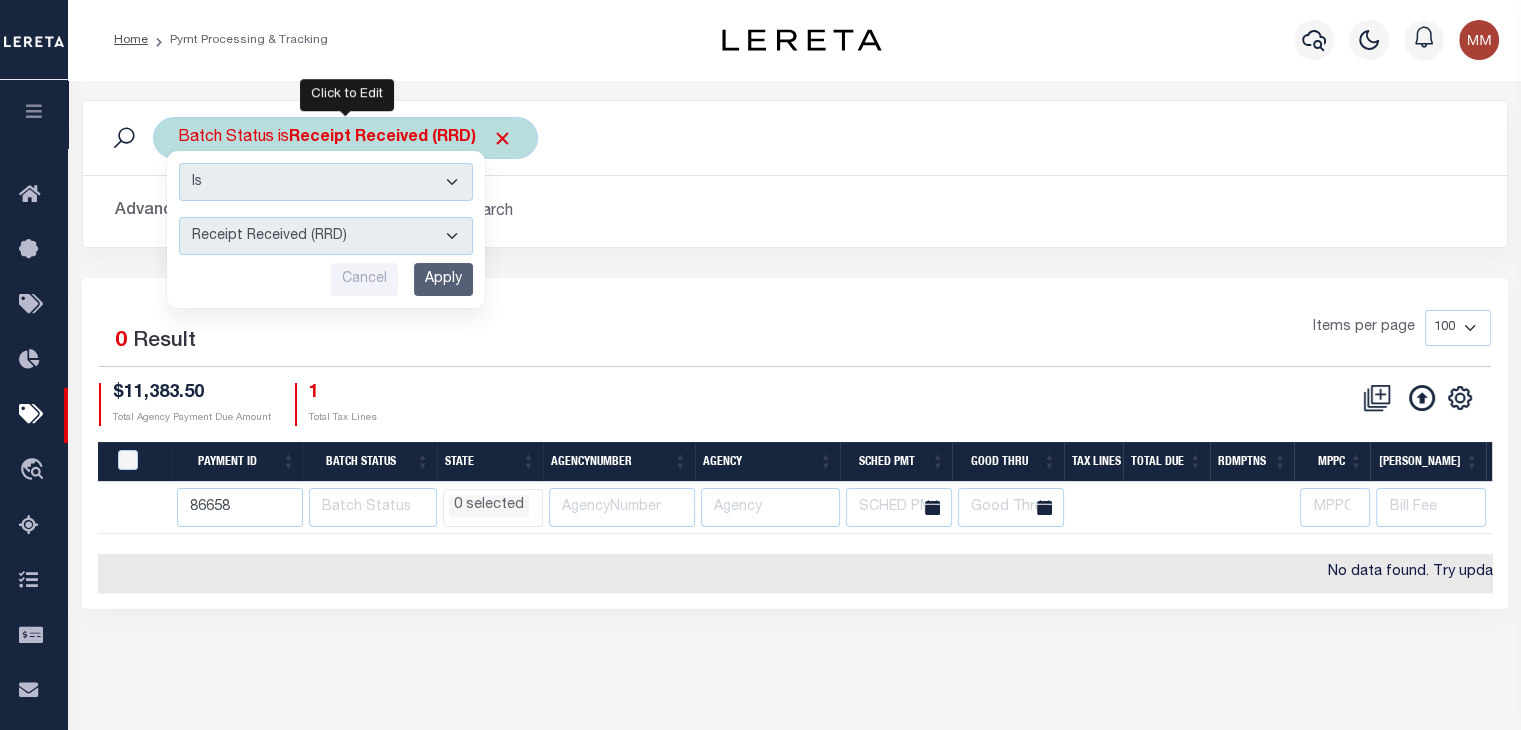 click on "Awaiting Funds (AWF) Cleared and Complete (CAC) New Check Needed (NCN) Payment File Sent (PFS) Payment Recd - Ctfd (RCC) Payment Received (RCD) Payment Returned (RET) Payment Sent (SNT) Ready For Payment (RFP) Ready for ACH (RFA) Ready for File (RFF) Ready for Wire (RFW) Receipt Received (RRD) Refund Logged(RFL) Refund Requested (RRT) Refund Required (RFR) Refunded (RFD) Research Required(RSR) Scheduled for Payment (SFP)" at bounding box center [326, 236] 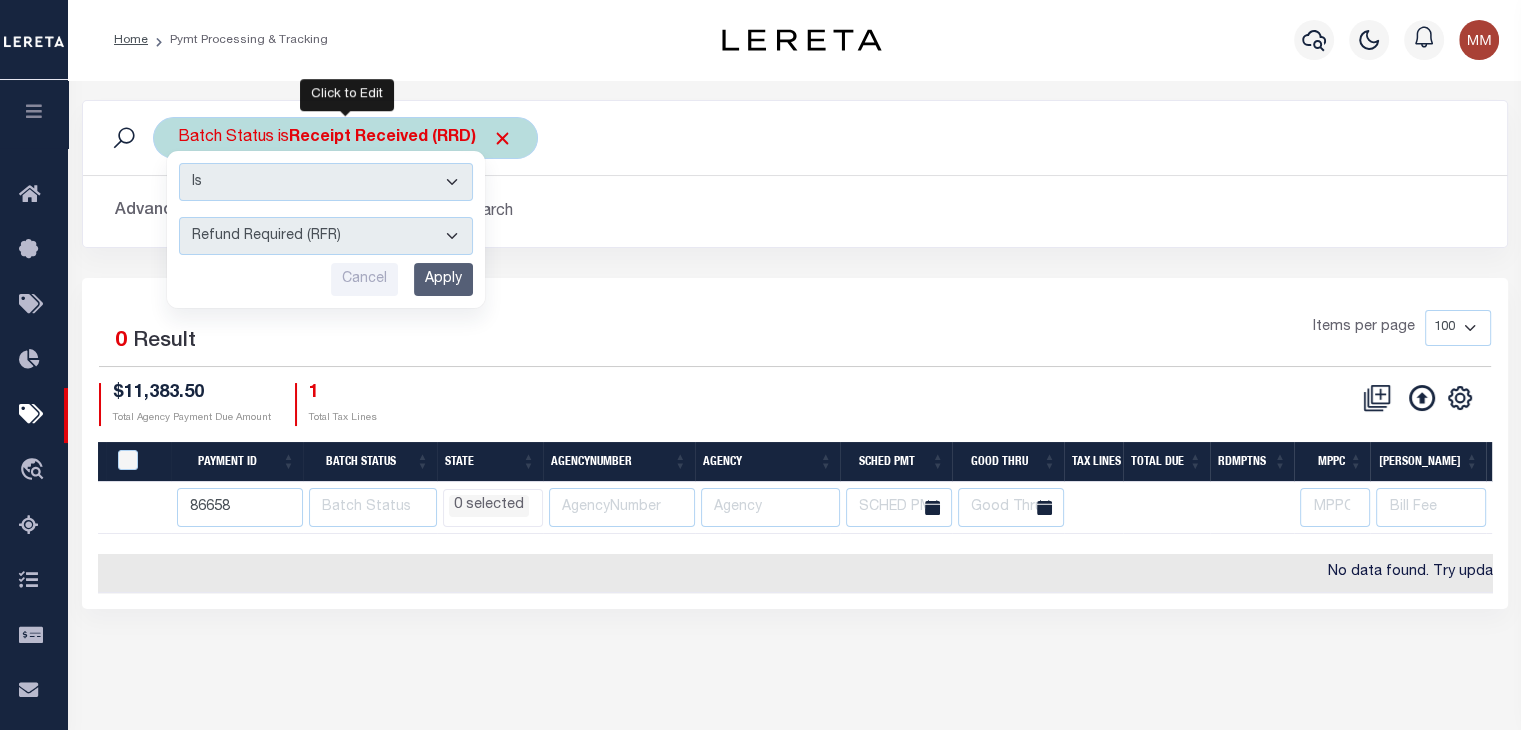 click on "Apply" at bounding box center (443, 279) 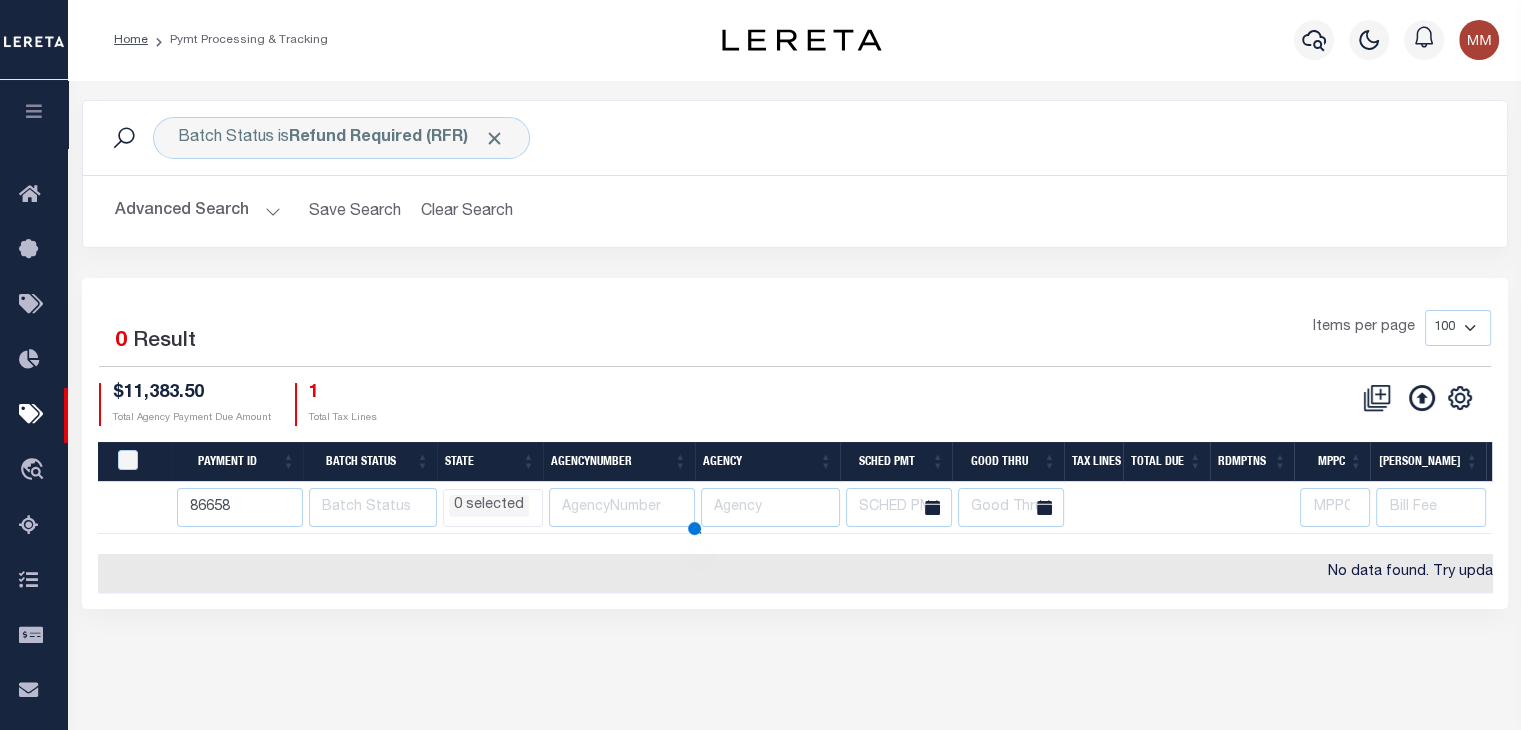 select 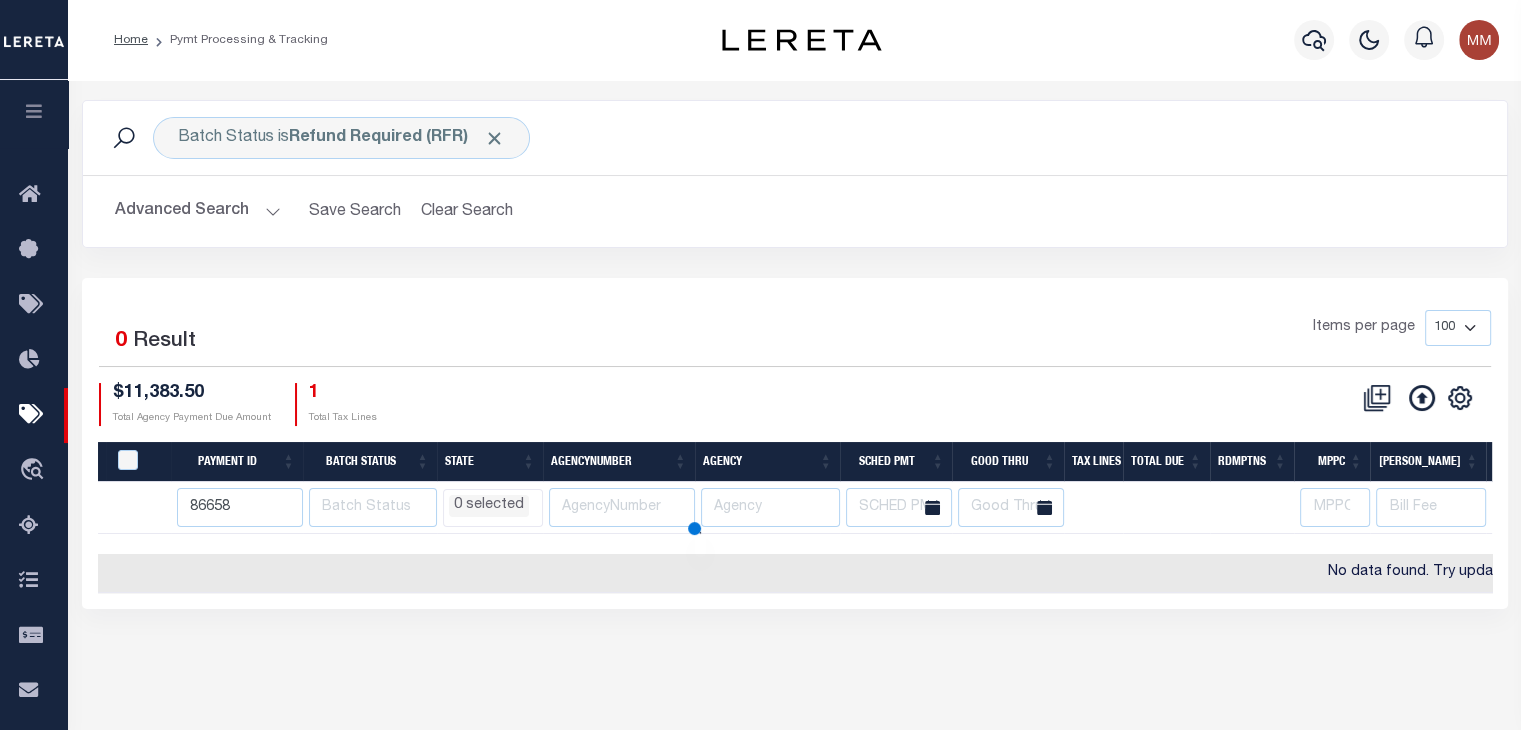 select 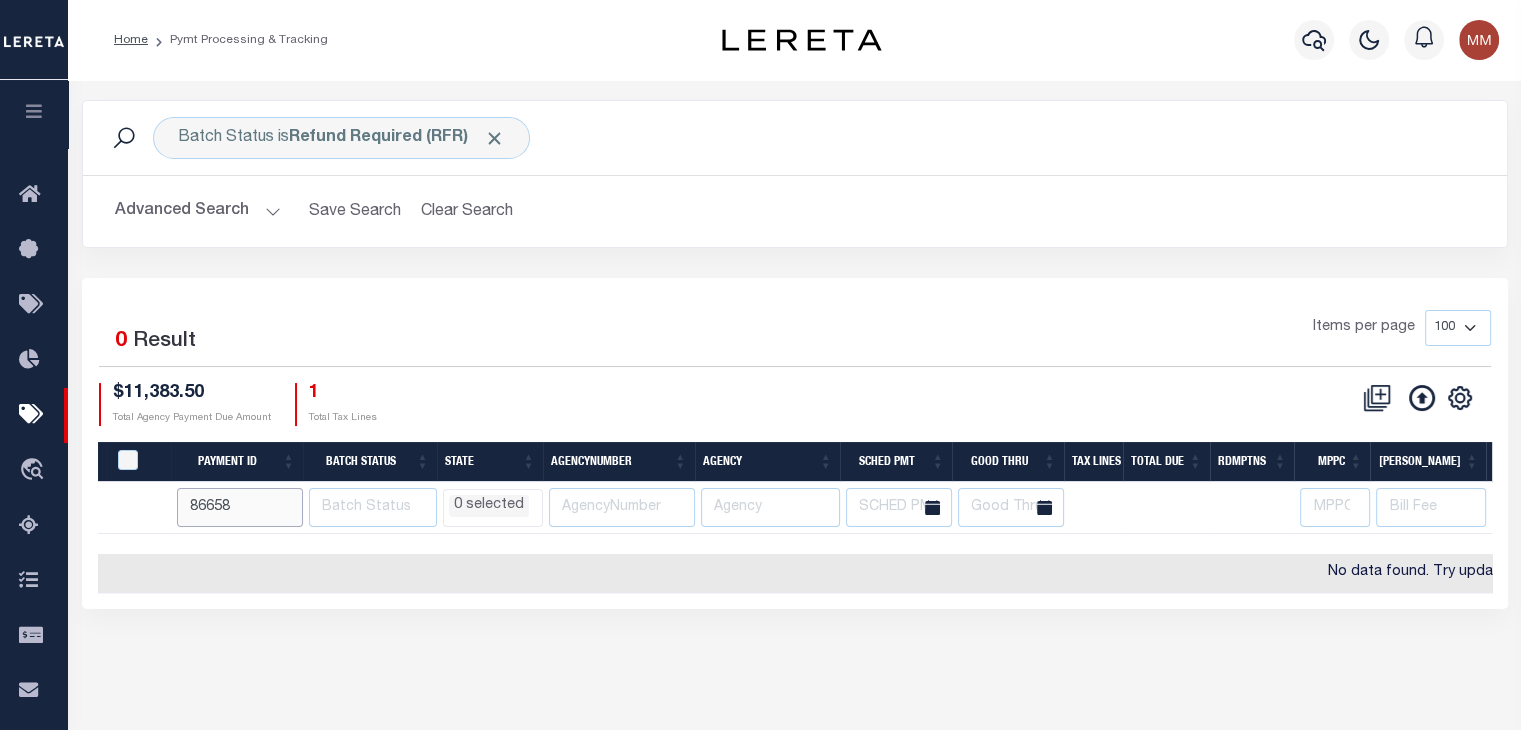 drag, startPoint x: 237, startPoint y: 505, endPoint x: 96, endPoint y: 483, distance: 142.706 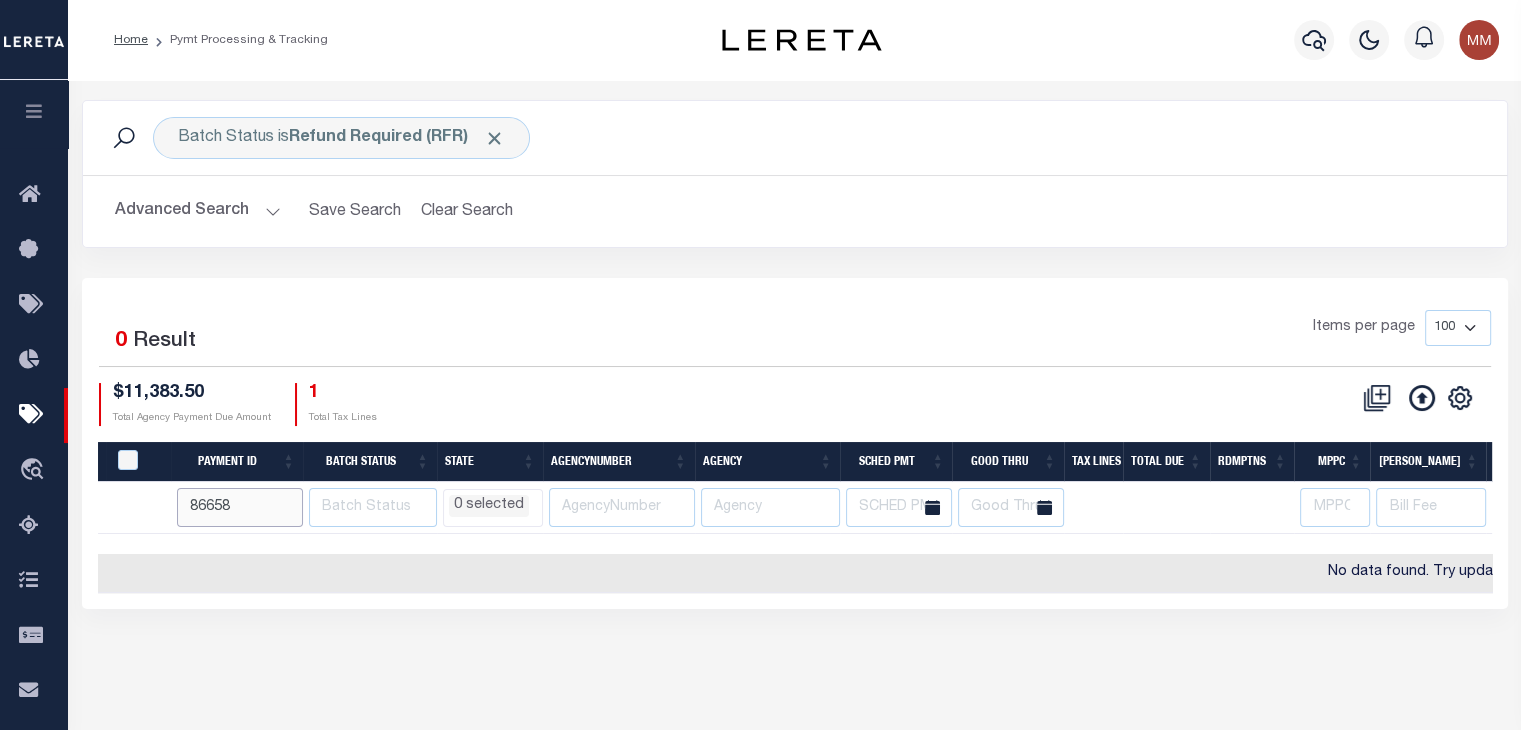 click on "86658   AK AL AR AZ CA CO CT DC DE FL GA GU HI IA ID IL IN KS KY LA MA MD ME MI MN MO MS MT NC ND NE NH NJ NM NV NY OH OK OR PA PR RI SC SD TN TX UT VA VI VT WA WI WV WY 0 selected" at bounding box center [1485, 508] 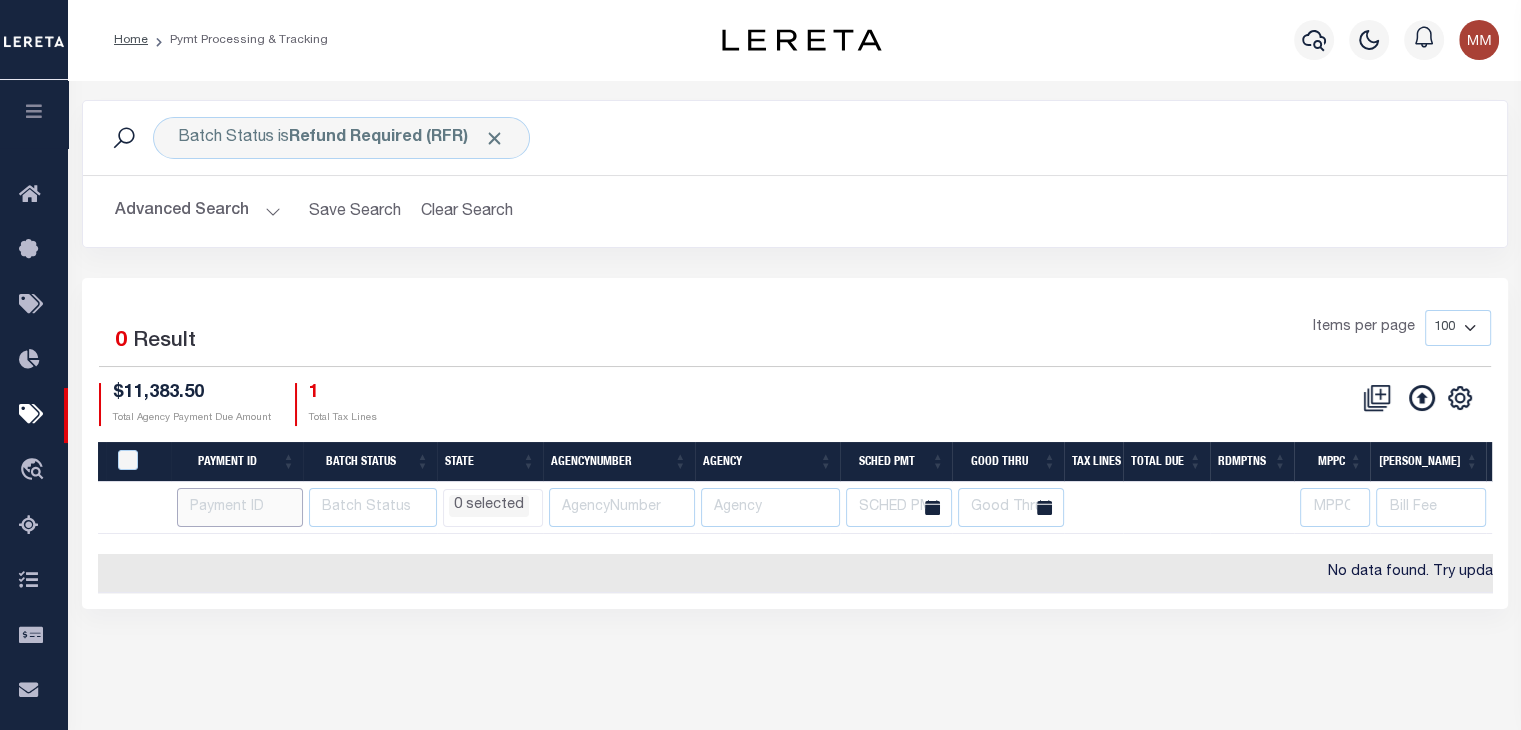 type 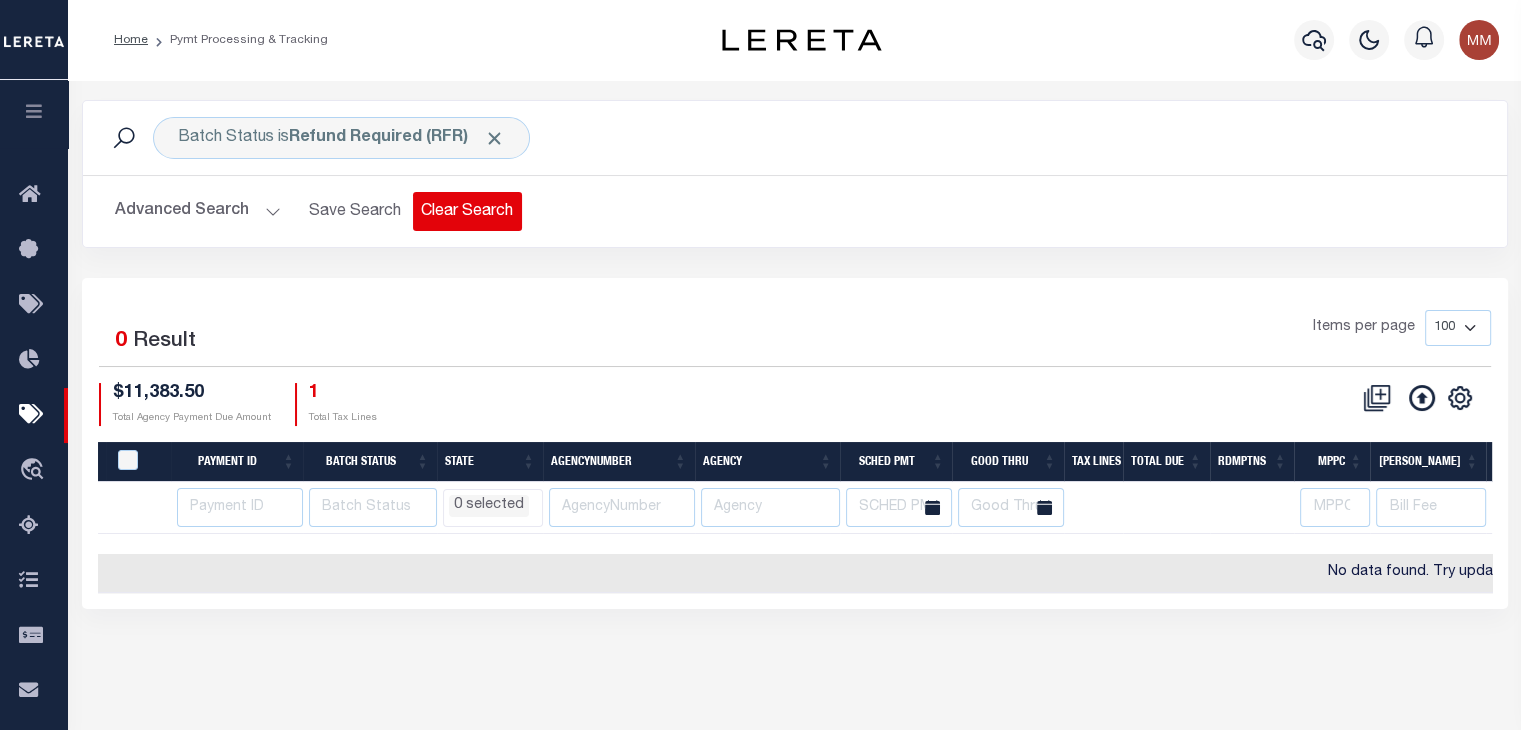select 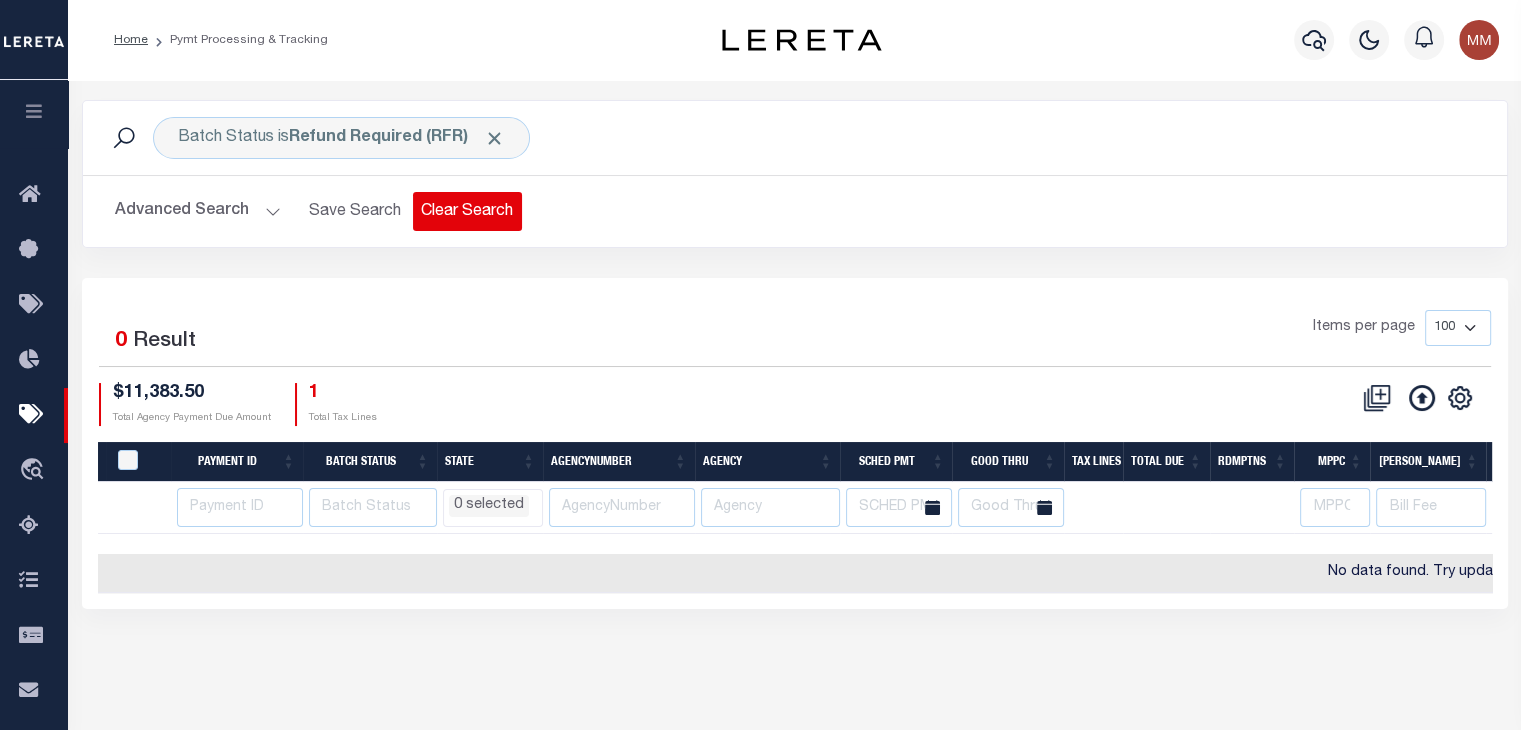 select 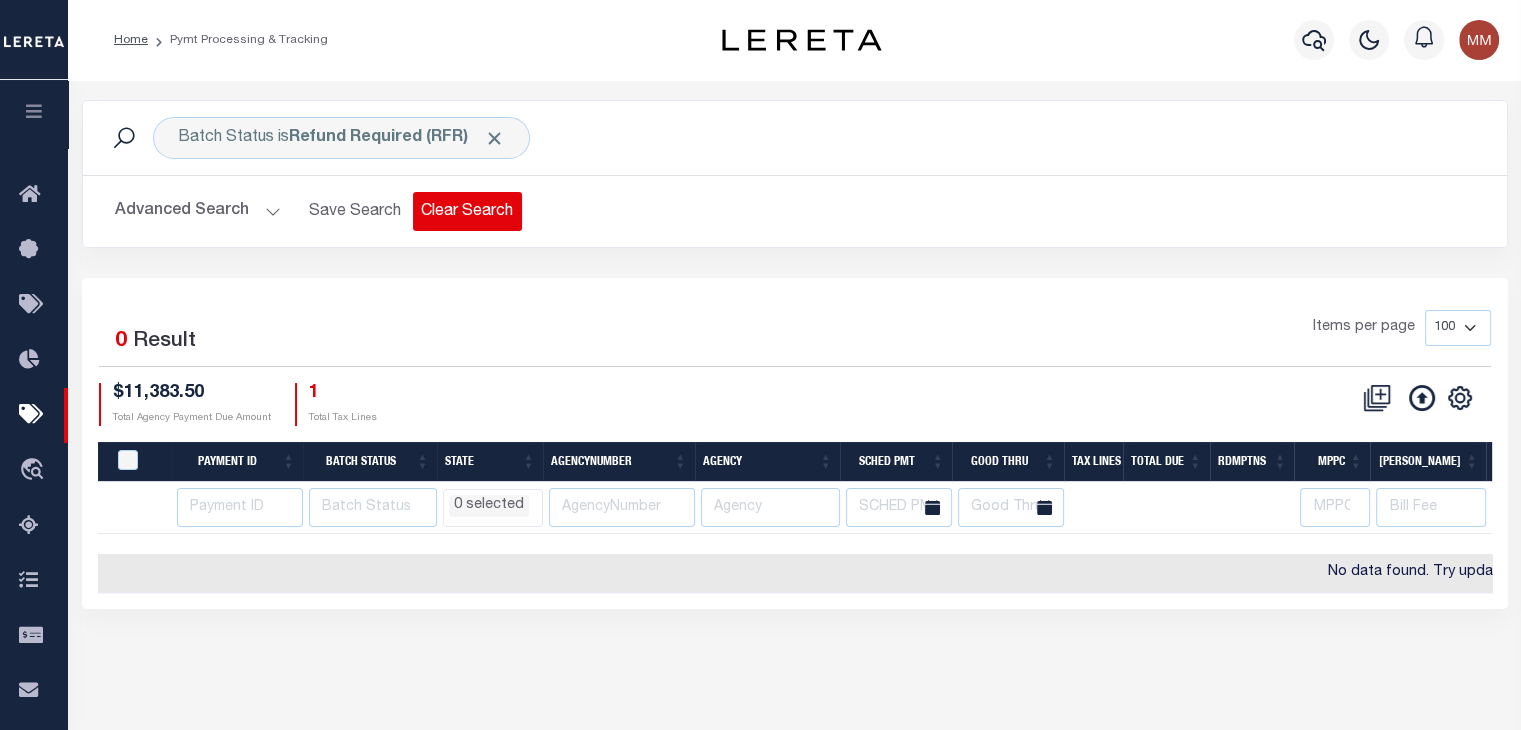 click on "Clear Search" at bounding box center [467, 211] 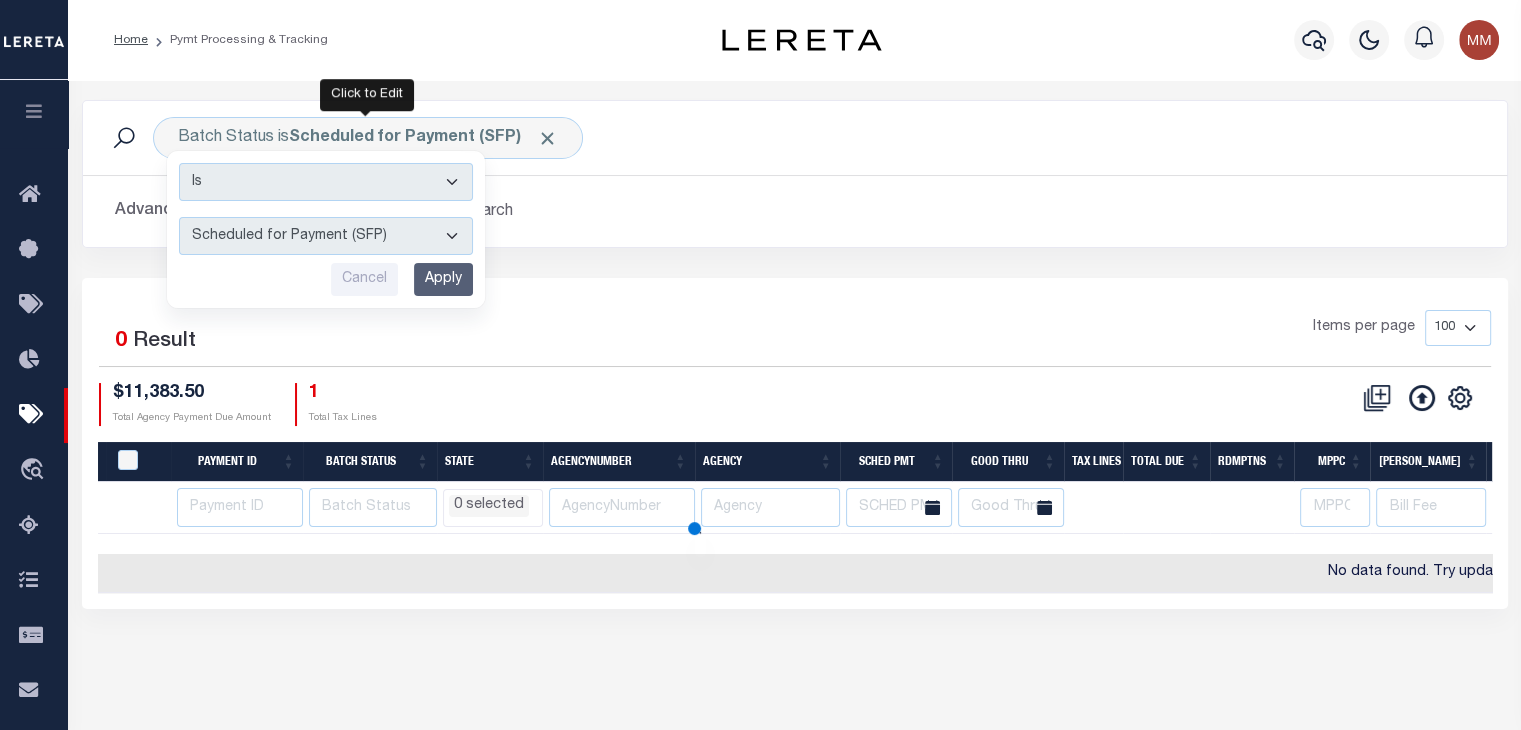 click on "Is
Contains
Awaiting Funds (AWF) Cleared and Complete (CAC) New Check Needed (NCN) Payment File Sent (PFS) Payment Recd - Ctfd (RCC) Payment Received (RCD) Payment Returned (RET) Payment Sent (SNT) Ready For Payment (RFP) Ready for ACH (RFA) Ready for File (RFF) Ready for Wire (RFW) Receipt Received (RRD) Refund Logged(RFL) Refund Requested (RRT) Refund Required (RFR) Refunded (RFD) Research Required(RSR) Scheduled for Payment (SFP)
Cancel   Apply" at bounding box center (326, 229) 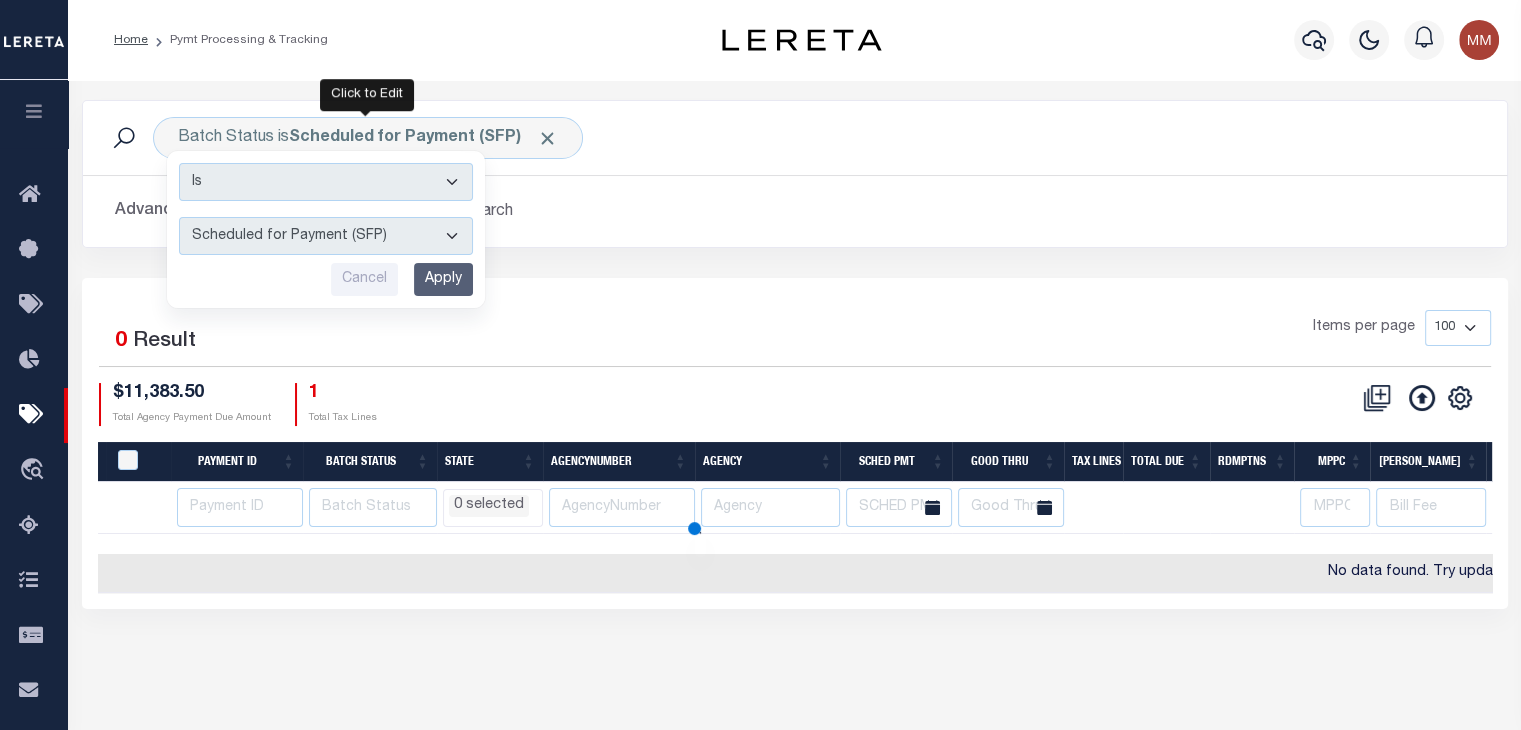 click on "Is
Contains
Awaiting Funds (AWF) Cleared and Complete (CAC) New Check Needed (NCN) Payment File Sent (PFS) Payment Recd - Ctfd (RCC) Payment Received (RCD) Payment Returned (RET) Payment Sent (SNT) Ready For Payment (RFP) Ready for ACH (RFA) Ready for File (RFF) Ready for Wire (RFW) Receipt Received (RRD) Refund Logged(RFL) Refund Requested (RRT) Refund Required (RFR) Refunded (RFD) Research Required(RSR) Scheduled for Payment (SFP)
Cancel   Apply" at bounding box center (326, 229) 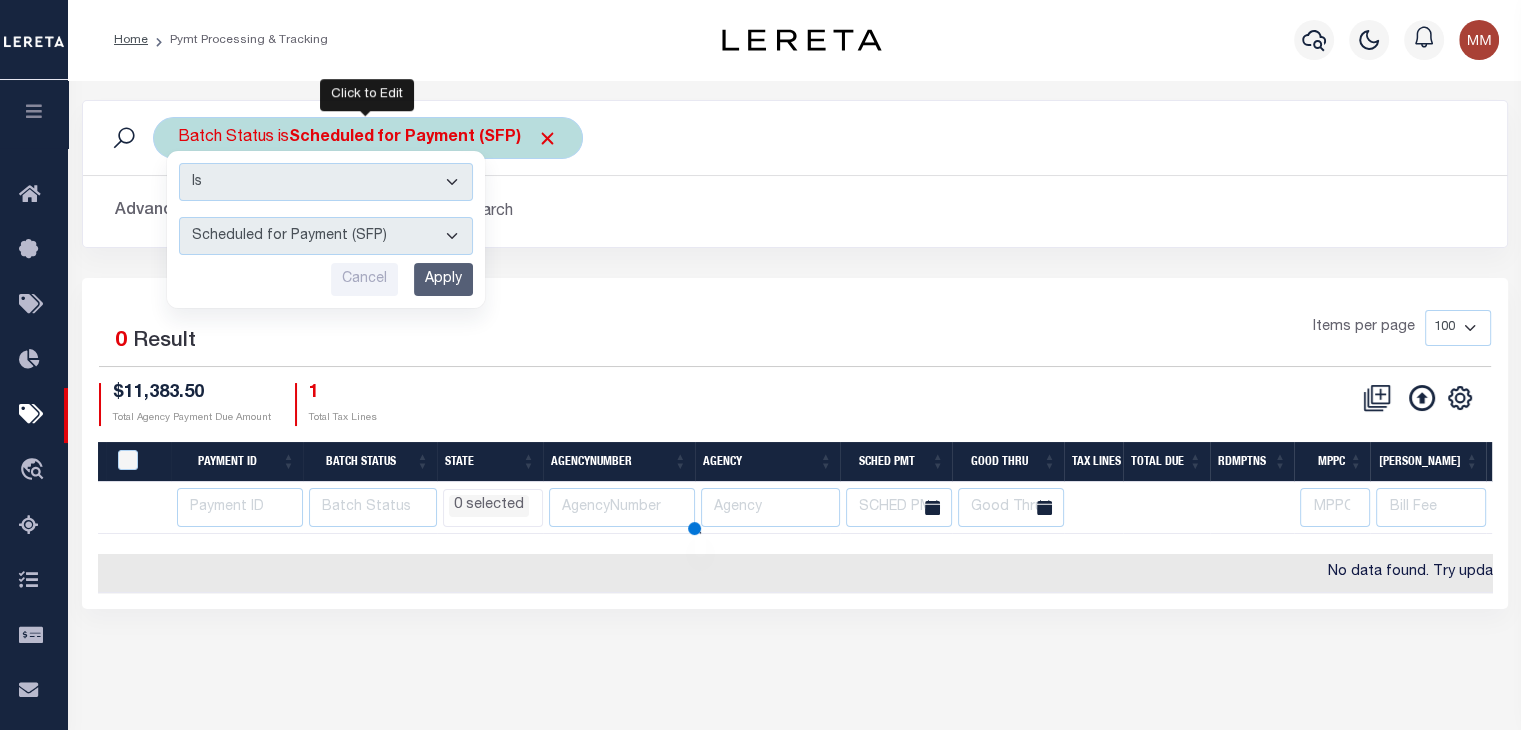 click on "Awaiting Funds (AWF) Cleared and Complete (CAC) New Check Needed (NCN) Payment File Sent (PFS) Payment Recd - Ctfd (RCC) Payment Received (RCD) Payment Returned (RET) Payment Sent (SNT) Ready For Payment (RFP) Ready for ACH (RFA) Ready for File (RFF) Ready for Wire (RFW) Receipt Received (RRD) Refund Logged(RFL) Refund Requested (RRT) Refund Required (RFR) Refunded (RFD) Research Required(RSR) Scheduled for Payment (SFP)" at bounding box center [326, 236] 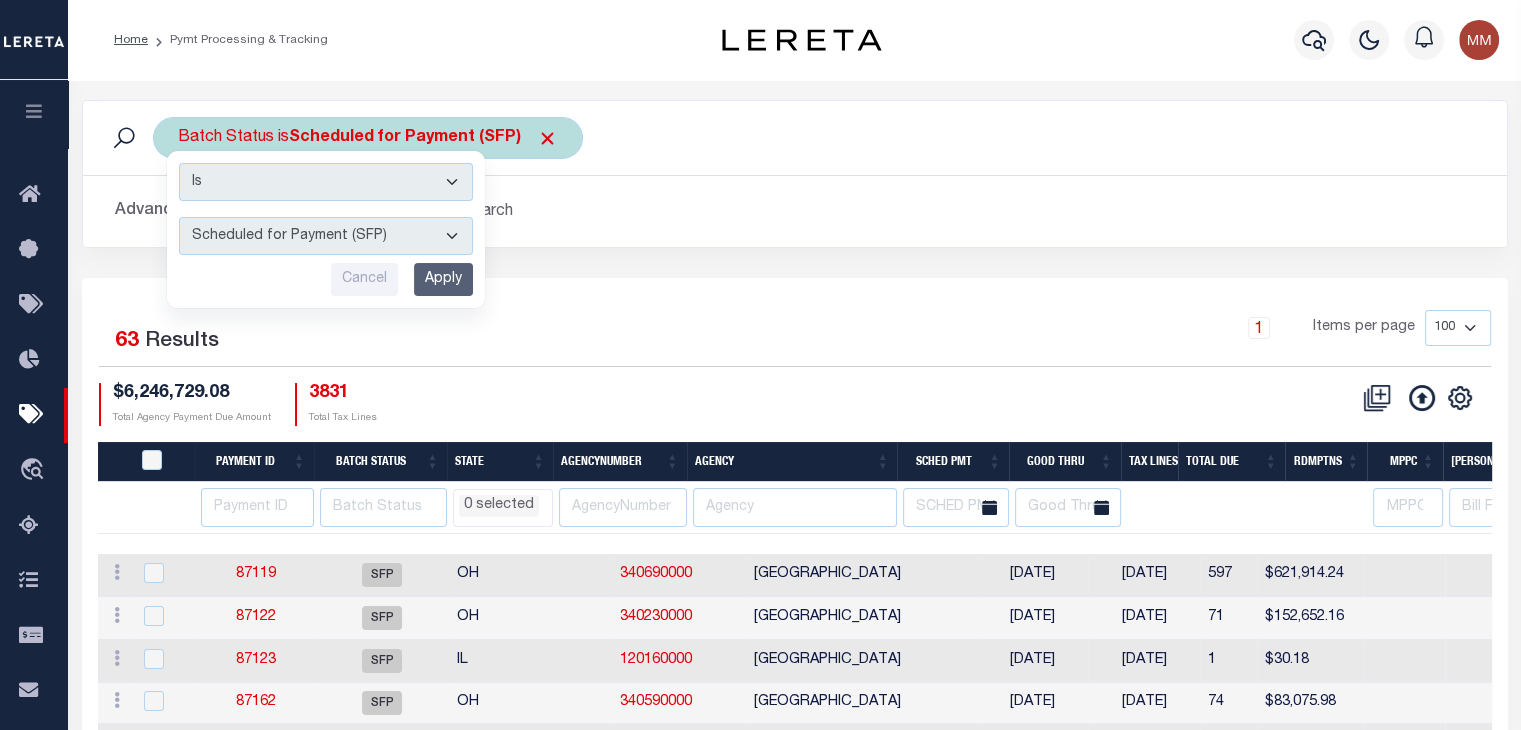 select on "RFR" 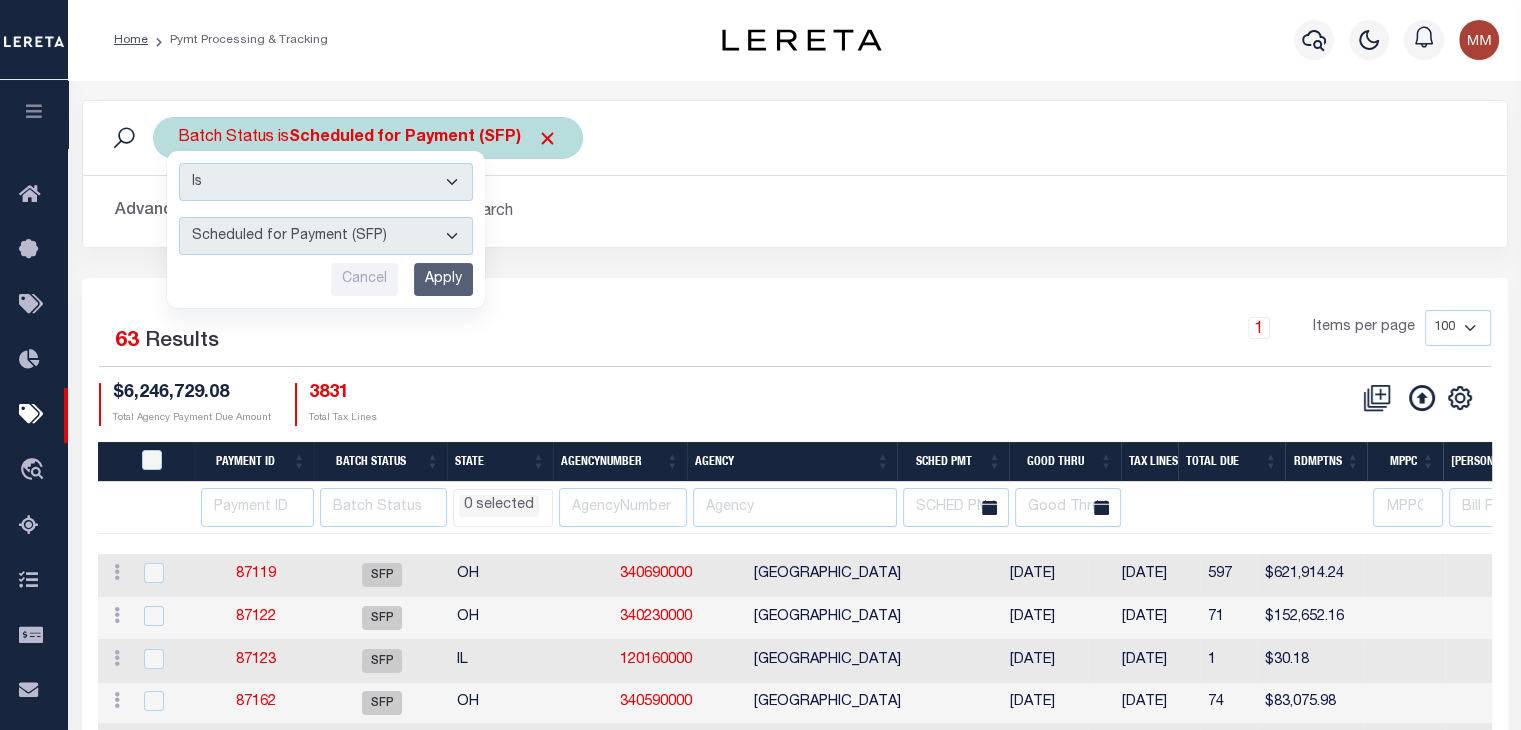 click on "Awaiting Funds (AWF) Cleared and Complete (CAC) New Check Needed (NCN) Payment File Sent (PFS) Payment Recd - Ctfd (RCC) Payment Received (RCD) Payment Returned (RET) Payment Sent (SNT) Ready For Payment (RFP) Ready for ACH (RFA) Ready for File (RFF) Ready for Wire (RFW) Receipt Received (RRD) Refund Logged(RFL) Refund Requested (RRT) Refund Required (RFR) Refunded (RFD) Research Required(RSR) Scheduled for Payment (SFP)" at bounding box center (326, 236) 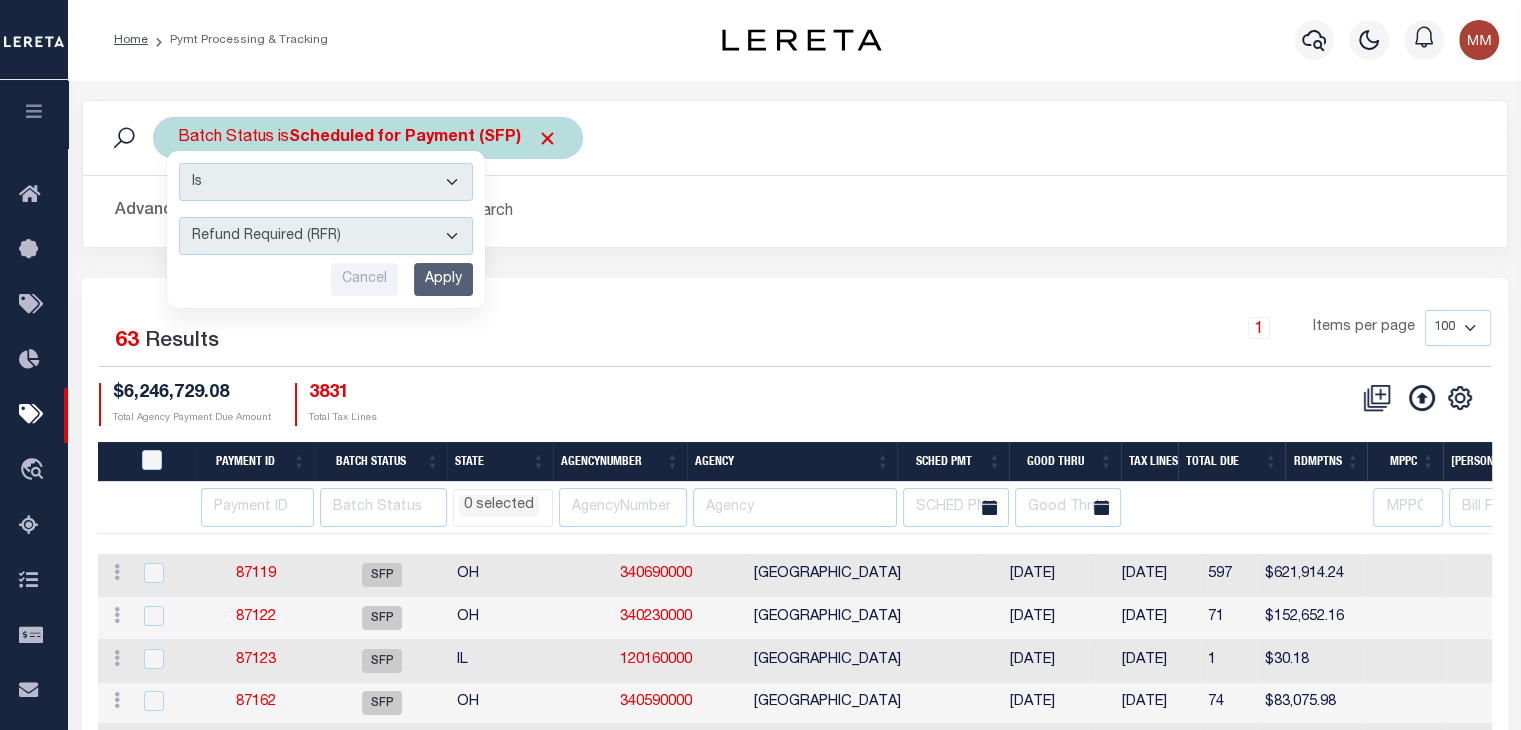 click on "Apply" at bounding box center (443, 279) 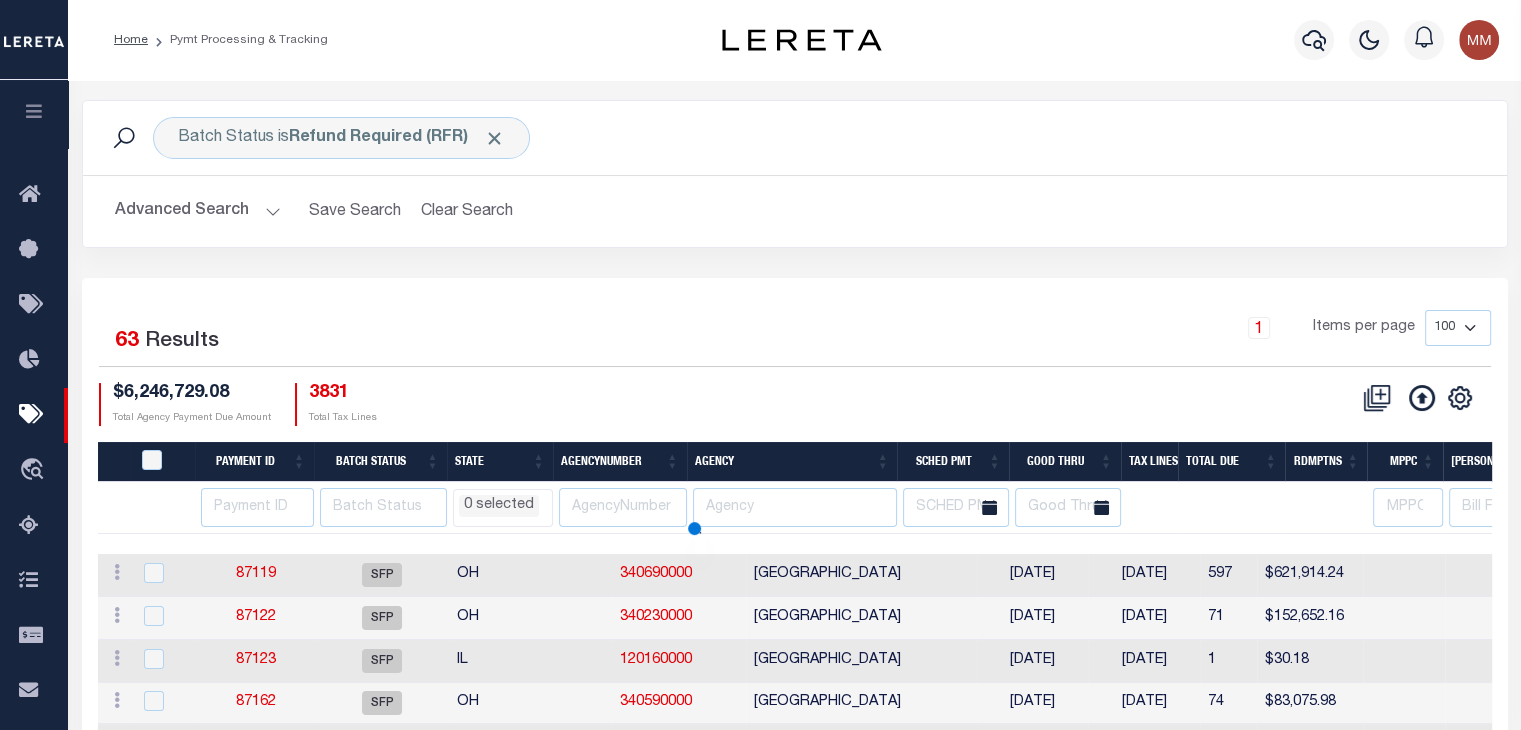 select 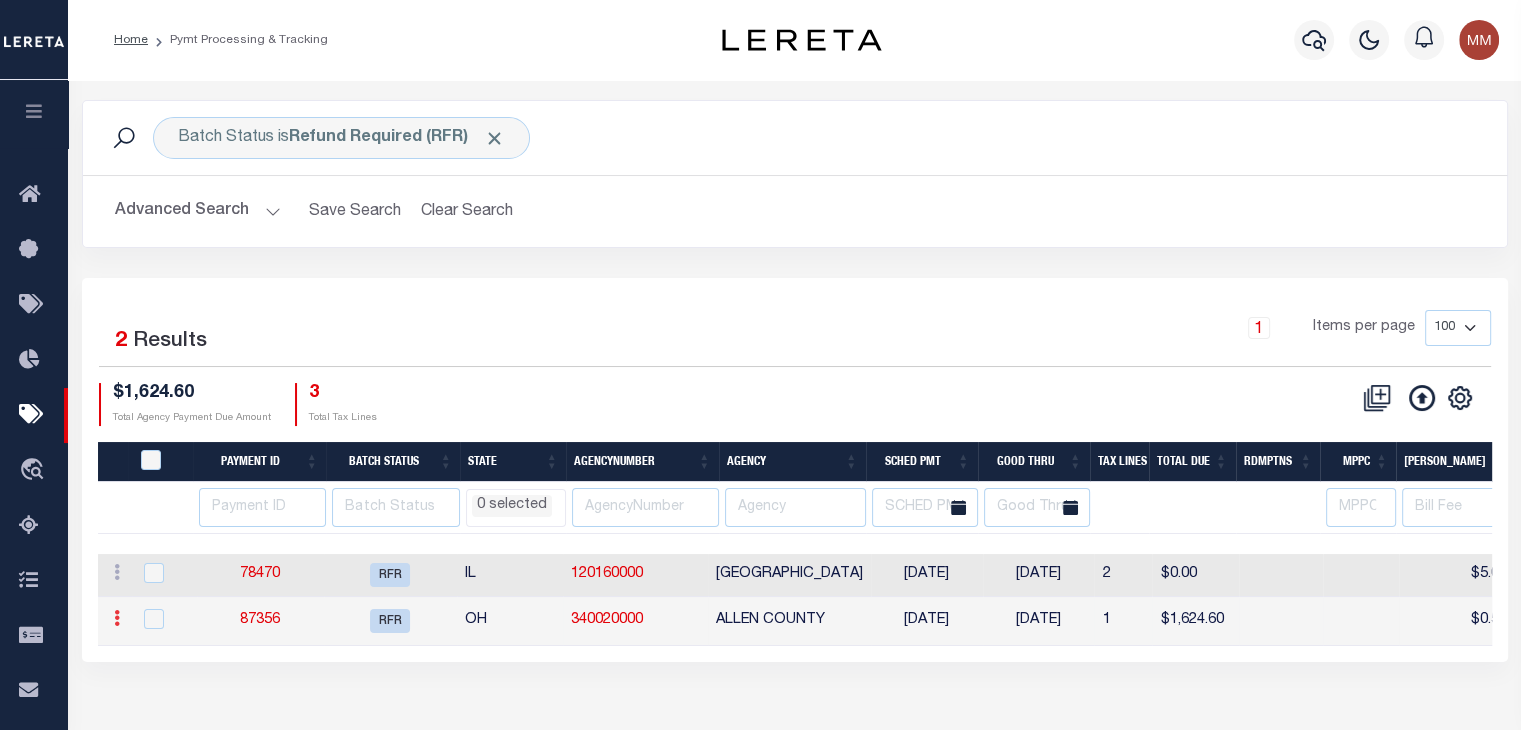 click at bounding box center [117, 618] 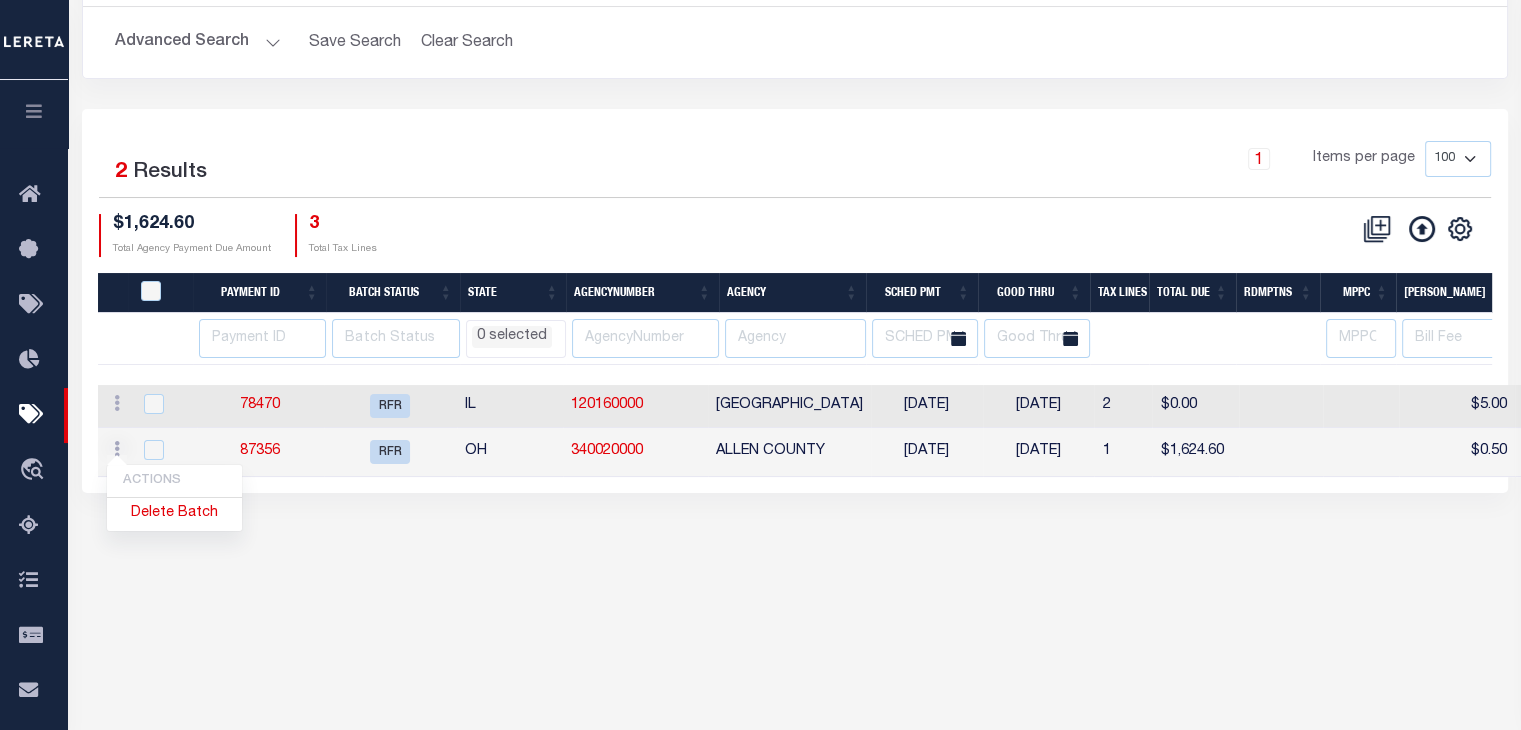 scroll, scrollTop: 300, scrollLeft: 0, axis: vertical 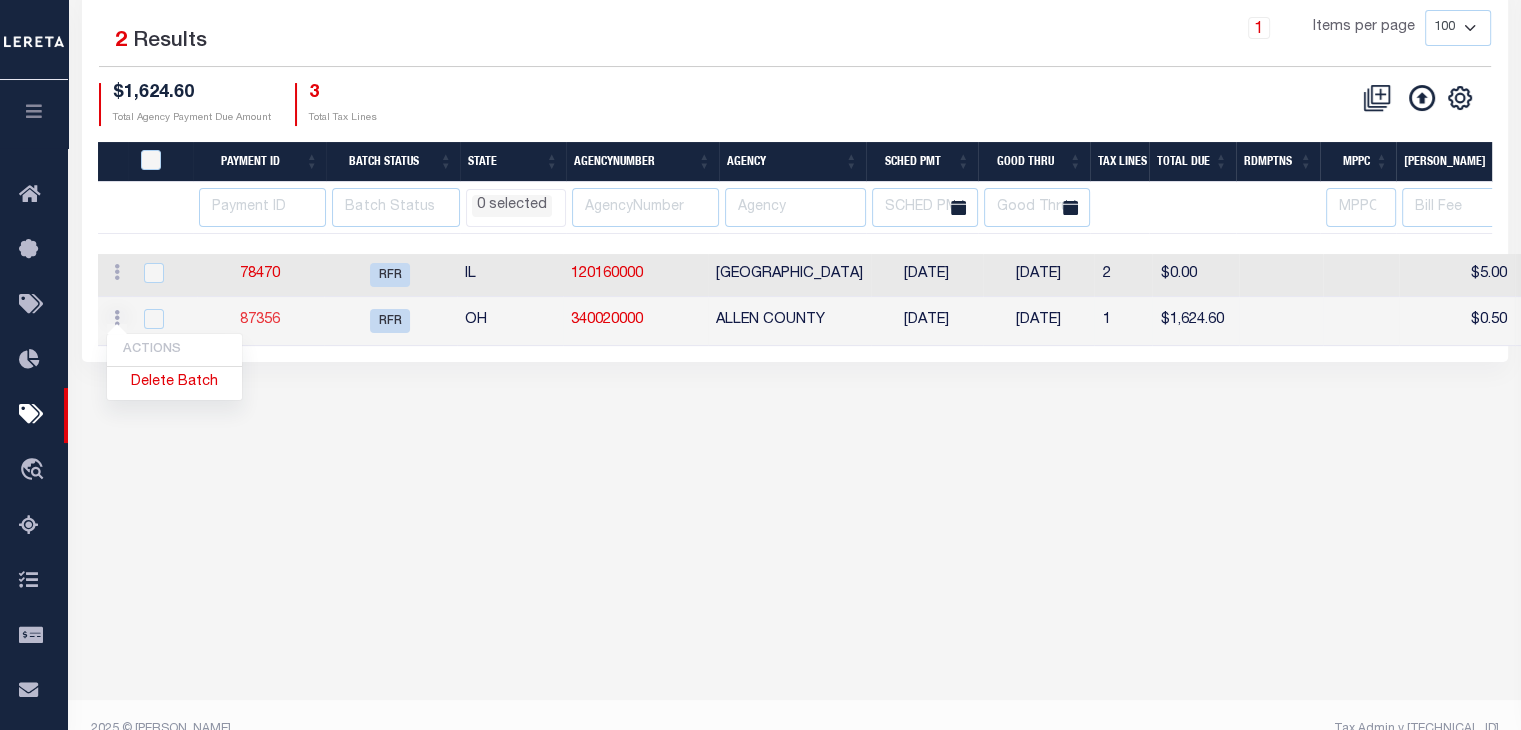 click on "87356" at bounding box center [260, 320] 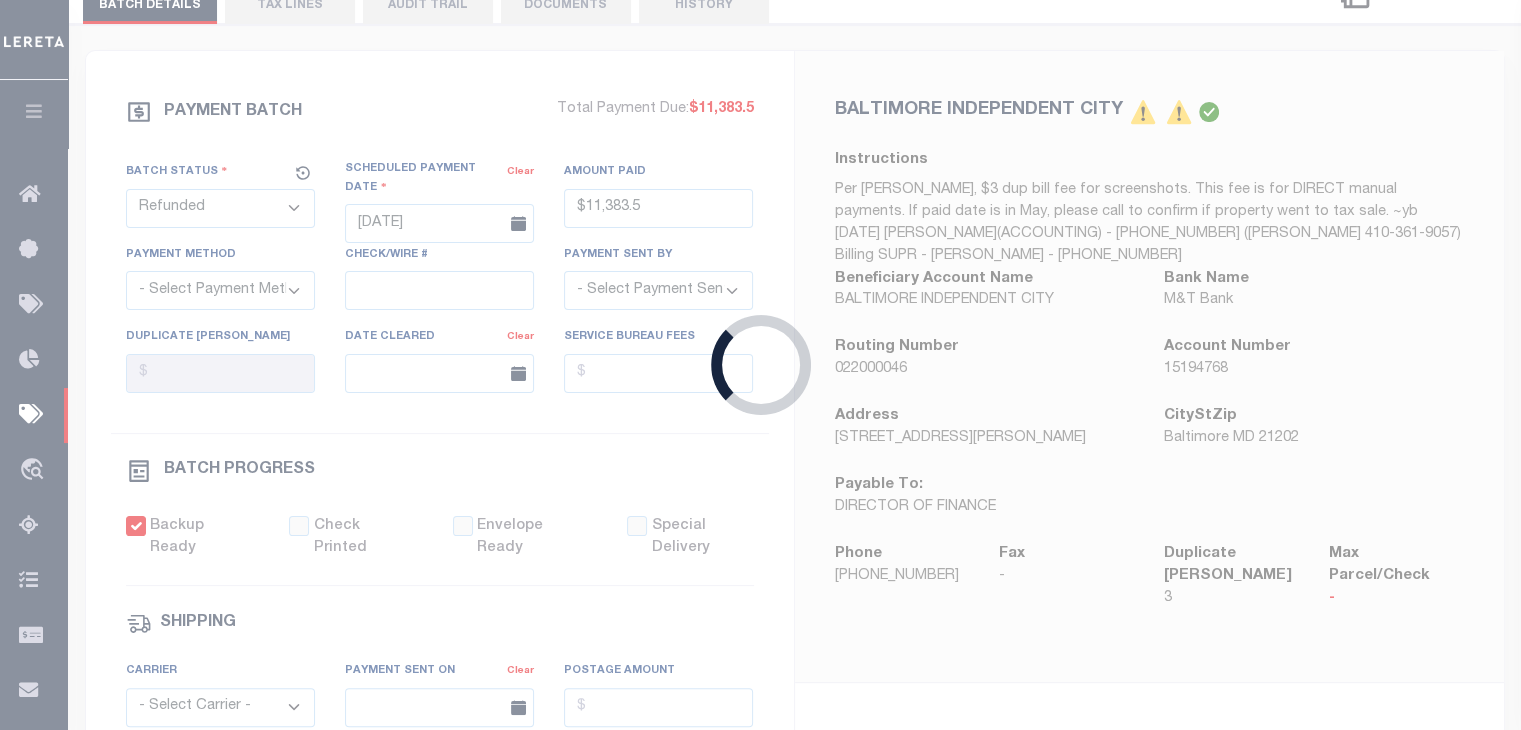 scroll, scrollTop: 1008, scrollLeft: 0, axis: vertical 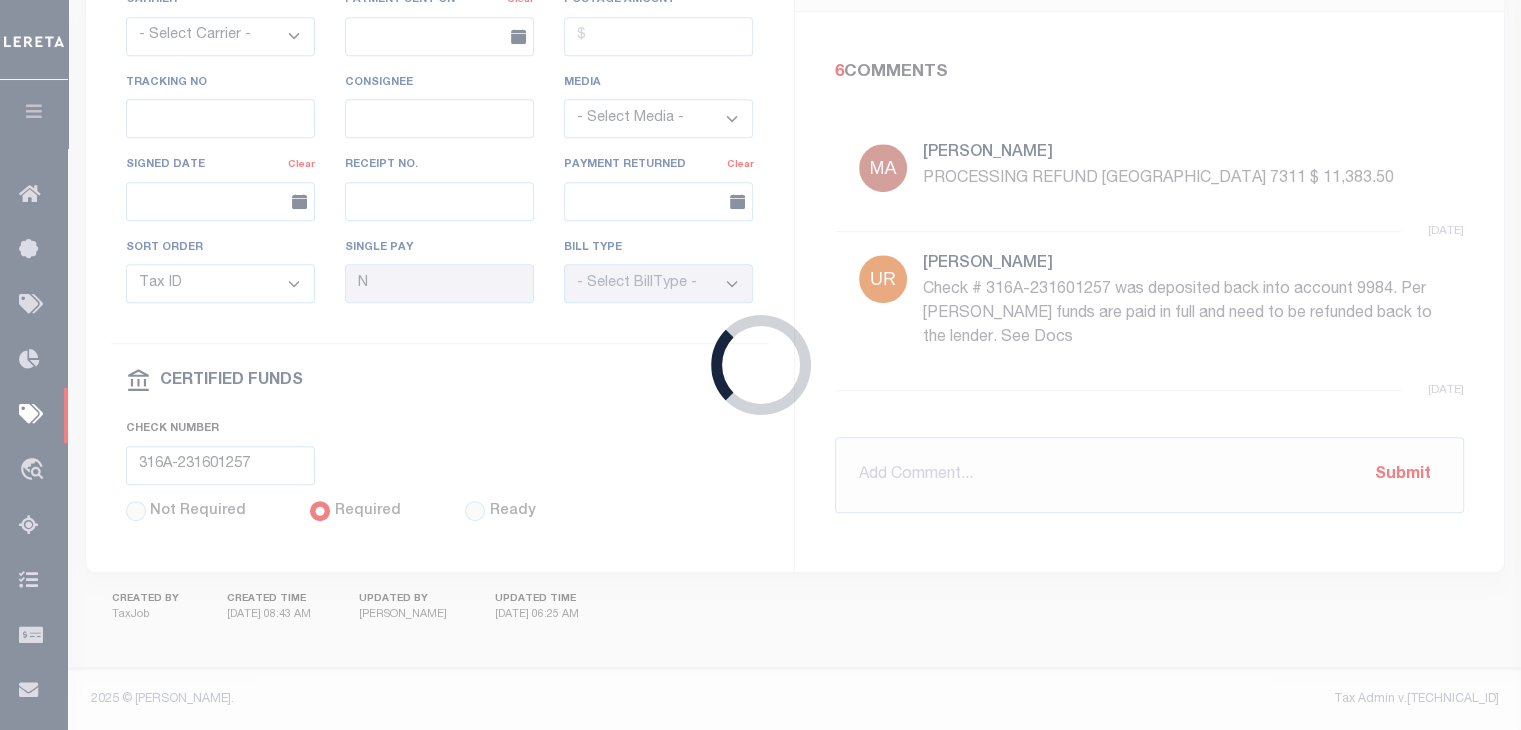 select on "RFR" 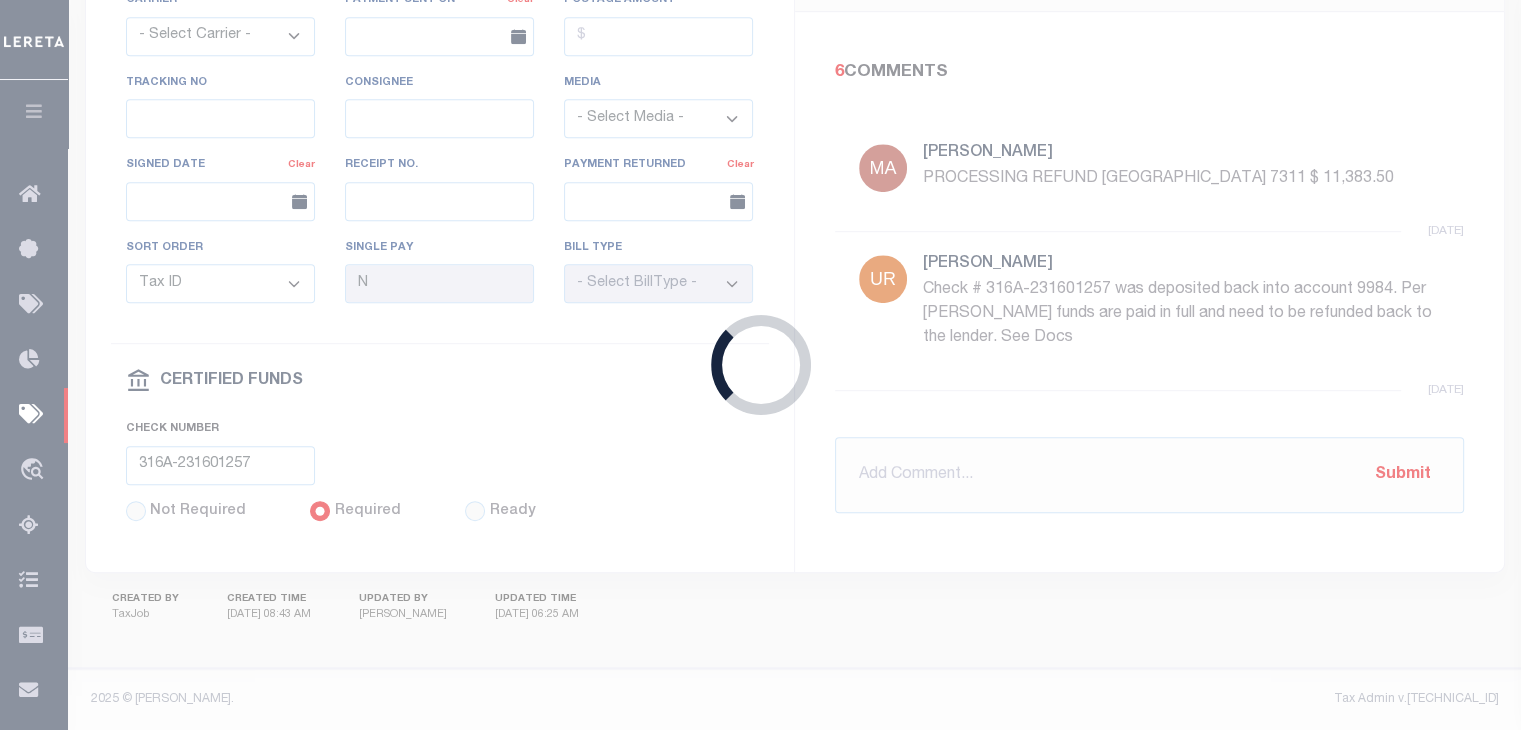 type on "07/02/2025" 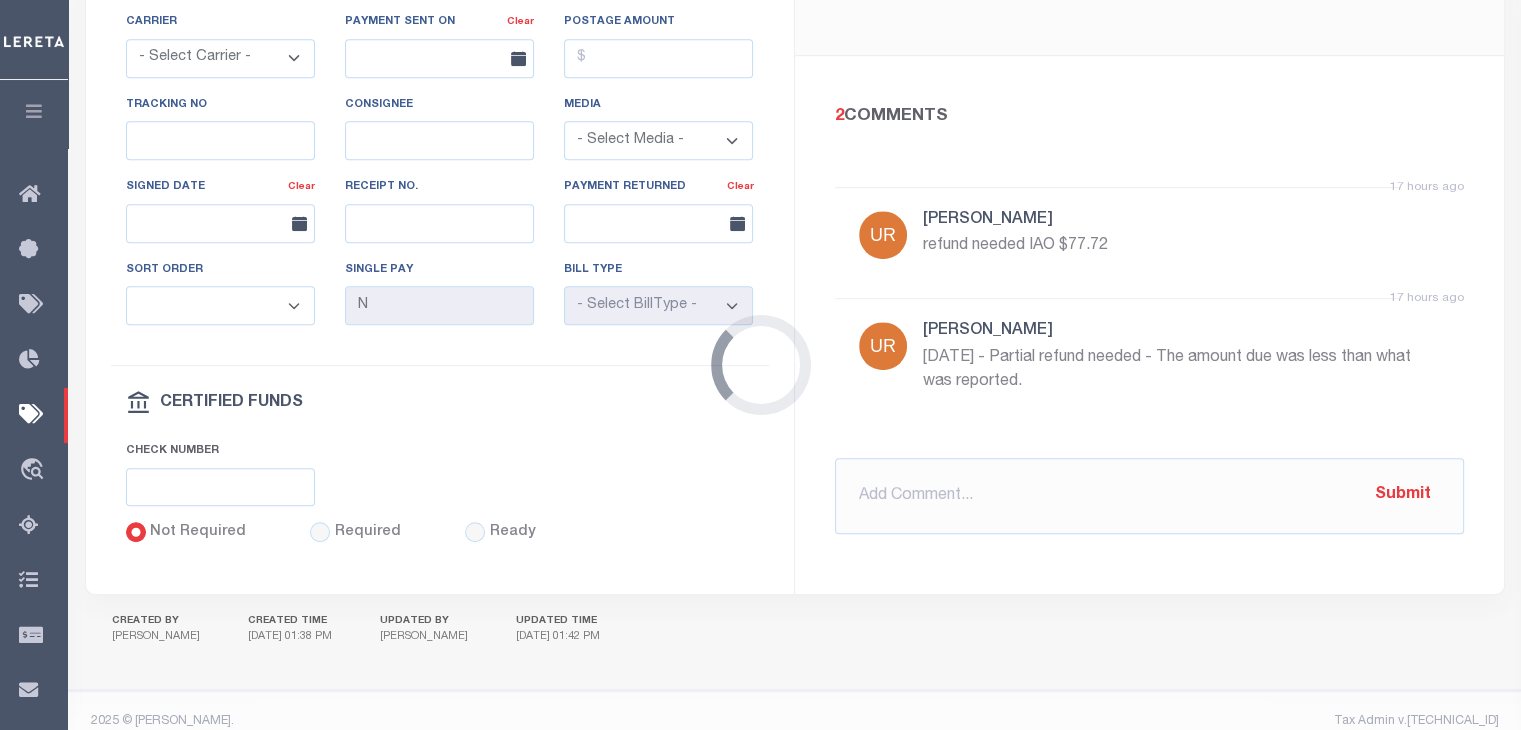 scroll, scrollTop: 0, scrollLeft: 0, axis: both 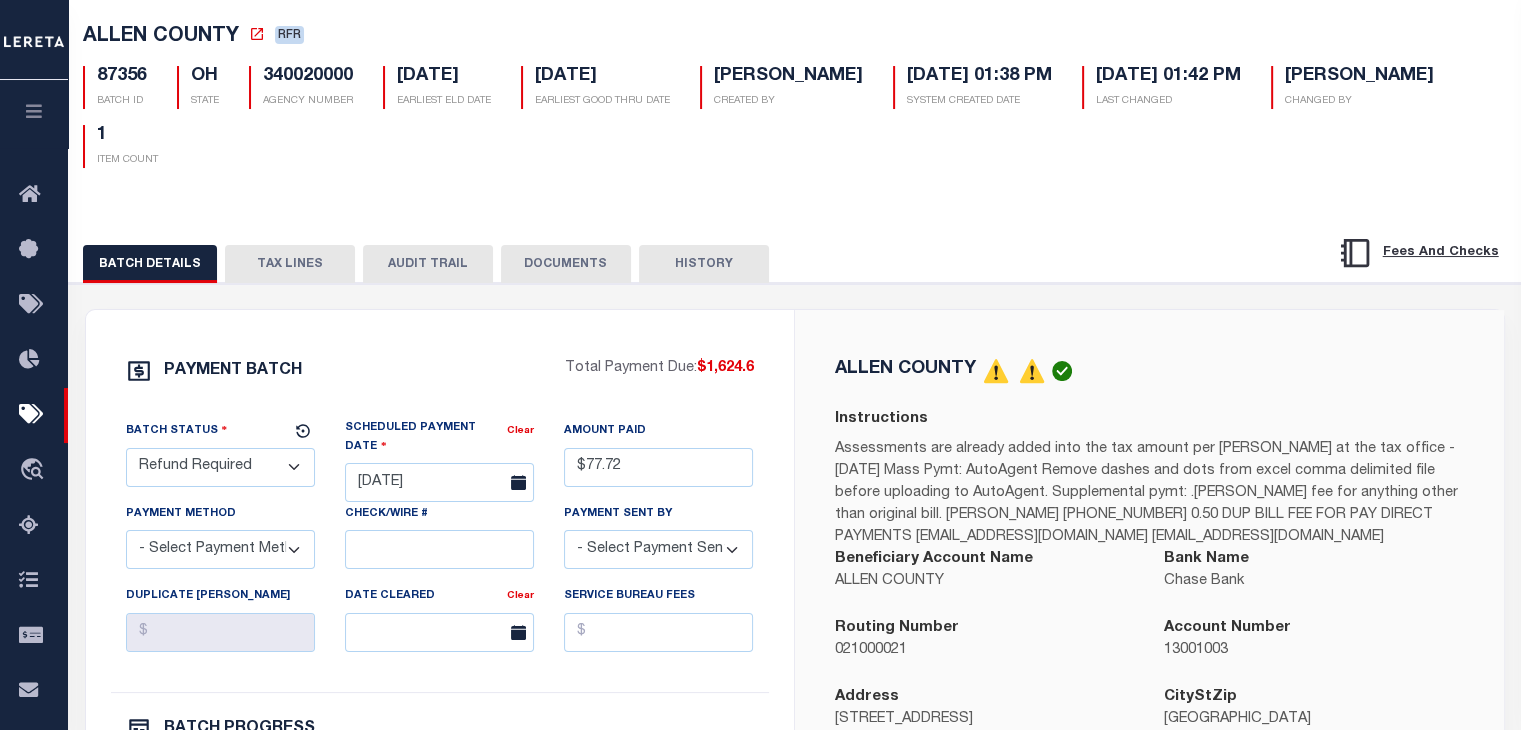 click on "DOCUMENTS" at bounding box center [566, 264] 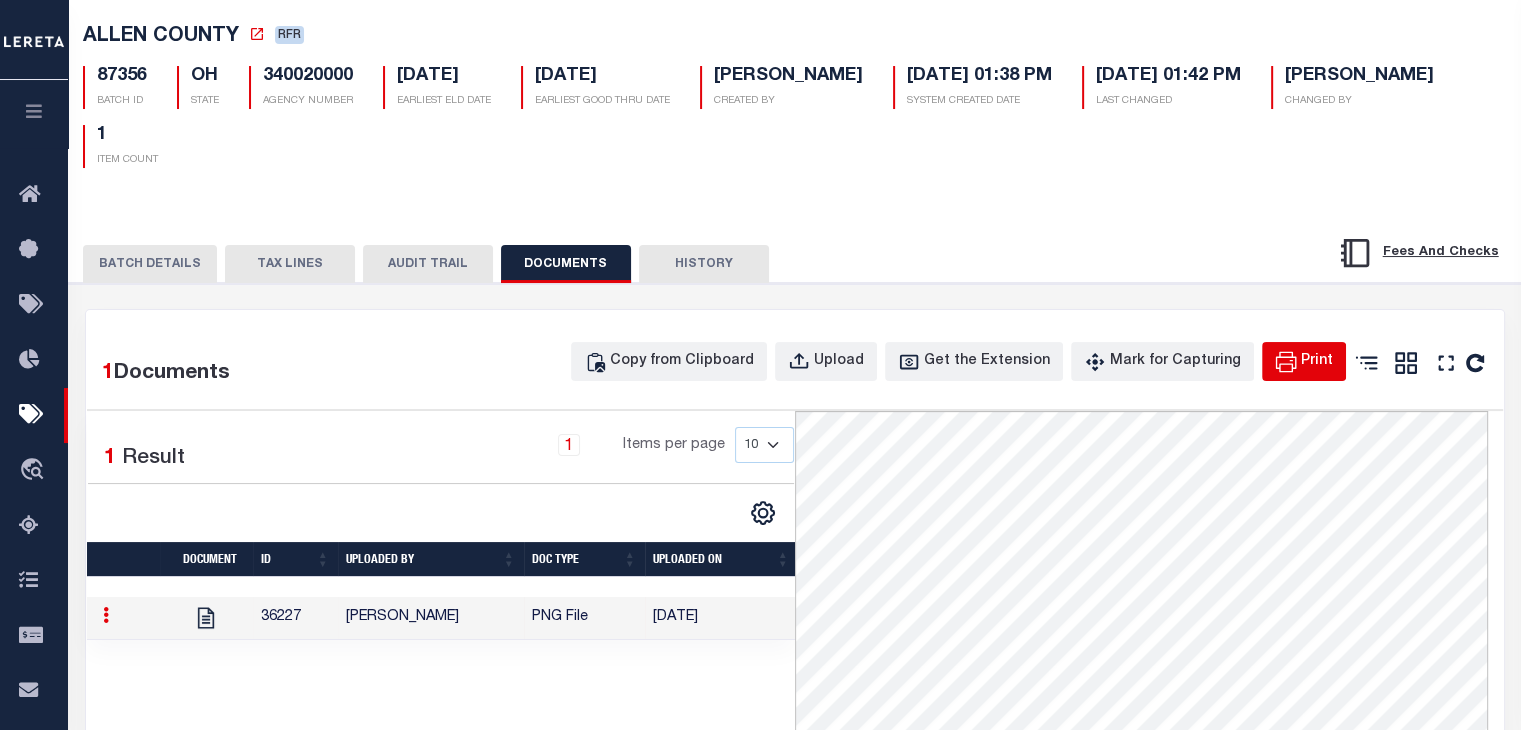 click on "Print" at bounding box center (1304, 361) 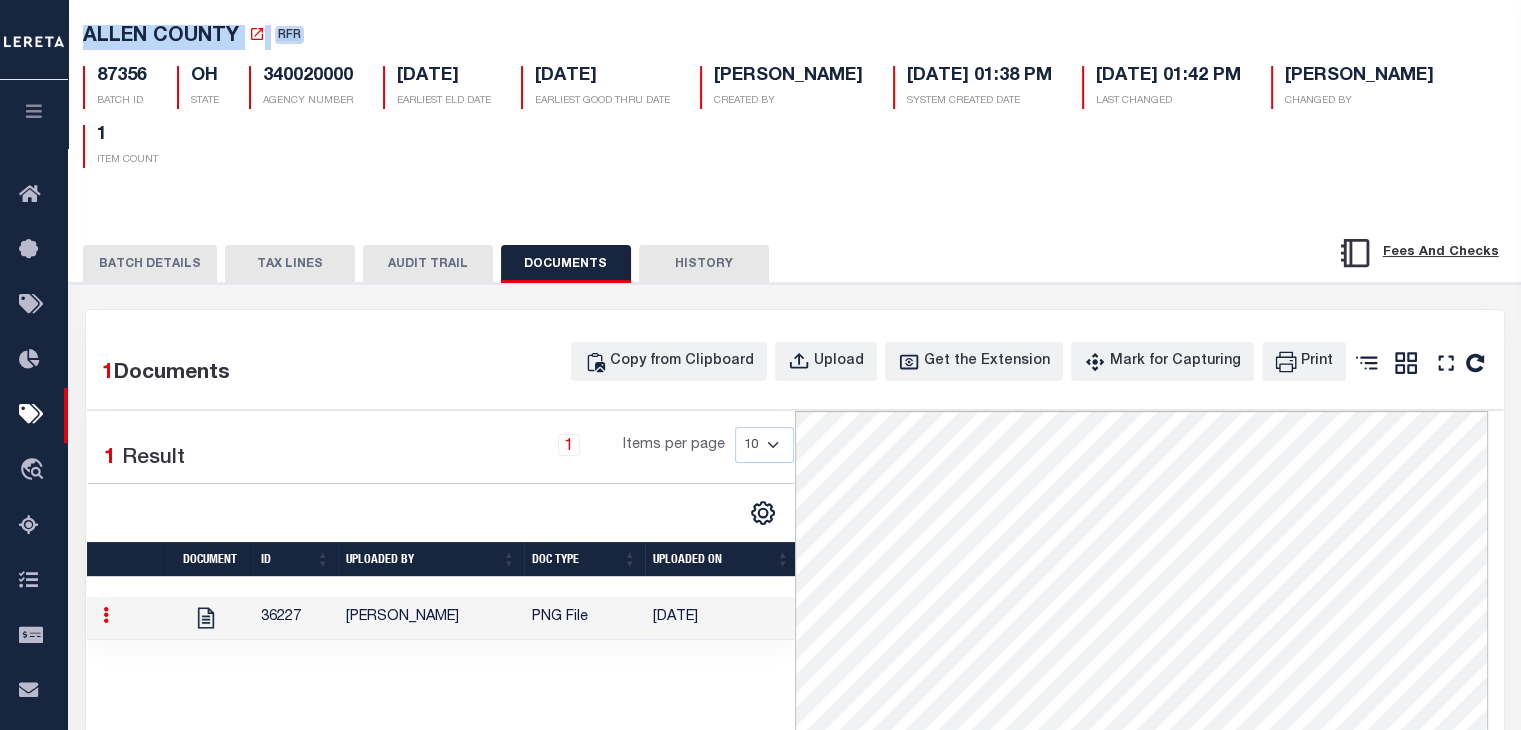 drag, startPoint x: 79, startPoint y: 34, endPoint x: 129, endPoint y: 42, distance: 50.635956 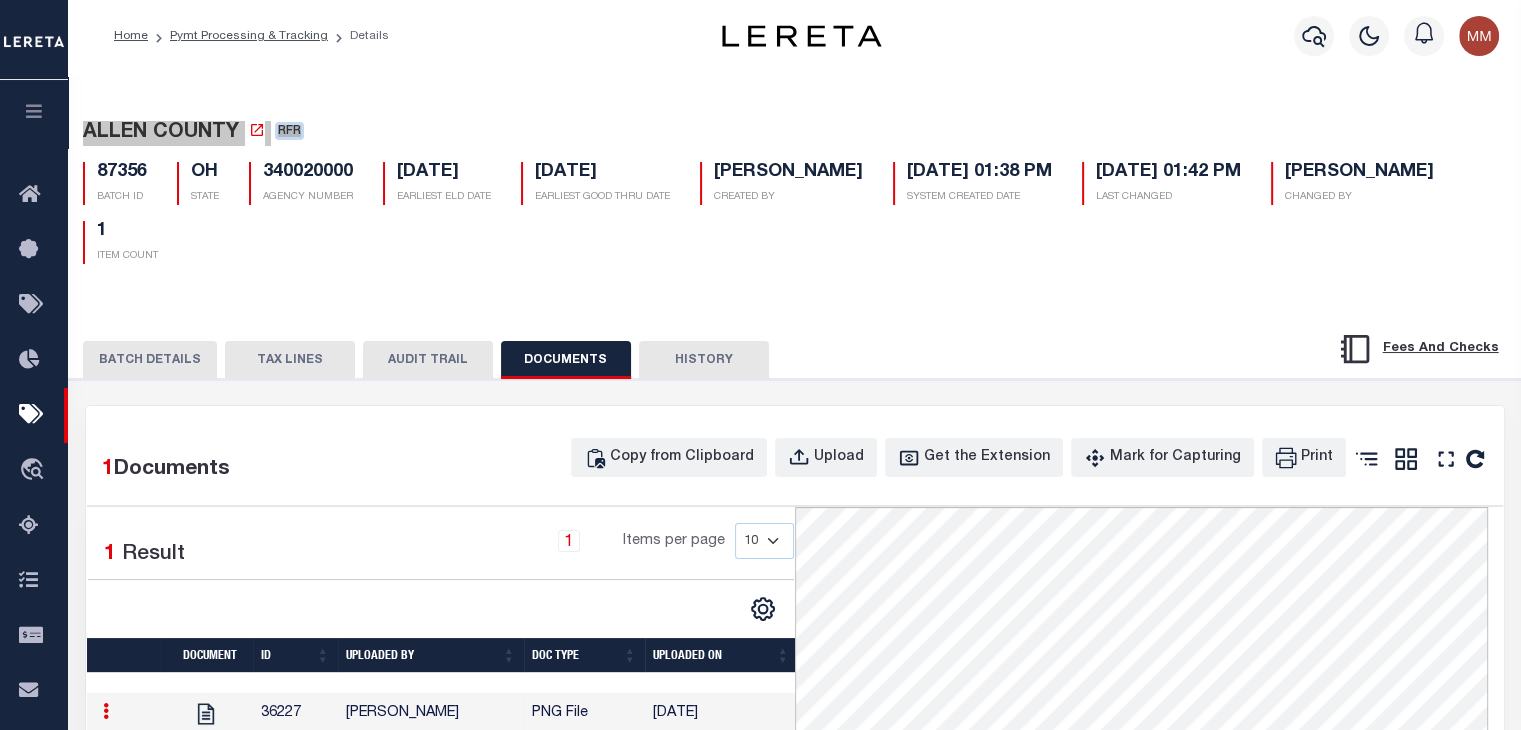scroll, scrollTop: 0, scrollLeft: 0, axis: both 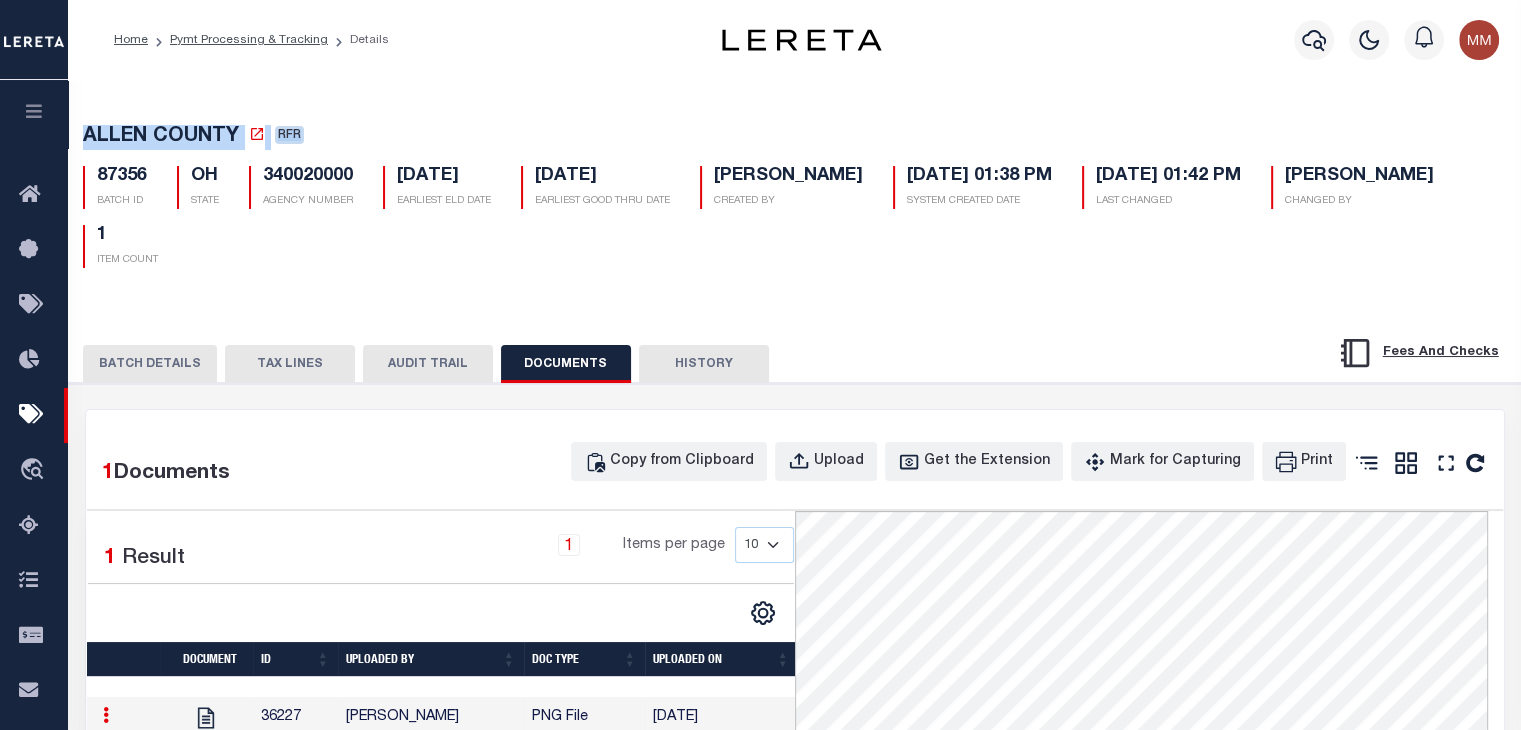 click on "TAX LINES" at bounding box center (290, 364) 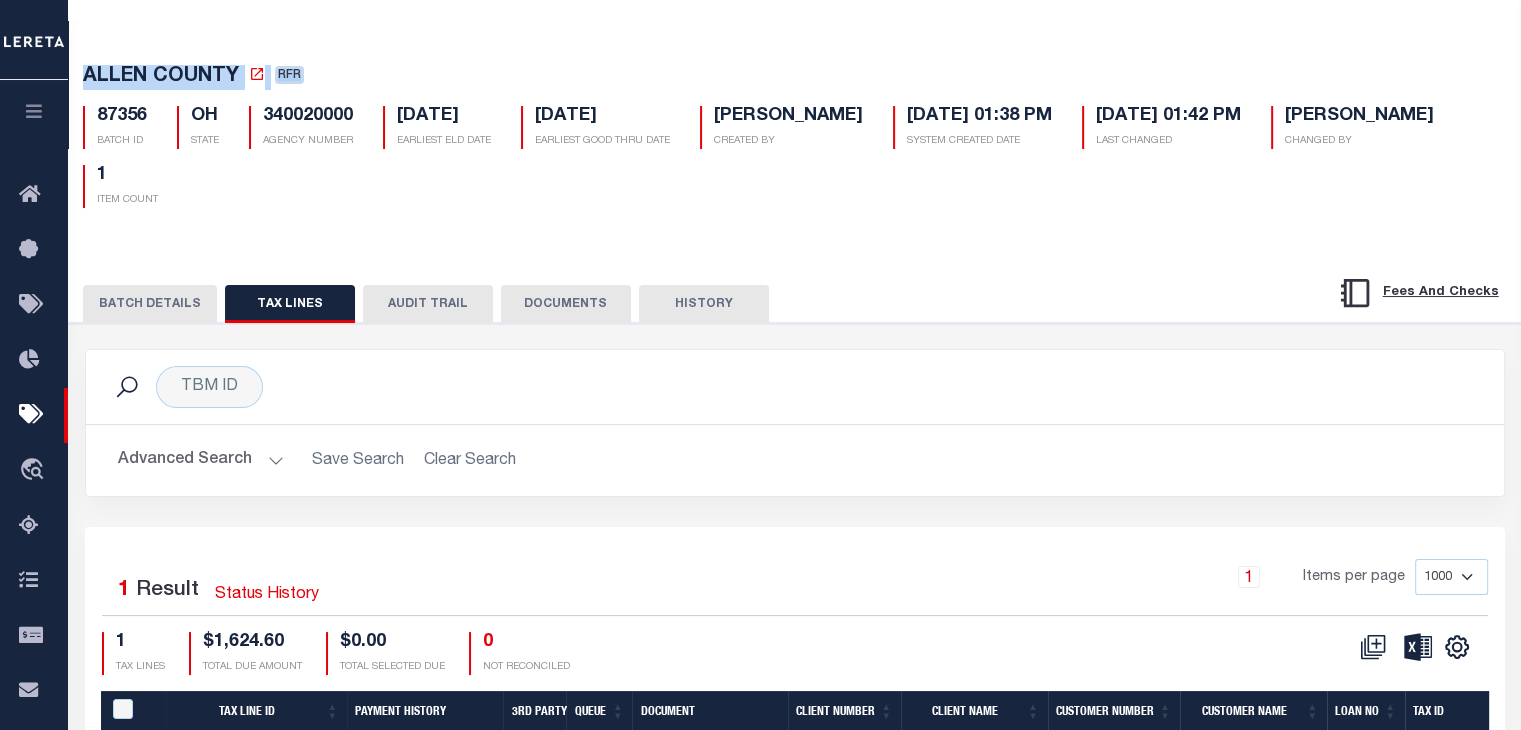 scroll, scrollTop: 300, scrollLeft: 0, axis: vertical 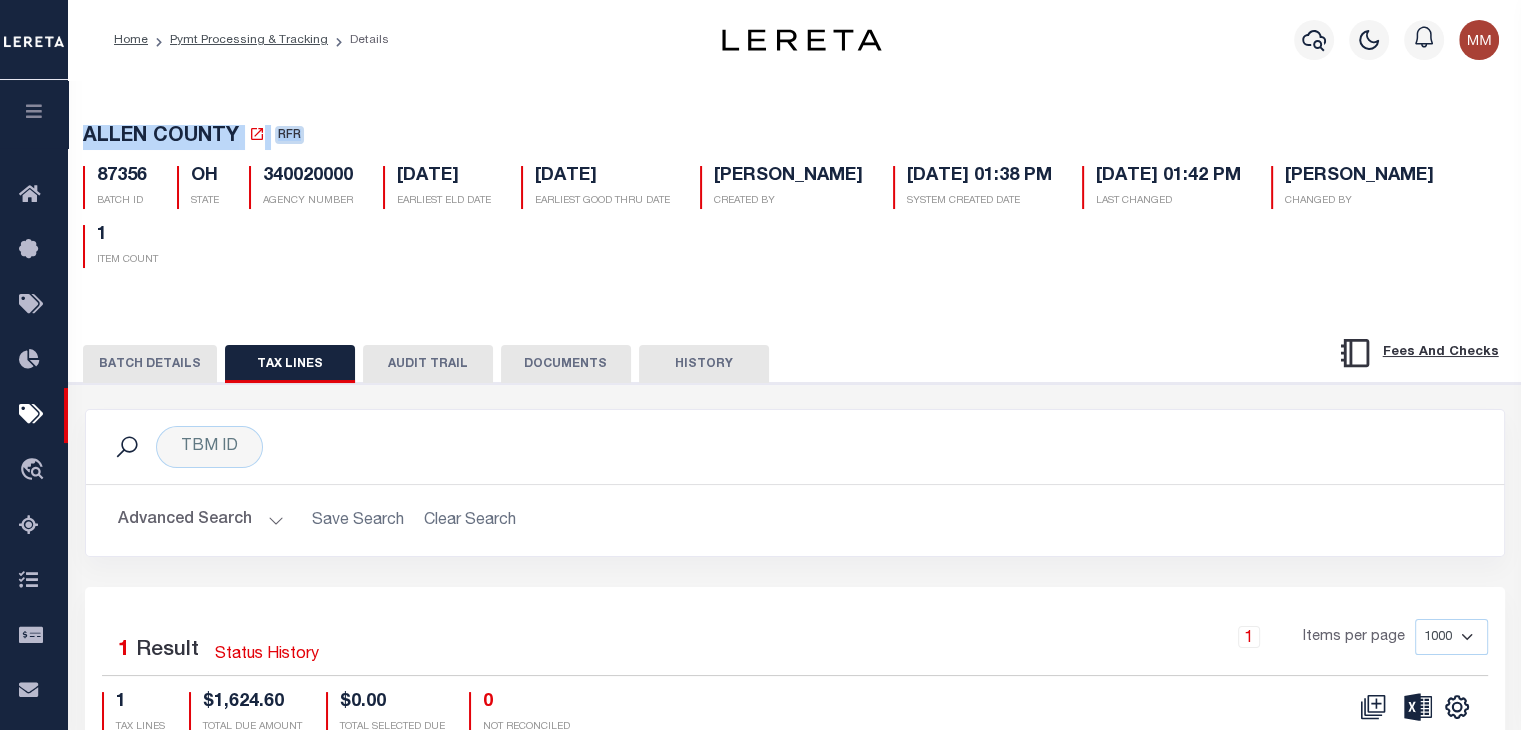 drag, startPoint x: 128, startPoint y: 364, endPoint x: 129, endPoint y: 225, distance: 139.0036 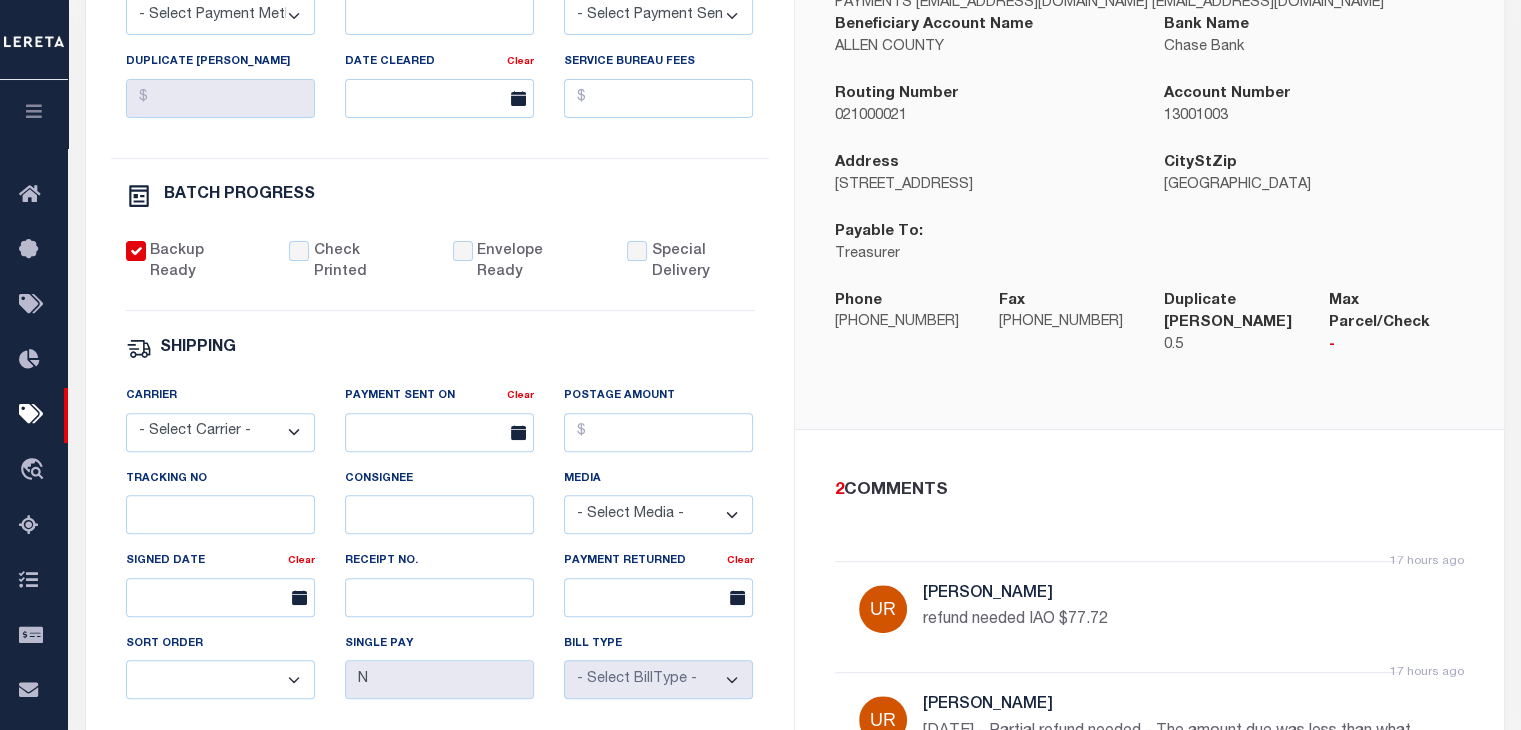 scroll, scrollTop: 1000, scrollLeft: 0, axis: vertical 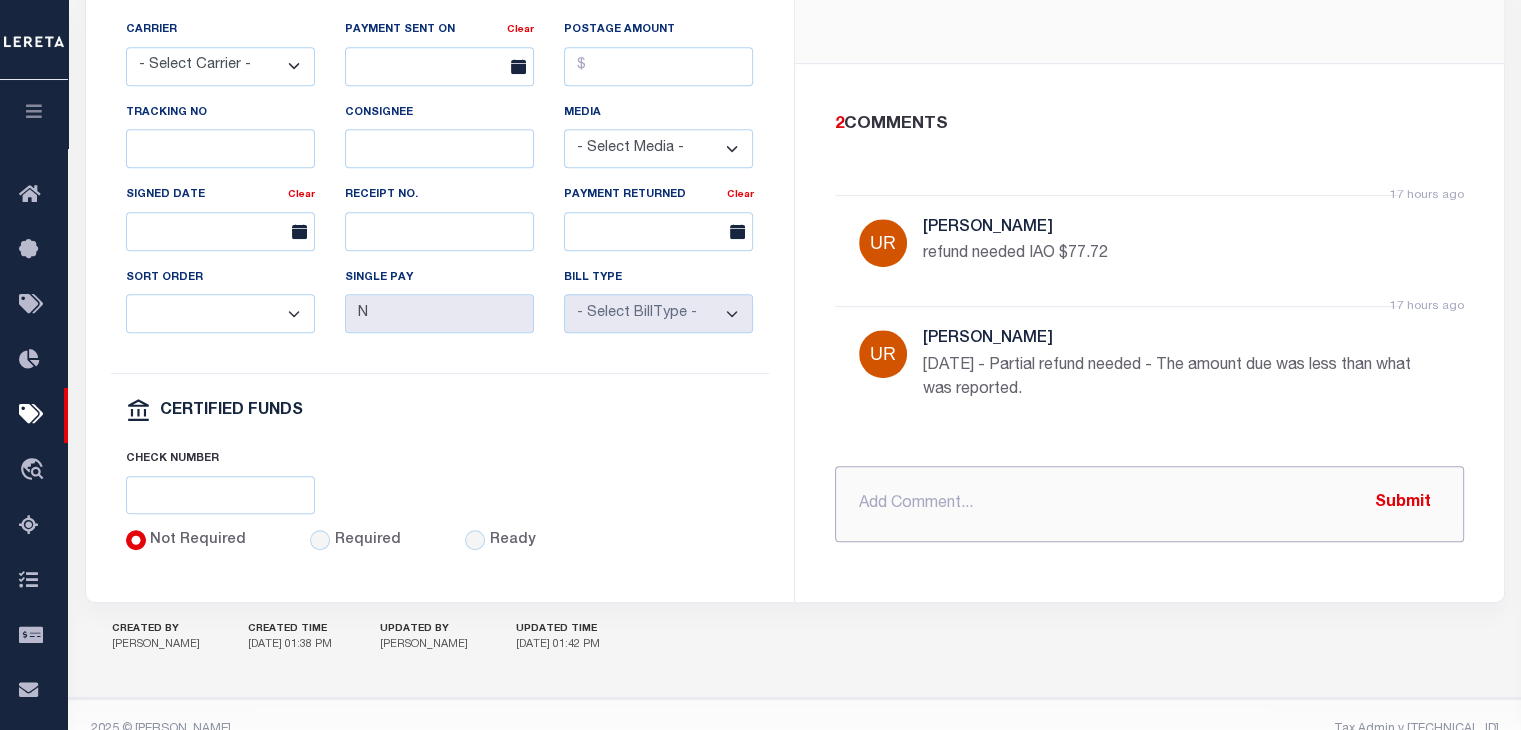 click at bounding box center [1149, 504] 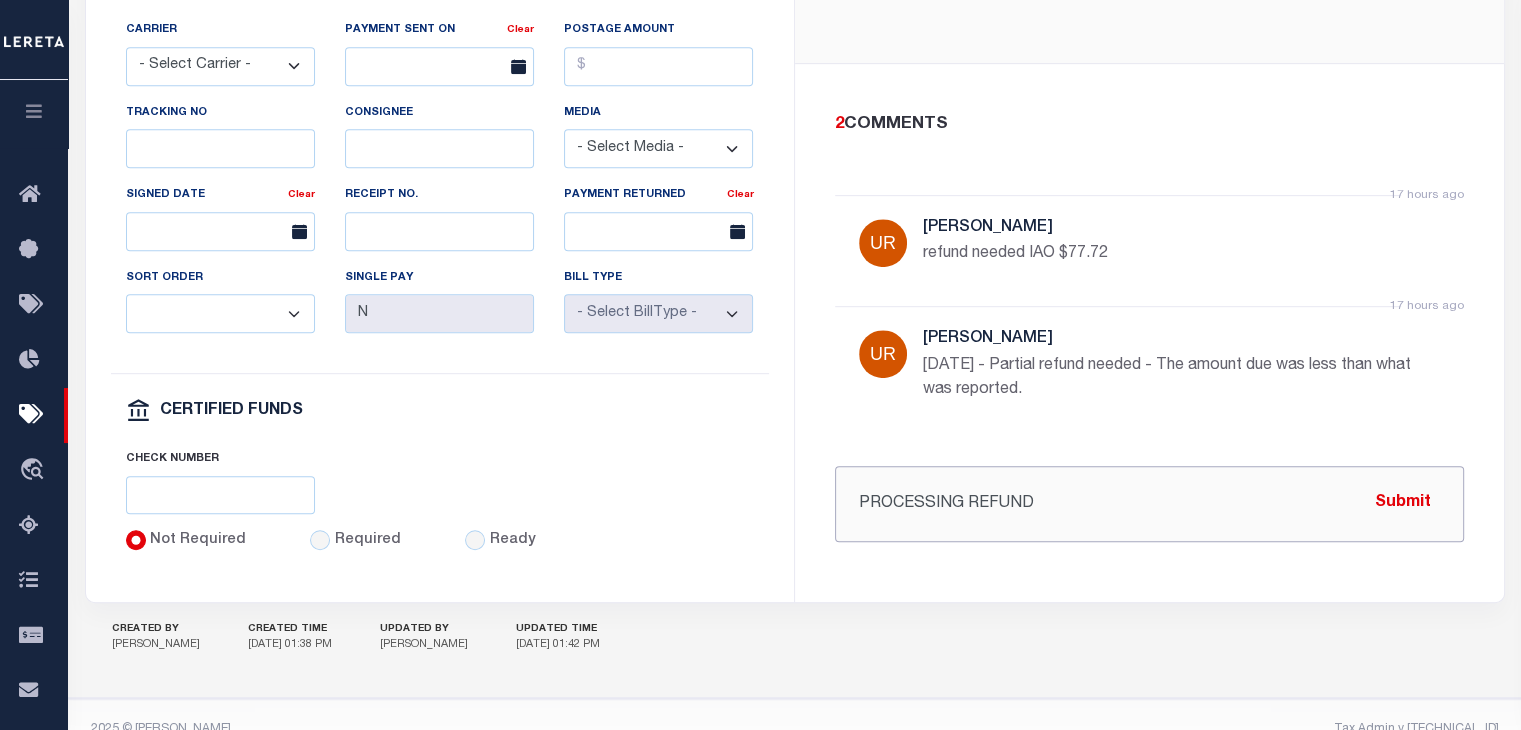 paste on "ALLEN COUNTY OH  RDID 7326 $ 77.72" 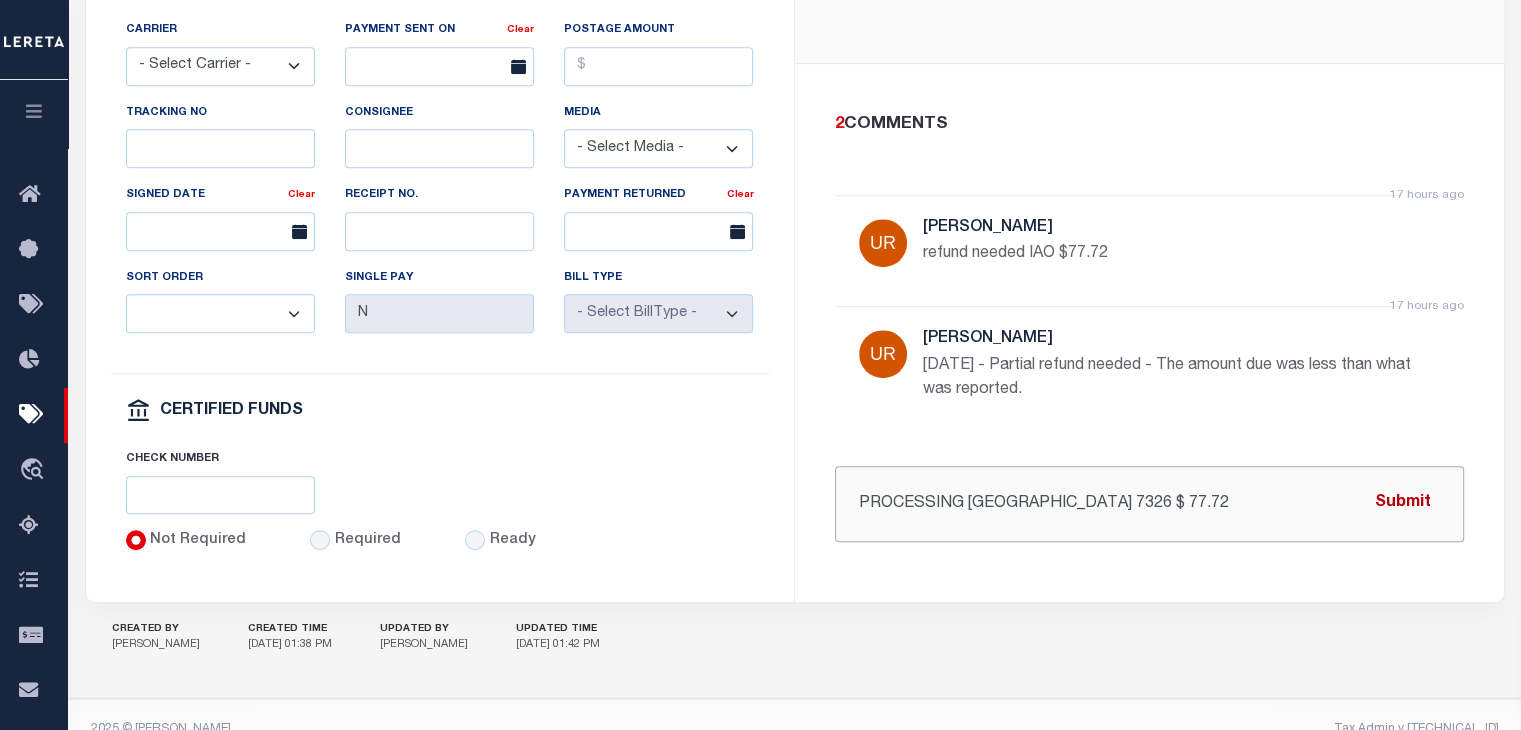 type on "PROCESSING REFUND ALLEN COUNTY OH  RDID 7326 $ 77.72" 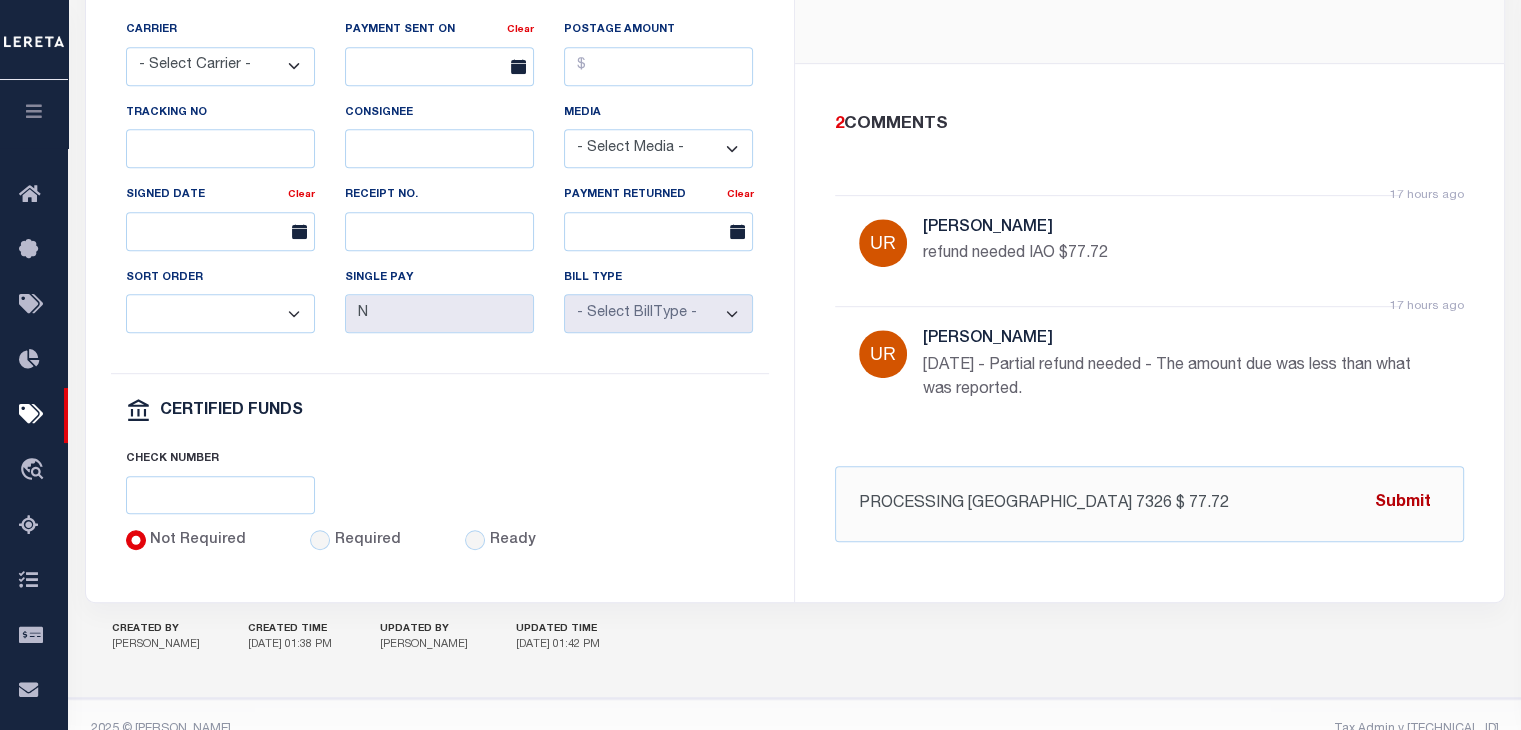 click on "Submit" at bounding box center [1403, 503] 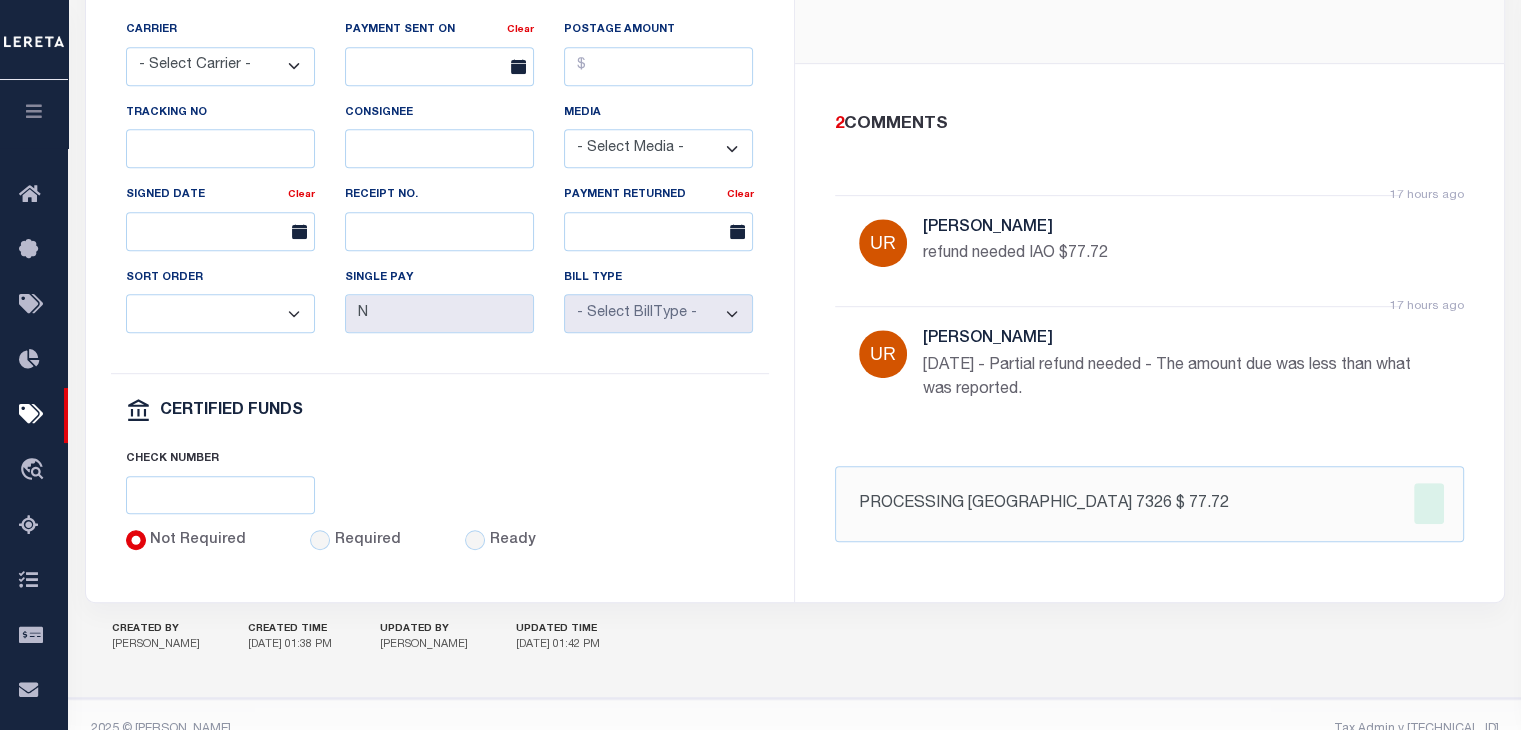 type 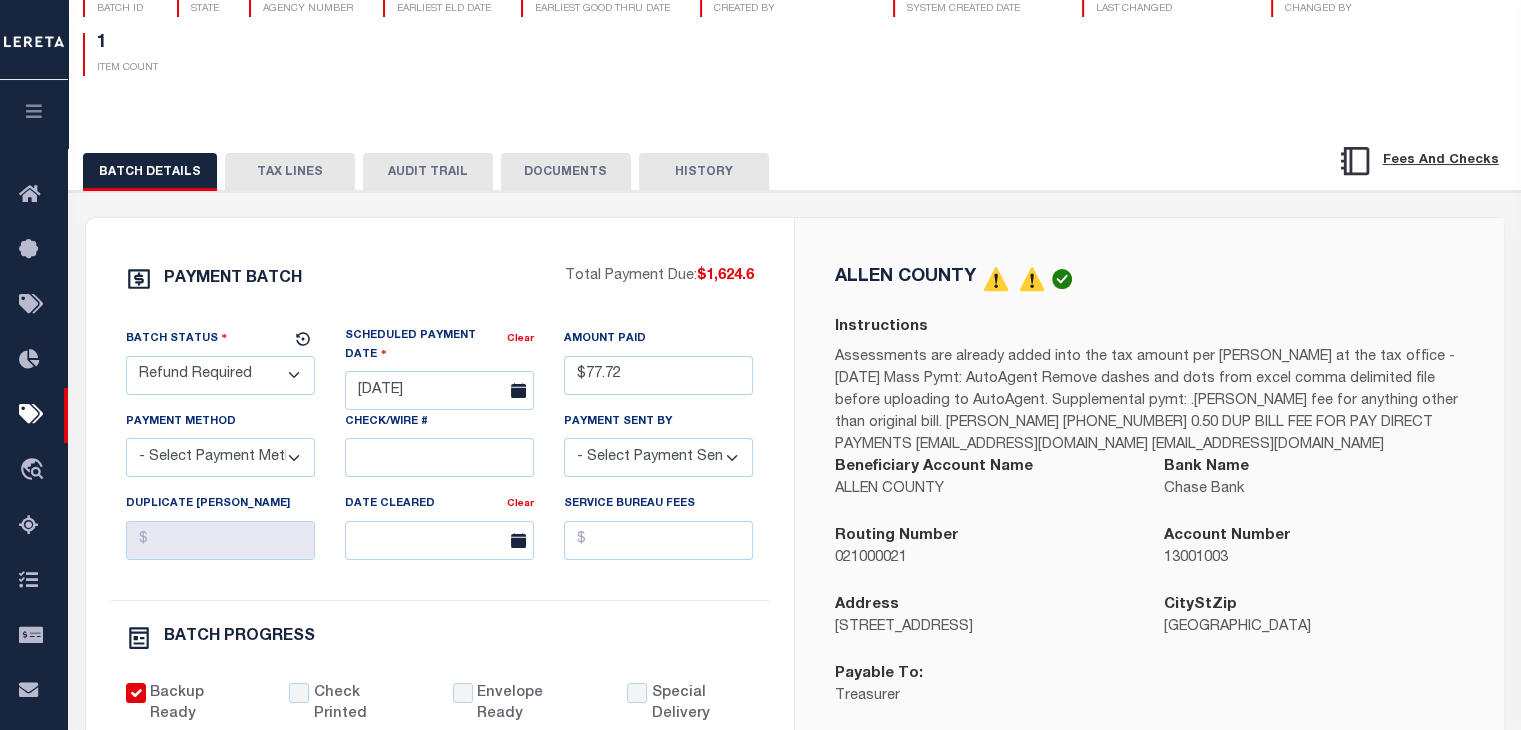scroll, scrollTop: 100, scrollLeft: 0, axis: vertical 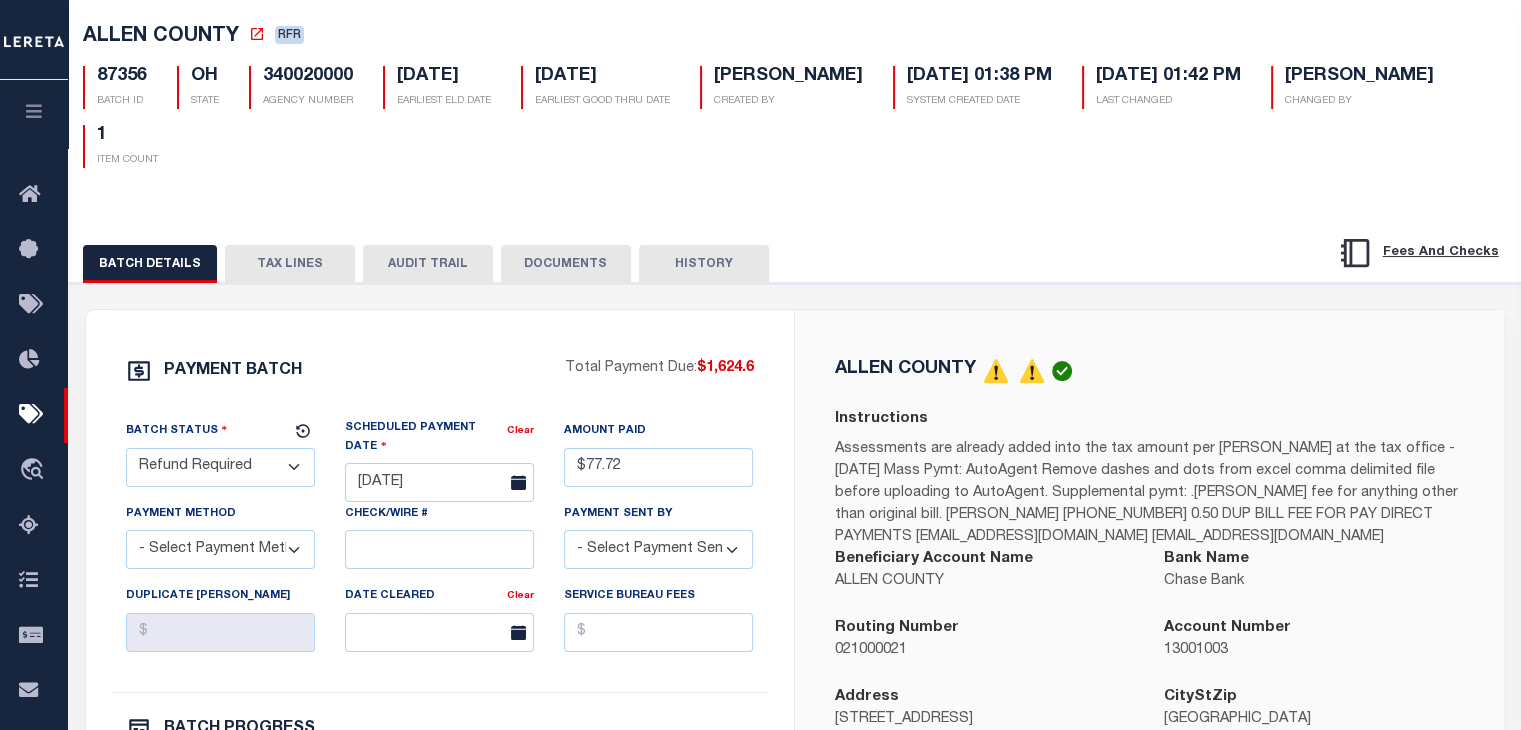 click on "DOCUMENTS" at bounding box center (566, 264) 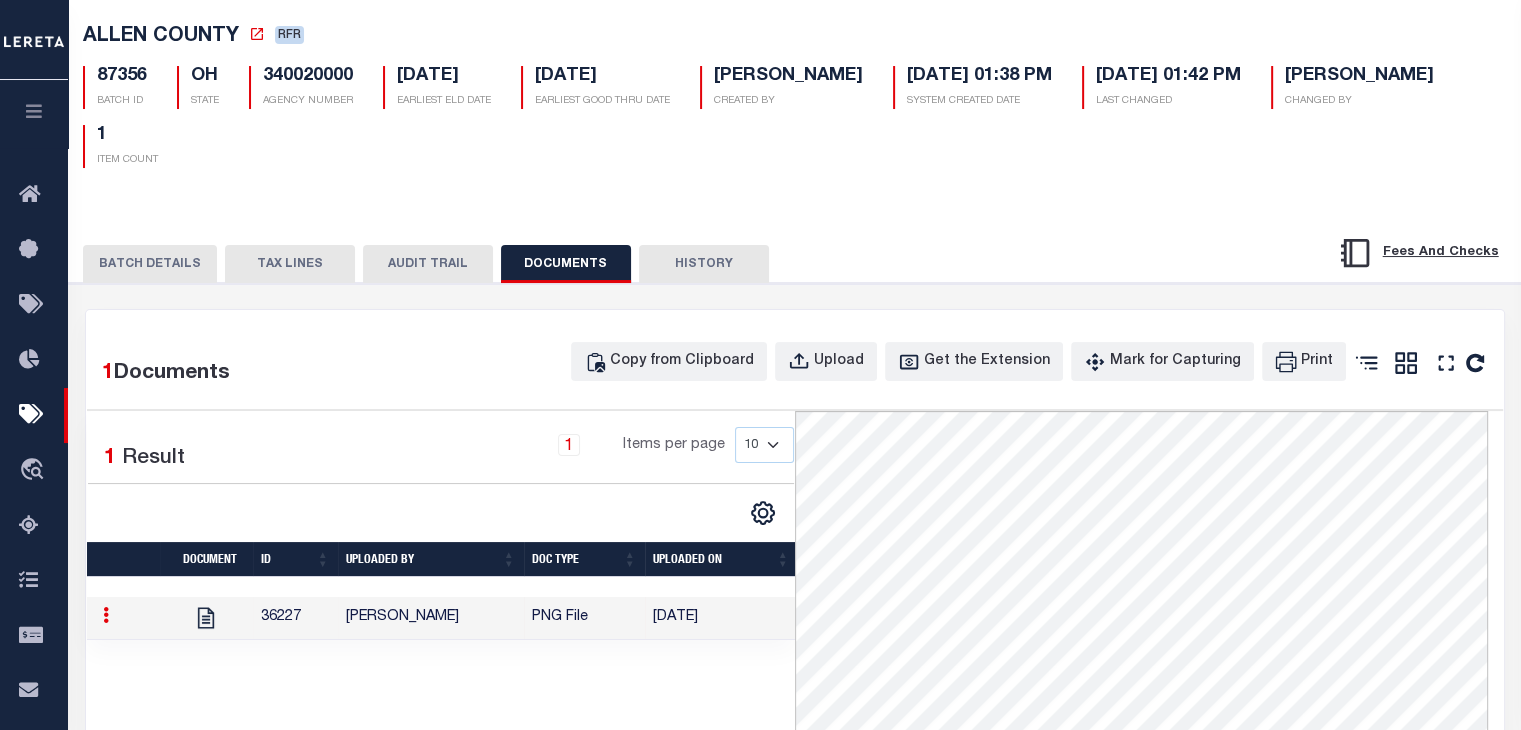 scroll, scrollTop: 0, scrollLeft: 0, axis: both 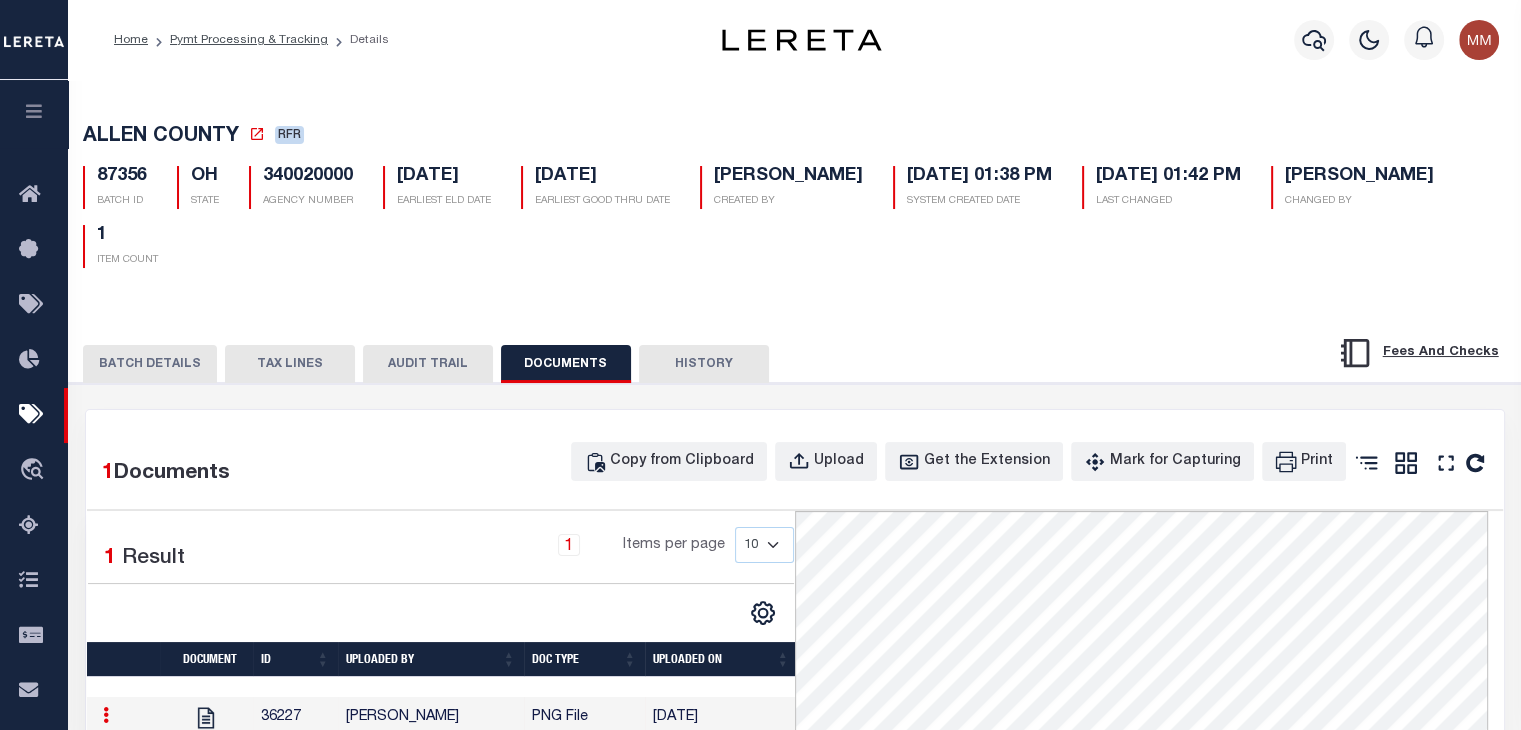 click on "BATCH DETAILS" at bounding box center [150, 364] 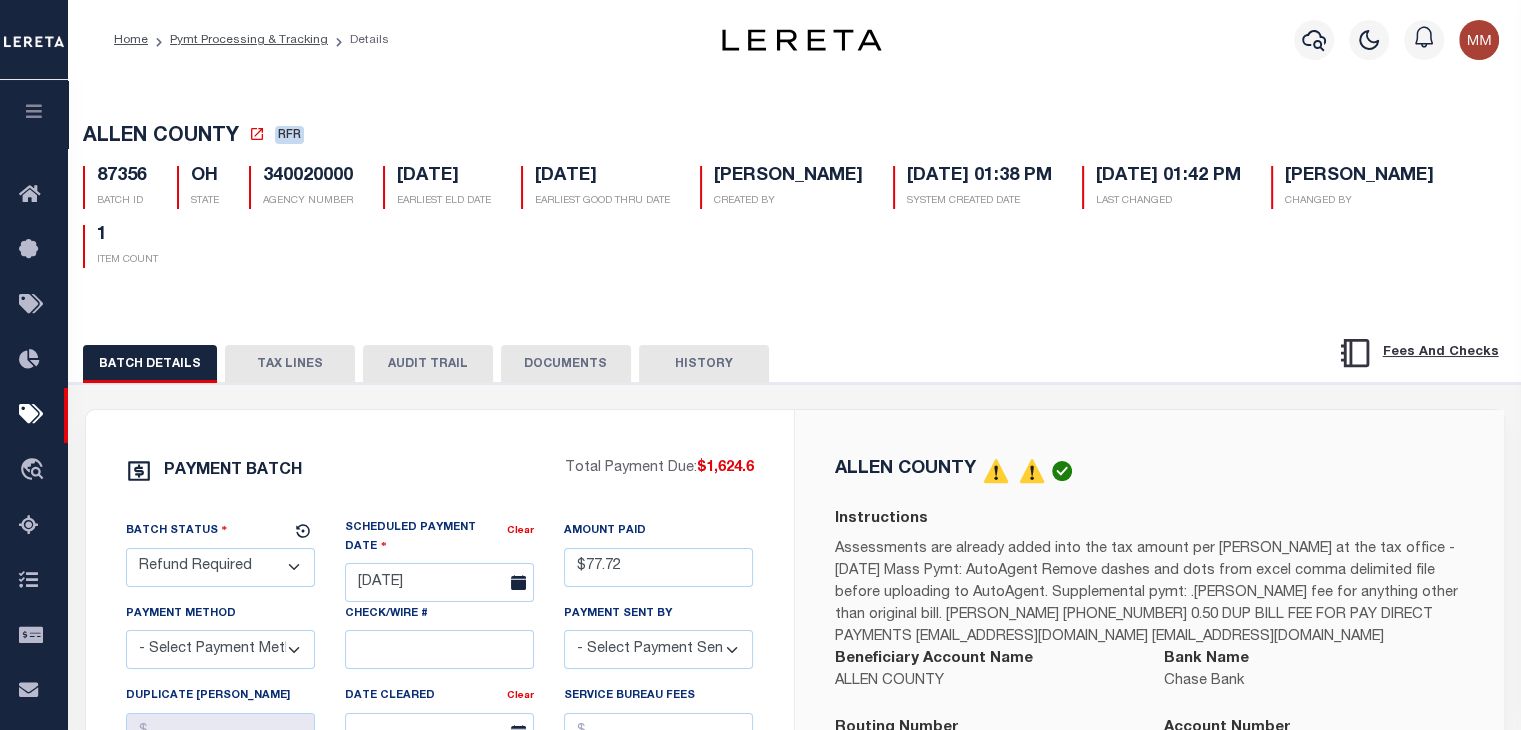 click on "- Select Status -
Scheduled for Payment
Ready For Payment
Payment Sent
Cleared and Complete
New Check Needed
Research Required
Awaiting Funds
Refund Required
Refund Logged
Refunded
Payment Received
Payment Recd - Ctfd
Ready for Wire
Ready for ACH
Ready for File
Refund Requested
Payment Returned
Payment File Sent
Receipt Received" at bounding box center [220, 567] 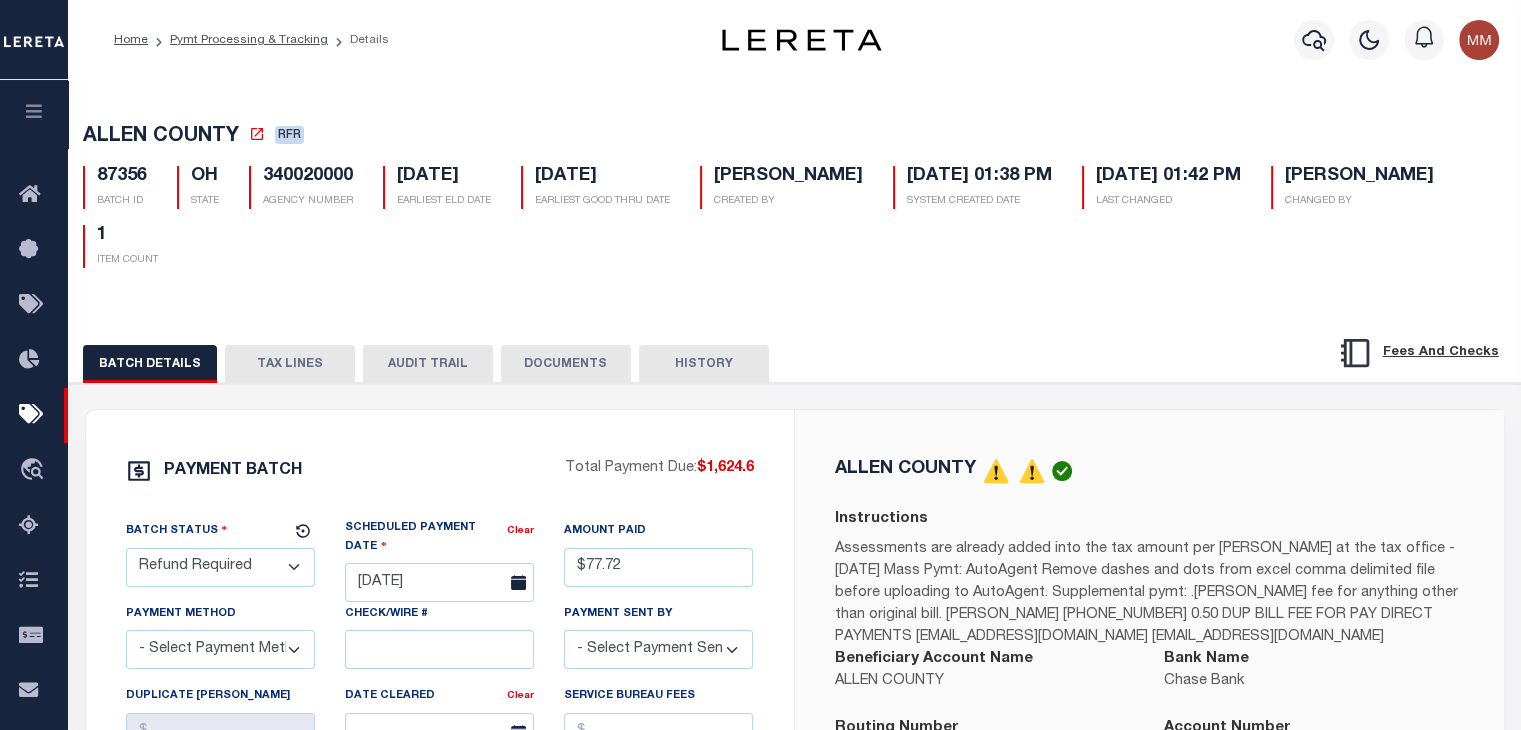 select on "RFL" 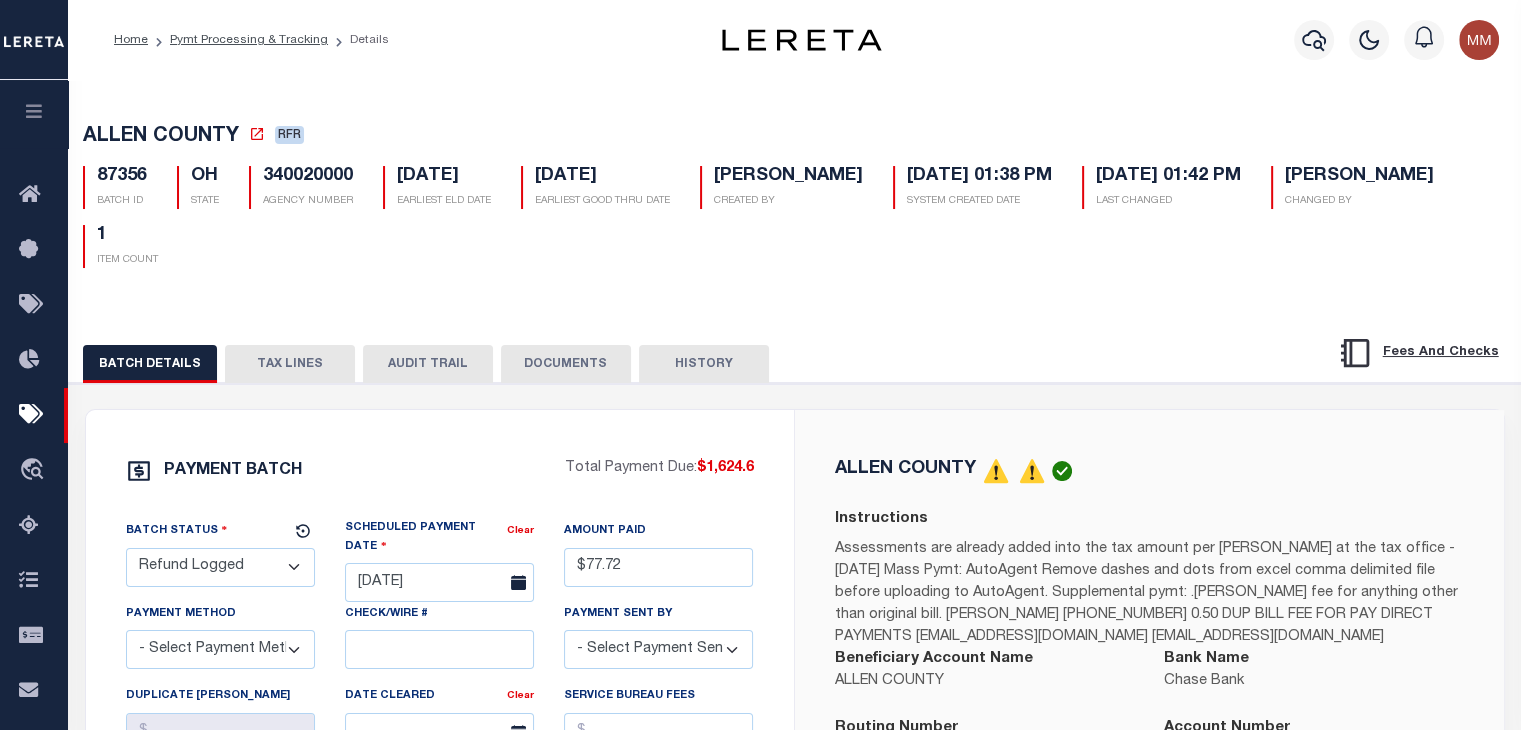click on "- Select Status -
Scheduled for Payment
Ready For Payment
Payment Sent
Cleared and Complete
New Check Needed
Research Required
Awaiting Funds
Refund Required
Refund Logged
Refunded
Payment Received
Payment Recd - Ctfd
Ready for Wire
Ready for ACH
Ready for File
Refund Requested
Payment Returned
Payment File Sent
Receipt Received" at bounding box center [220, 567] 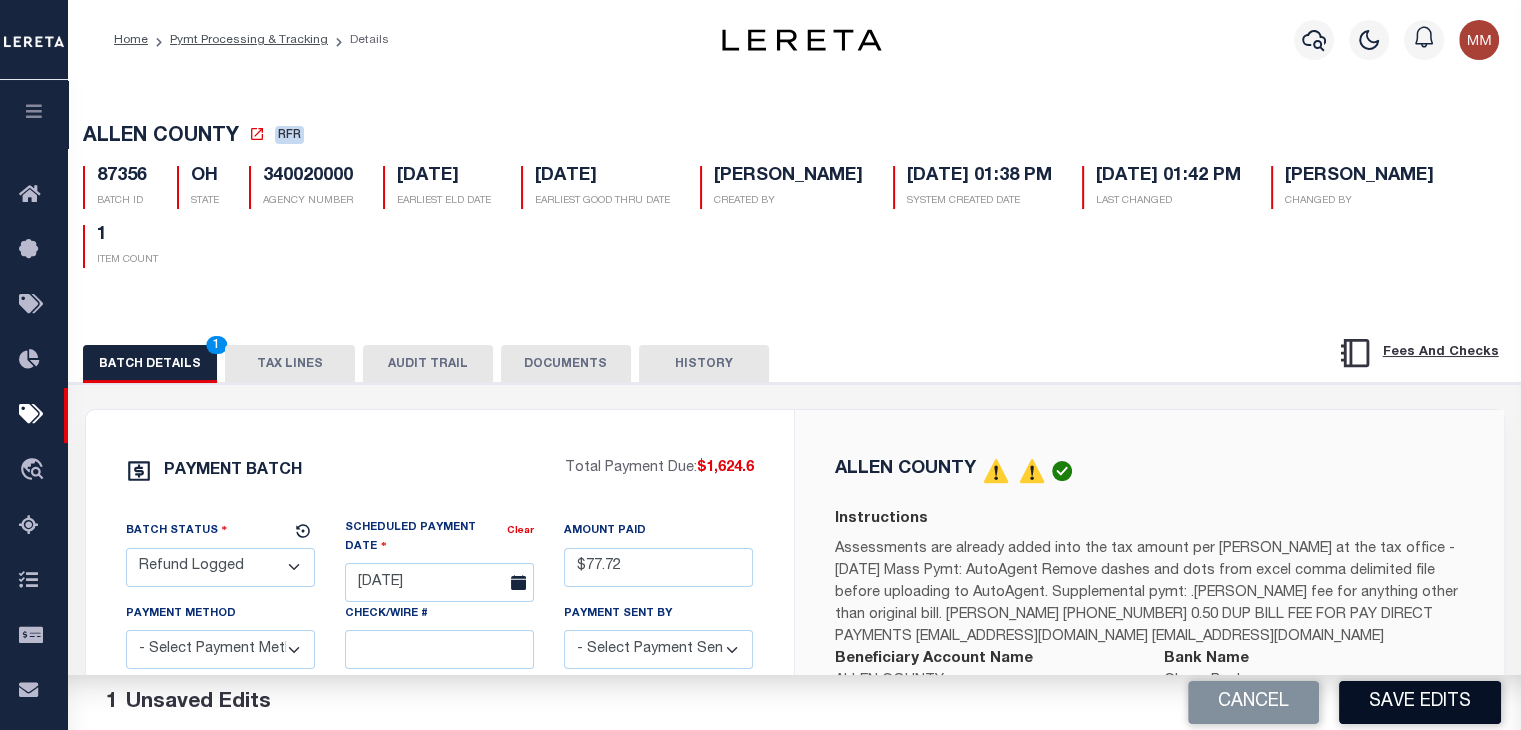 click on "Save Edits" at bounding box center [1420, 702] 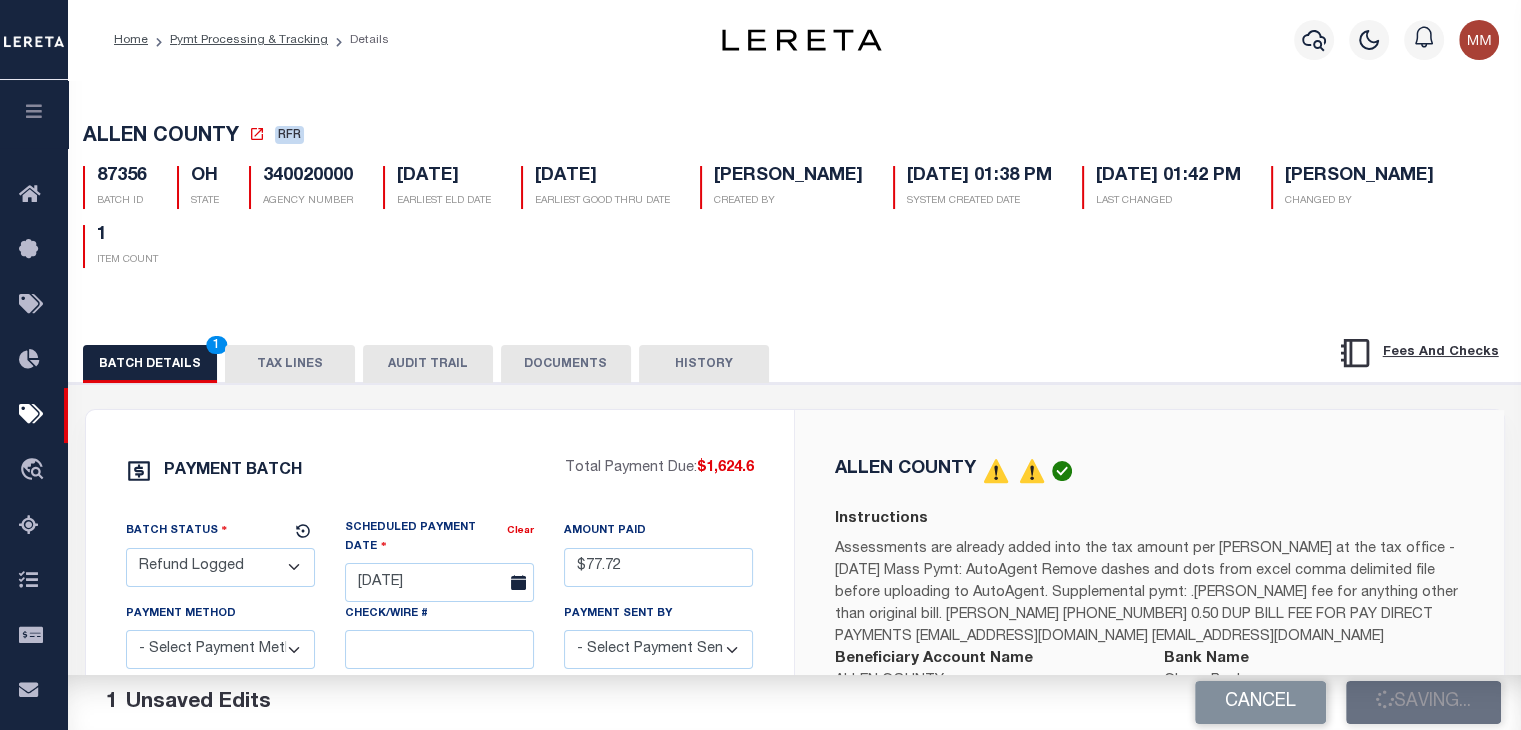 select 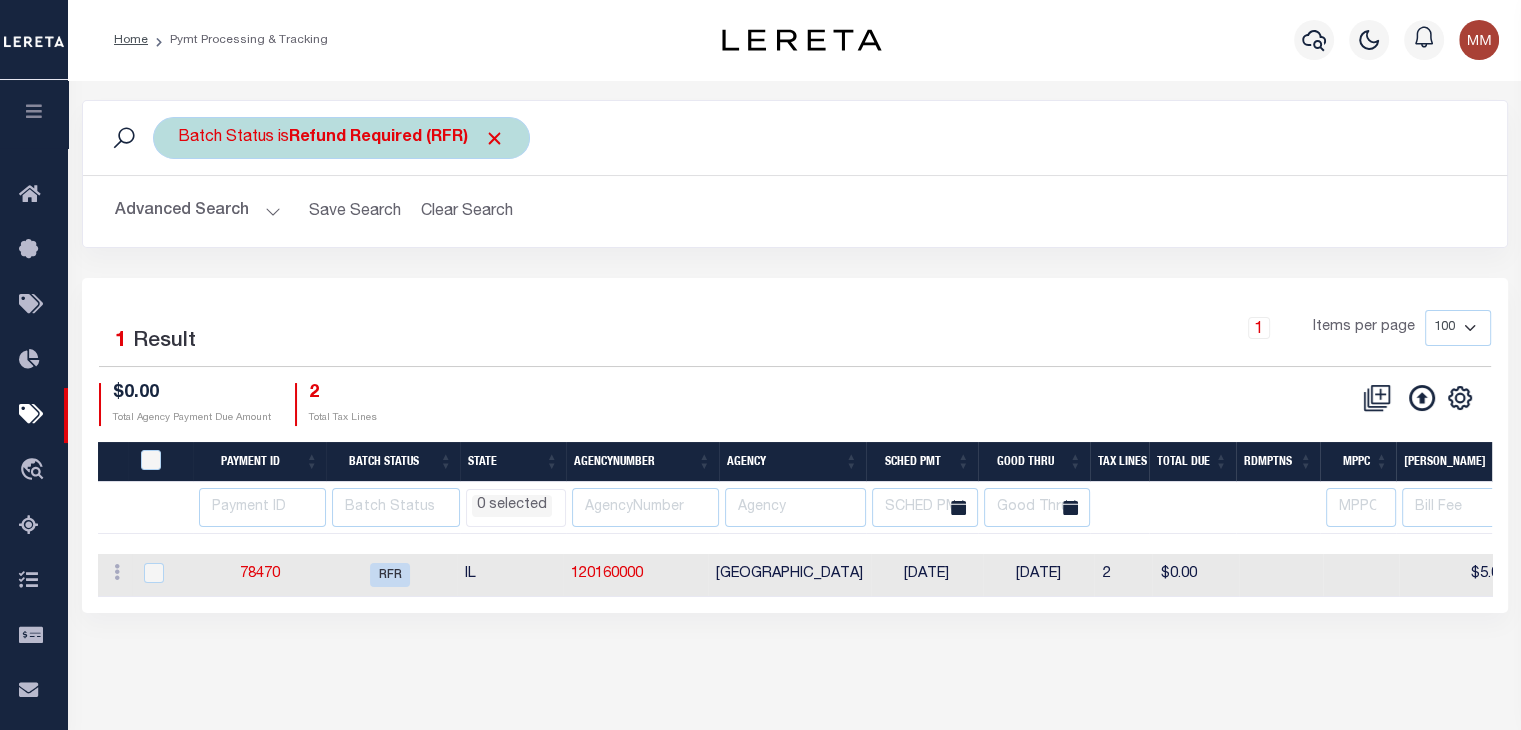 click on "Refund Required (RFR)" at bounding box center [397, 138] 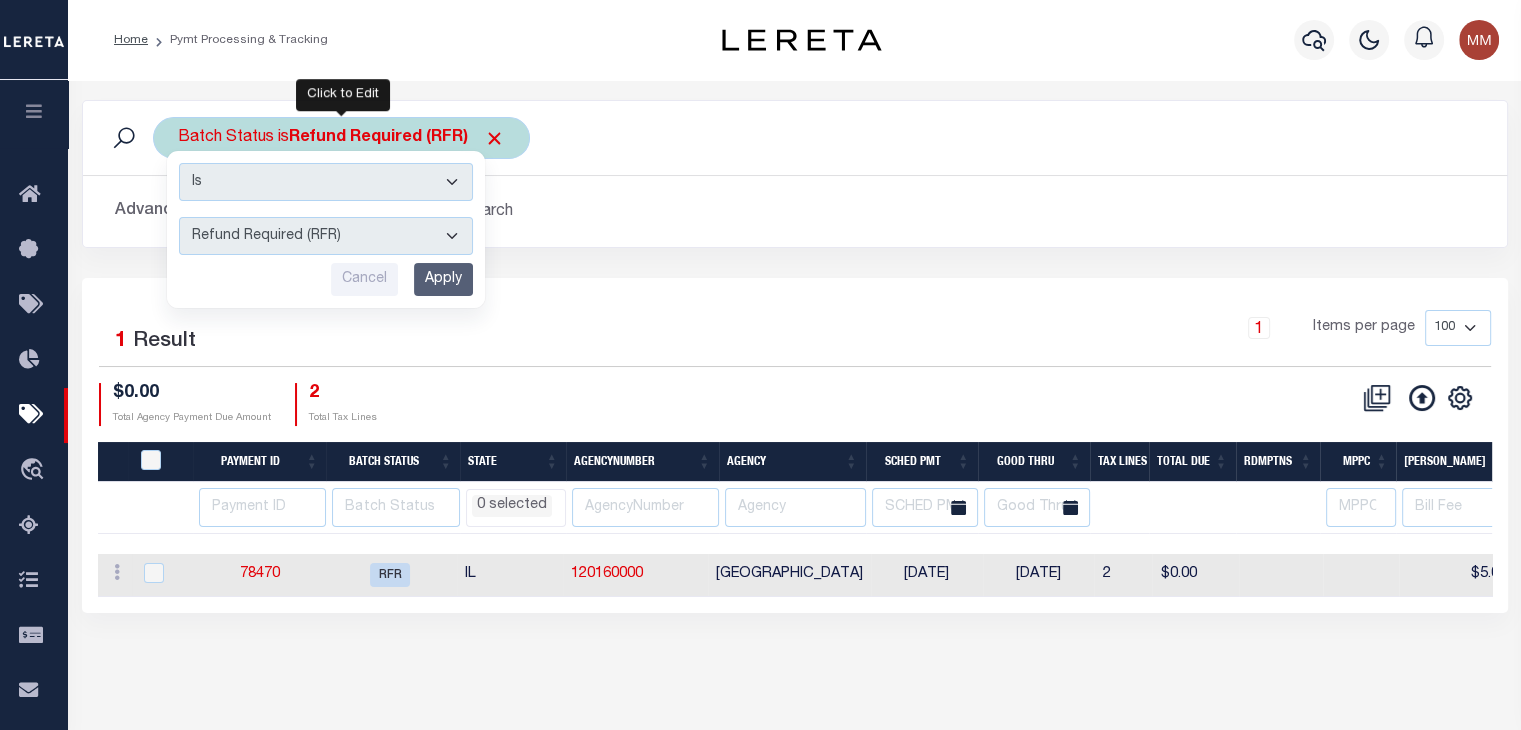 click on "Awaiting Funds (AWF) Cleared and Complete (CAC) New Check Needed (NCN) Payment File Sent (PFS) Payment Recd - Ctfd (RCC) Payment Received (RCD) Payment Returned (RET) Payment Sent (SNT) Ready For Payment (RFP) Ready for ACH (RFA) Ready for File (RFF) Ready for Wire (RFW) Receipt Received (RRD) Refund Logged(RFL) Refund Requested (RRT) Refund Required (RFR) Refunded (RFD) Research Required(RSR) Scheduled for Payment (SFP)" at bounding box center [326, 236] 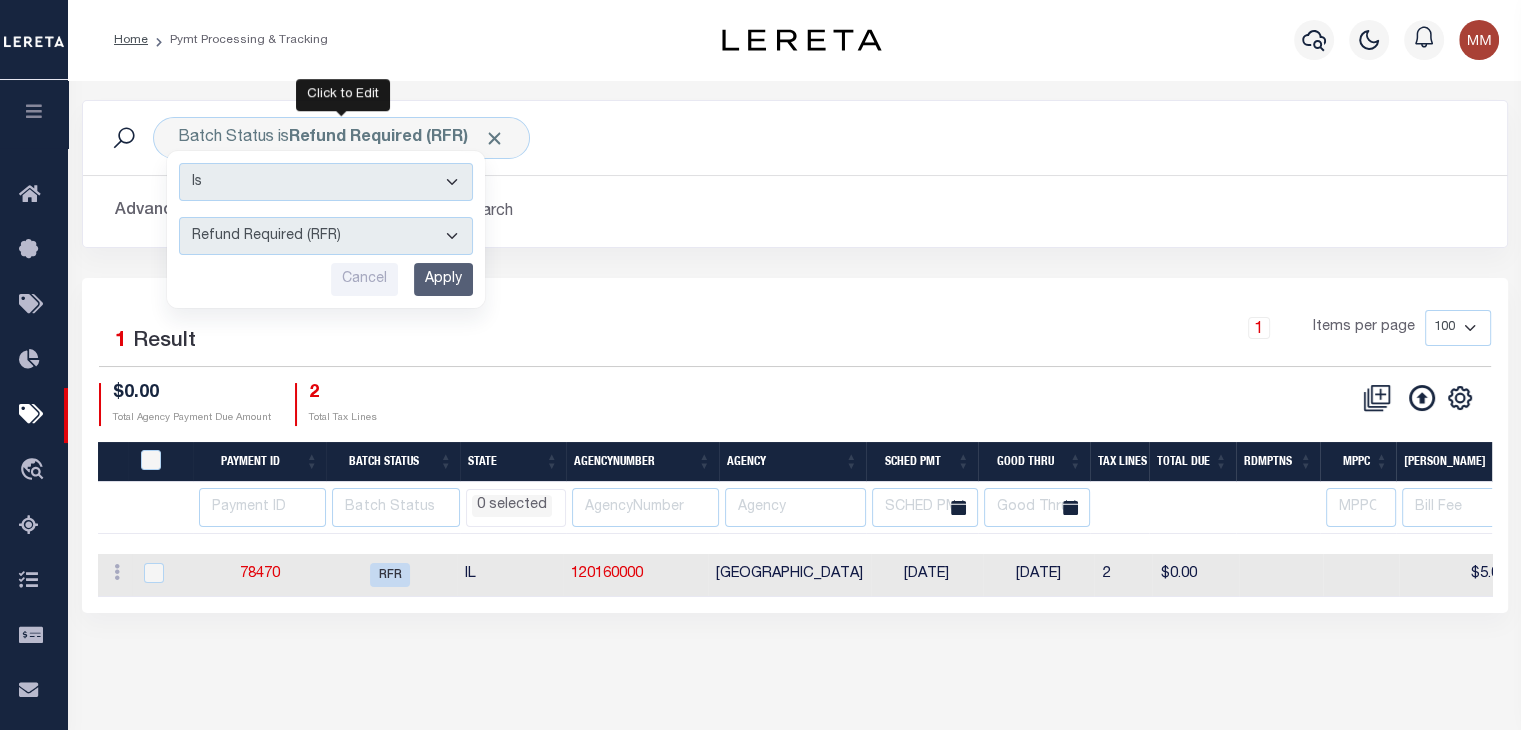 select 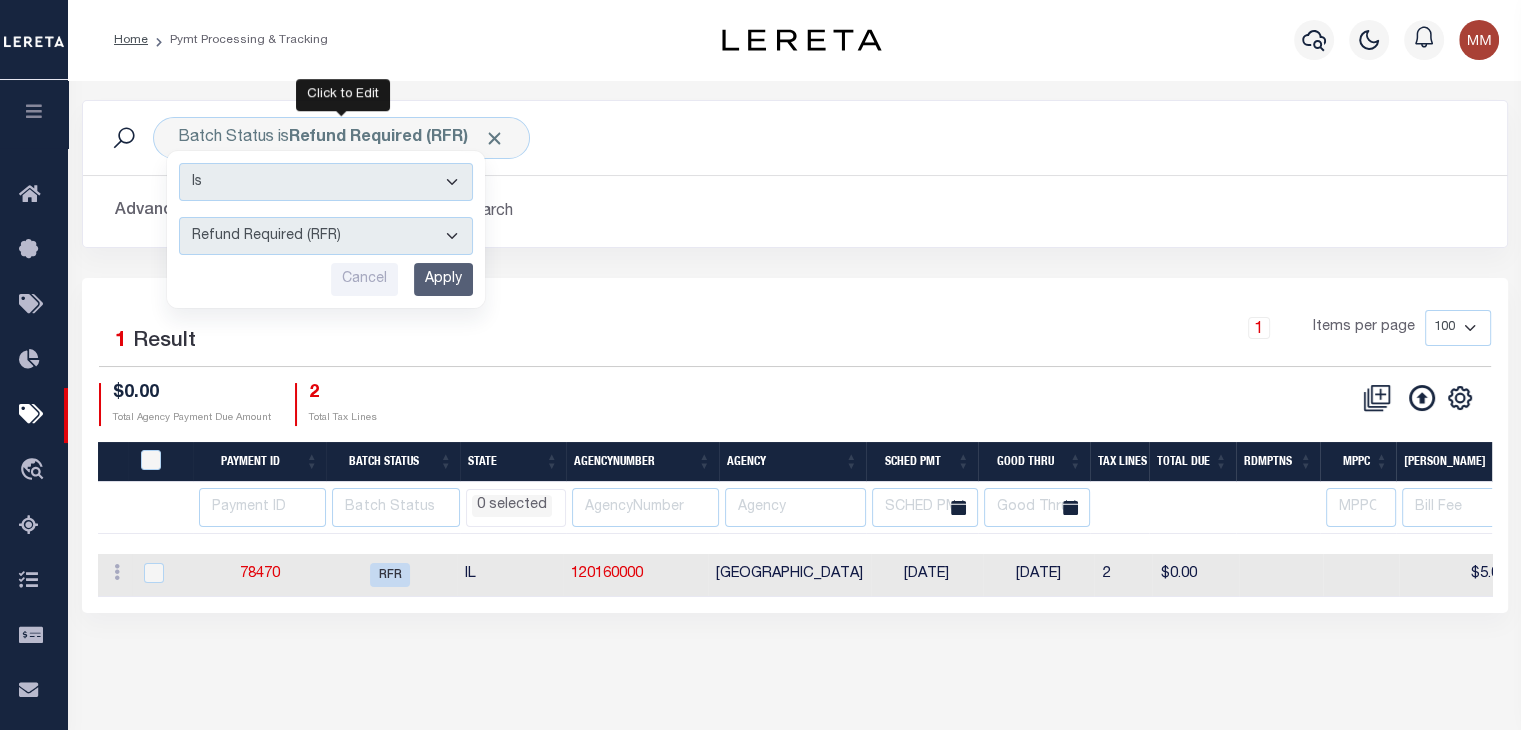 select 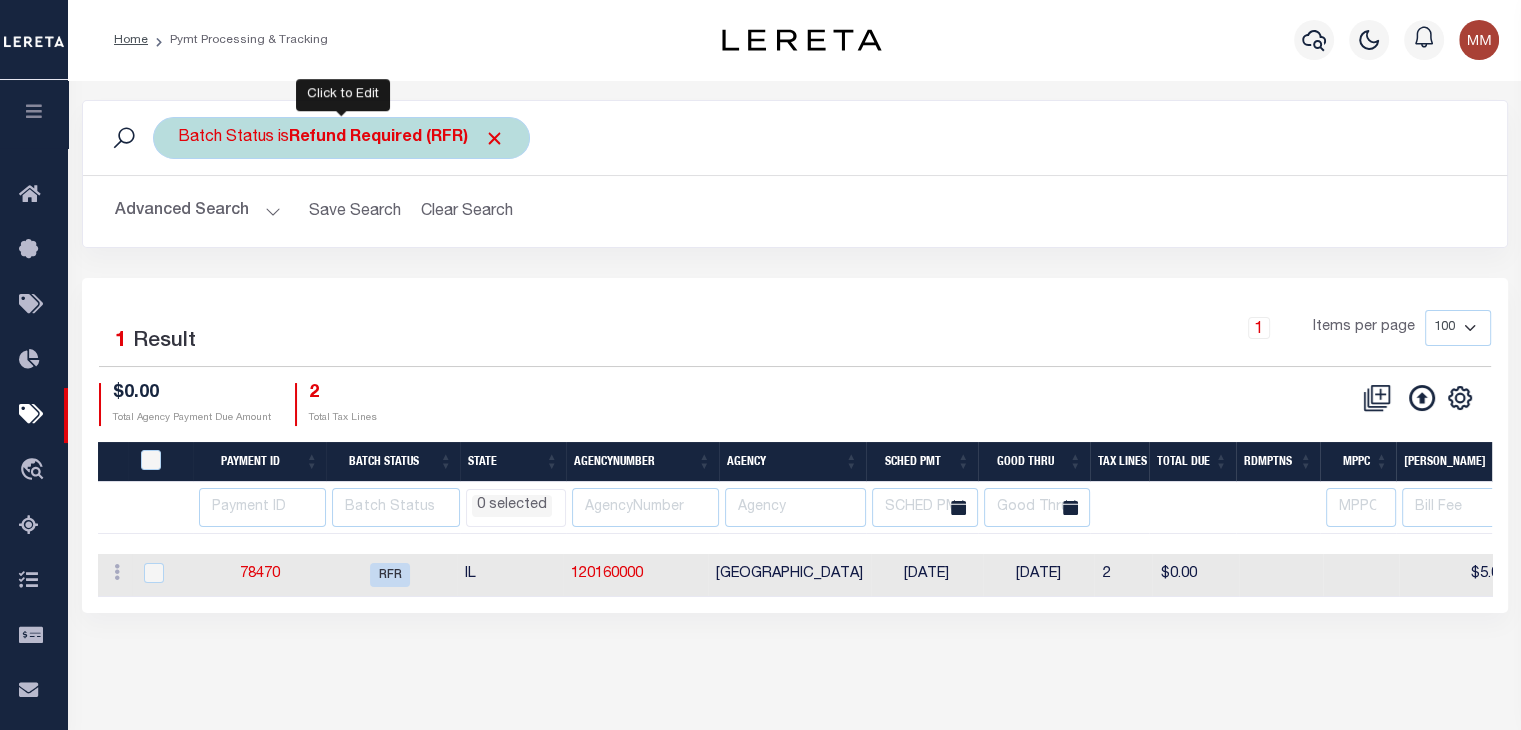 click on "Batch Status is  Refund Required (RFR)" at bounding box center [341, 138] 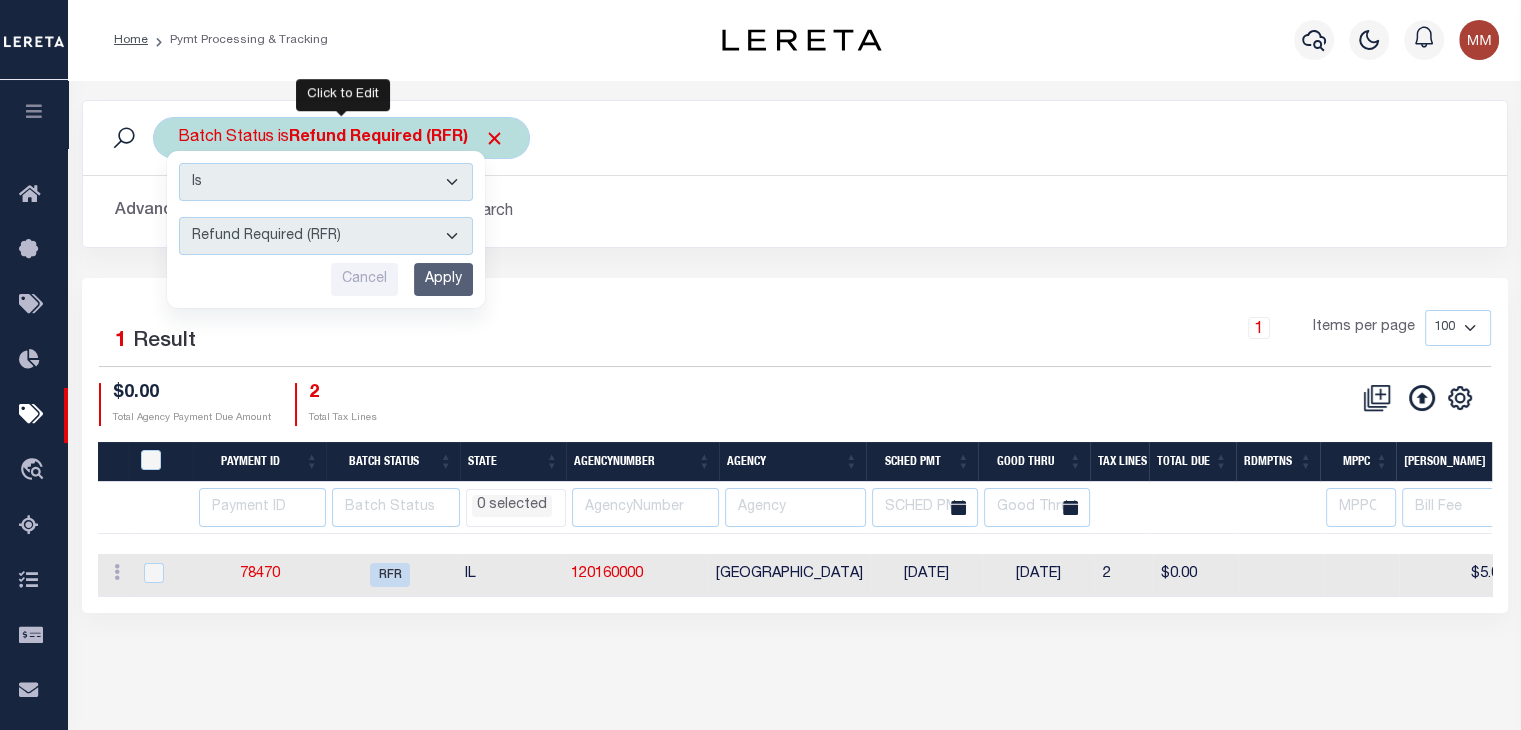 click on "Awaiting Funds (AWF) Cleared and Complete (CAC) New Check Needed (NCN) Payment File Sent (PFS) Payment Recd - Ctfd (RCC) Payment Received (RCD) Payment Returned (RET) Payment Sent (SNT) Ready For Payment (RFP) Ready for ACH (RFA) Ready for File (RFF) Ready for Wire (RFW) Receipt Received (RRD) Refund Logged(RFL) Refund Requested (RRT) Refund Required (RFR) Refunded (RFD) Research Required(RSR) Scheduled for Payment (SFP)" at bounding box center [326, 236] 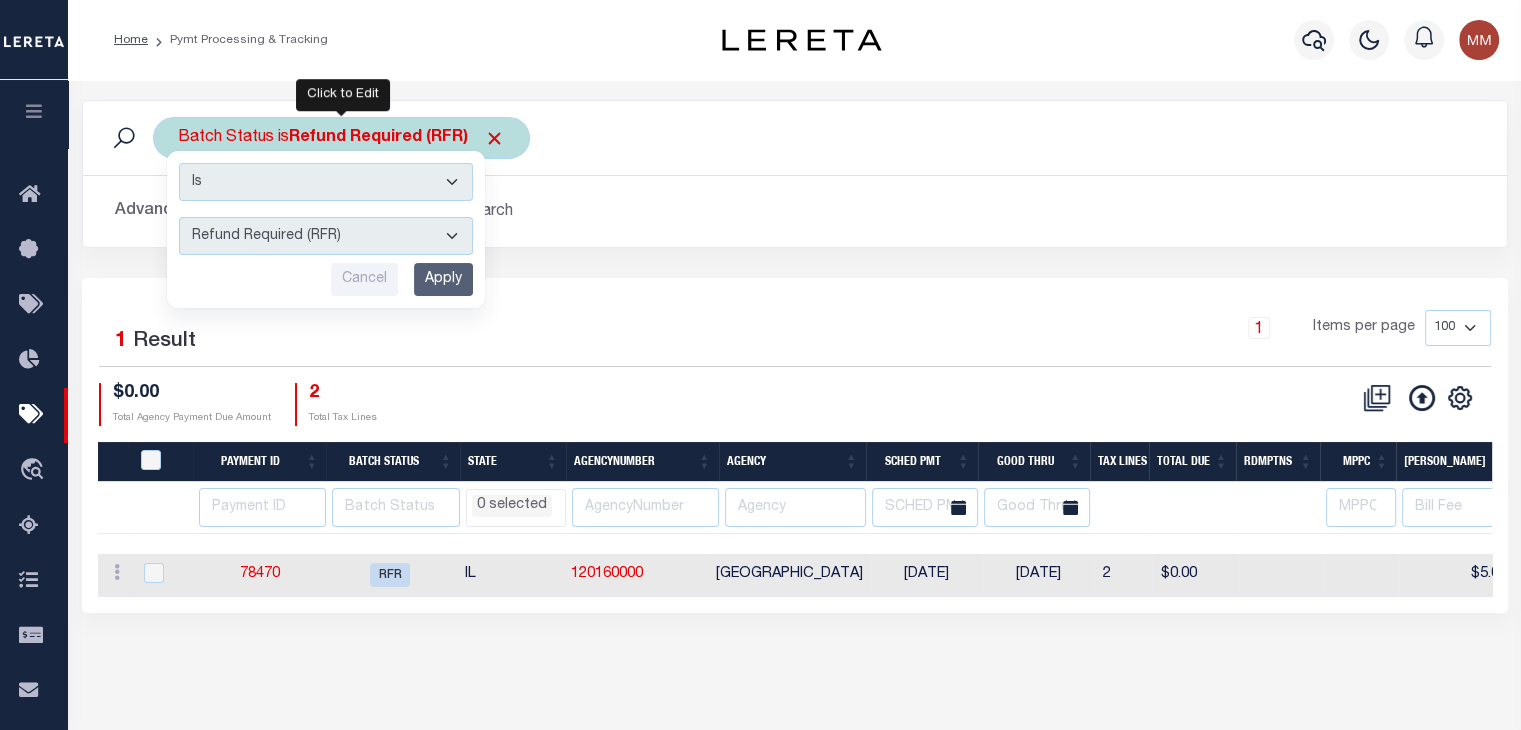 select on "RFL" 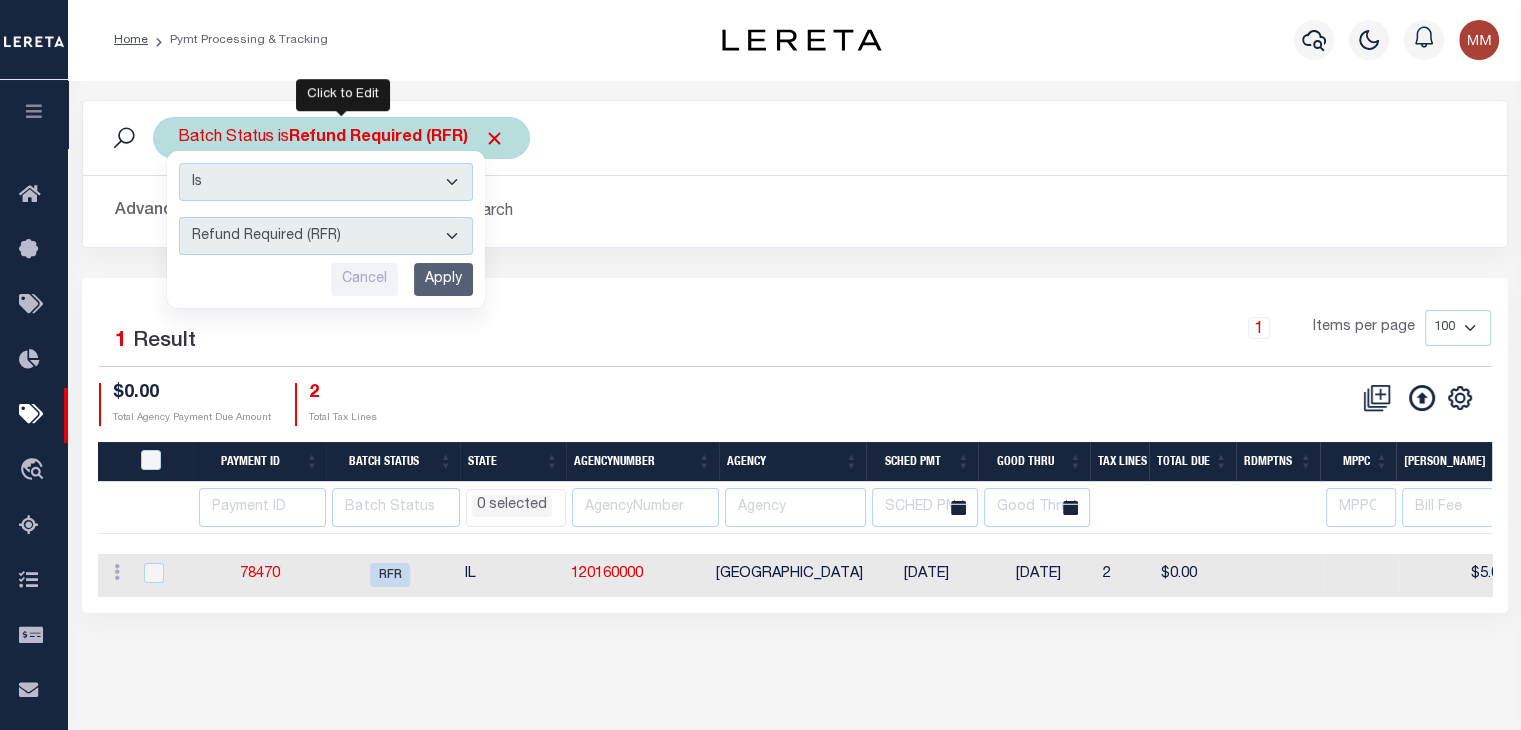 click on "Awaiting Funds (AWF) Cleared and Complete (CAC) New Check Needed (NCN) Payment File Sent (PFS) Payment Recd - Ctfd (RCC) Payment Received (RCD) Payment Returned (RET) Payment Sent (SNT) Ready For Payment (RFP) Ready for ACH (RFA) Ready for File (RFF) Ready for Wire (RFW) Receipt Received (RRD) Refund Logged(RFL) Refund Requested (RRT) Refund Required (RFR) Refunded (RFD) Research Required(RSR) Scheduled for Payment (SFP)" at bounding box center [326, 236] 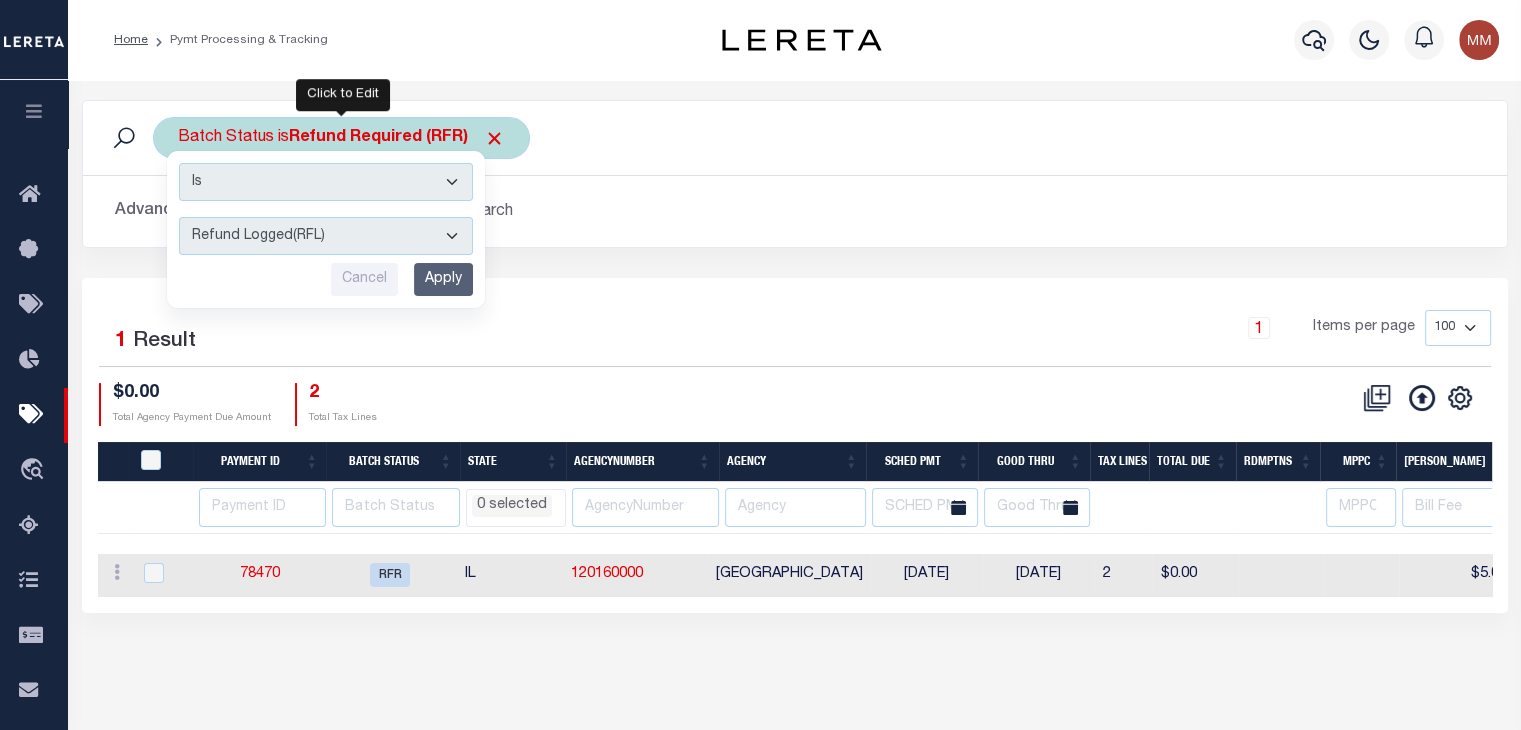 click on "Apply" at bounding box center [443, 279] 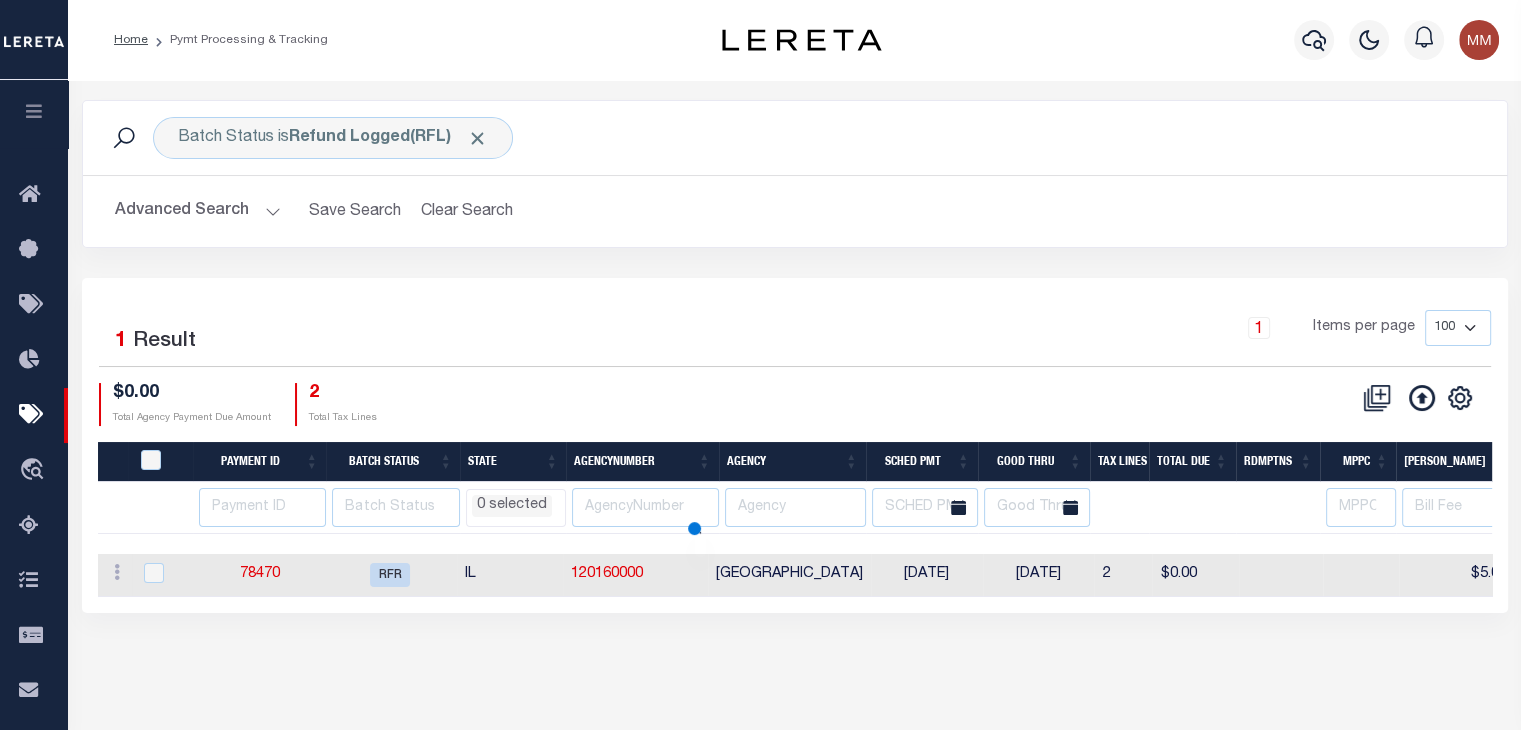 select 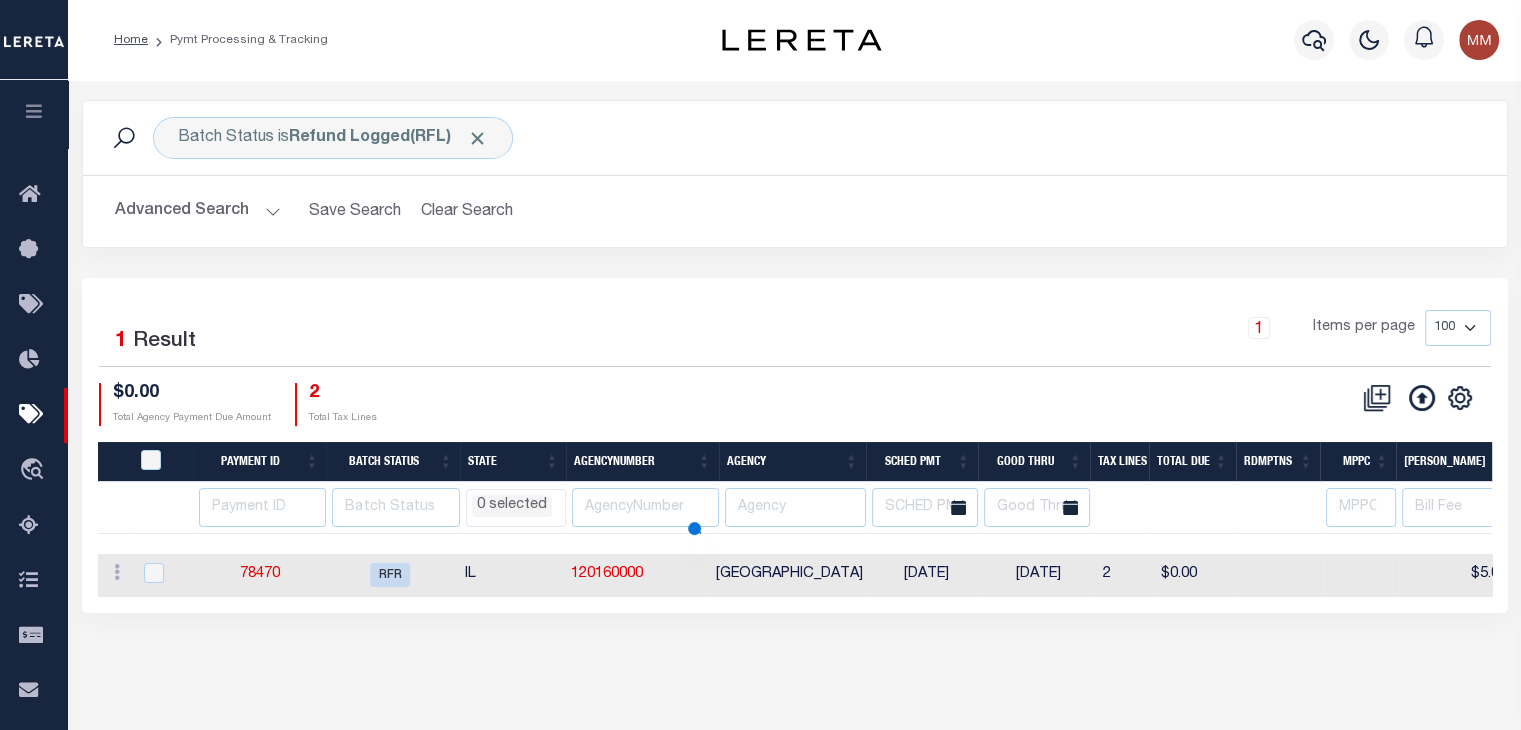 select 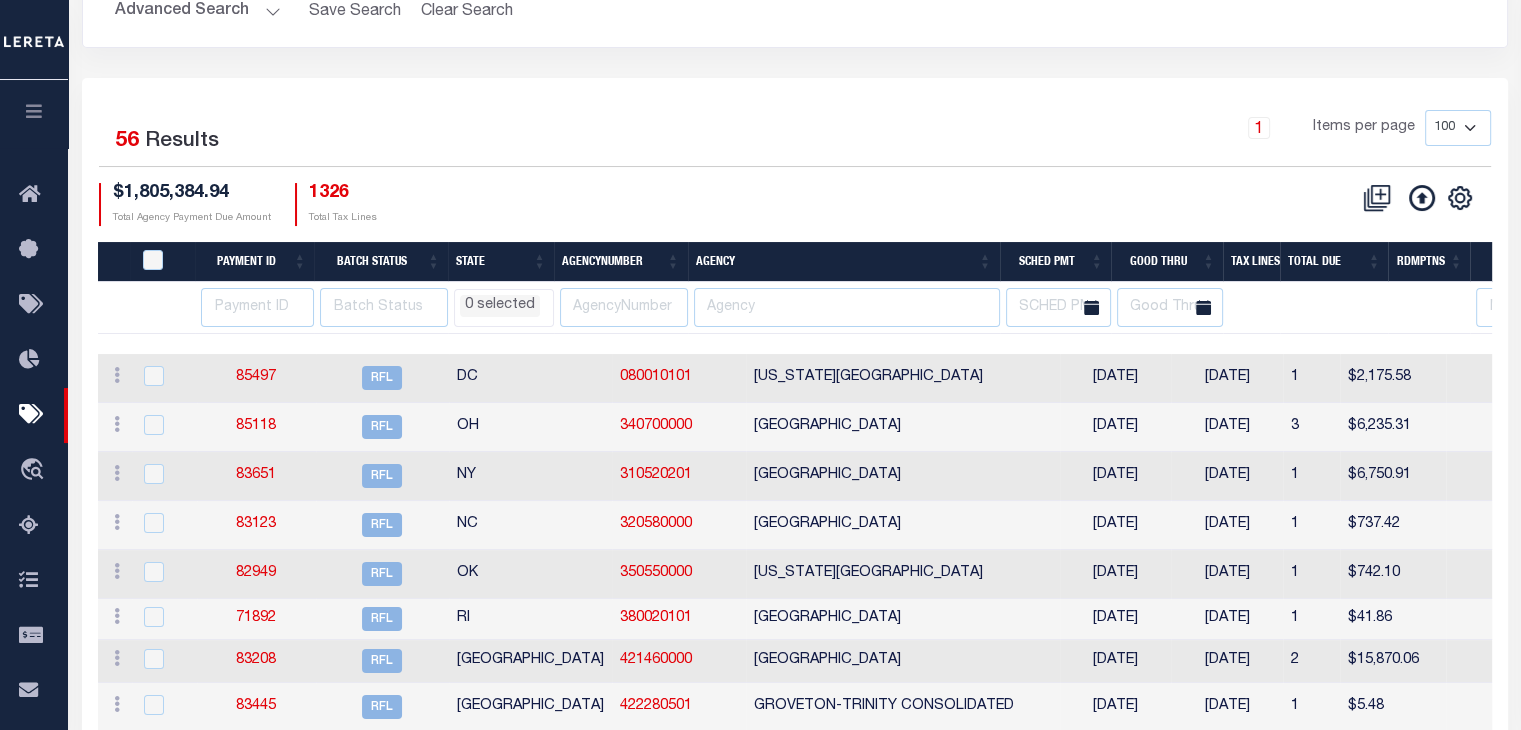 scroll, scrollTop: 200, scrollLeft: 0, axis: vertical 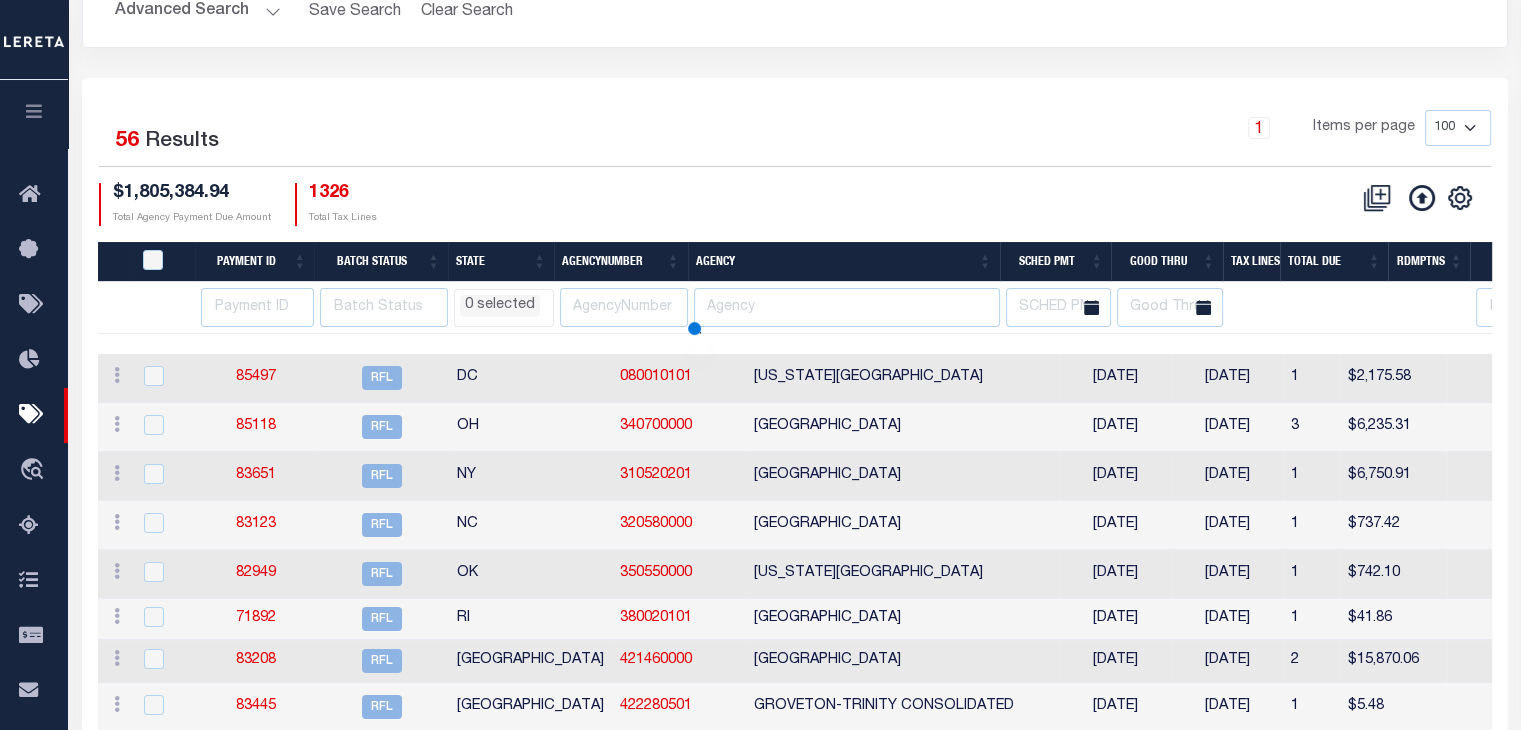 select 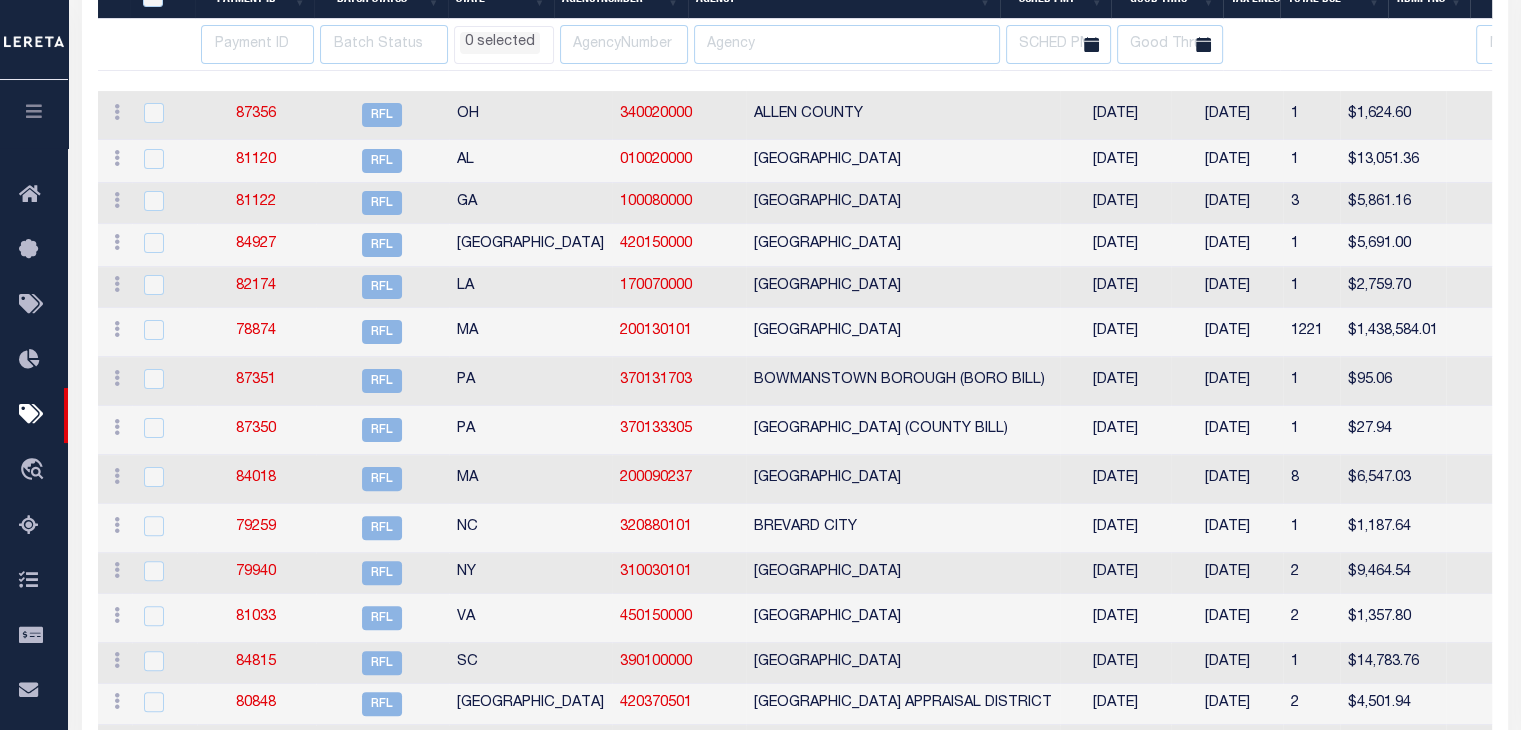 select 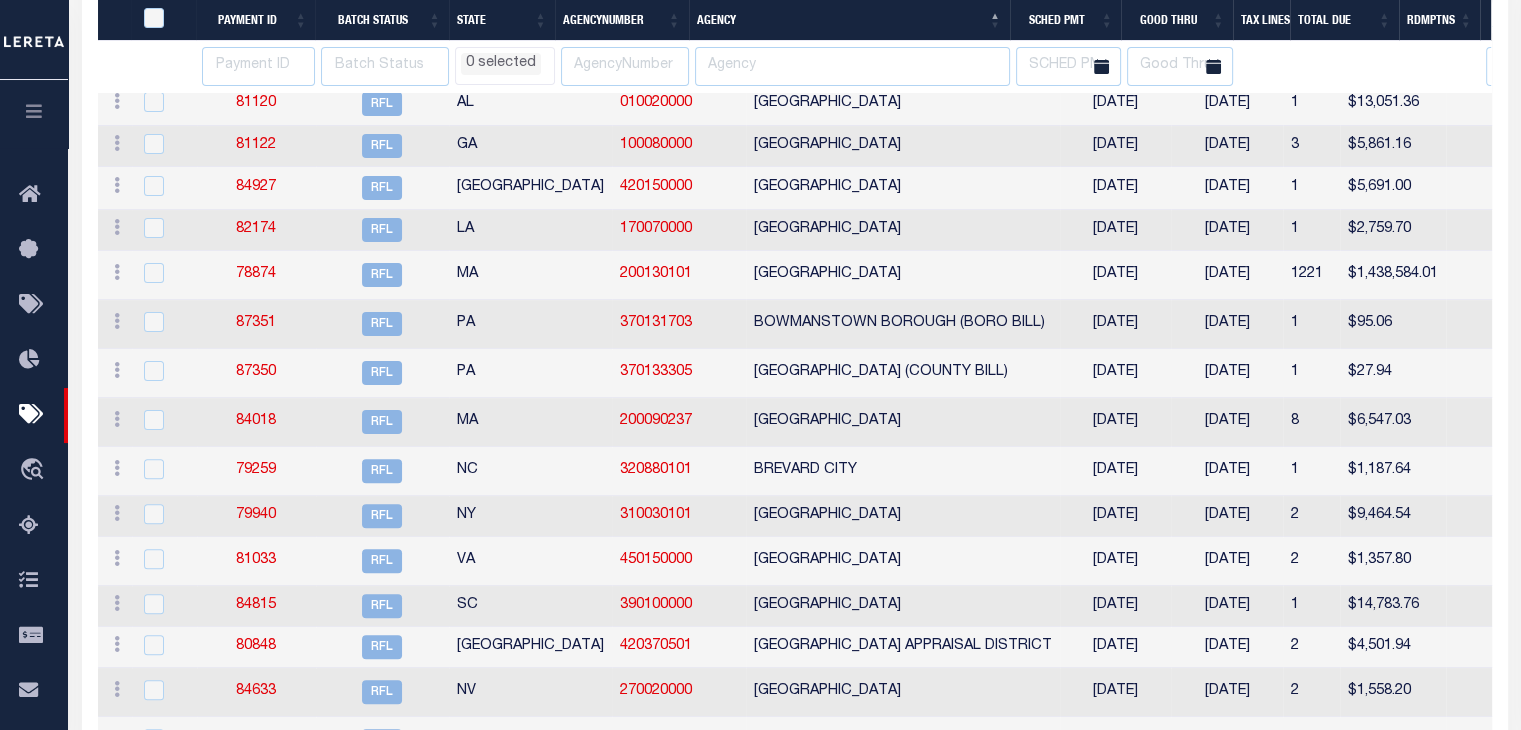 scroll, scrollTop: 354, scrollLeft: 0, axis: vertical 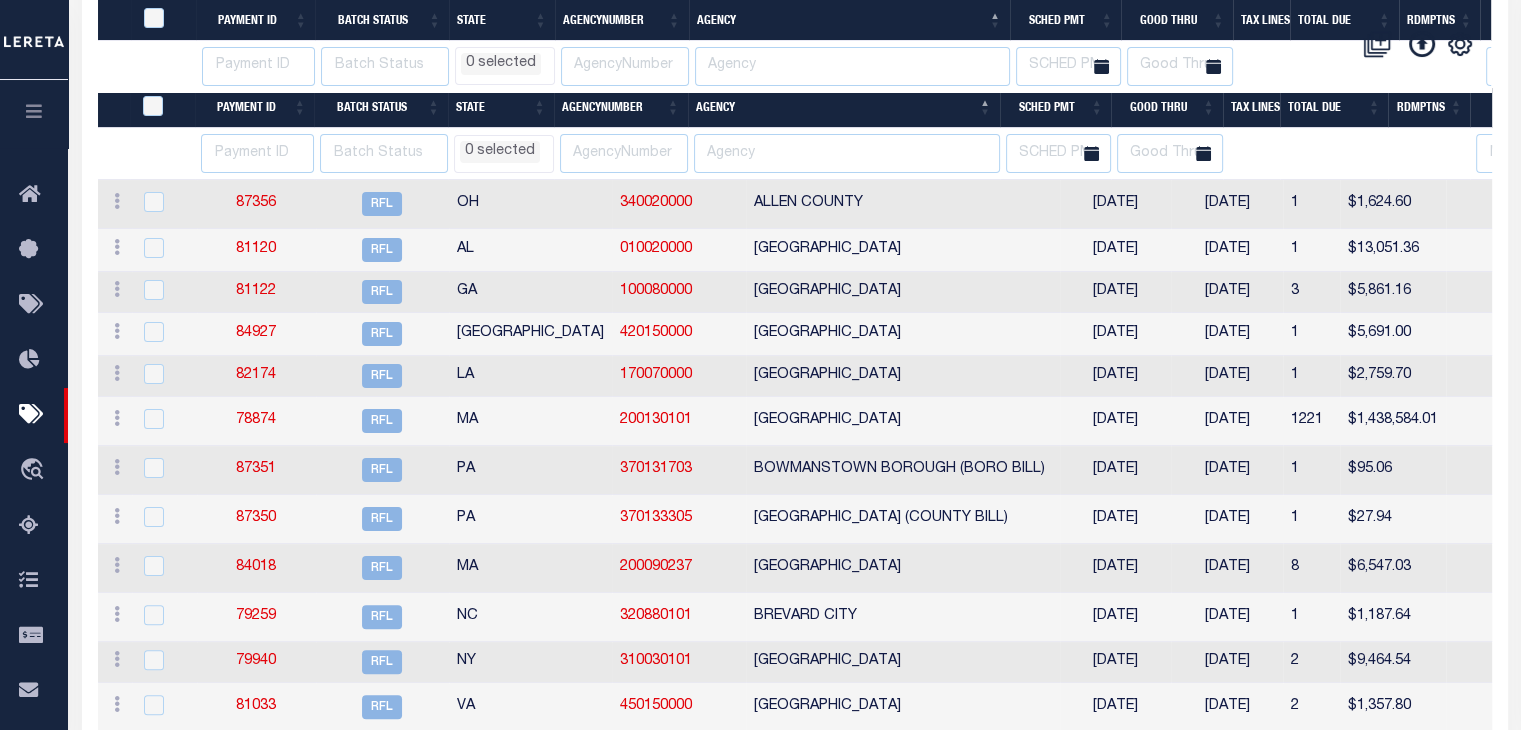 select 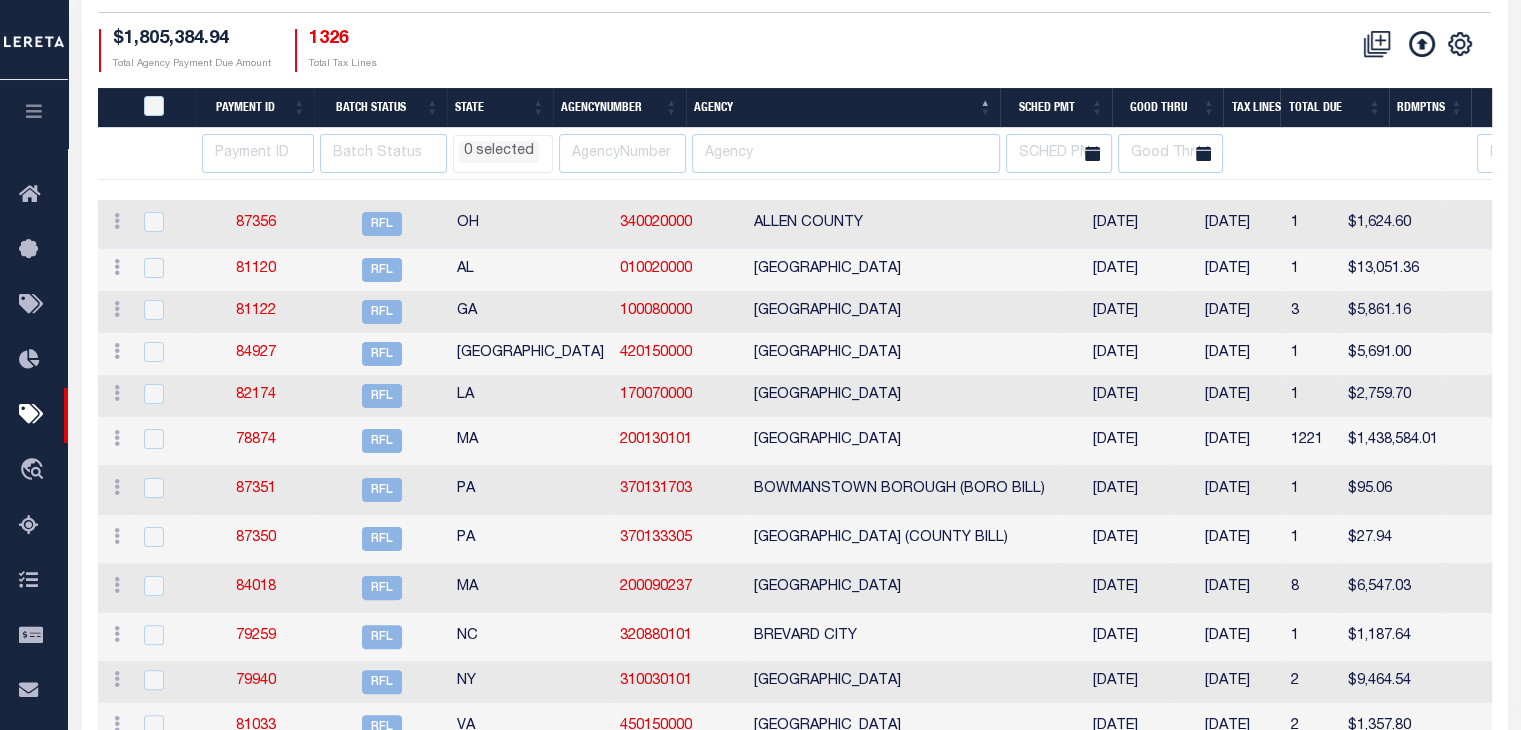 scroll, scrollTop: 0, scrollLeft: 0, axis: both 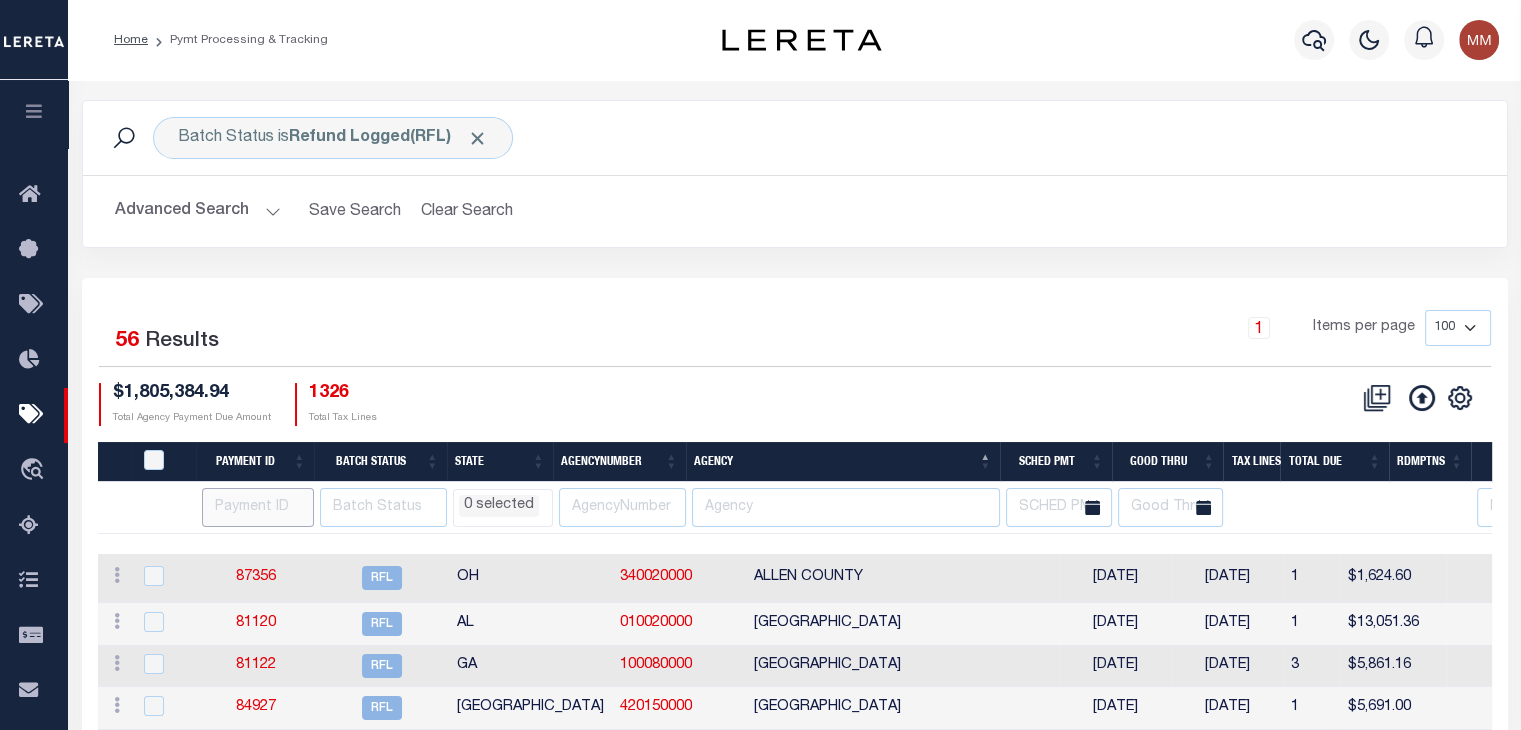 click at bounding box center [258, 507] 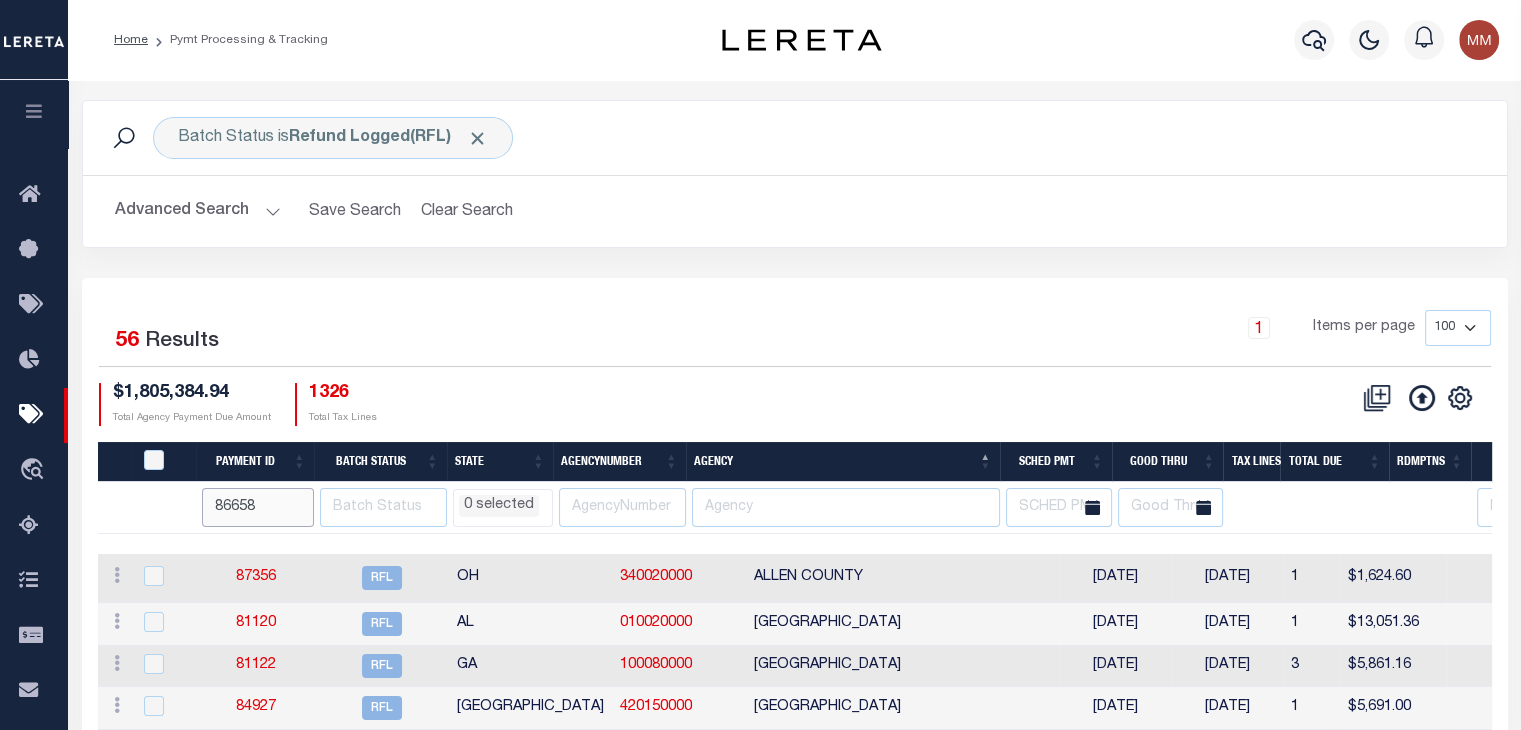 type on "86658" 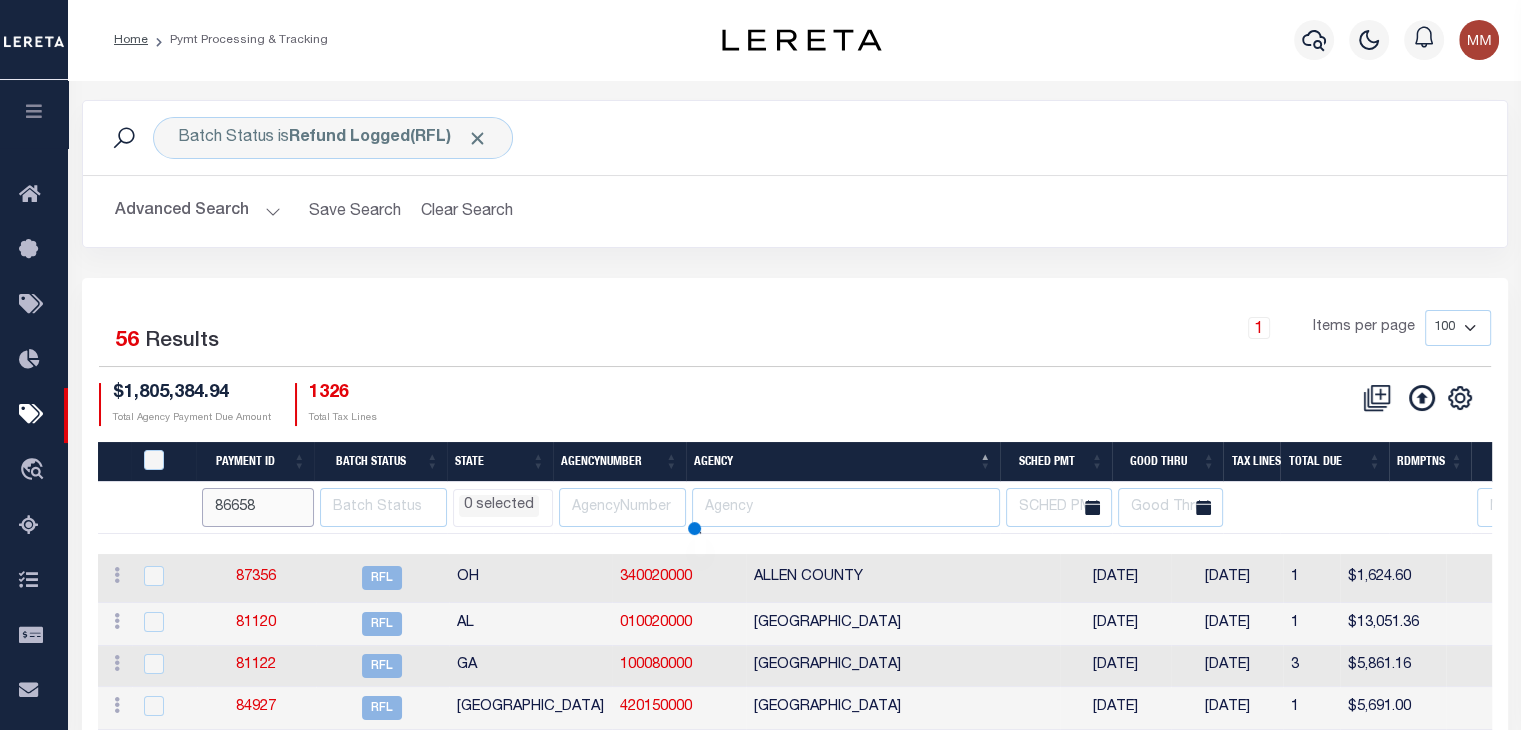 select 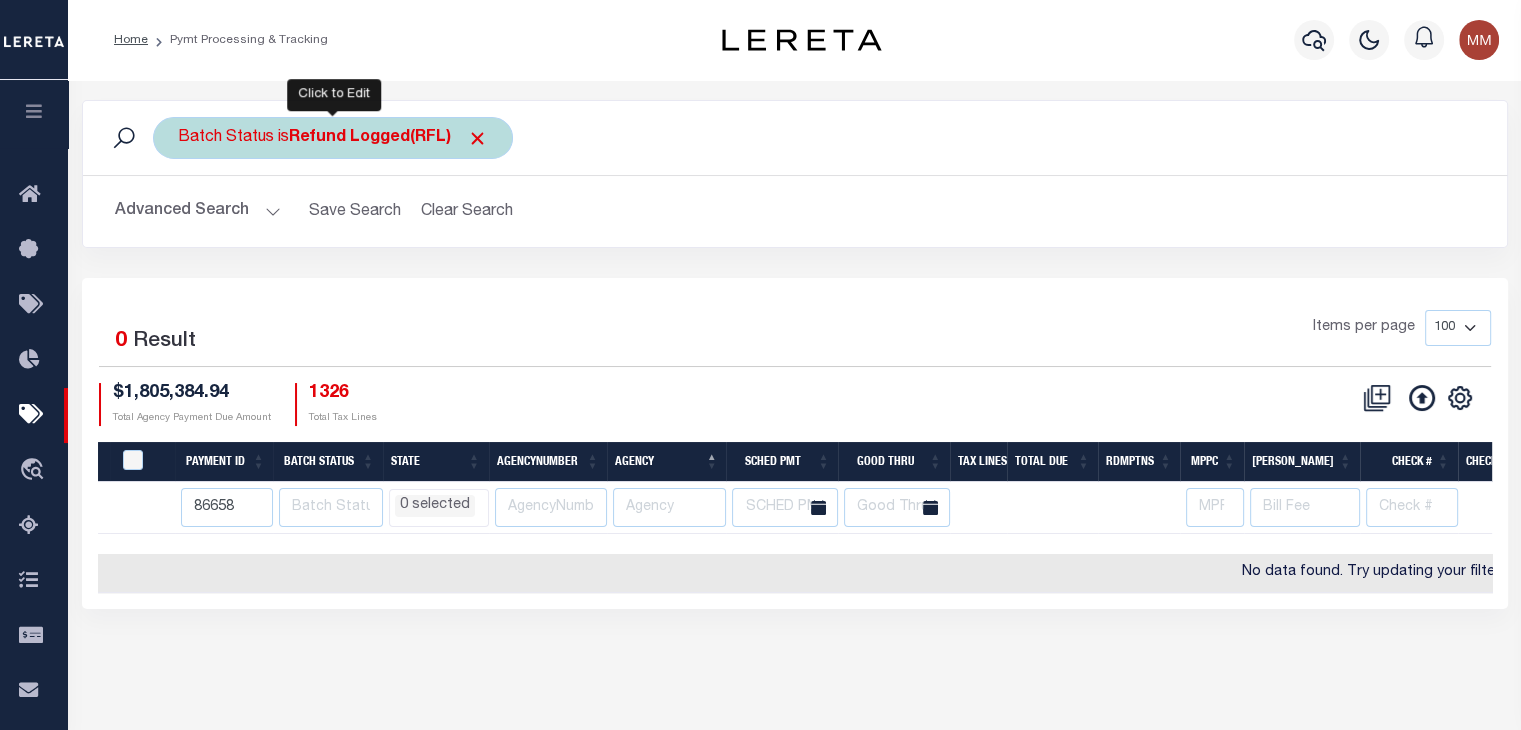 click on "Batch Status is  Refund Logged(RFL)" at bounding box center [333, 138] 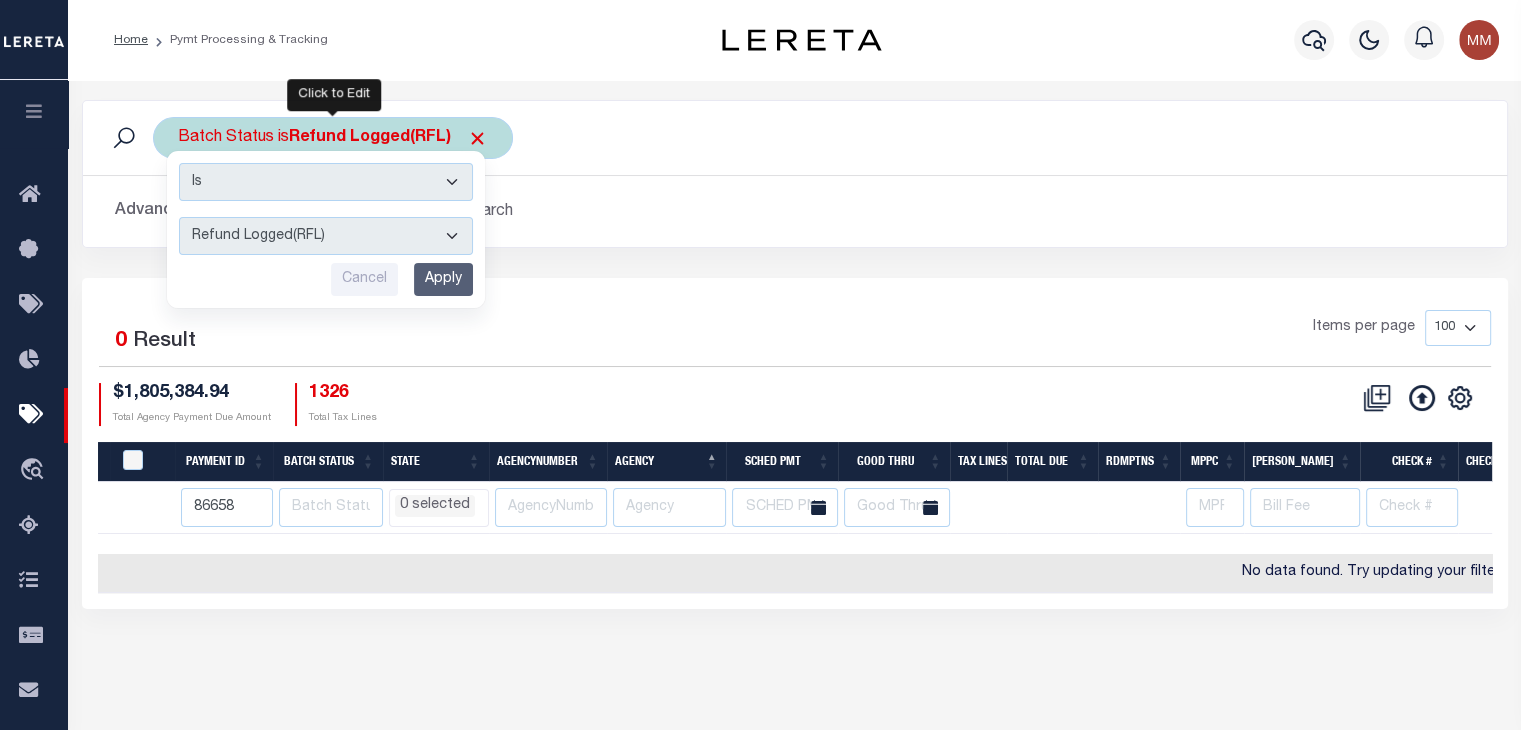 click on "Awaiting Funds (AWF) Cleared and Complete (CAC) New Check Needed (NCN) Payment File Sent (PFS) Payment Recd - Ctfd (RCC) Payment Received (RCD) Payment Returned (RET) Payment Sent (SNT) Ready For Payment (RFP) Ready for ACH (RFA) Ready for File (RFF) Ready for Wire (RFW) Receipt Received (RRD) Refund Logged(RFL) Refund Requested (RRT) Refund Required (RFR) Refunded (RFD) Research Required(RSR) Scheduled for Payment (SFP)" at bounding box center [326, 236] 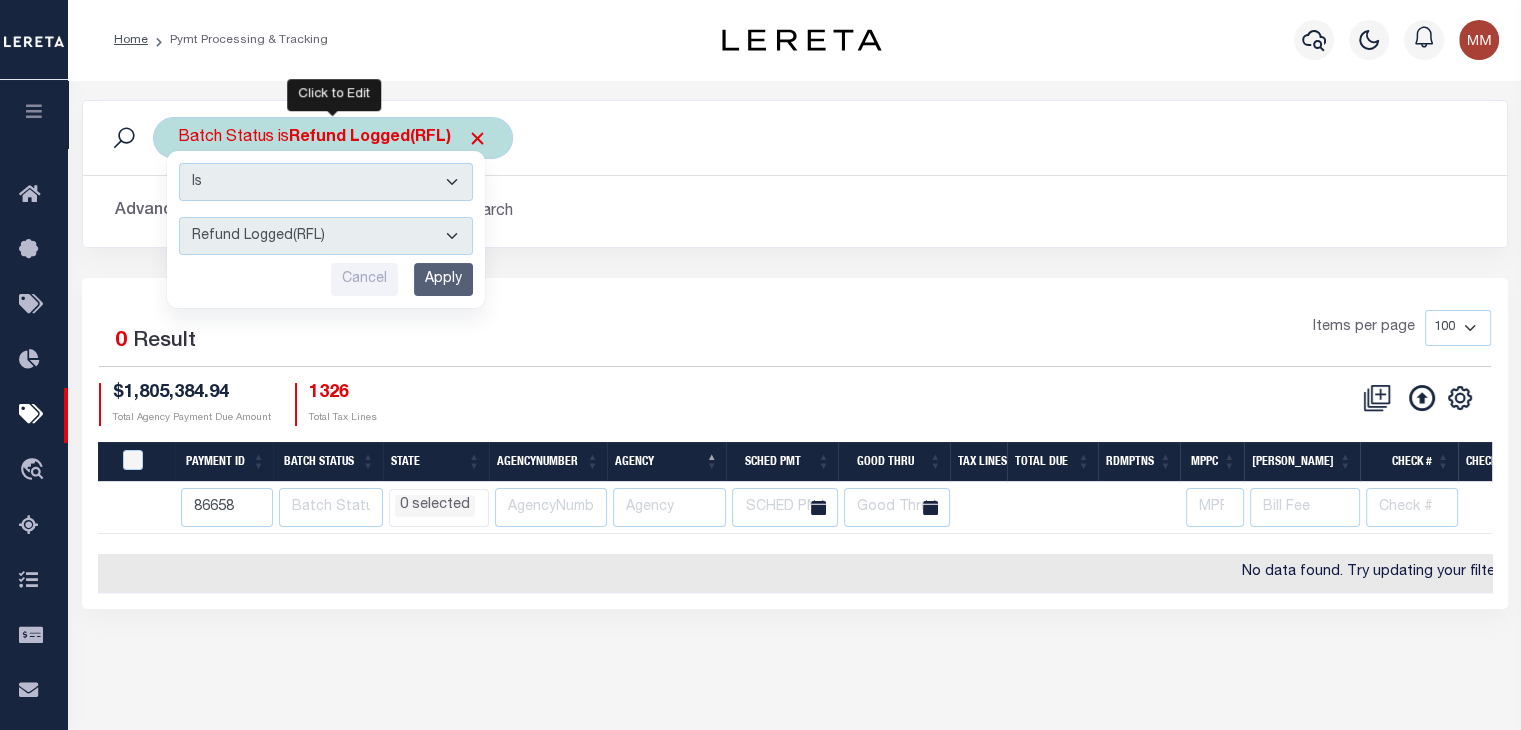 select on "RFD" 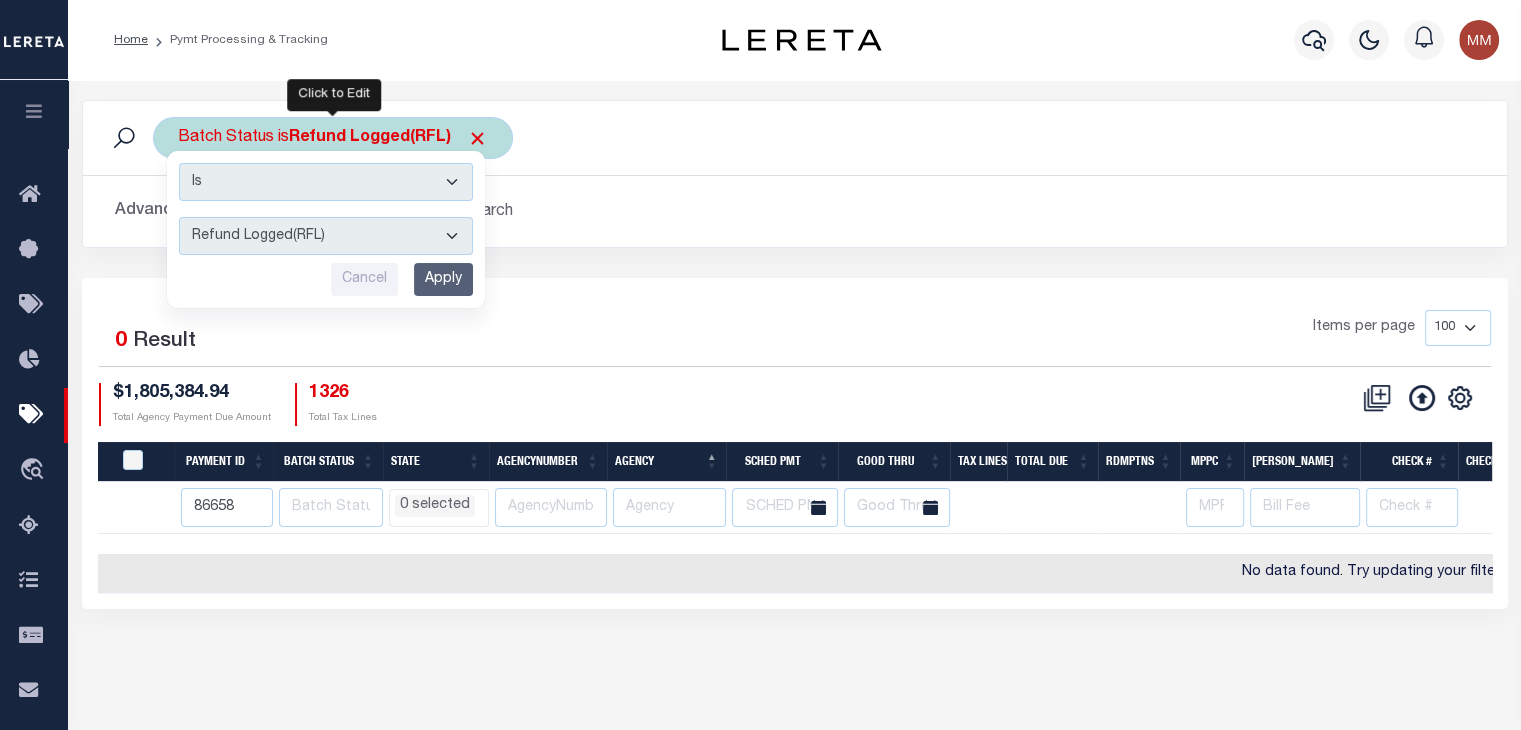click on "Awaiting Funds (AWF) Cleared and Complete (CAC) New Check Needed (NCN) Payment File Sent (PFS) Payment Recd - Ctfd (RCC) Payment Received (RCD) Payment Returned (RET) Payment Sent (SNT) Ready For Payment (RFP) Ready for ACH (RFA) Ready for File (RFF) Ready for Wire (RFW) Receipt Received (RRD) Refund Logged(RFL) Refund Requested (RRT) Refund Required (RFR) Refunded (RFD) Research Required(RSR) Scheduled for Payment (SFP)" at bounding box center [326, 236] 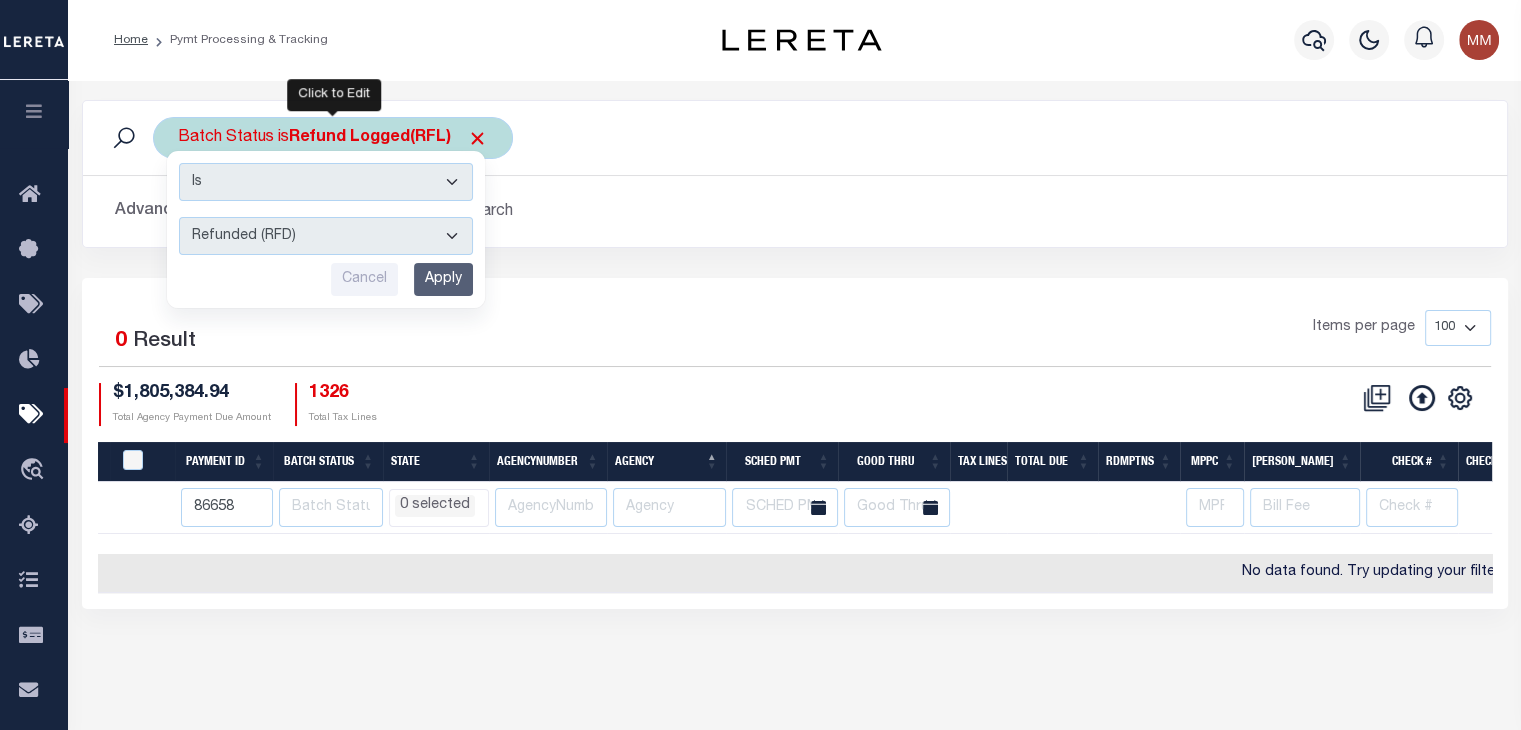 click on "Apply" at bounding box center (443, 279) 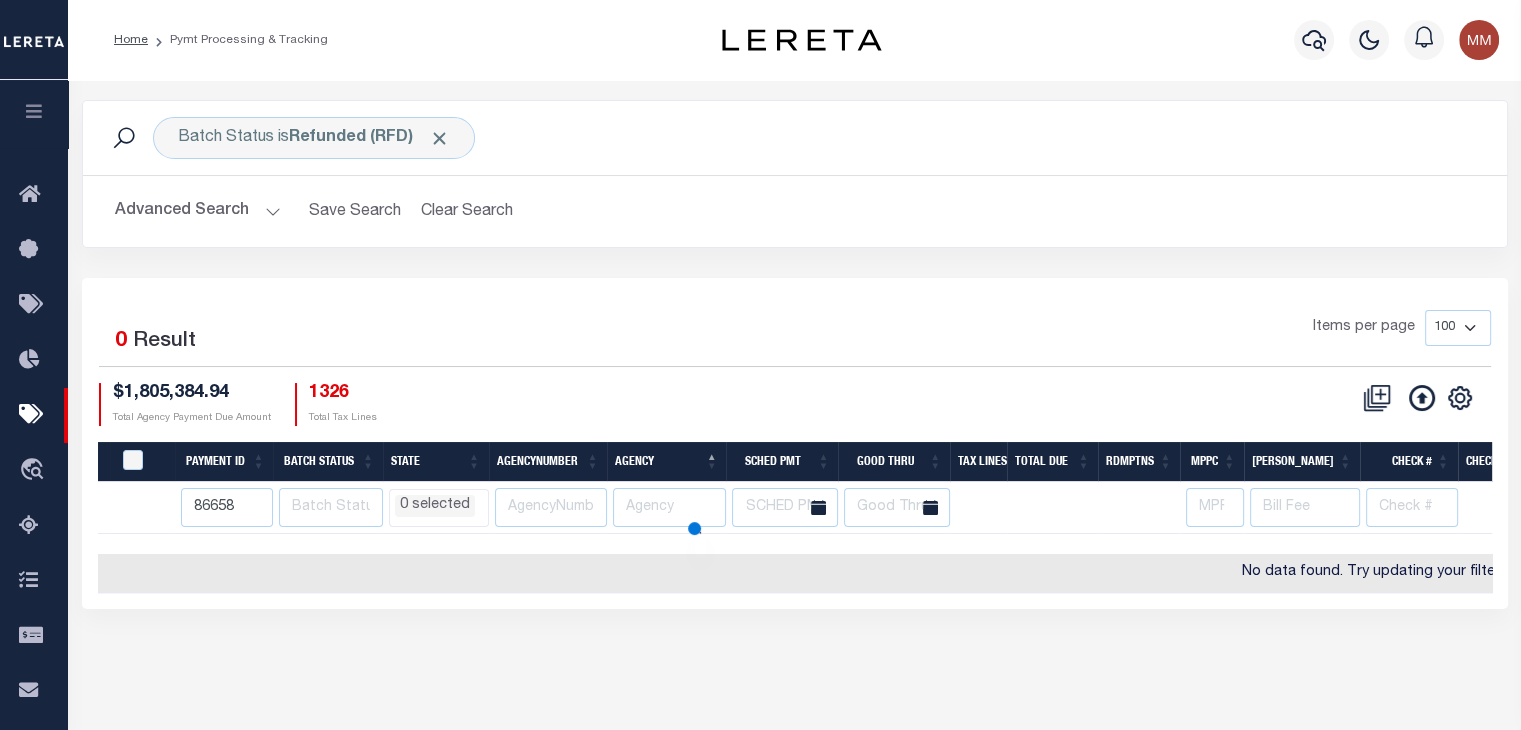select 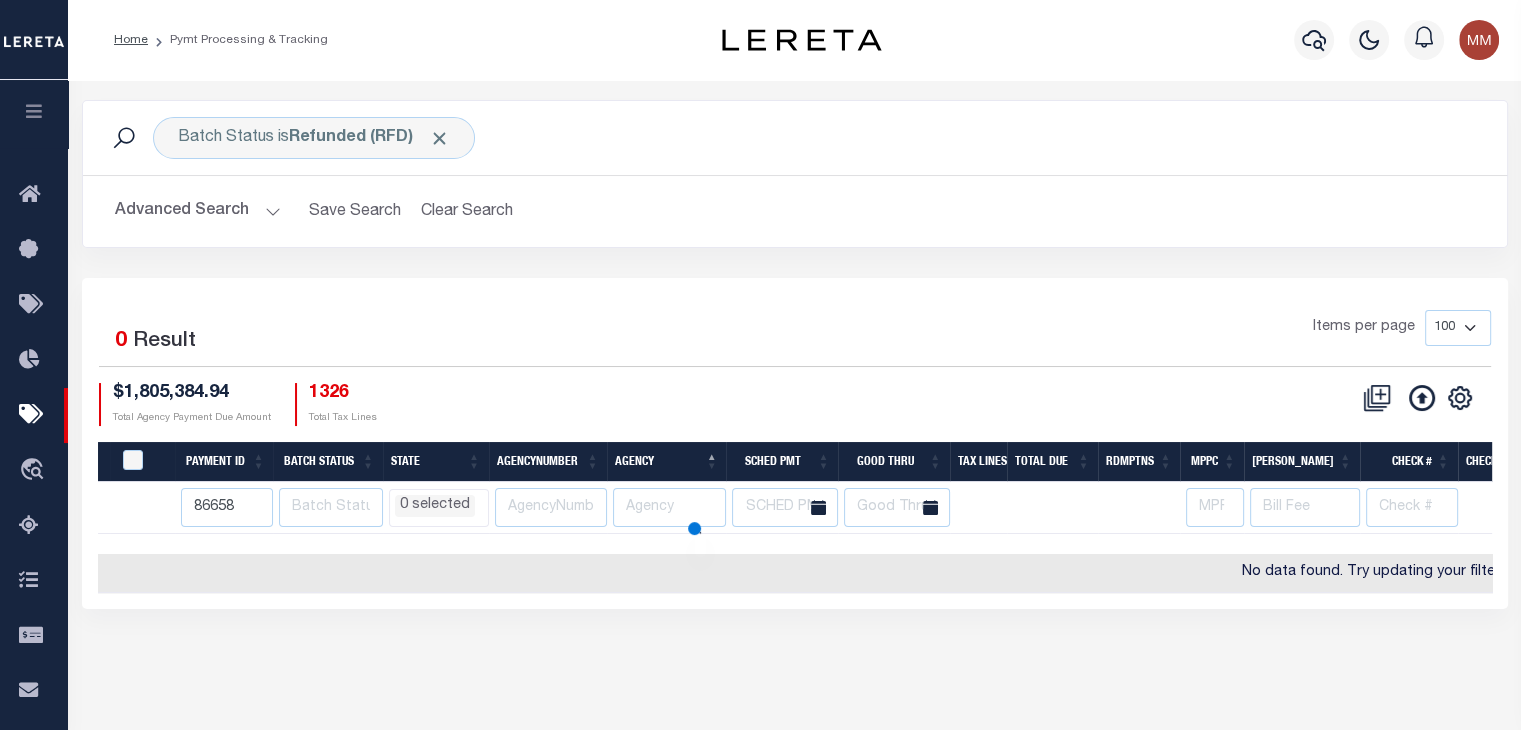 select 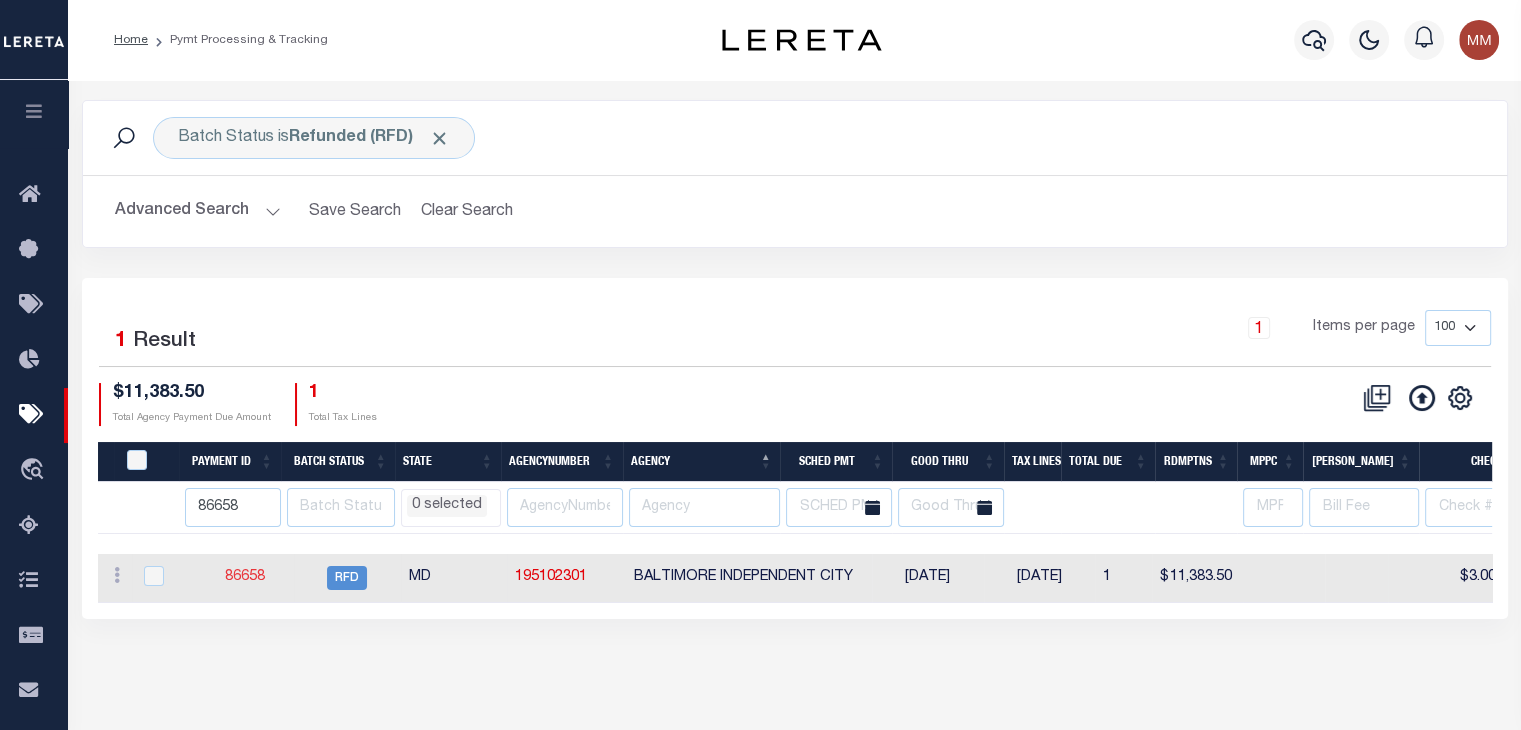 click on "86658" at bounding box center (245, 577) 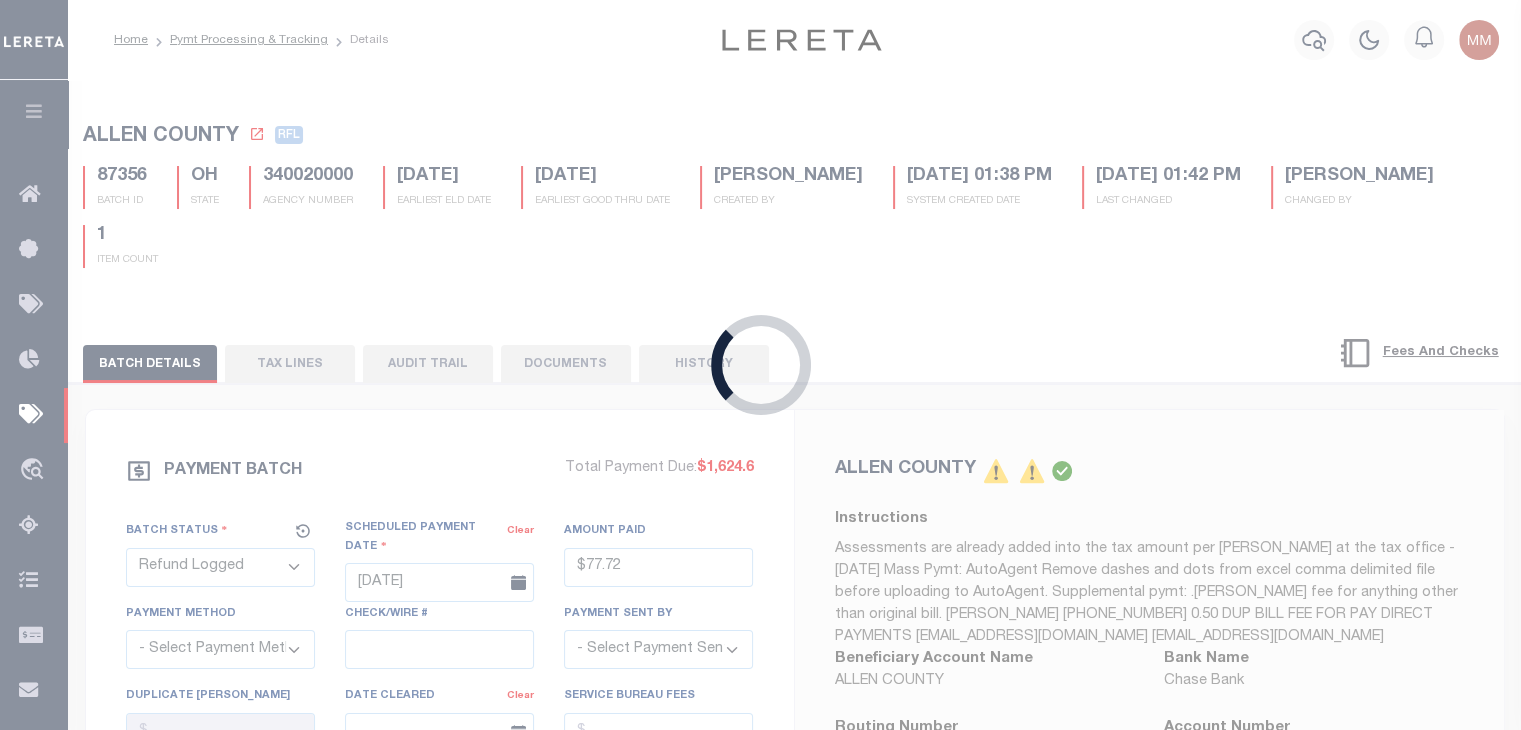 select on "RFD" 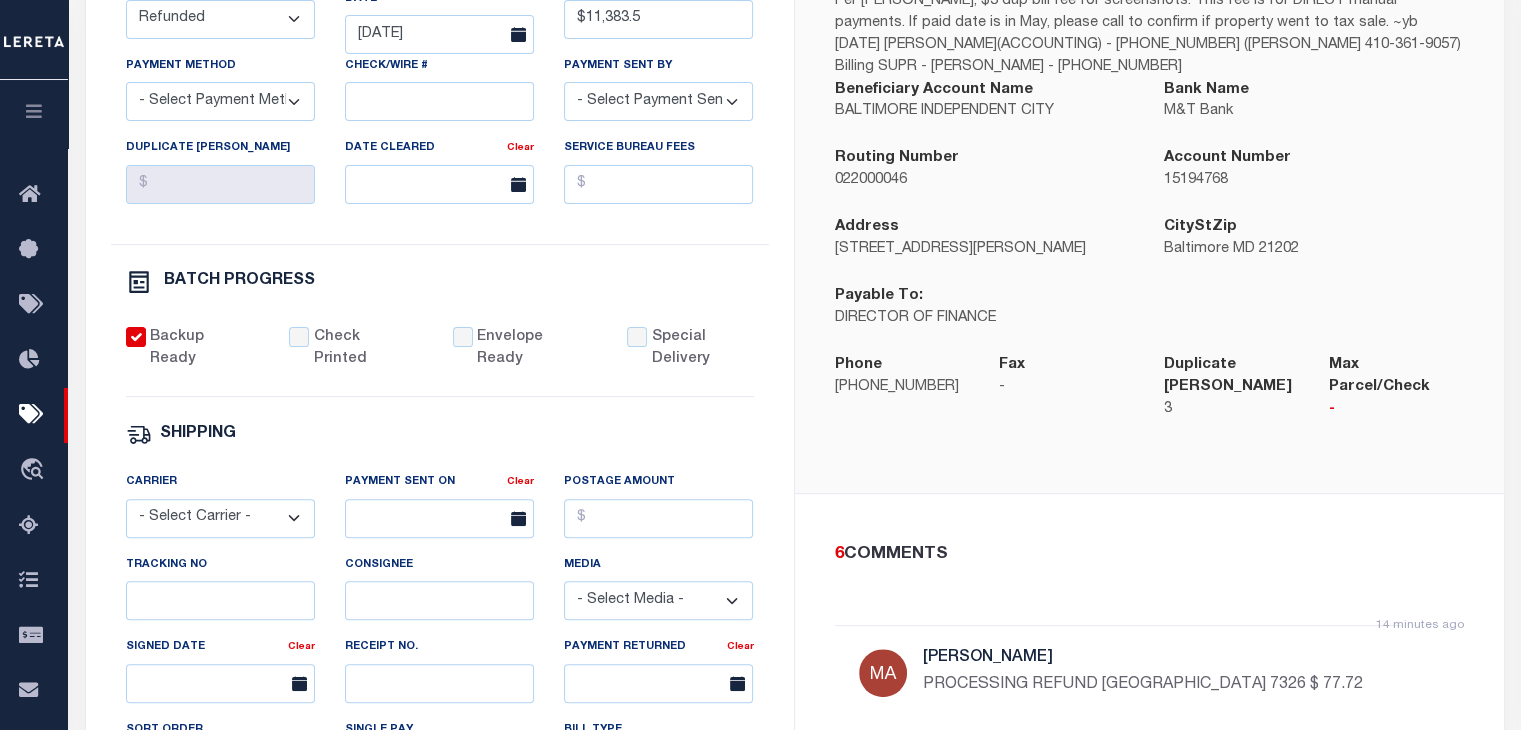 scroll, scrollTop: 600, scrollLeft: 0, axis: vertical 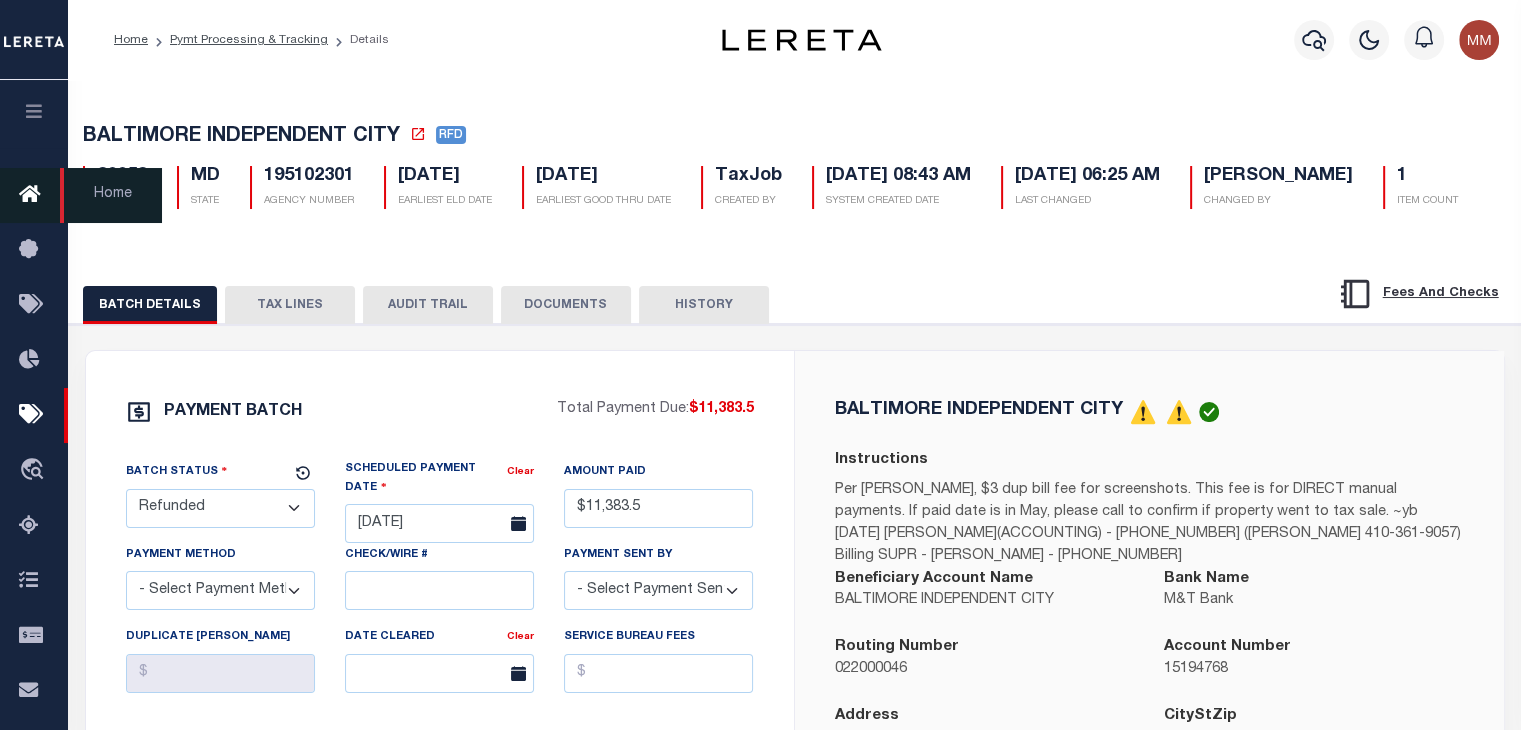 click at bounding box center [35, 195] 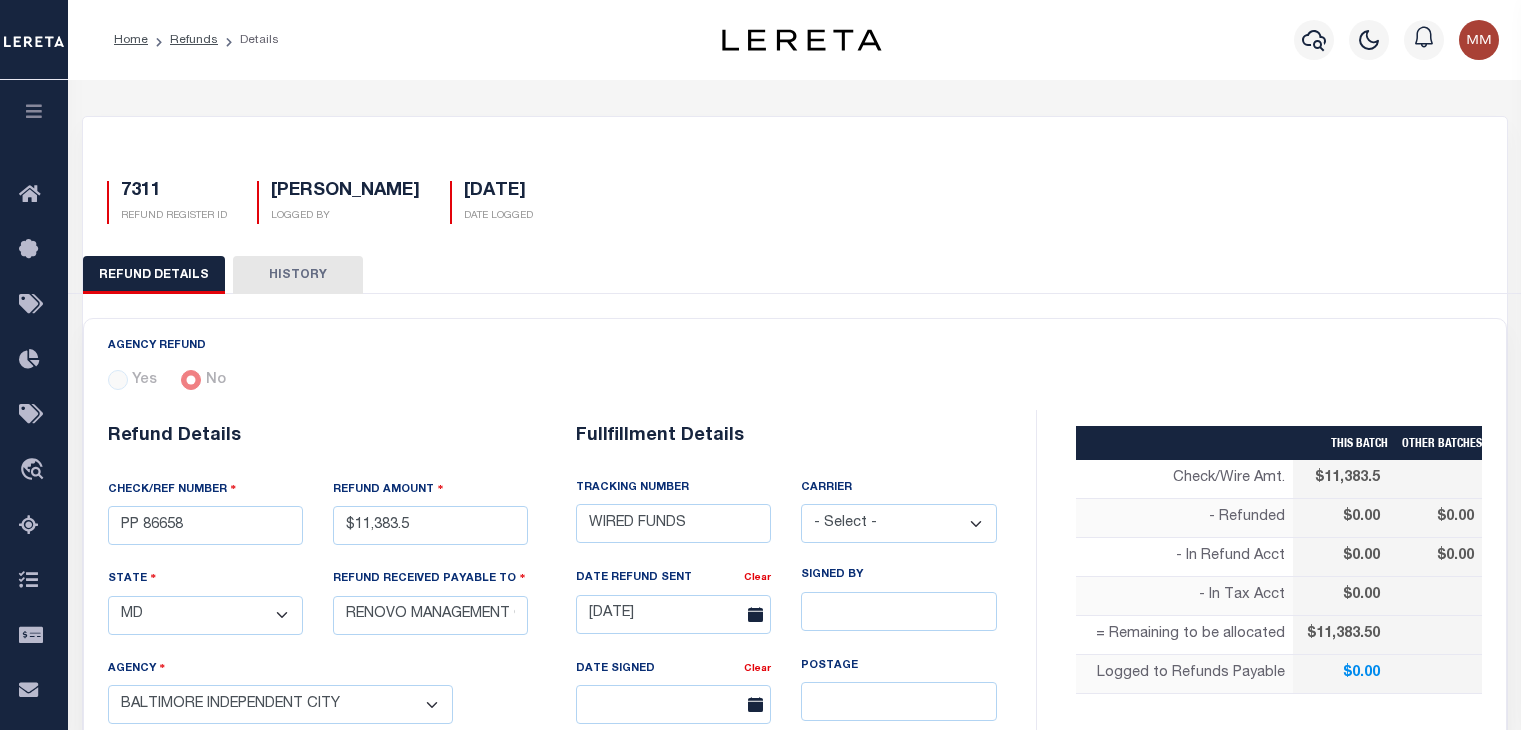 select on "MD" 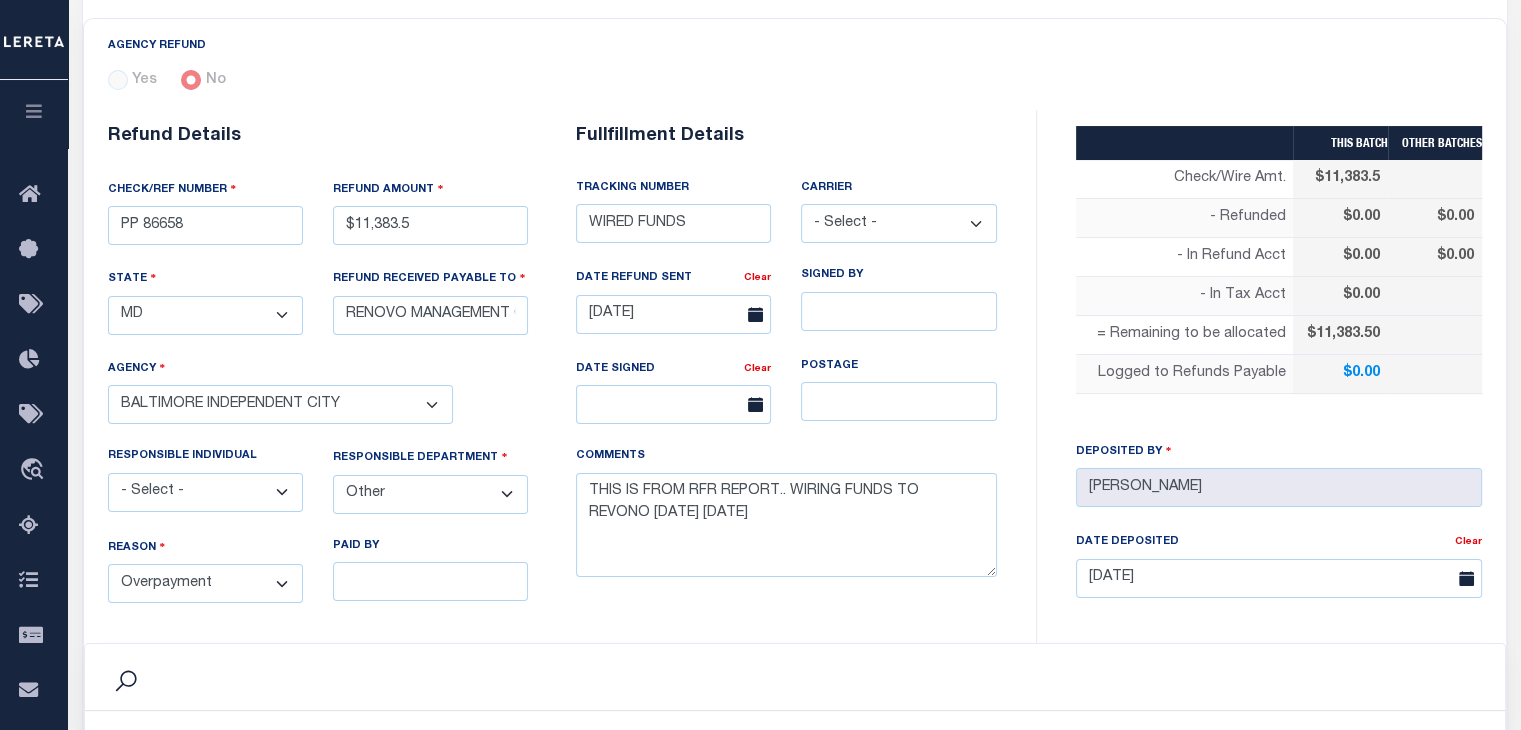 scroll, scrollTop: 300, scrollLeft: 0, axis: vertical 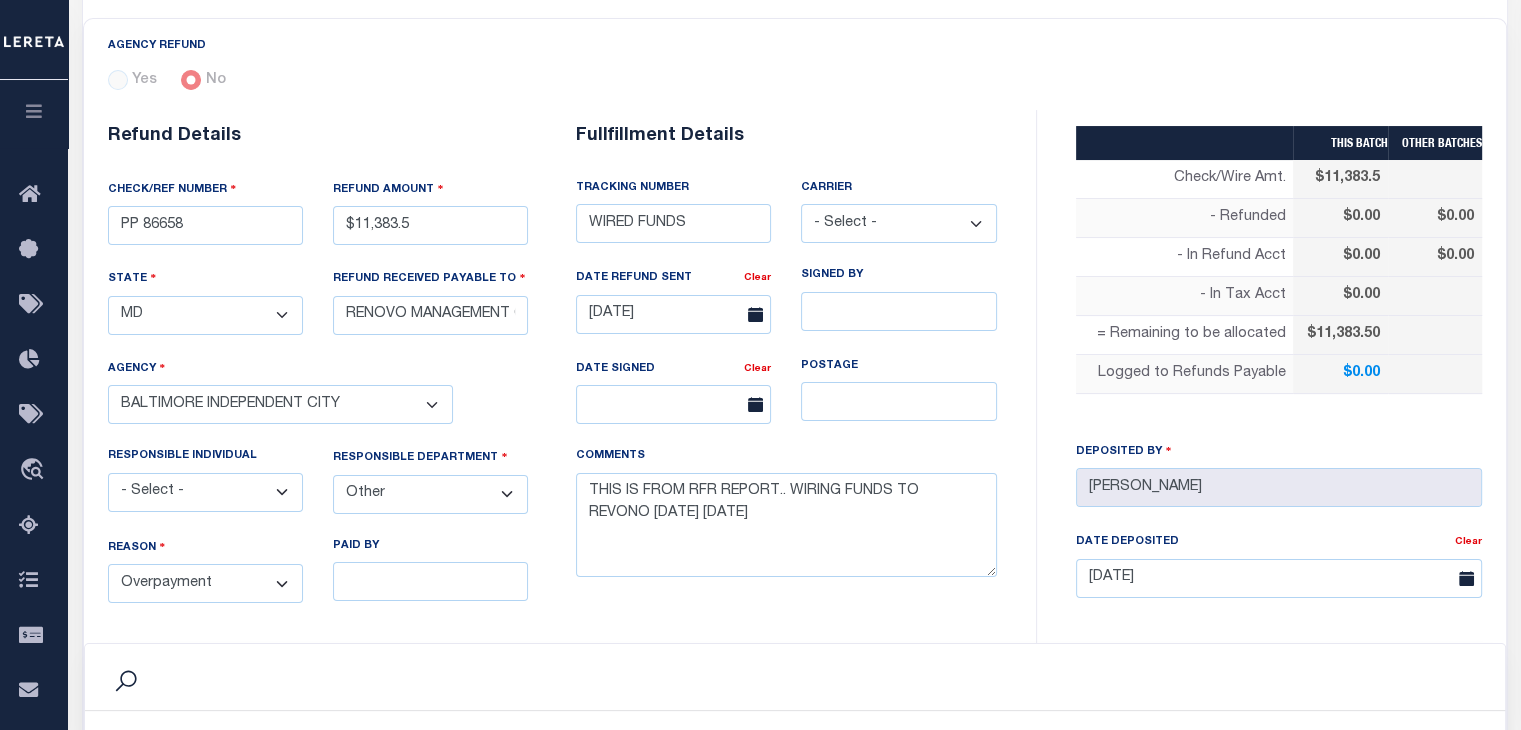 type on "505787" 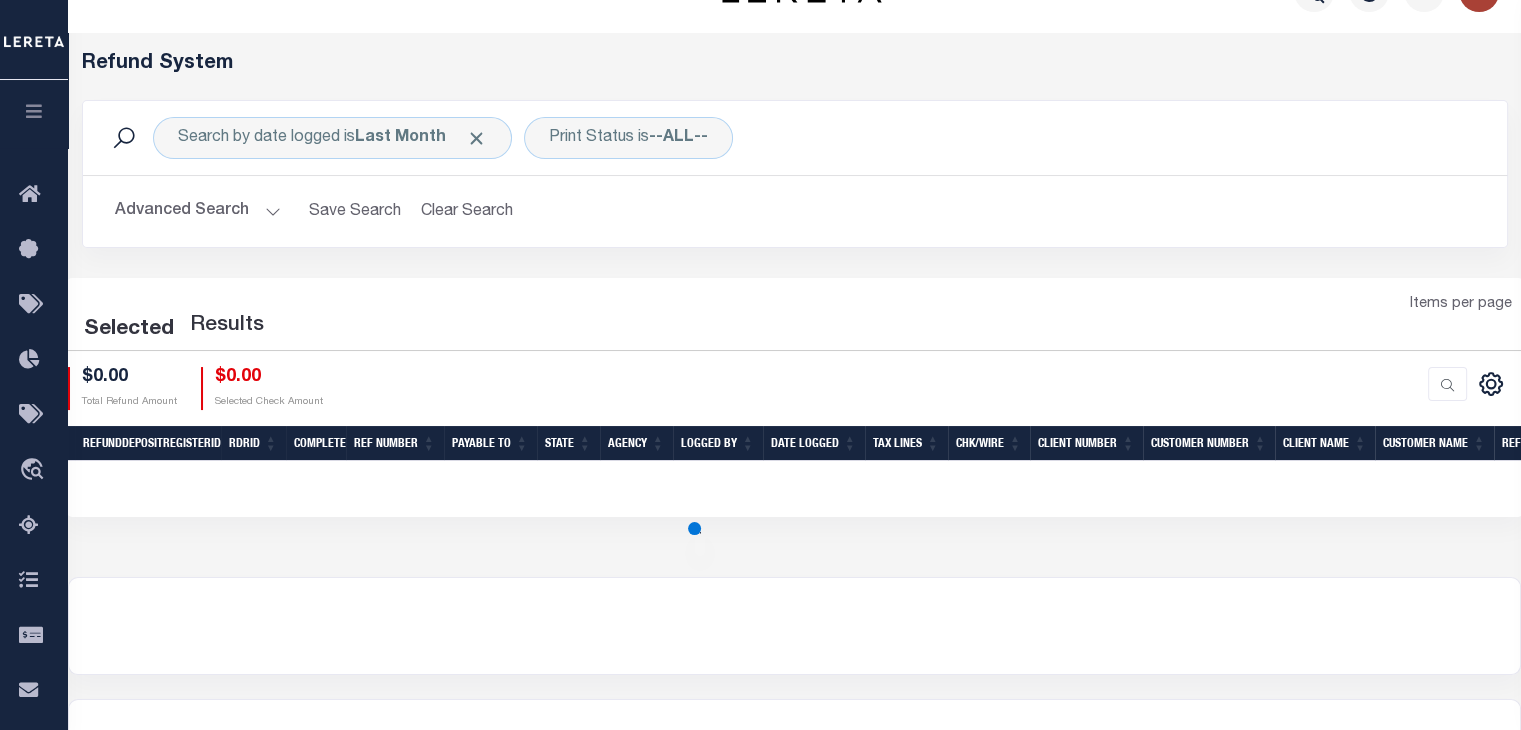 scroll, scrollTop: 0, scrollLeft: 0, axis: both 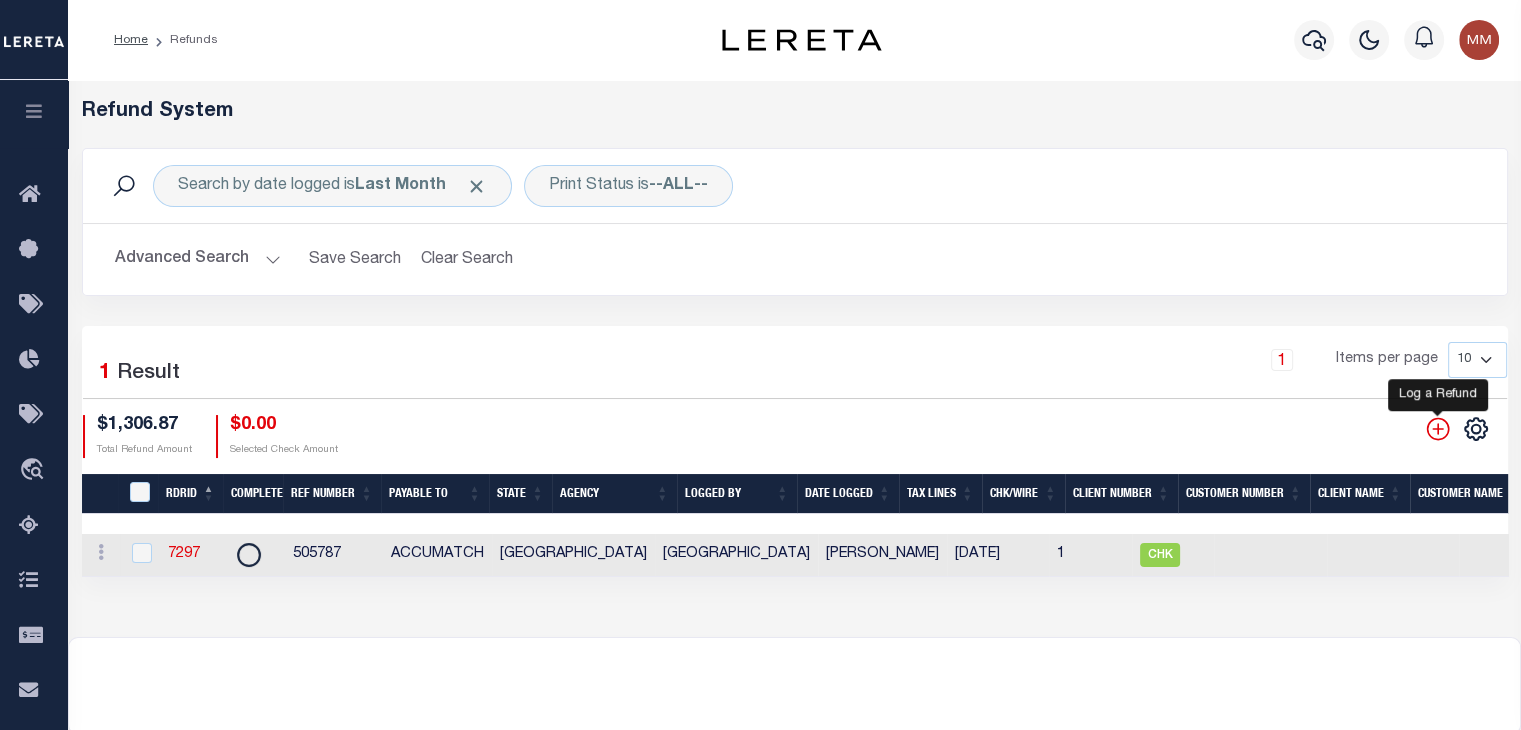 click 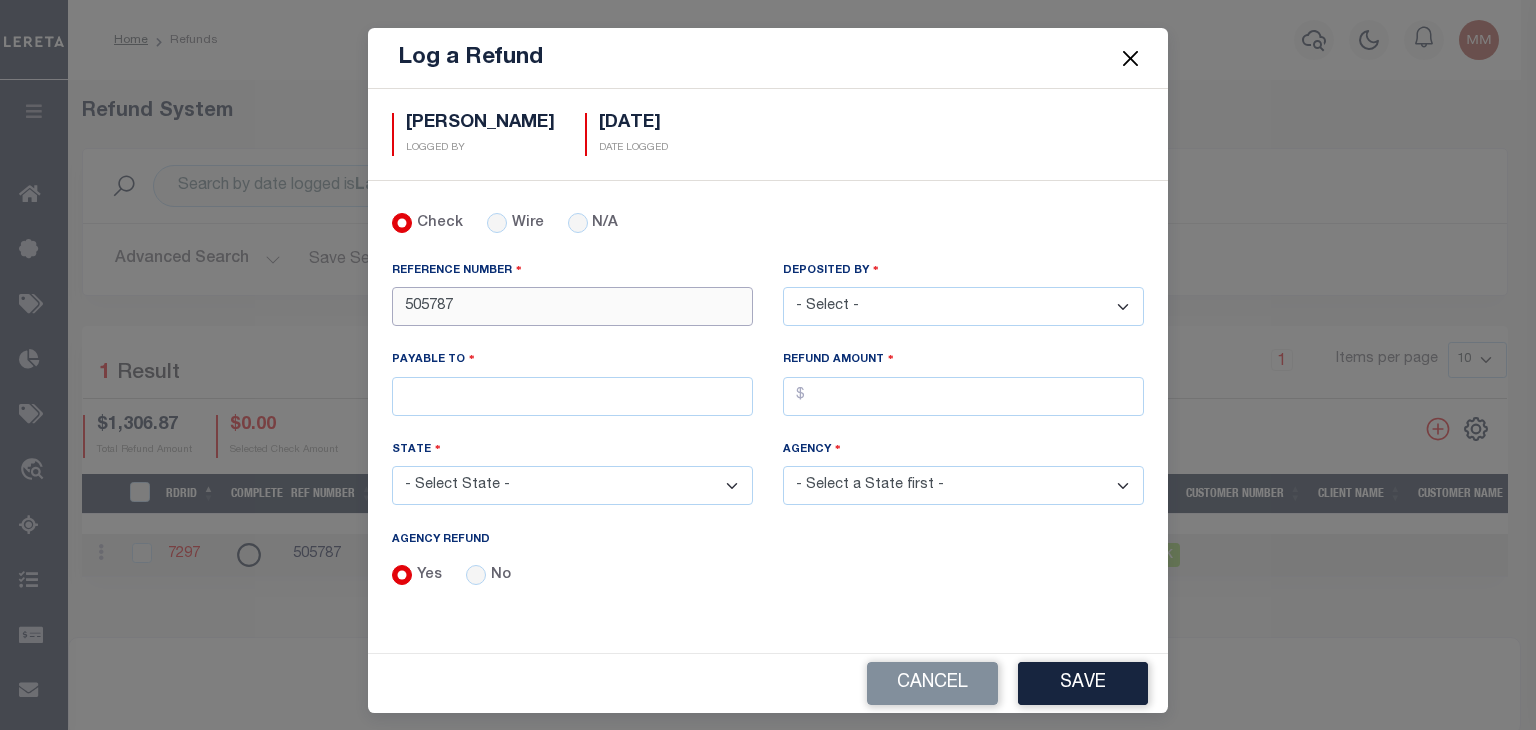 drag, startPoint x: 466, startPoint y: 307, endPoint x: -125, endPoint y: 361, distance: 593.46185 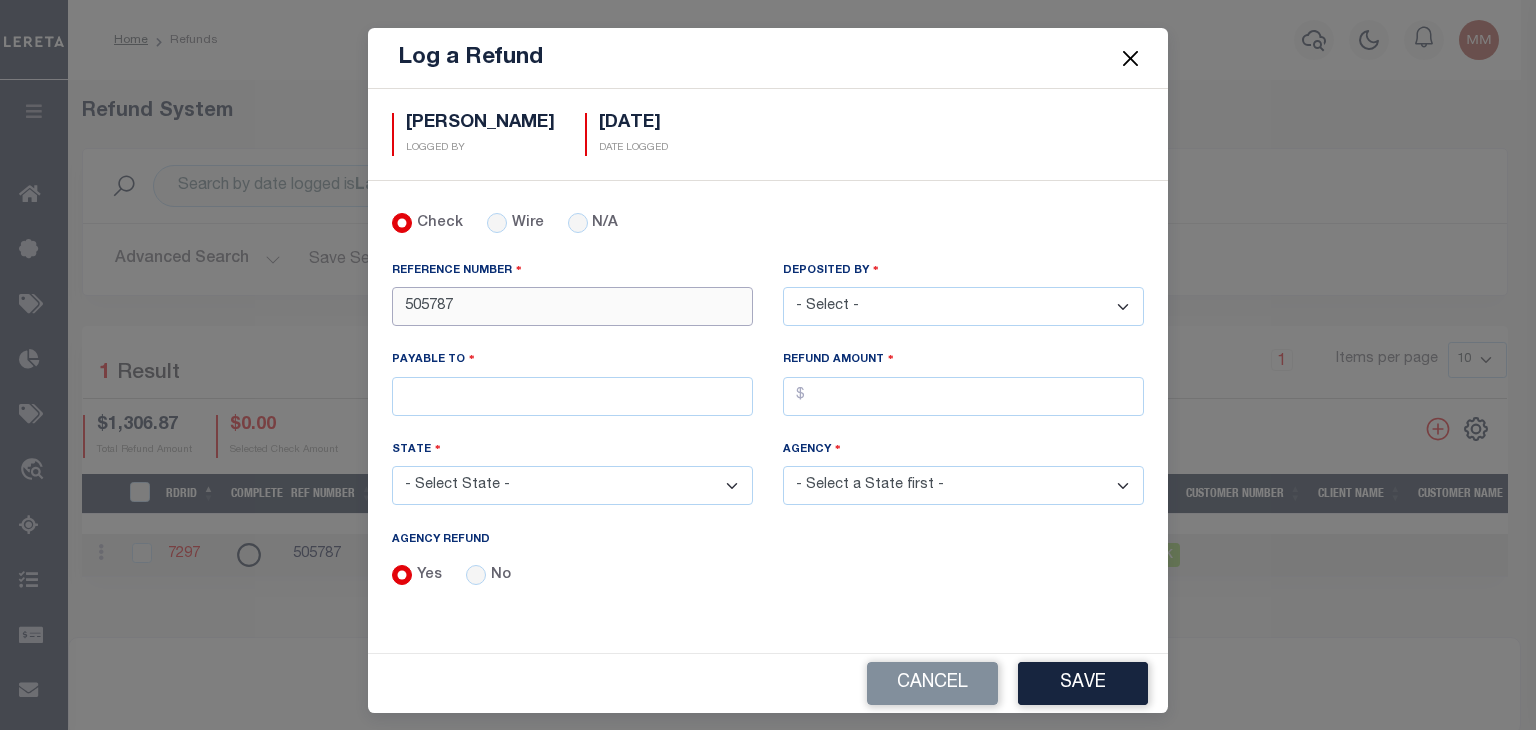 click on "Home Refunds" at bounding box center [768, 530] 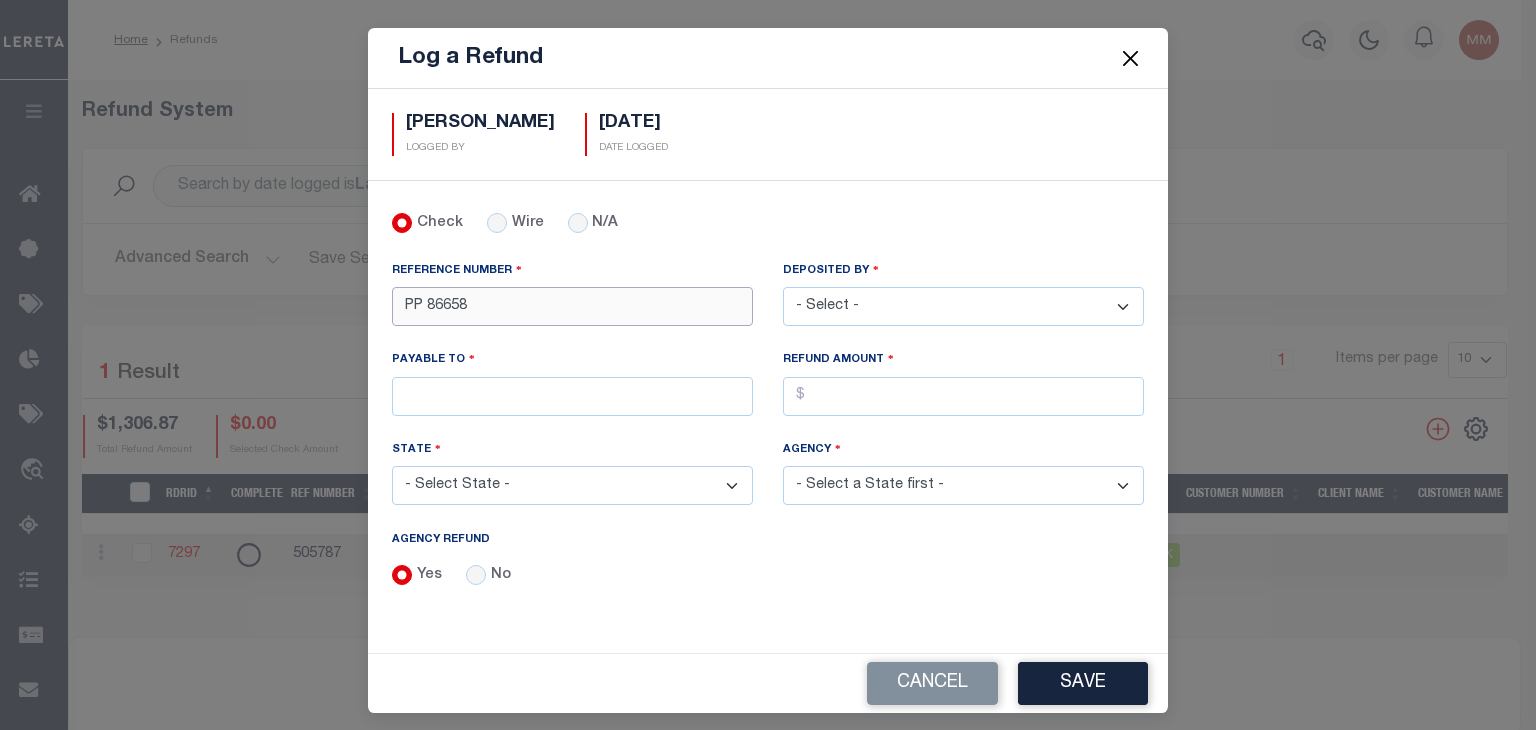 type on "PP 86658" 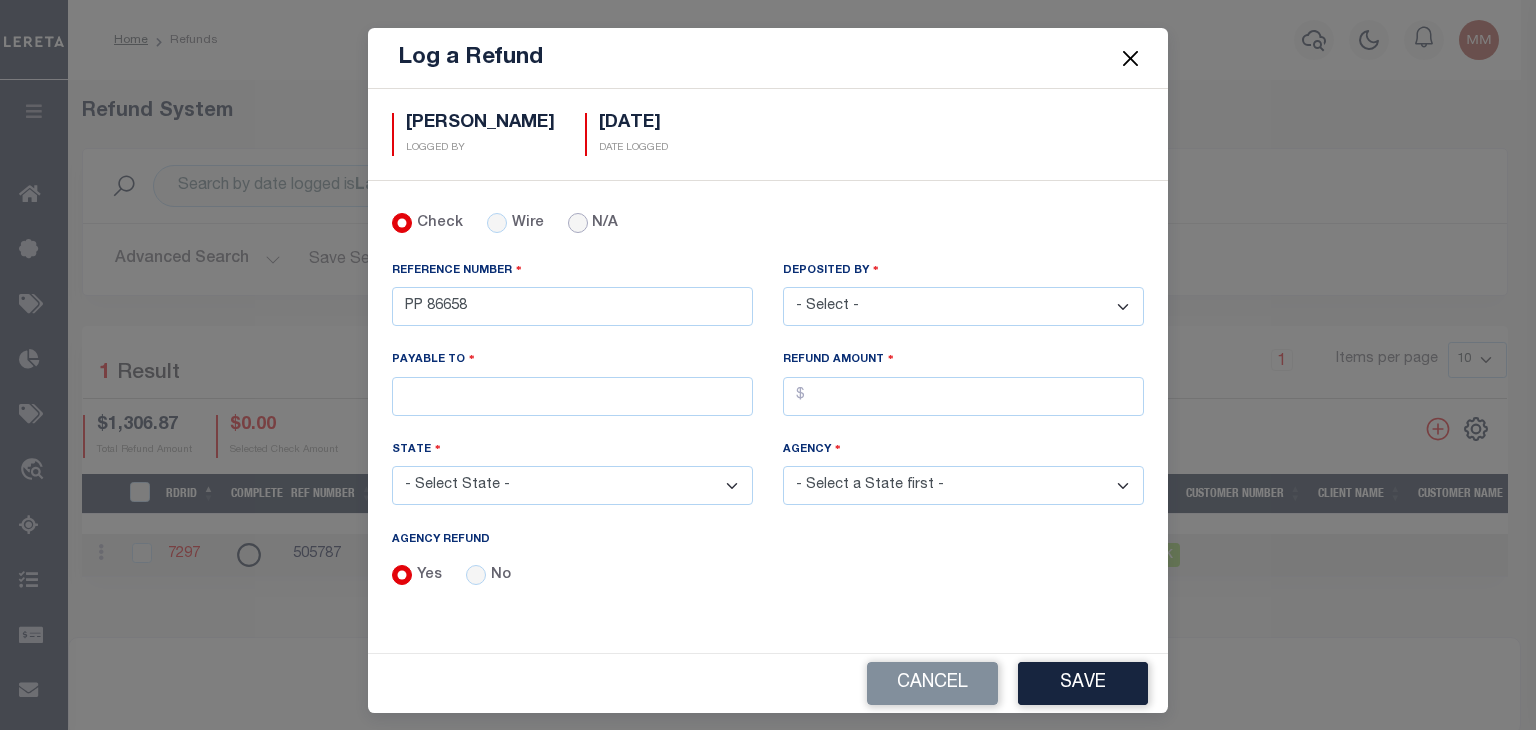 click on "N/A" at bounding box center (578, 223) 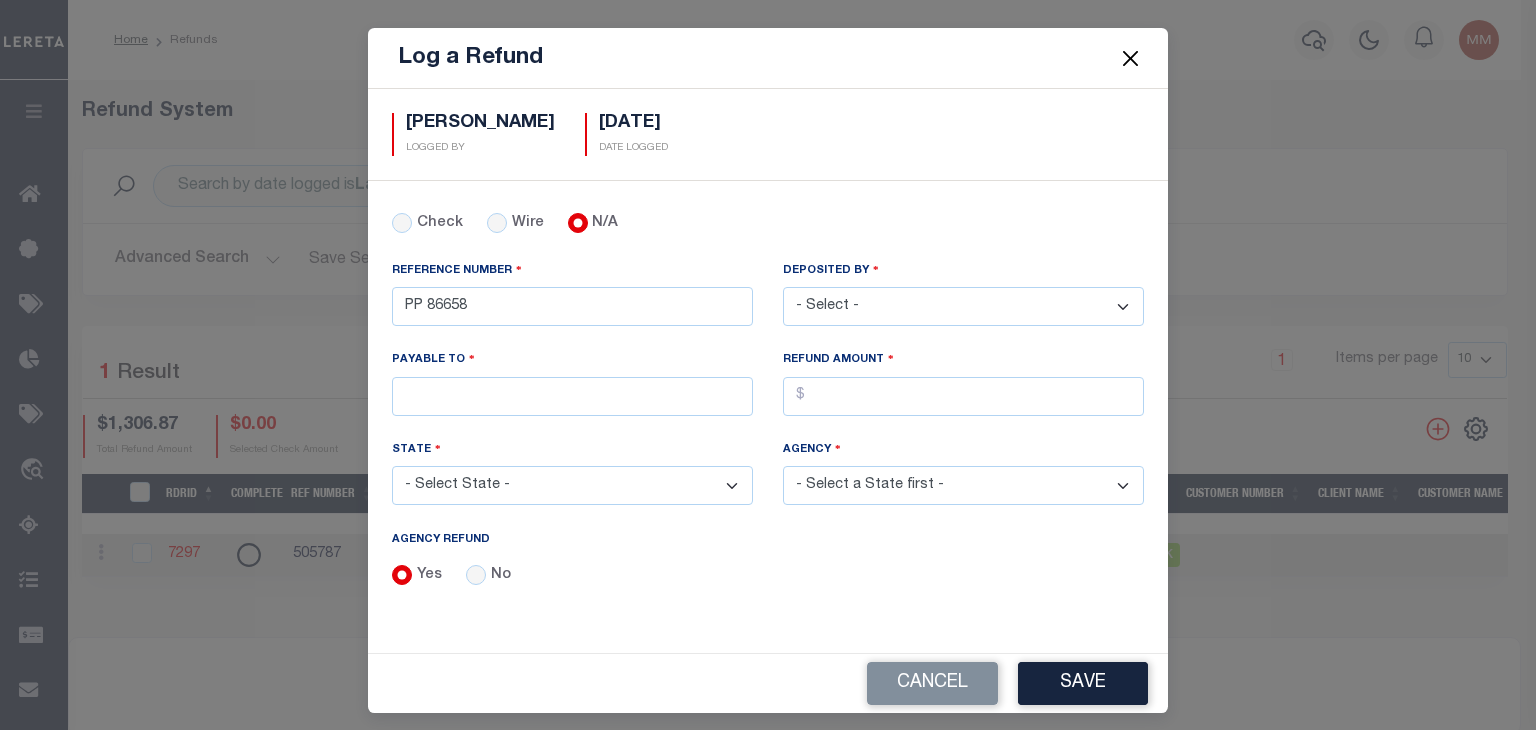 click on "- Select -
Aakash Patel
Abdul Muzain
Adams, Pamela S
Agustin Maturino
Ahmad Darwish
Ajay Kumar
Alberto Estrada
Allen, Mark
Allison, Rachael
Amick, Heather
Anders, Tim
Anderson, Juanita
Angel Cabrera
Armstrong, Sheila
Artiga, Mario
Asad, Rameela
Ashwini Manjegowda
Avery, Jane
Avila, Veronica
Babu Bhargavi
Bailon, Alysha
Baiza, Deserie
Balachandra Bhat
Barlag, Lisa
Bartels, Verna
Beard, Shannon
Beebe, Mike
Beech, Jory
Betty Boultinghouse
Bharat Mendapara
Blas Alan
Bledsoe, Mitch
Boede, Kate
Bolt, Keri A
Boultinghouse, Betty
Bowers, Cynthia
Brad Martin
Bradford, Gavin
Bradley, Gabrielle
Brinn, Jana
Butler, Joanne M
Byrnes, Louise
Cadorine Robert
Caple, Debra
Carlos Contreres
Carmody, Brian
Carranco, Crystian
Casillas, Travis
Castanon, Jesse
Castillo, Laura
Cendejas, Eunice
Charles Angela M
Chatterjee, Amrita
Chavez, Arthur
Chethan Kasturi
Chethan Vijaykumar
Christensen Donald
Christopher Jaya" at bounding box center (963, 306) 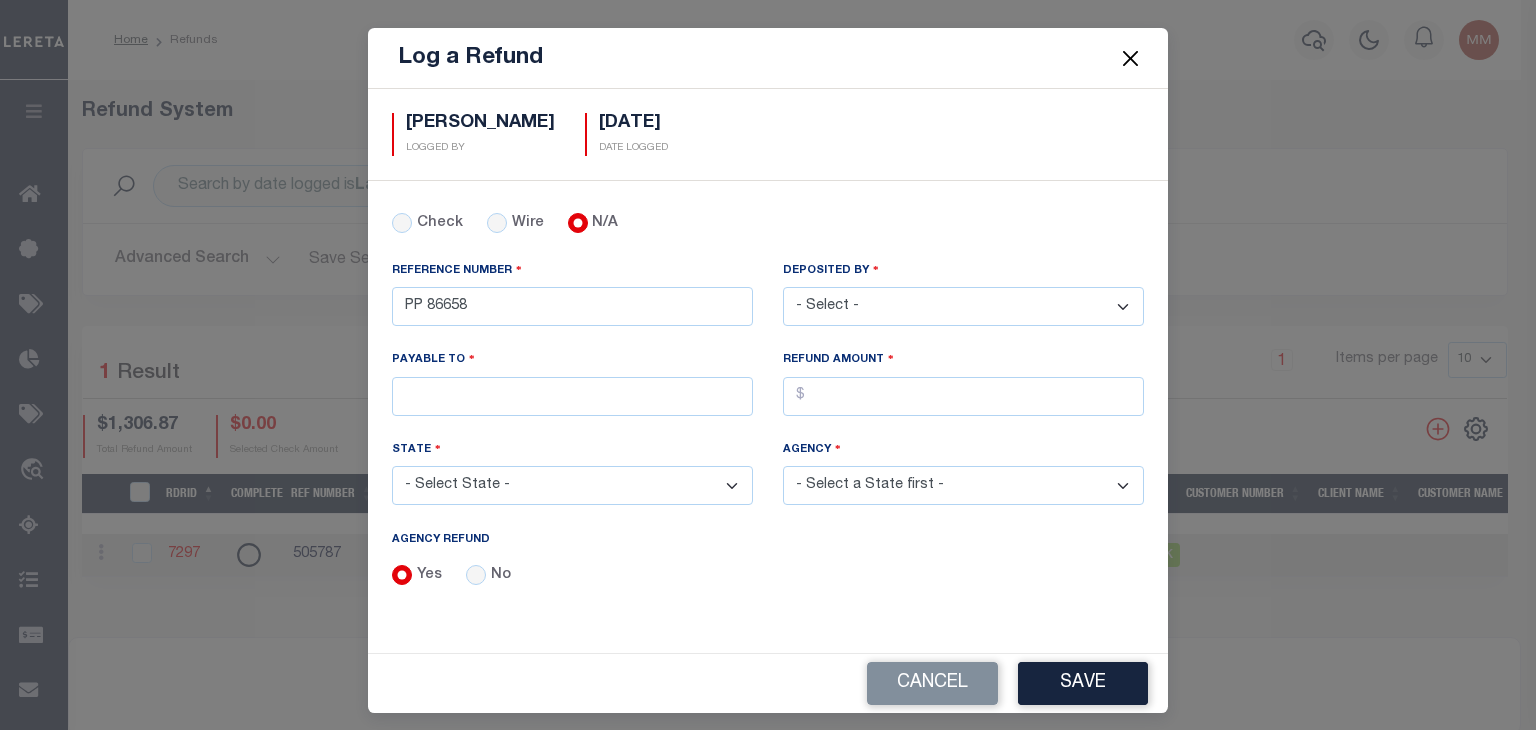 select on "Martinez, Myrna" 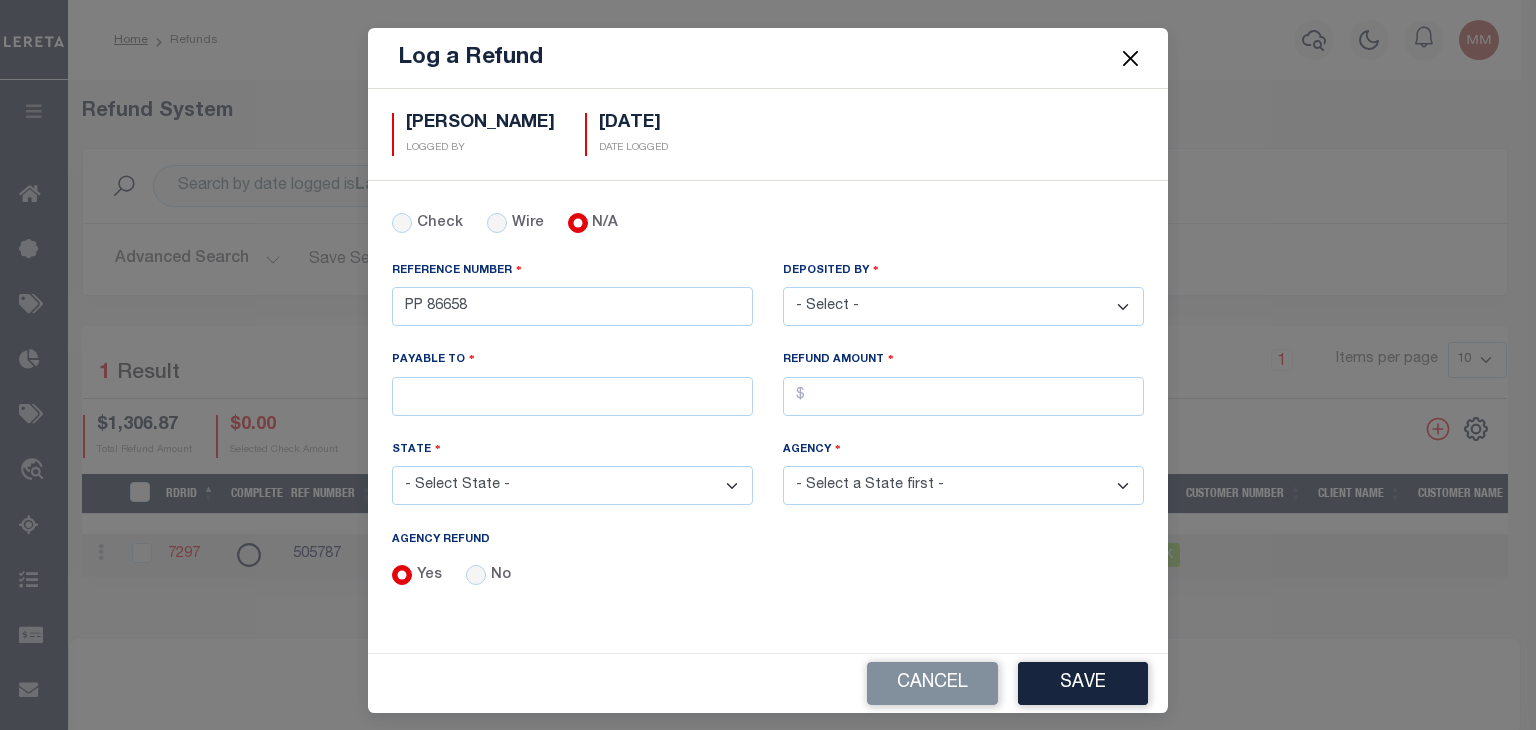 click on "- Select -
Aakash Patel
Abdul Muzain
Adams, Pamela S
Agustin Maturino
Ahmad Darwish
Ajay Kumar
Alberto Estrada
Allen, Mark
Allison, Rachael
Amick, Heather
Anders, Tim
Anderson, Juanita
Angel Cabrera
Armstrong, Sheila
Artiga, Mario
Asad, Rameela
Ashwini Manjegowda
Avery, Jane
Avila, Veronica
Babu Bhargavi
Bailon, Alysha
Baiza, Deserie
Balachandra Bhat
Barlag, Lisa
Bartels, Verna
Beard, Shannon
Beebe, Mike
Beech, Jory
Betty Boultinghouse
Bharat Mendapara
Blas Alan
Bledsoe, Mitch
Boede, Kate
Bolt, Keri A
Boultinghouse, Betty
Bowers, Cynthia
Brad Martin
Bradford, Gavin
Bradley, Gabrielle
Brinn, Jana
Butler, Joanne M
Byrnes, Louise
Cadorine Robert
Caple, Debra
Carlos Contreres
Carmody, Brian
Carranco, Crystian
Casillas, Travis
Castanon, Jesse
Castillo, Laura
Cendejas, Eunice
Charles Angela M
Chatterjee, Amrita
Chavez, Arthur
Chethan Kasturi
Chethan Vijaykumar
Christensen Donald
Christopher Jaya" at bounding box center [963, 306] 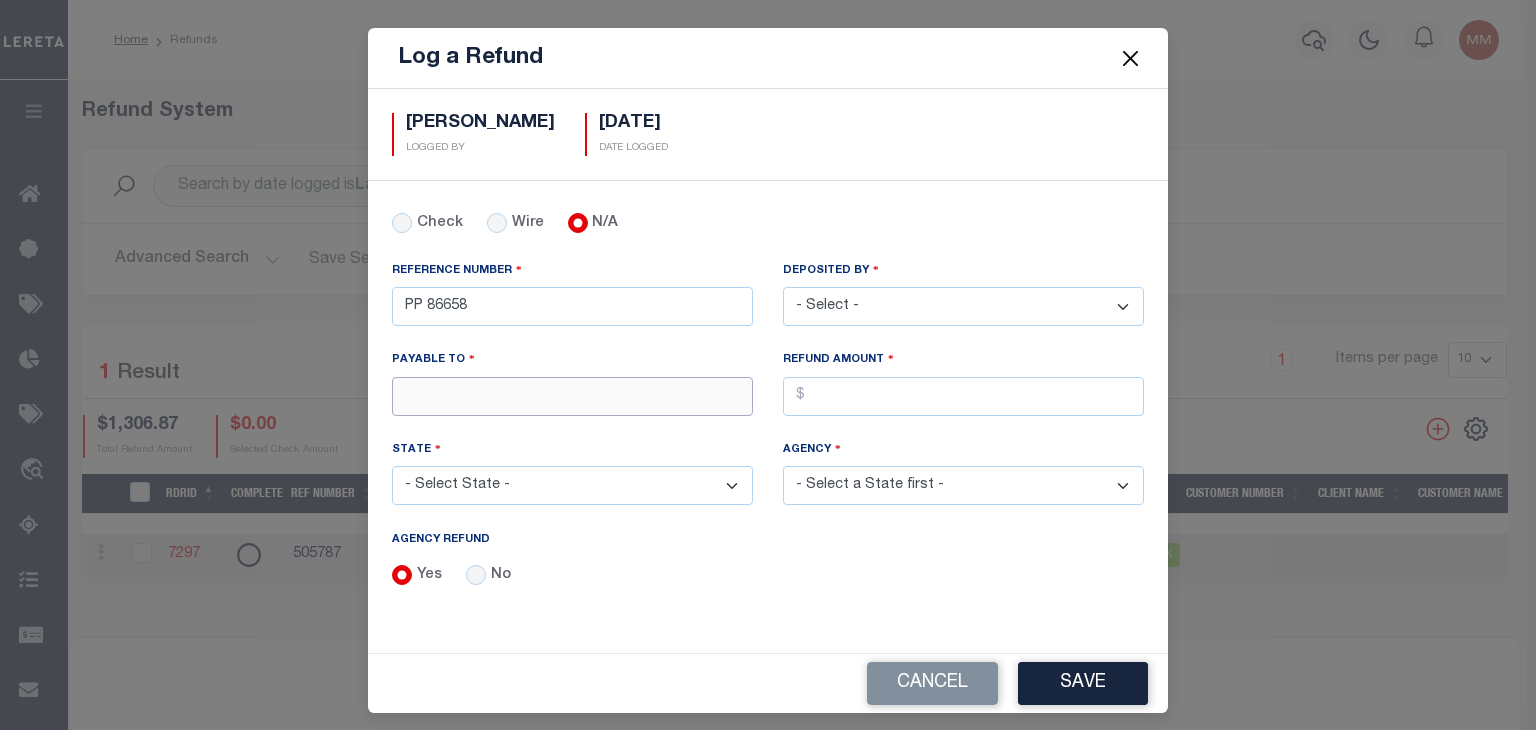 click on "PAYABLE TO" at bounding box center (572, 396) 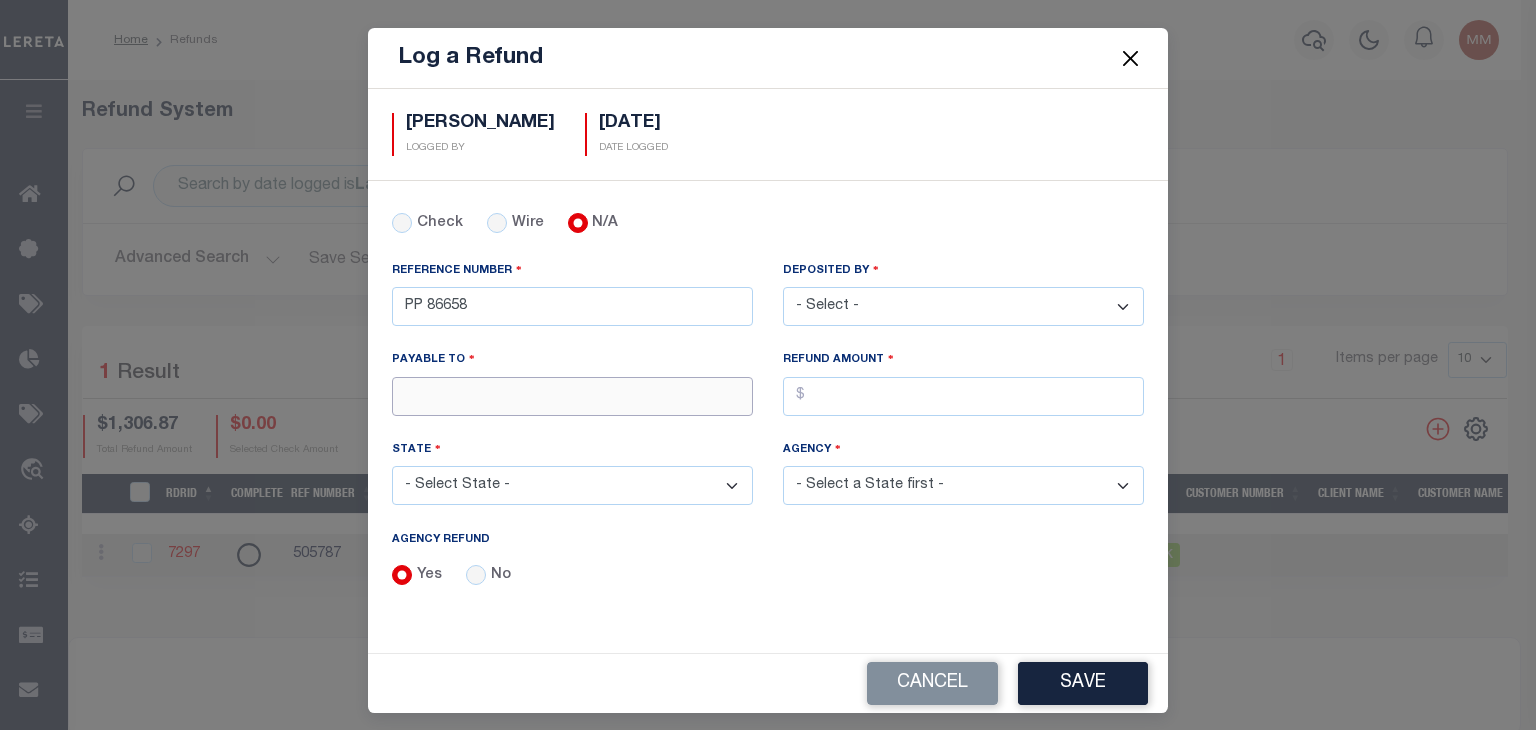 type on "RENOVO MANAGEMENT COMPANY" 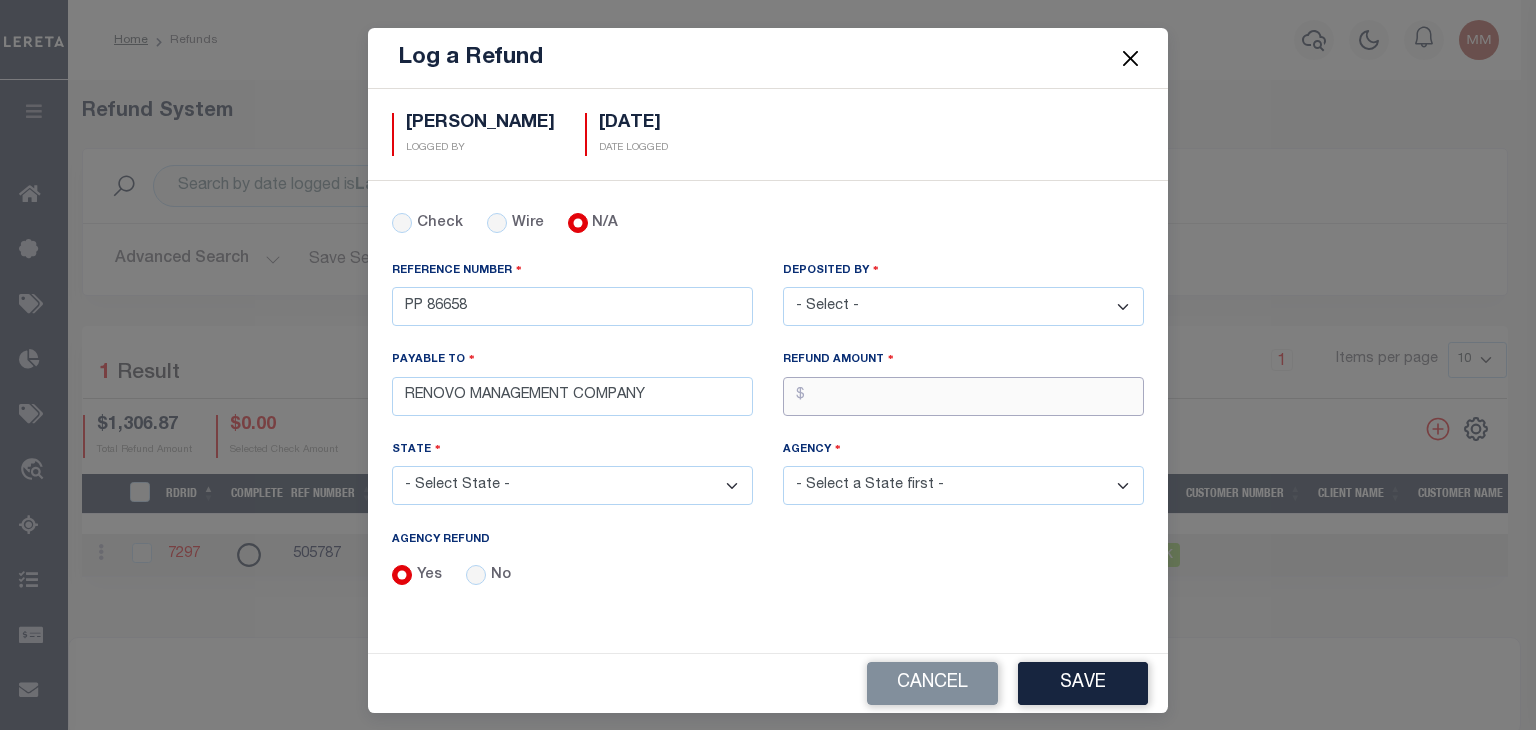 click on "AGENCY REFUND" at bounding box center (963, 396) 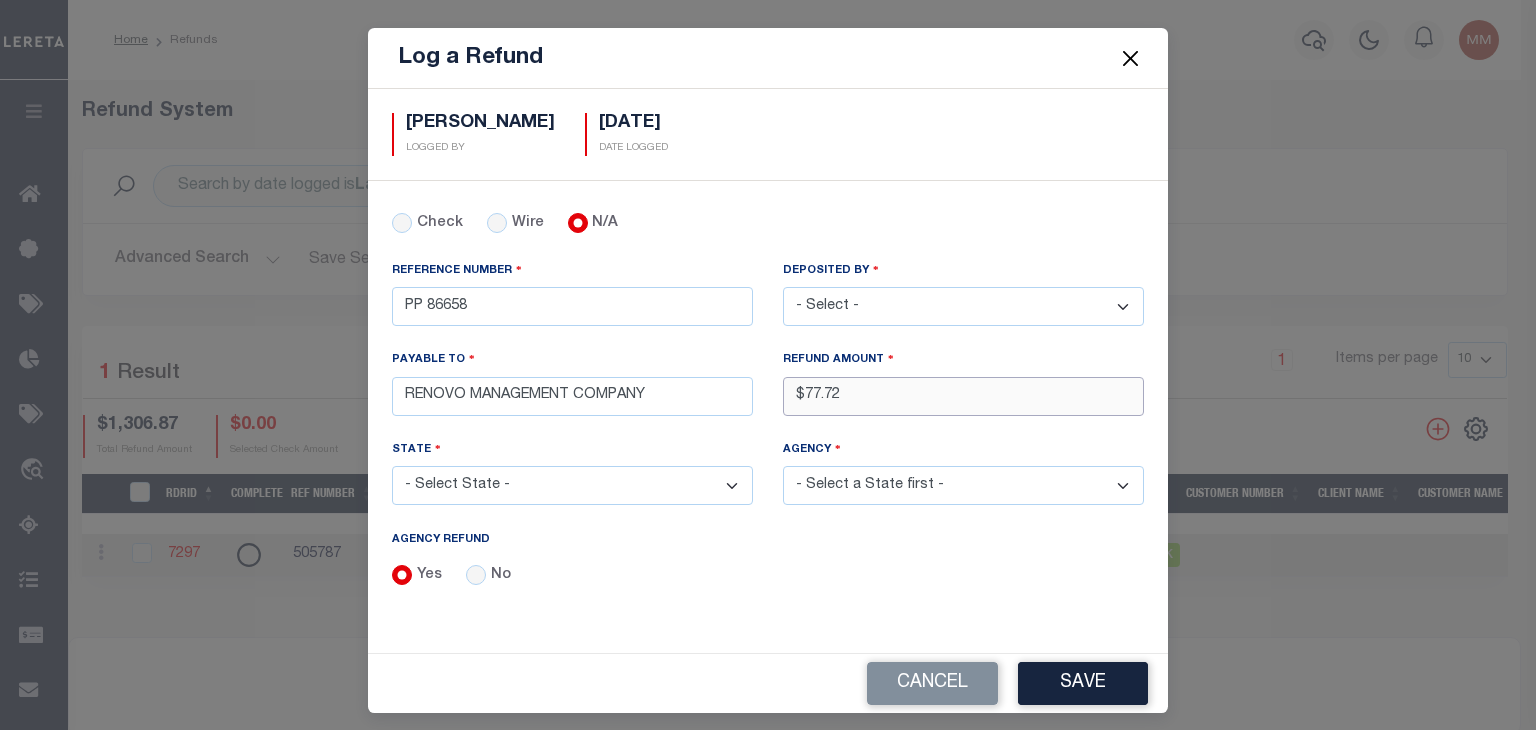 type on "$77.72" 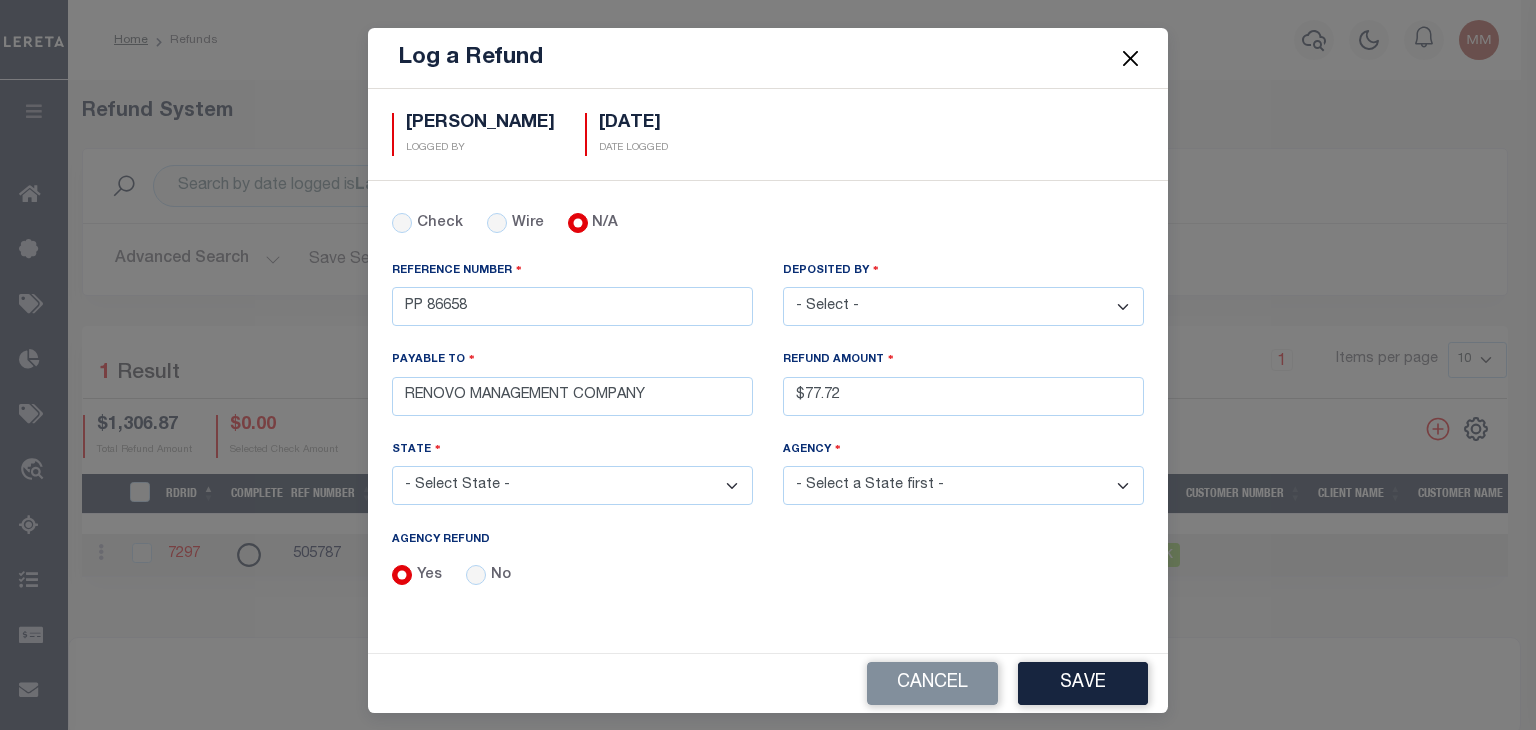 click on "- Select State -
AK
AL
AR
AZ
CA
CO
CT
DC
DE
FL
GA
GU
HI
IA
ID
IL
IN
KS
KY
LA
MA
MD
ME
MI
MN
MO
MS
MT
NC
ND
NE
NH
NJ
NM
NV
NY
OH
OK
OR
PA
PR
RI
SC
SD
TN
TX
UT
VA
VI
VT
WA
WI
WV
WY" at bounding box center [572, 485] 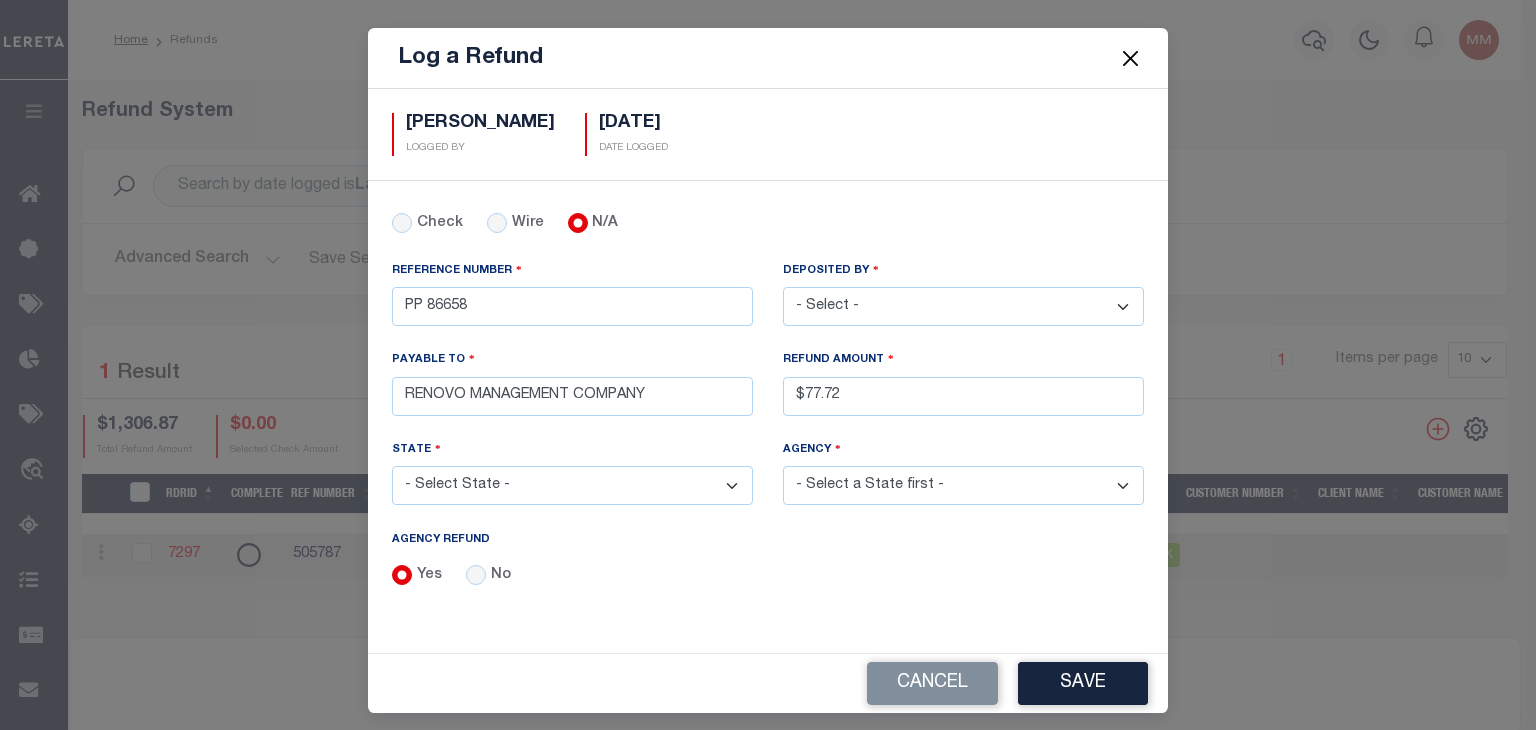 select on "MD" 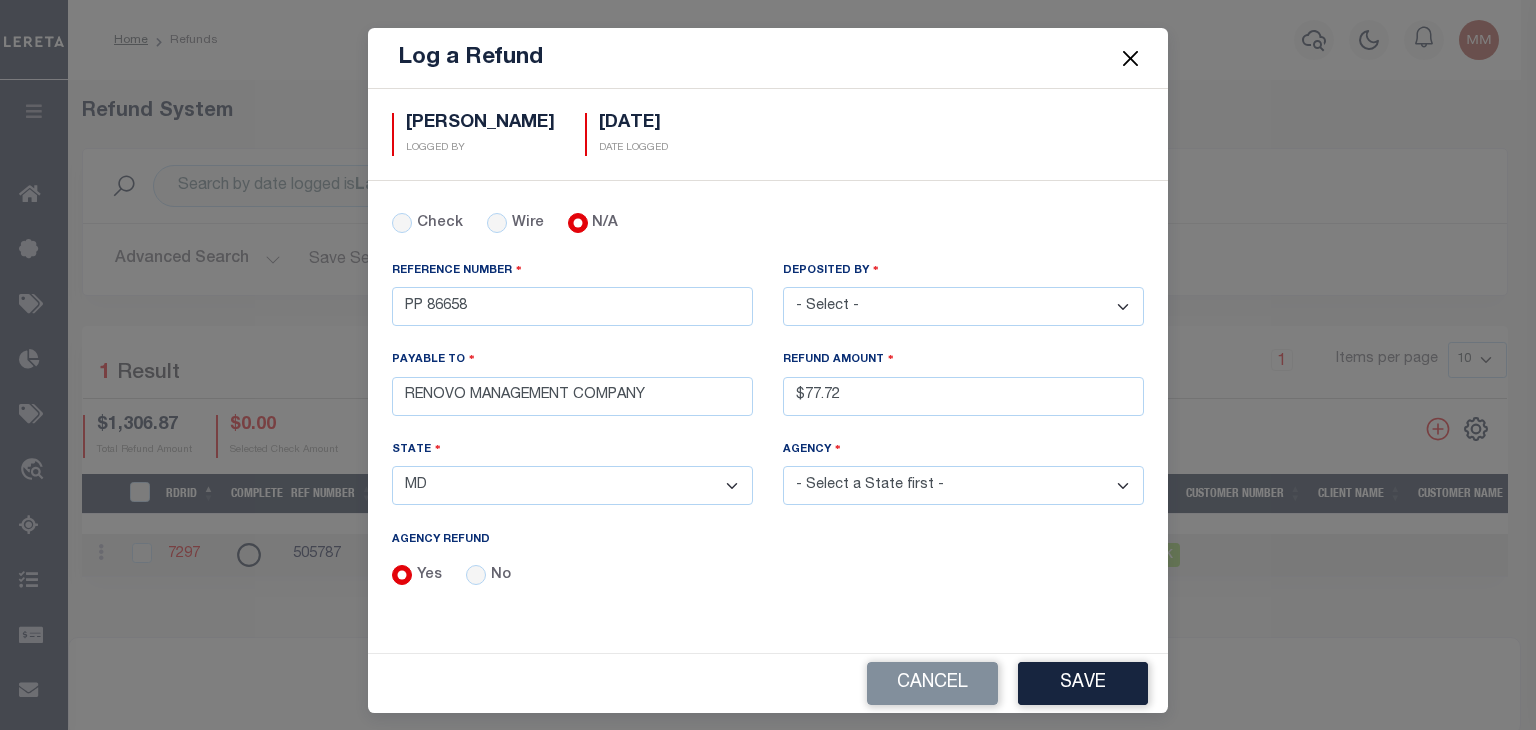 click on "- Select State -
AK
AL
AR
AZ
CA
CO
CT
DC
DE
FL
GA
GU
HI
IA
ID
IL
IN
KS
KY
LA
MA
MD
ME
MI
MN
MO
MS
MT
NC
ND
NE
NH
NJ
NM
NV
NY
OH
OK
OR
PA
PR
RI
SC
SD
TN
TX
UT
VA
VI
VT
WA
WI
WV
WY" at bounding box center (572, 485) 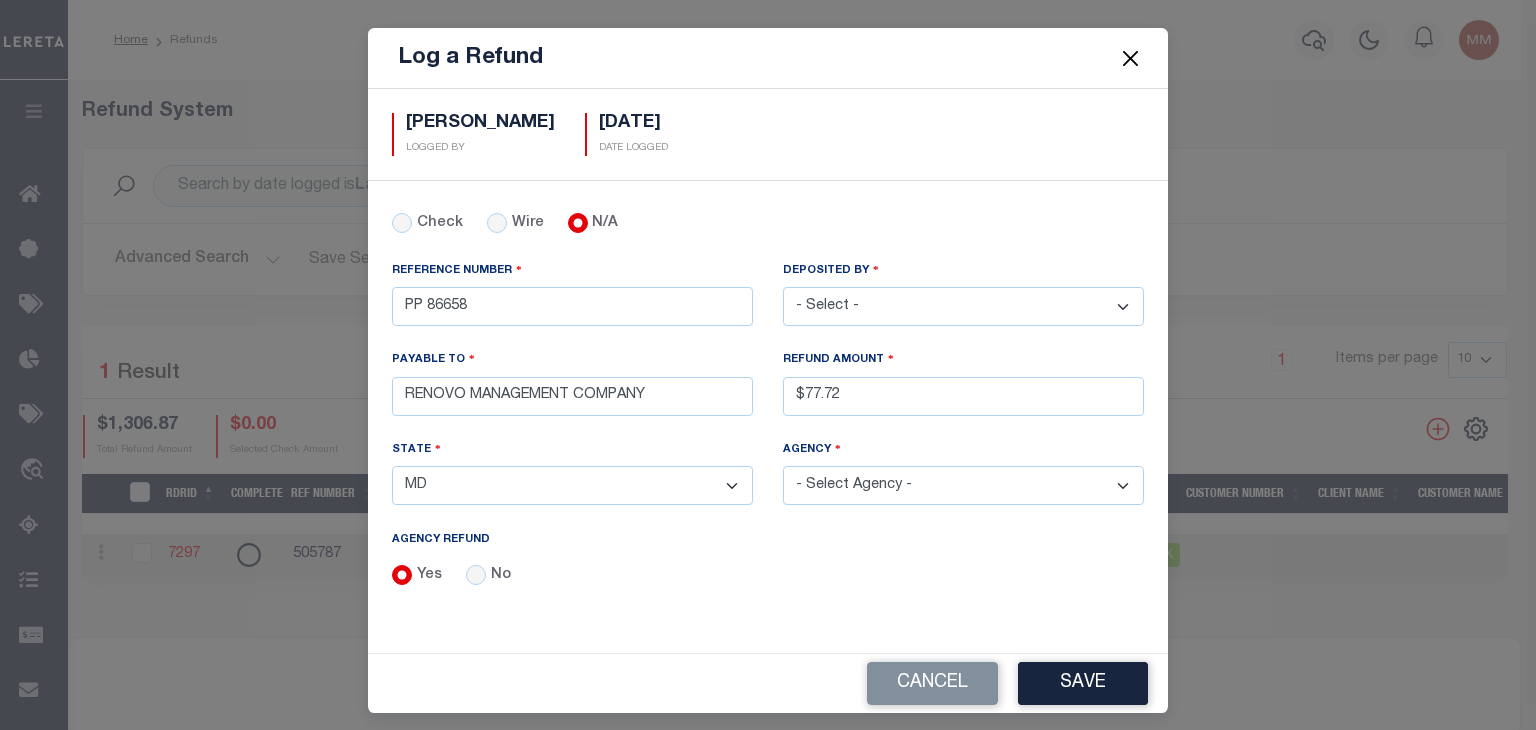click on "- Select Agency - ABERDEEN CITY                        AG INVESTMENTS LLC ALLEGANY COUNTY                      Annapolis City ANNE ARUNDEL COUNTY                  ANNE ARUNDEL COUNTY CFA WATER-SEWER ANNE ARUNDEL COUNTY MOBILE HOMES ANNE ARUNDEL COUNTY WTR-SWR(DLQ/NSA) ANNE ARUNDEL FRONT FOOT ANNE ARUNDEL UTILITIES LLC ARORA HILLS UTILITY COMPANY ATLANTIC UTILITY INVESTORS AUTUMN HILLS UTILITY (IAA)           BALTIMORE CITY-SPEC BENEFIT DISTRICT BALTIMORE COUNTY                     BALTIMORE COUNTY MOBILE HOMES BALTIMORE INDEPENDENT CITY           BALTIMORE INDEPENDENT CITY           Barton Town BEL AIR TOWN                         BENTLEY PARK FRONT FOOT BONAVENTURE NORTH UTILITY CO BOONSBORO TOWN                       C.A. INC C.A. INC (INACTIVE)                  CALVERT COUNTY                       Cambridge City CAPITAL ASSESSMENT LLC CAROLINE COUNTY                      CAROLINE COUNTY MOBILE HOMES CARROLL COUNTY                       CARROLL COUNTY MOBILE HOMES CARROLL COUNTY WATER/SEWER Eldorado Town" at bounding box center [963, 485] 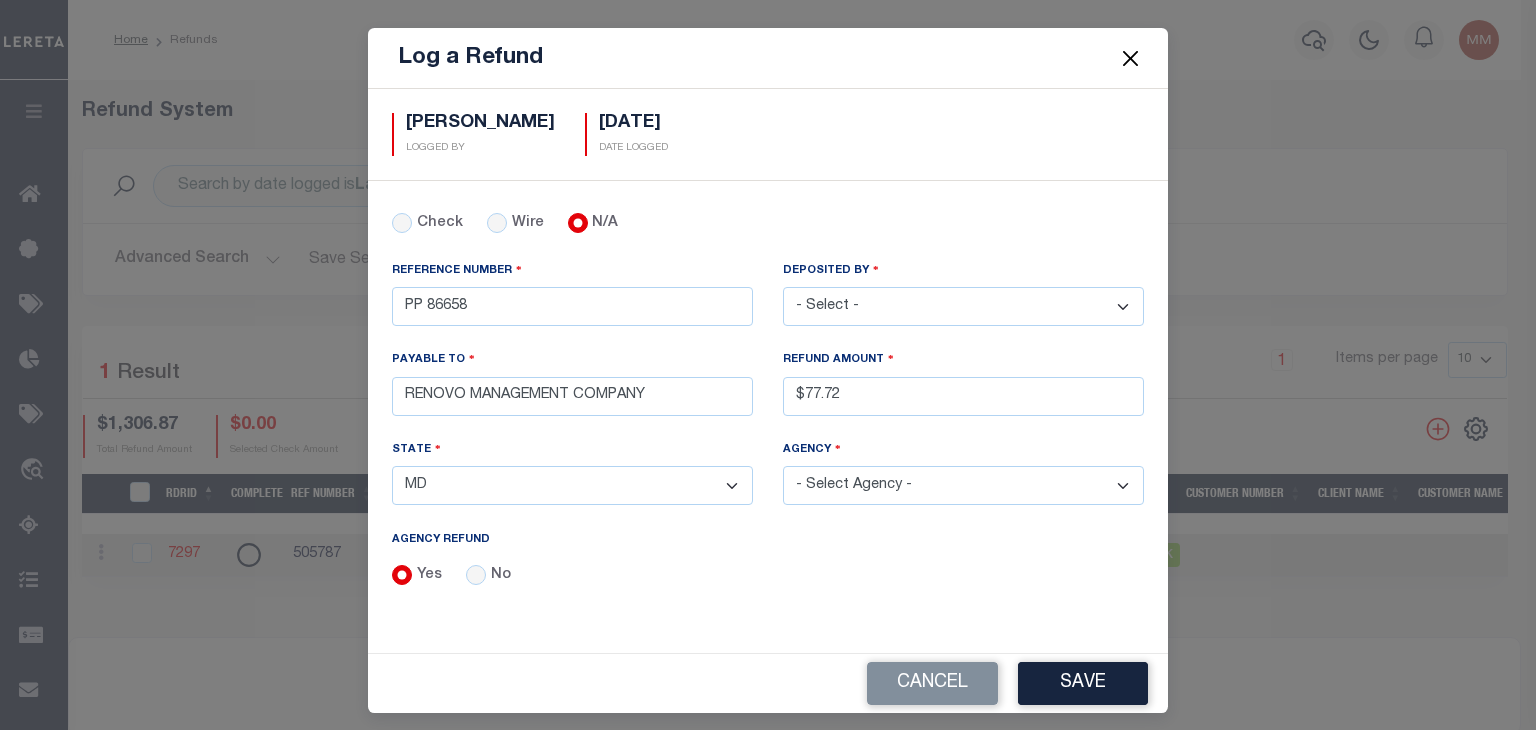 select on "7803022188" 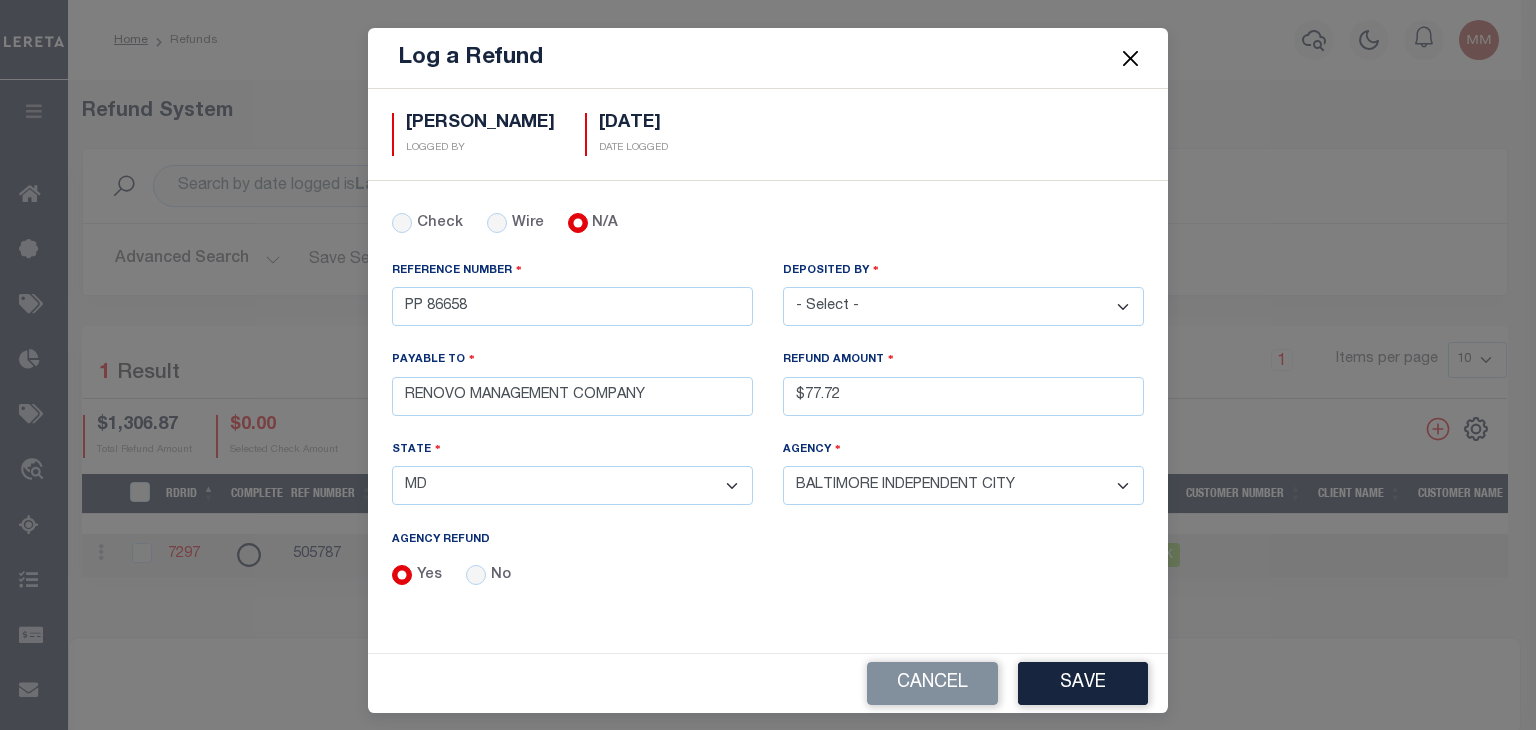 click on "- Select Agency - ABERDEEN CITY                        AG INVESTMENTS LLC ALLEGANY COUNTY                      Annapolis City ANNE ARUNDEL COUNTY                  ANNE ARUNDEL COUNTY CFA WATER-SEWER ANNE ARUNDEL COUNTY MOBILE HOMES ANNE ARUNDEL COUNTY WTR-SWR(DLQ/NSA) ANNE ARUNDEL FRONT FOOT ANNE ARUNDEL UTILITIES LLC ARORA HILLS UTILITY COMPANY ATLANTIC UTILITY INVESTORS AUTUMN HILLS UTILITY (IAA)           BALTIMORE CITY-SPEC BENEFIT DISTRICT BALTIMORE COUNTY                     BALTIMORE COUNTY MOBILE HOMES BALTIMORE INDEPENDENT CITY           BALTIMORE INDEPENDENT CITY           Barton Town BEL AIR TOWN                         BENTLEY PARK FRONT FOOT BONAVENTURE NORTH UTILITY CO BOONSBORO TOWN                       C.A. INC C.A. INC (INACTIVE)                  CALVERT COUNTY                       Cambridge City CAPITAL ASSESSMENT LLC CAROLINE COUNTY                      CAROLINE COUNTY MOBILE HOMES CARROLL COUNTY                       CARROLL COUNTY MOBILE HOMES CARROLL COUNTY WATER/SEWER Eldorado Town" at bounding box center [963, 485] 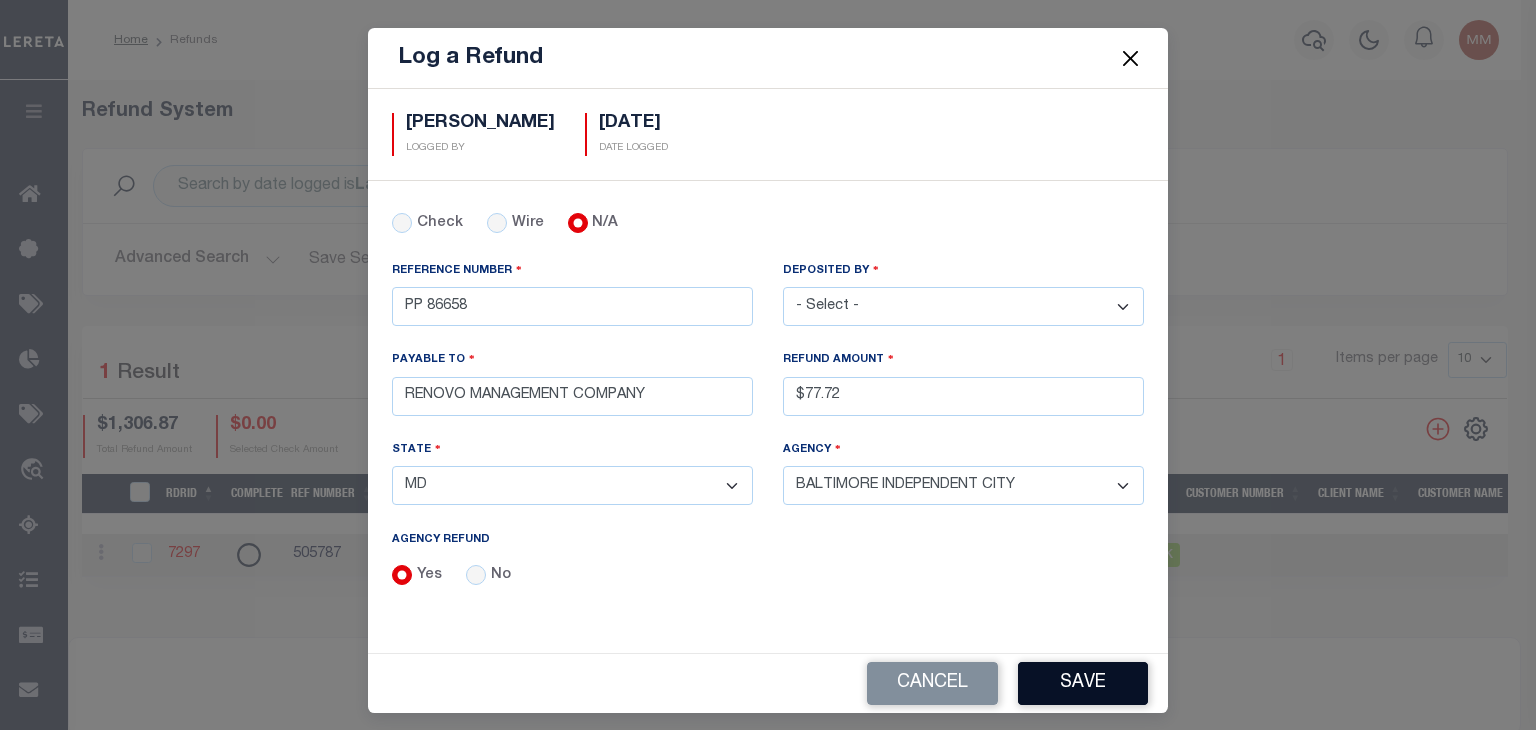 click on "Save" at bounding box center (1083, 683) 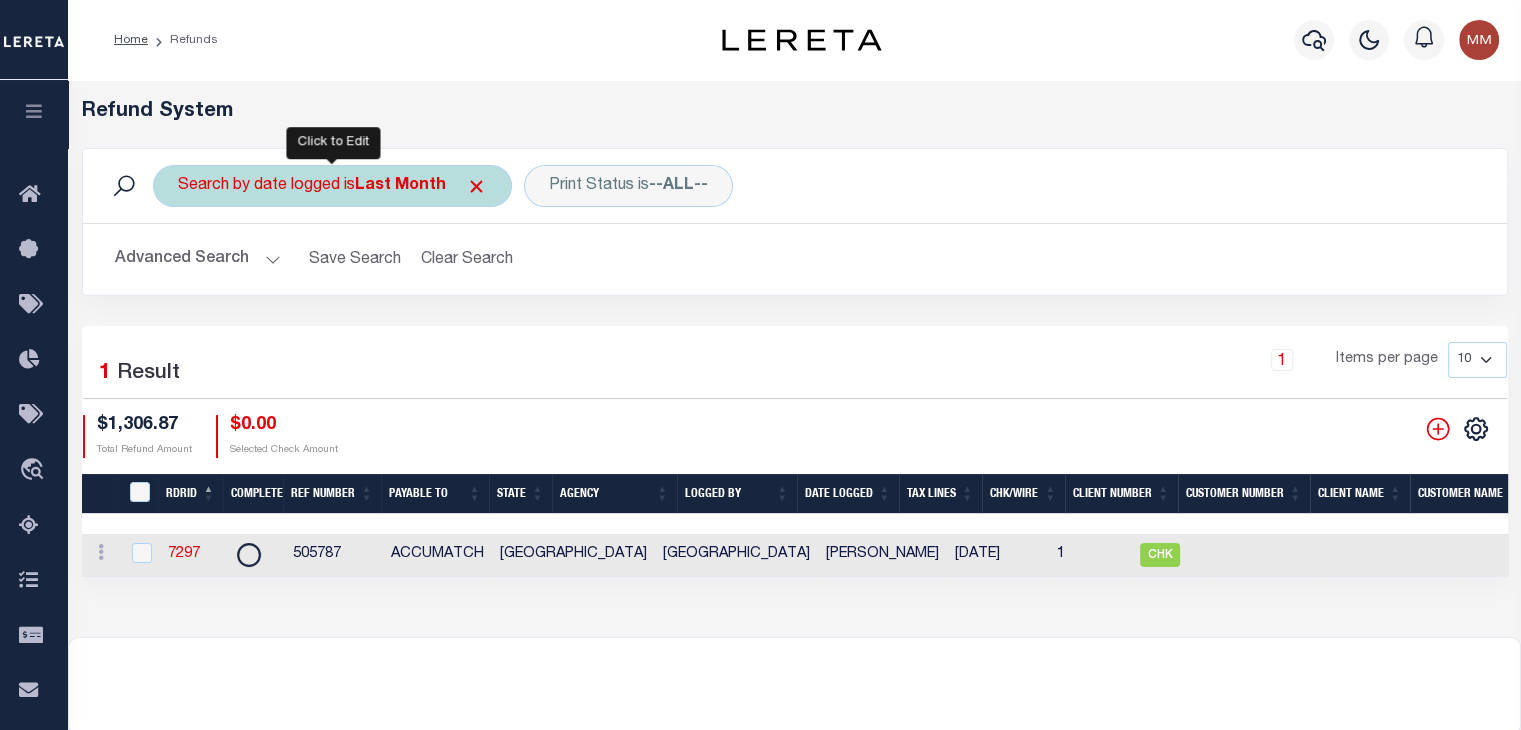 click on "Search by date logged is  Last Month" at bounding box center (332, 186) 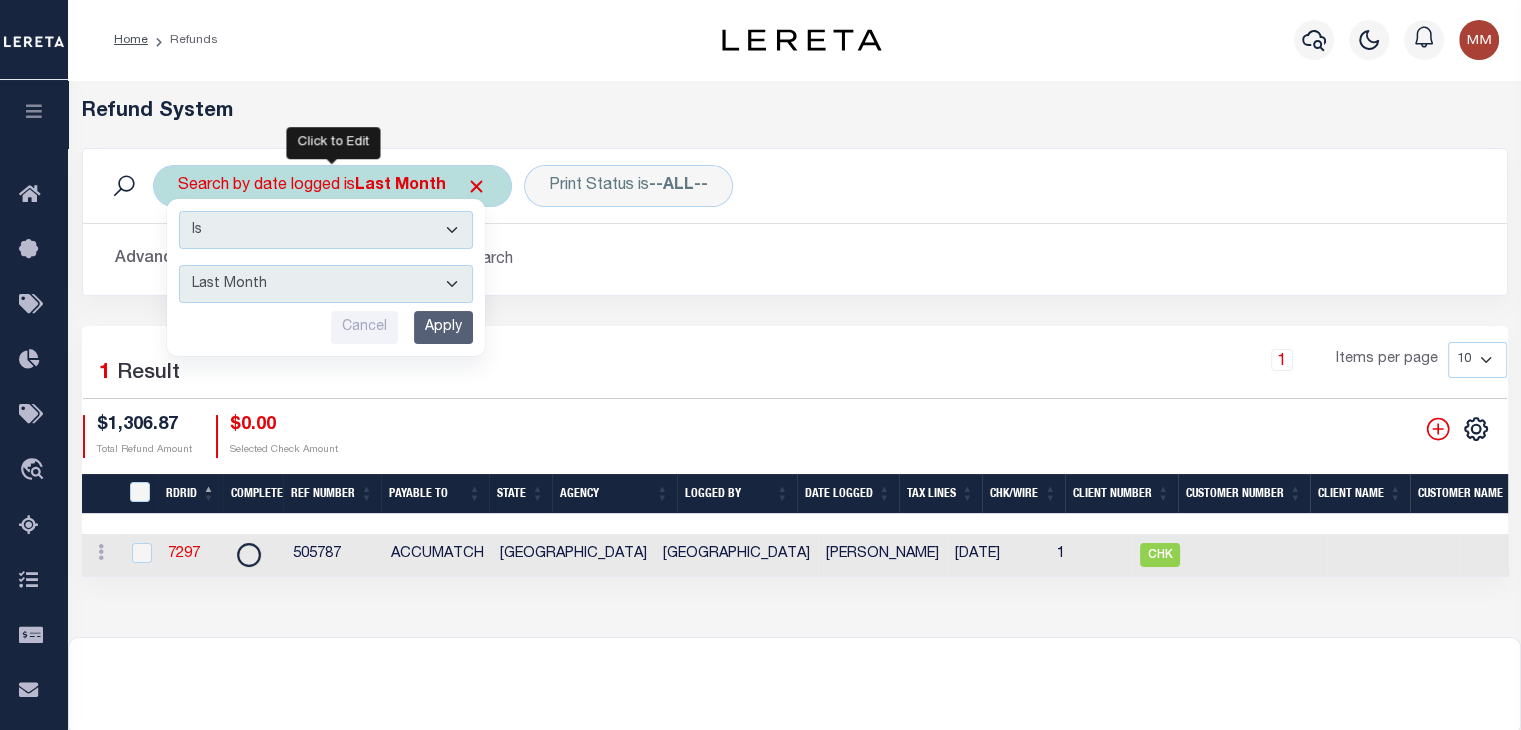 click on "This Month Last Month Last Three Months This Year Last Year" at bounding box center [326, 284] 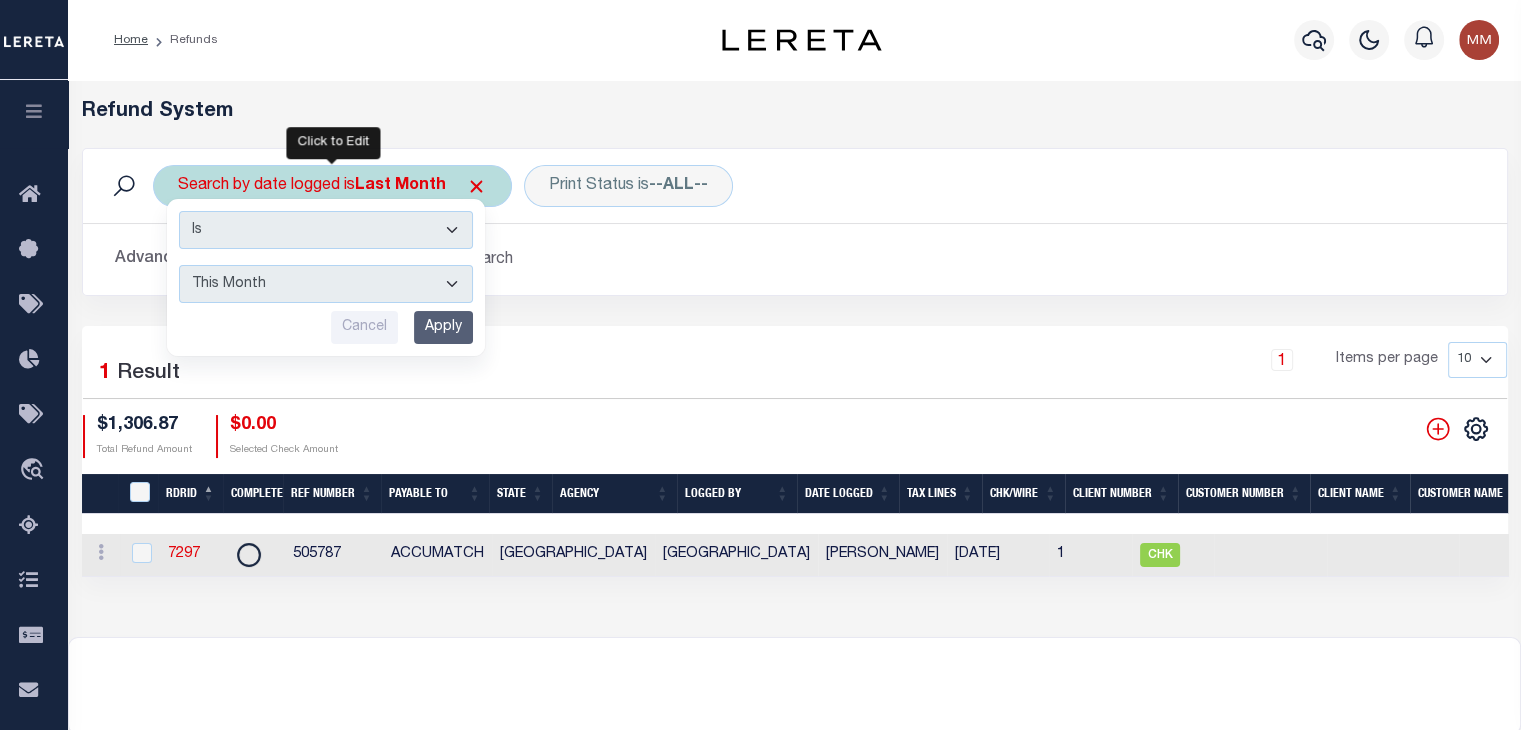 click on "Apply" at bounding box center (443, 327) 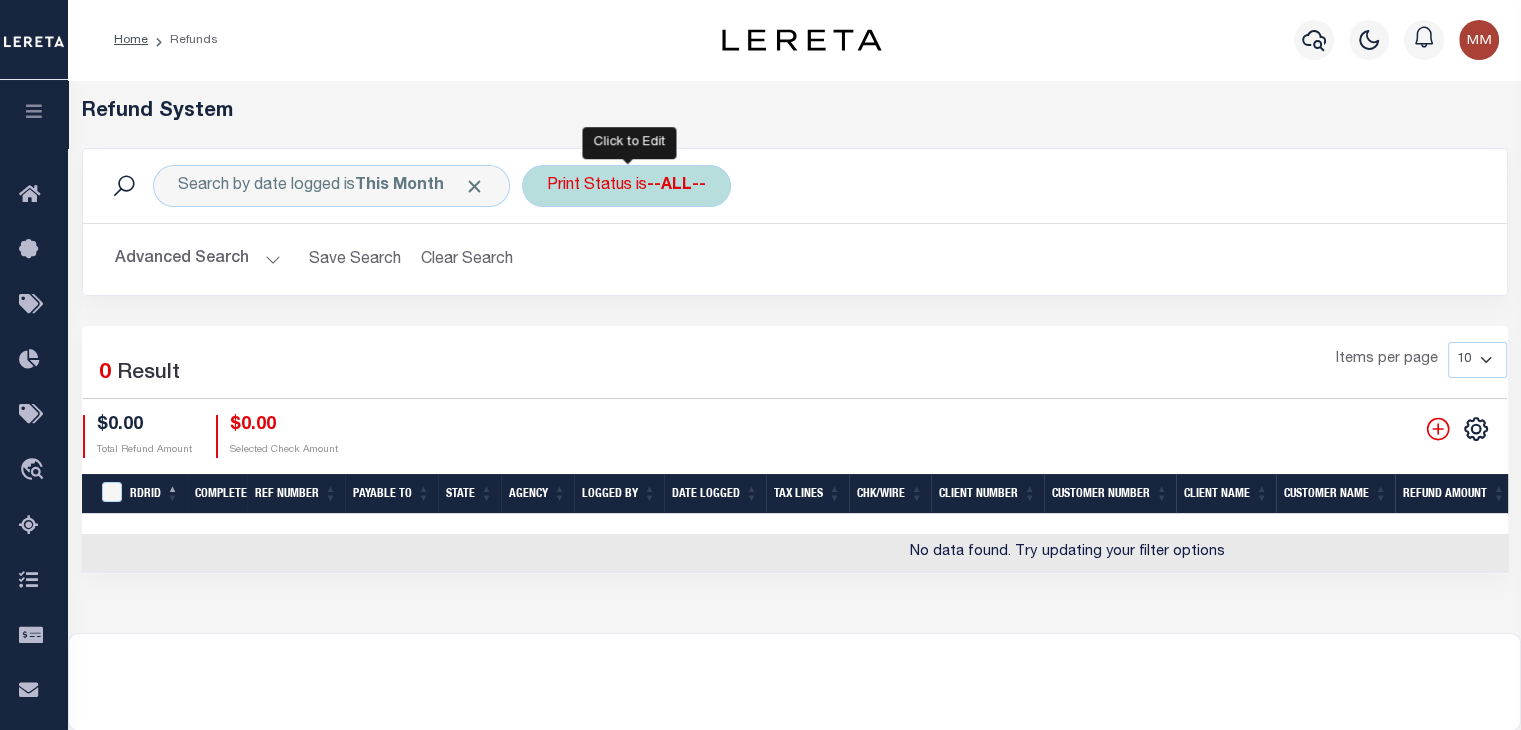 click on "Print Status is  --ALL--" at bounding box center [626, 186] 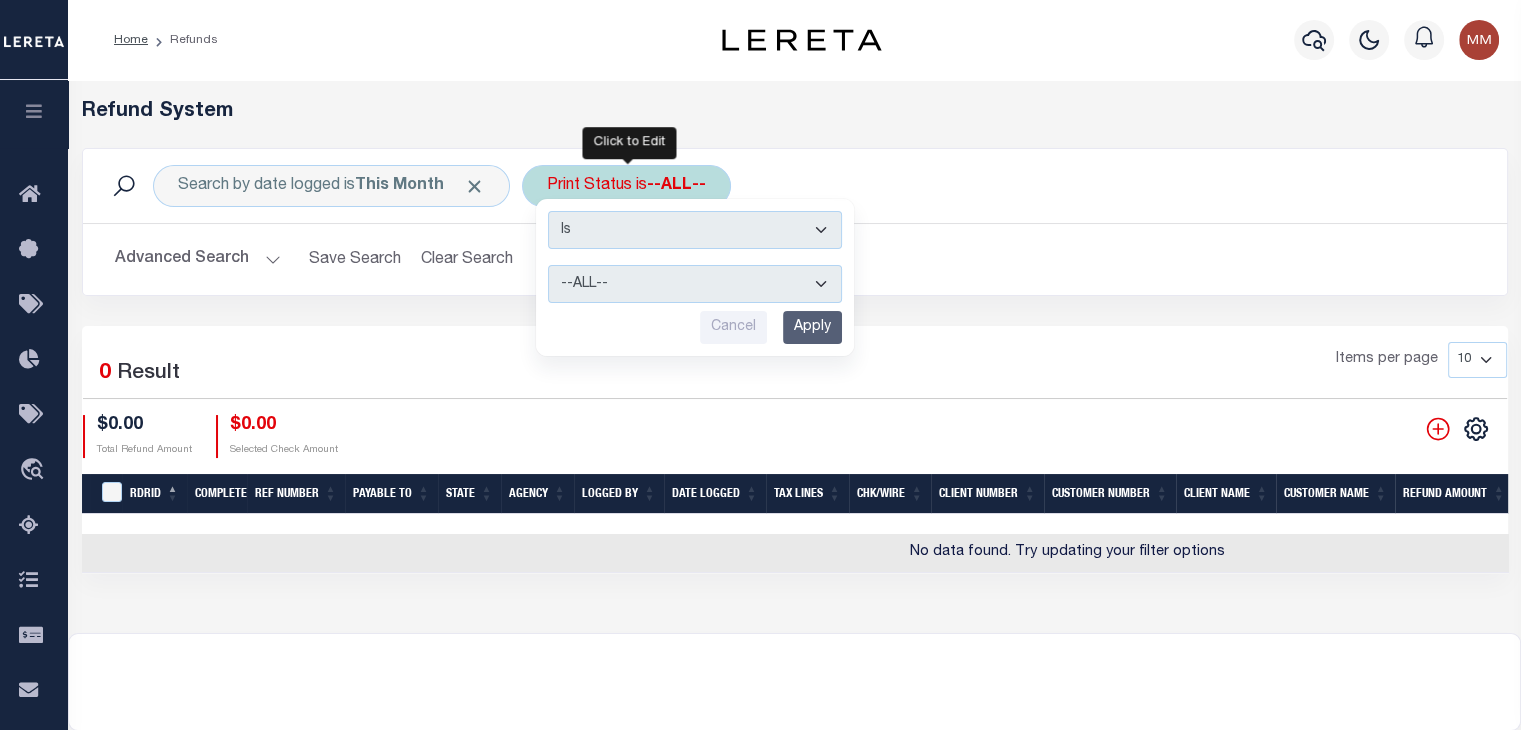 click on "--ALL-- Ready to Write Ready to Print Printed" at bounding box center (695, 284) 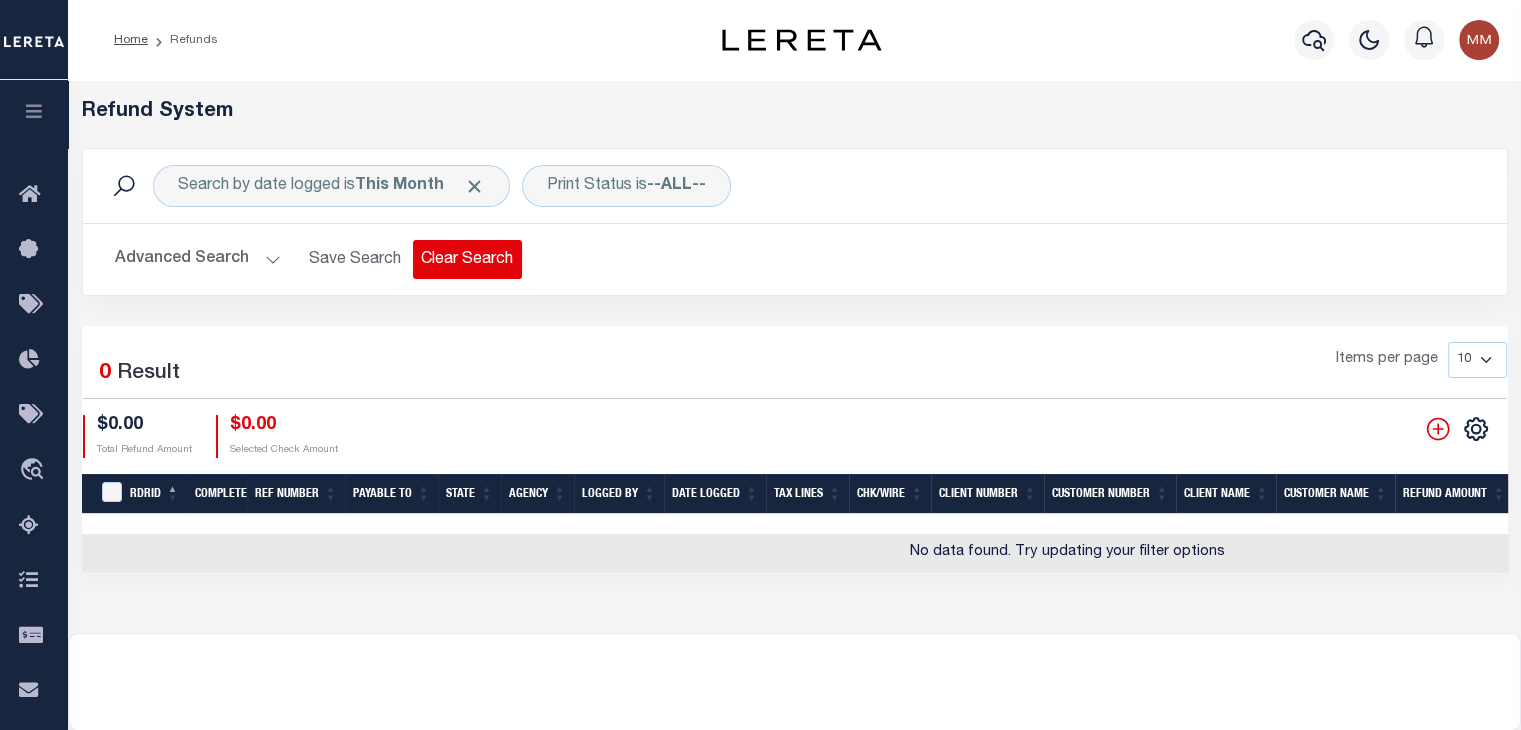 click on "Clear Search" at bounding box center (467, 259) 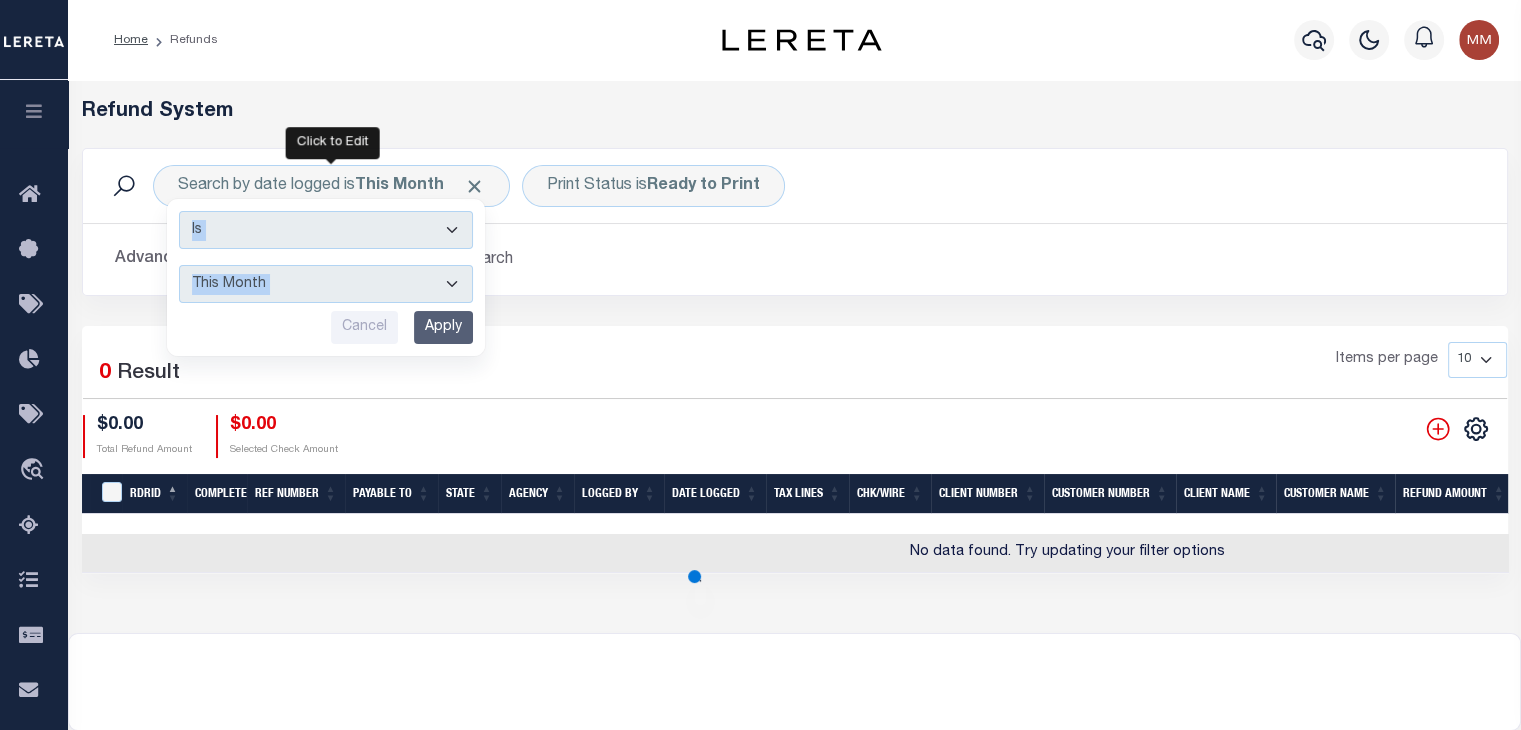 click on "Is
Contains
This Month Last Month Last Three Months This Year Last Year
Cancel   Apply" at bounding box center [326, 277] 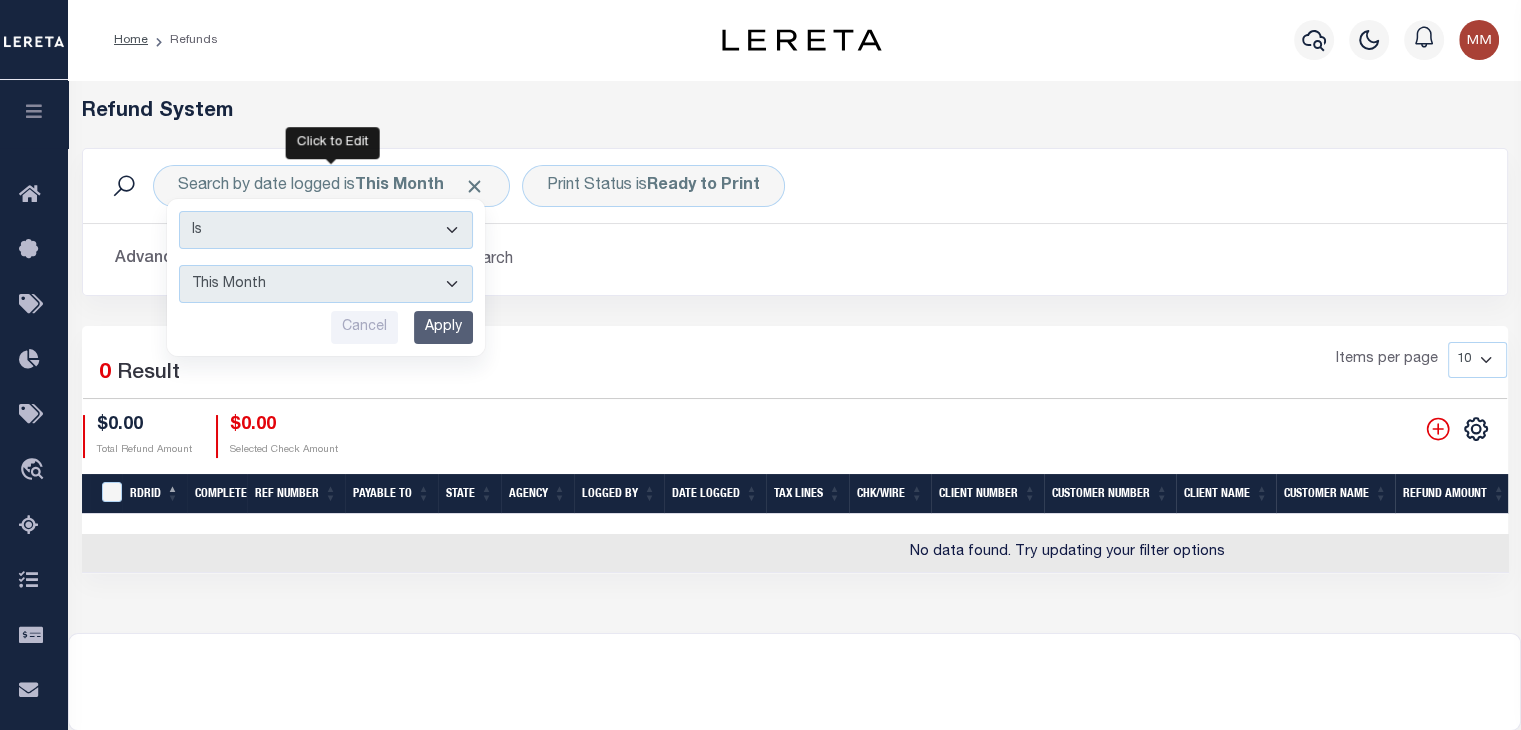 click on "Is
Contains
This Month Last Month Last Three Months This Year Last Year
Cancel   Apply" at bounding box center [326, 277] 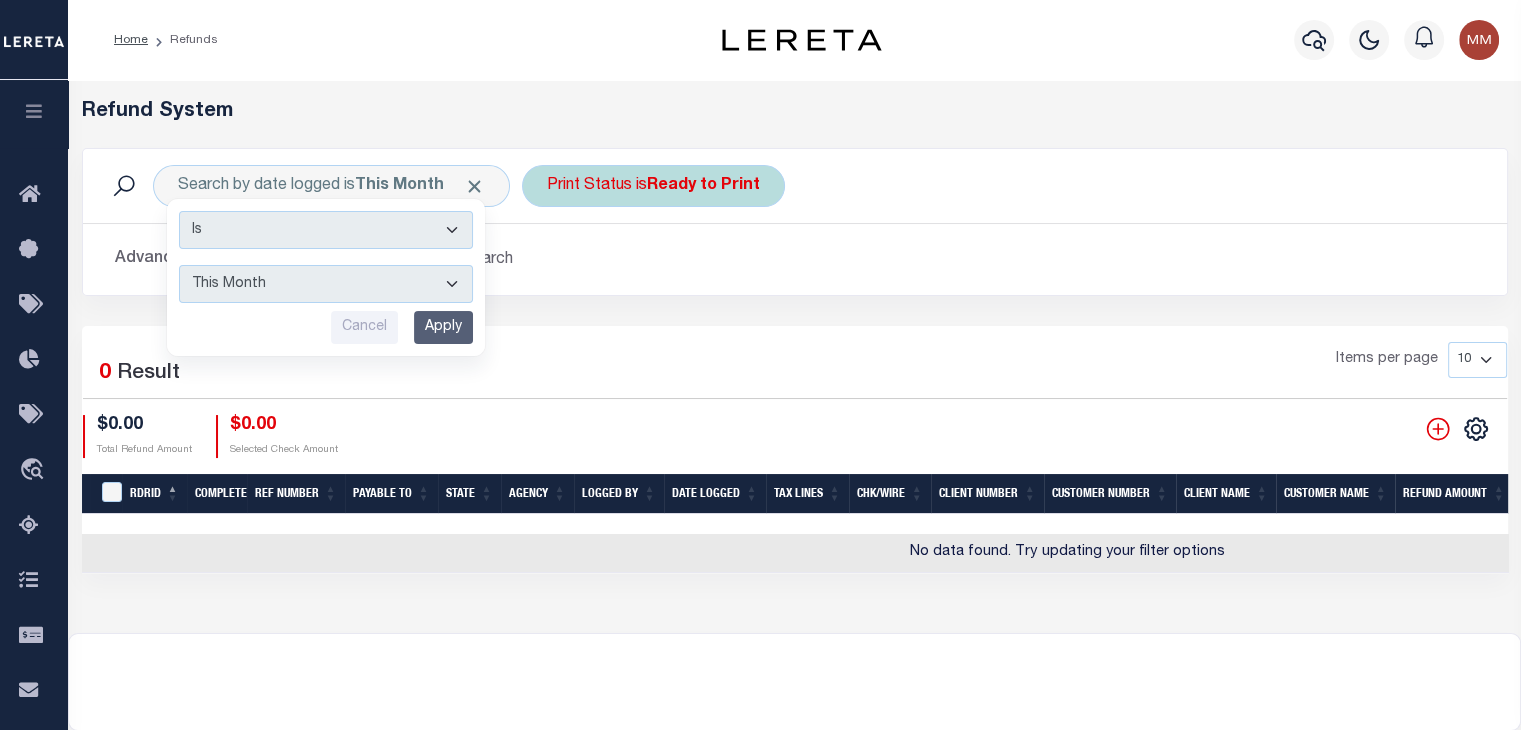 click on "Print Status is  Ready to Print" at bounding box center [653, 186] 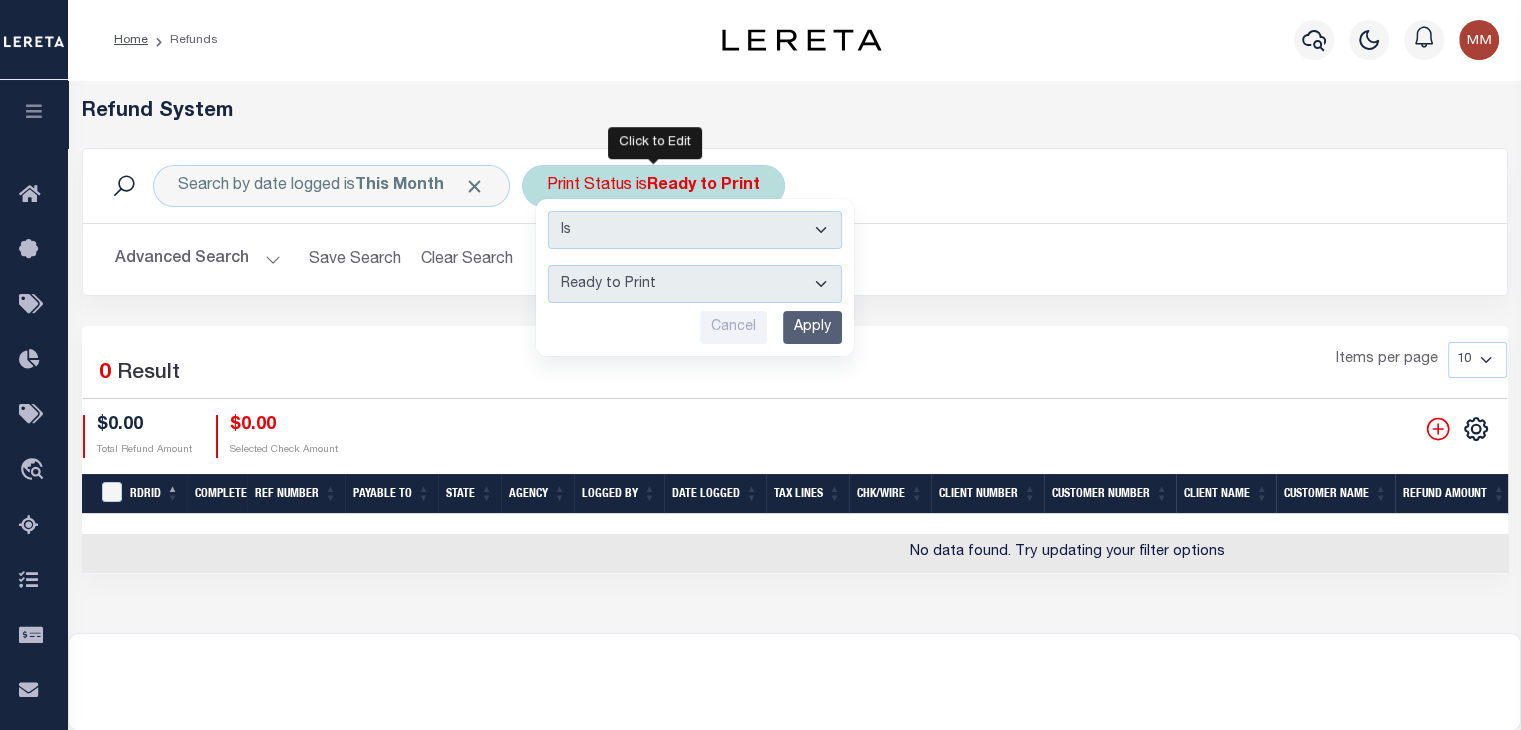 click on "--ALL-- Ready to Write Ready to Print Printed" at bounding box center [695, 284] 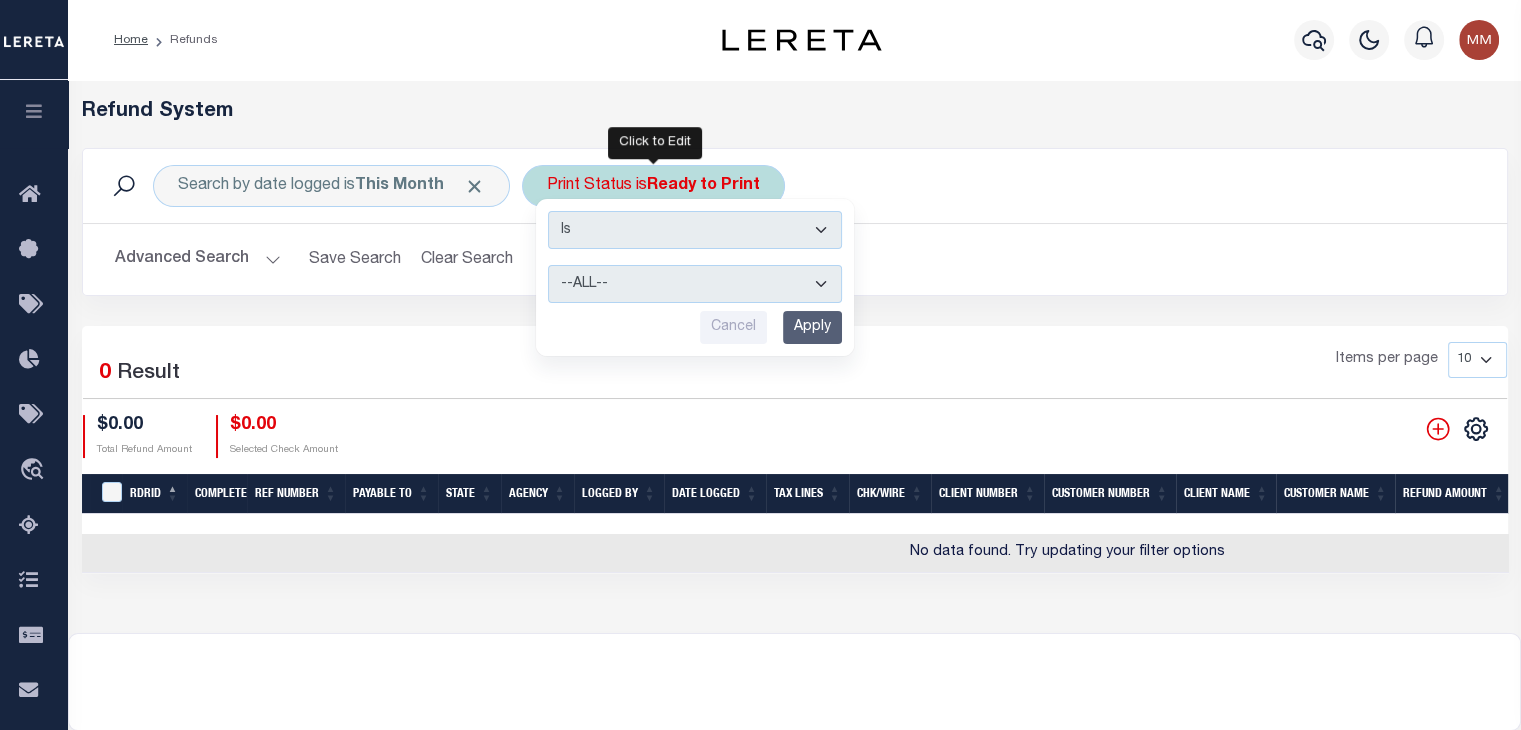 click on "Apply" at bounding box center (812, 327) 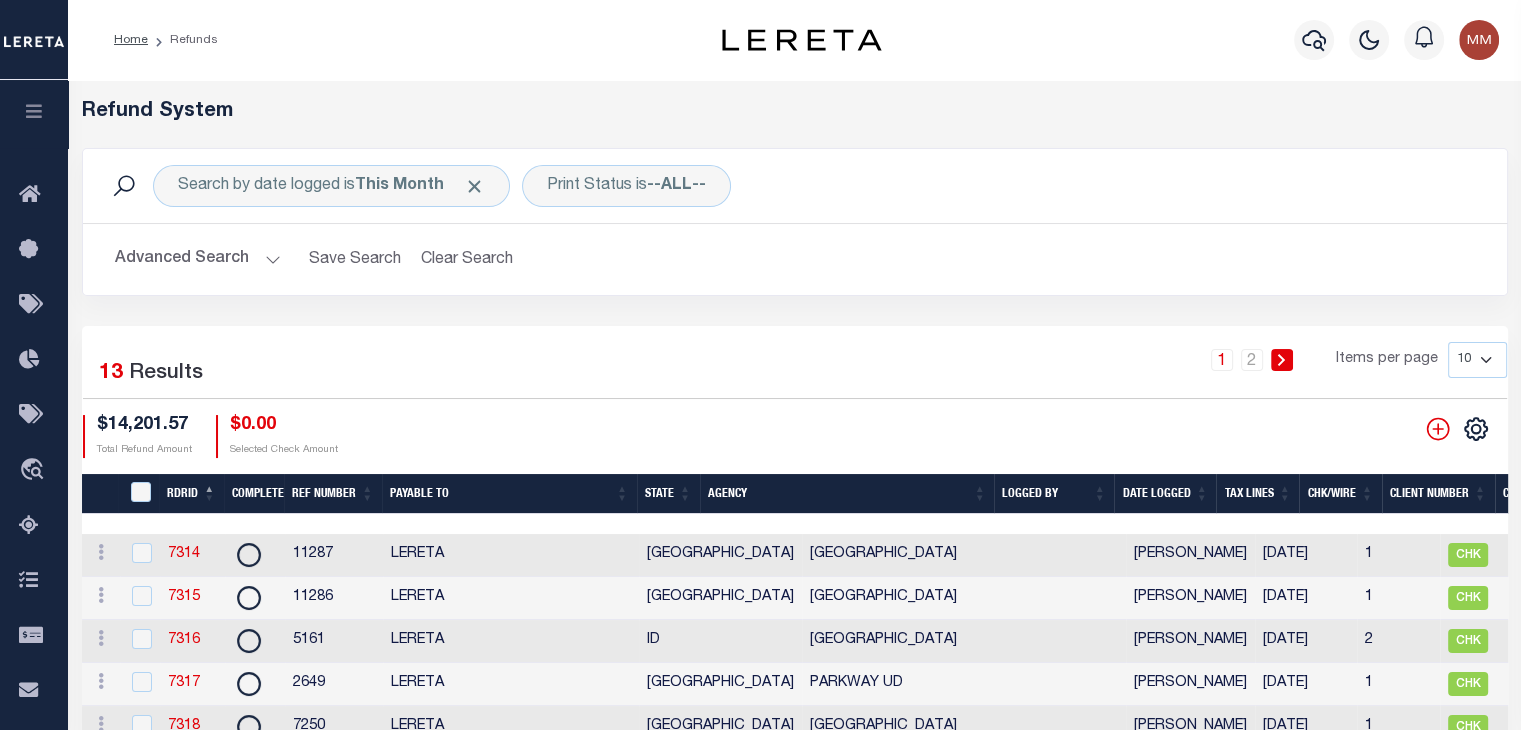 click on "Date Logged" at bounding box center (1165, 494) 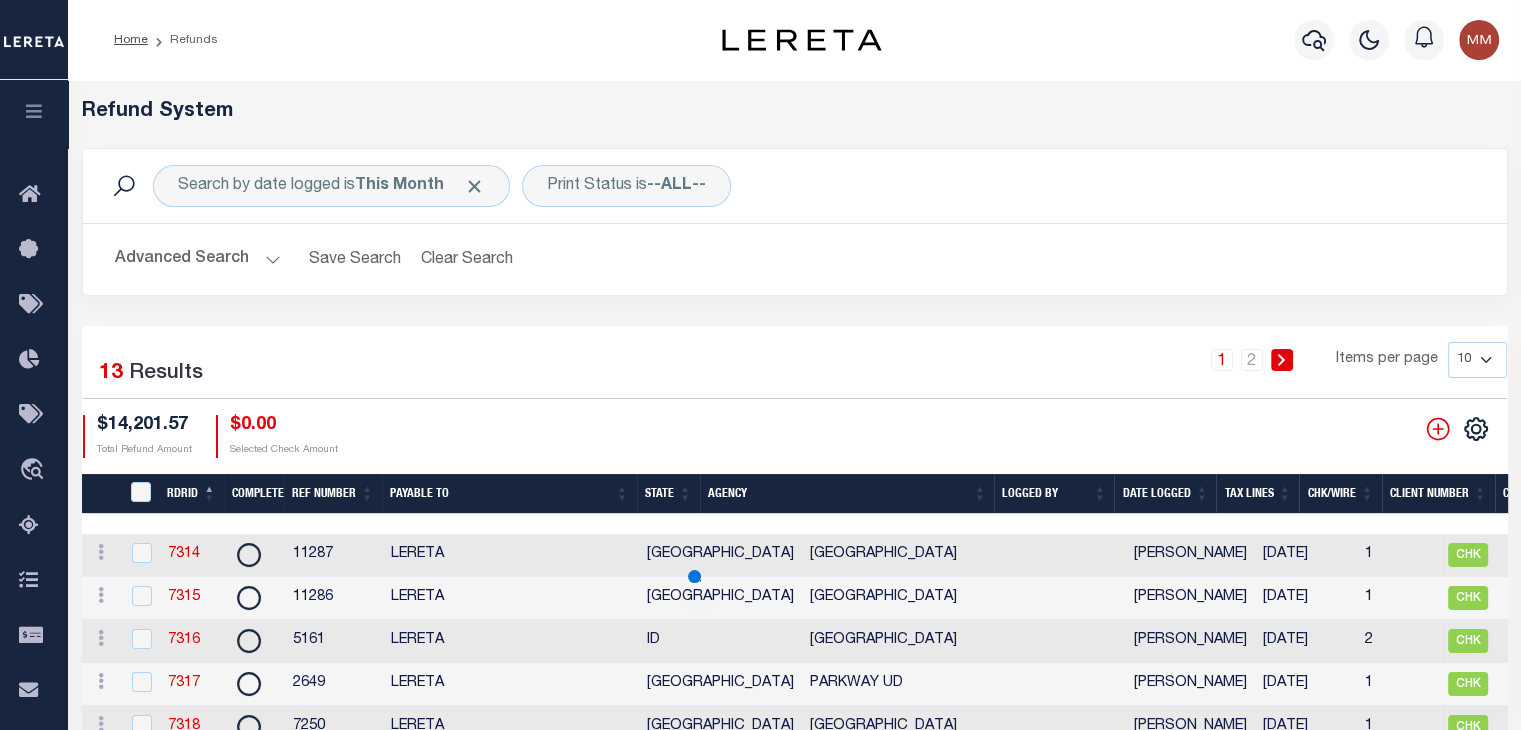 click on "Date Logged" at bounding box center (1165, 494) 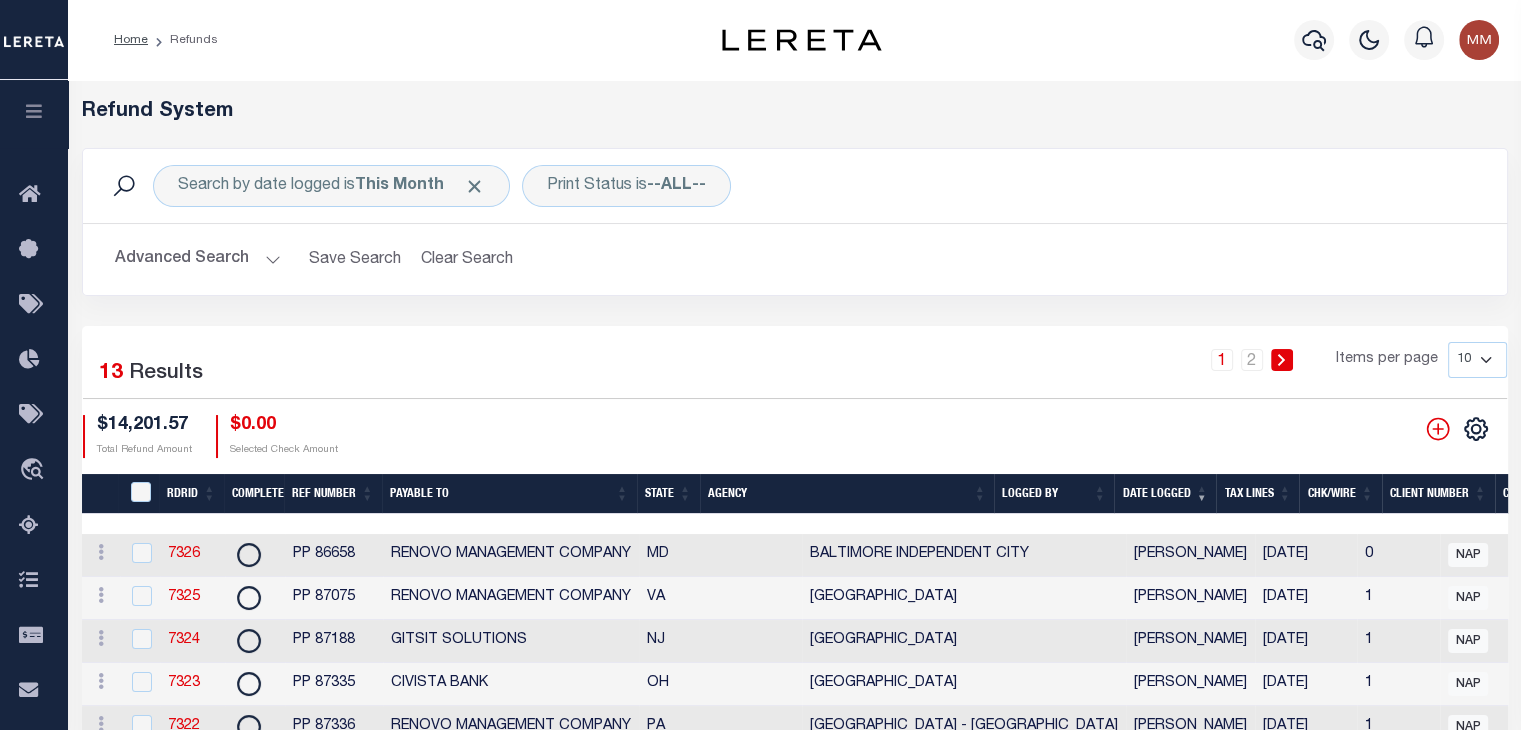 scroll, scrollTop: 0, scrollLeft: 680, axis: horizontal 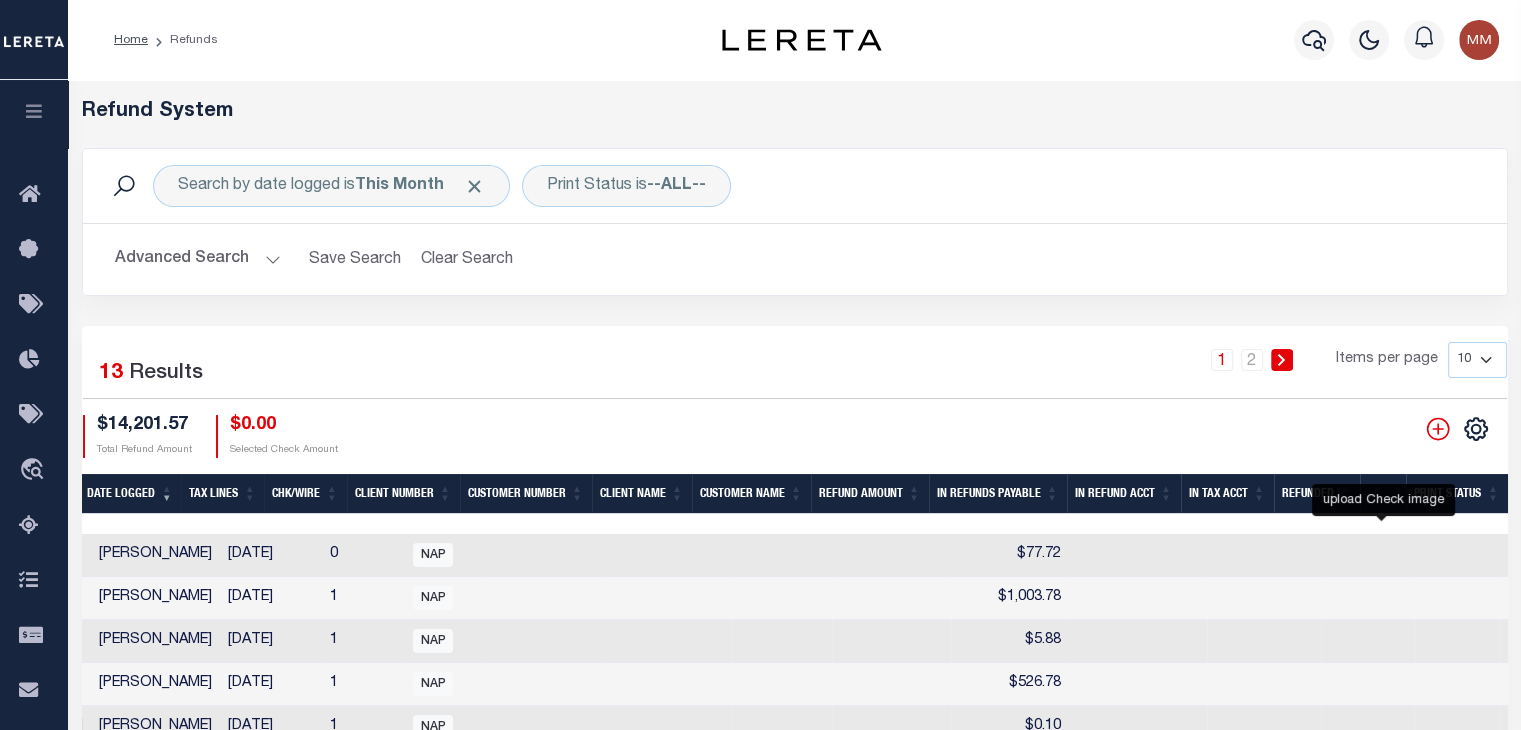 click 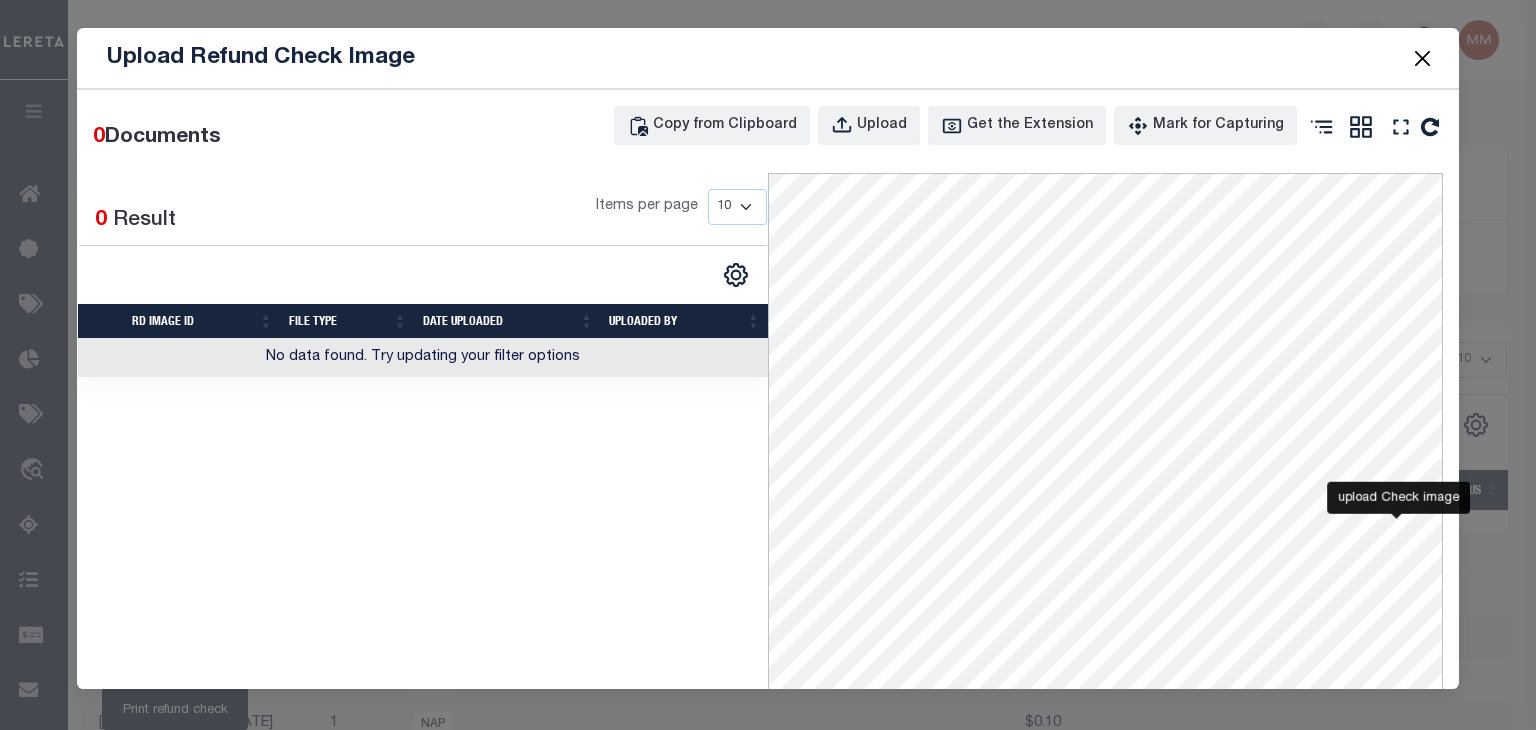 scroll, scrollTop: 0, scrollLeft: 1020, axis: horizontal 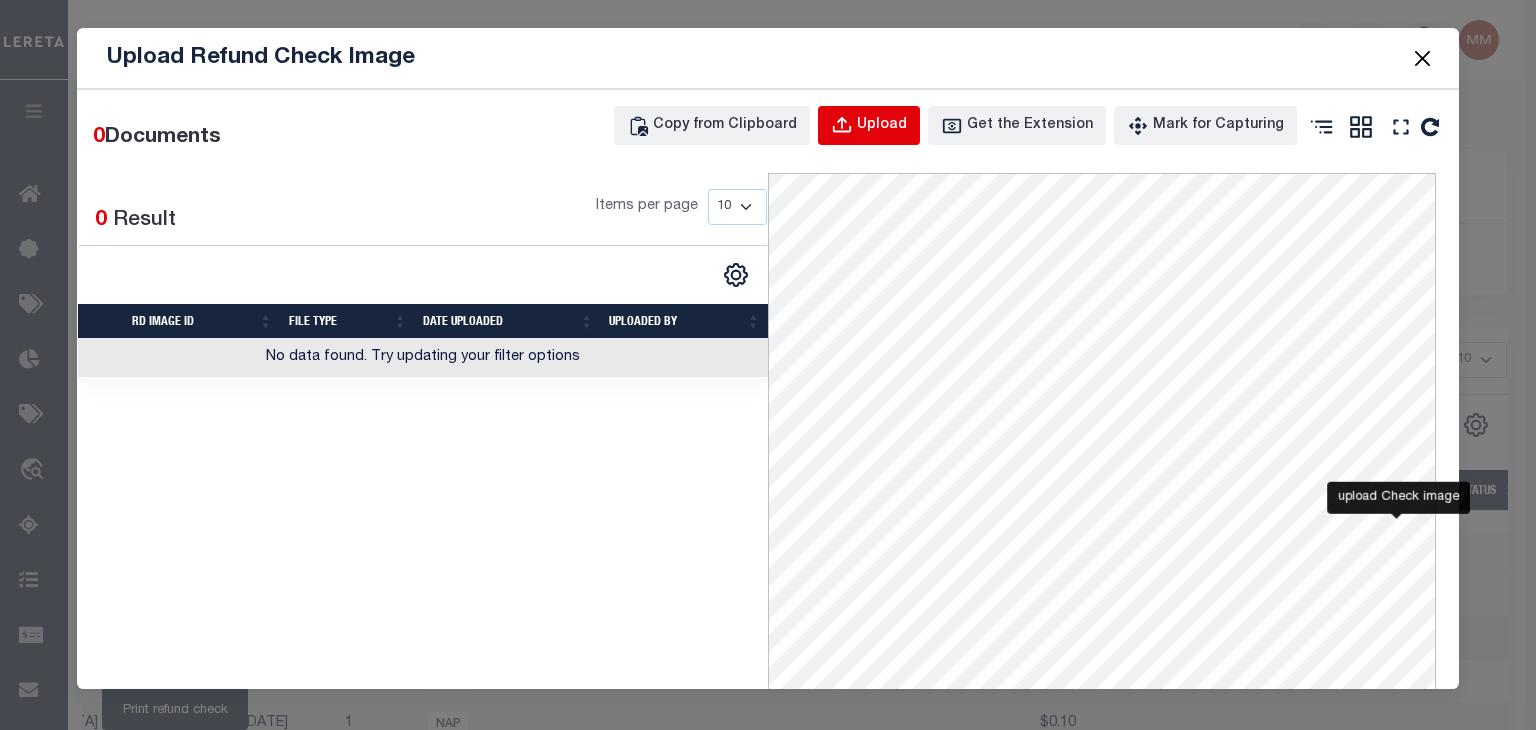 click on "Upload" at bounding box center (882, 126) 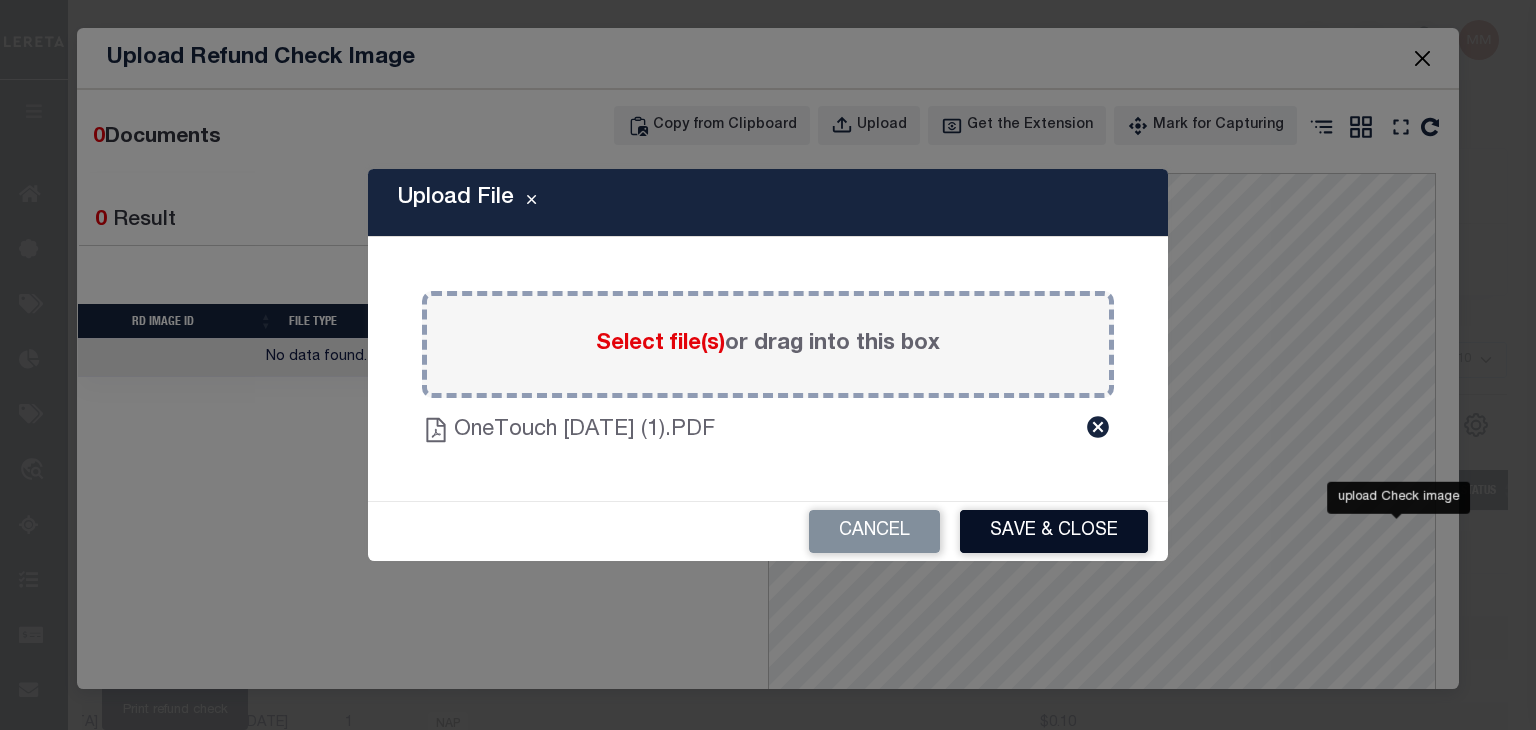 click on "Save & Close" at bounding box center [1054, 531] 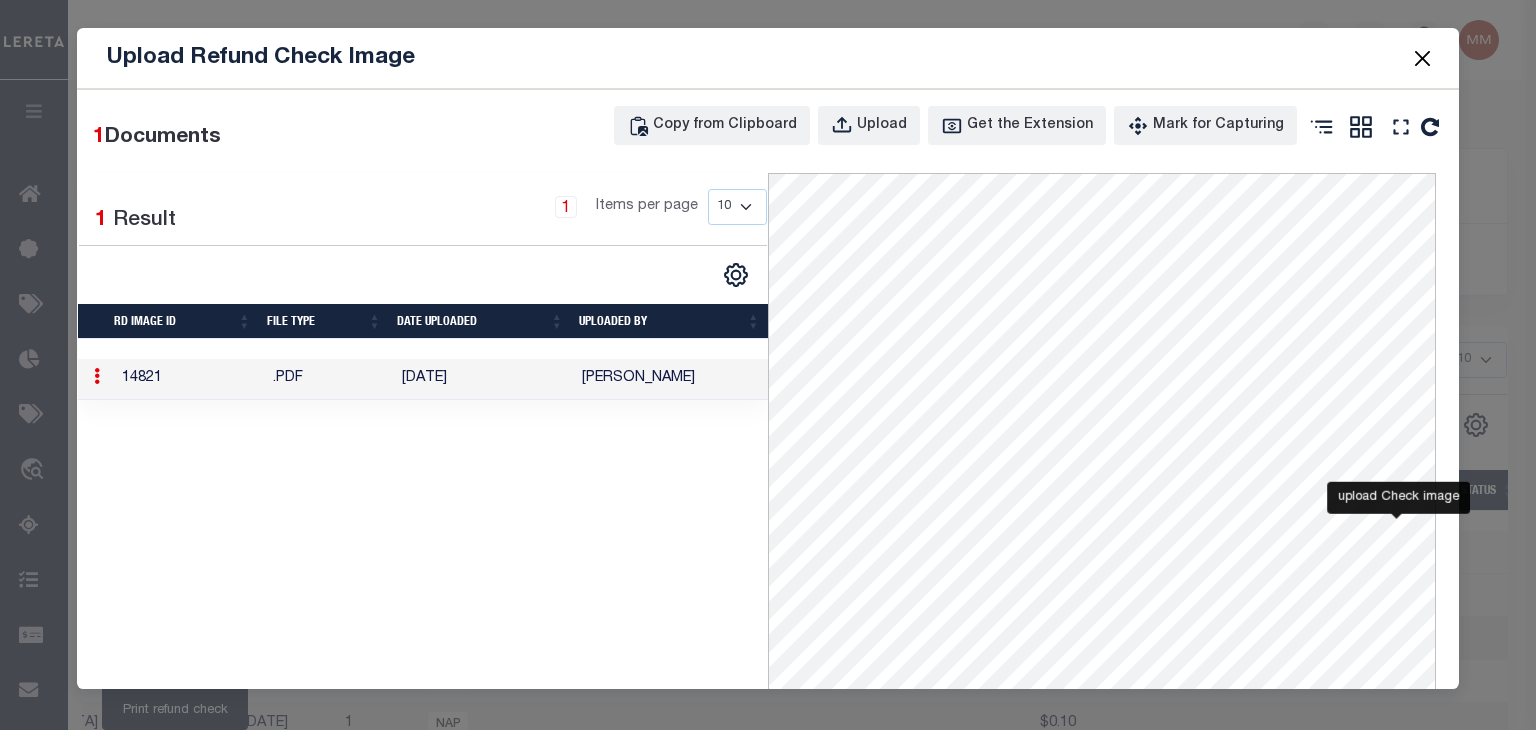 click at bounding box center (1422, 58) 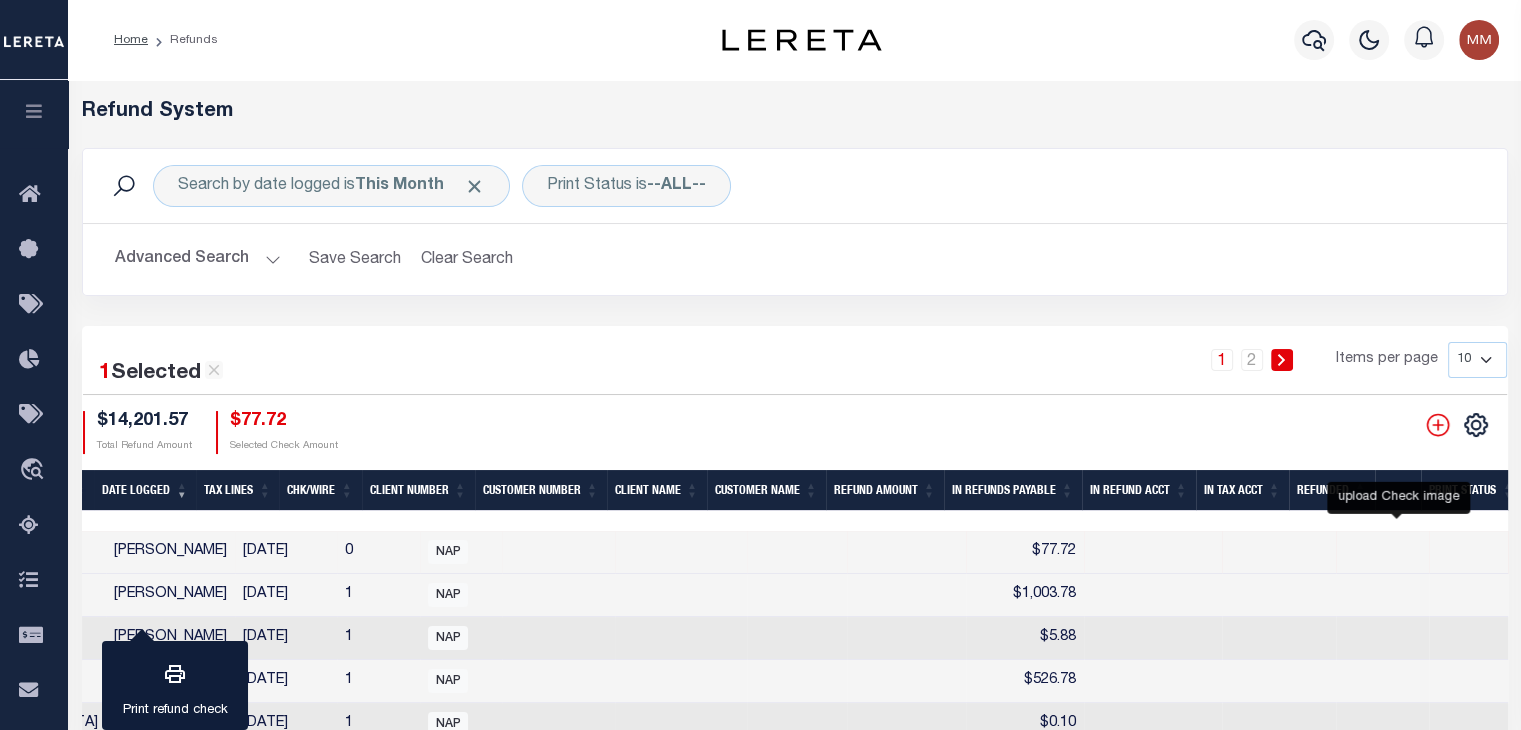 scroll, scrollTop: 0, scrollLeft: 536, axis: horizontal 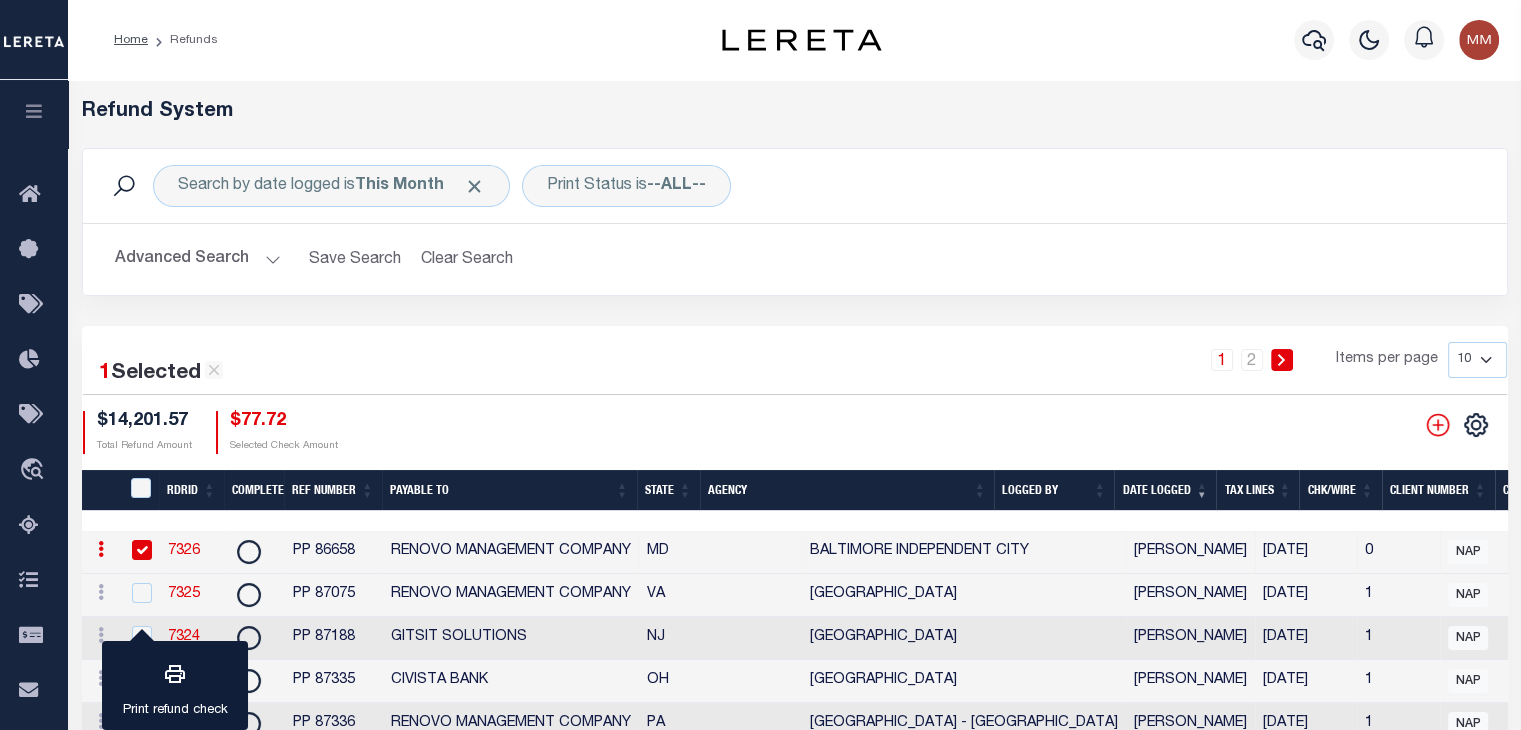 click on "7326" at bounding box center (184, 551) 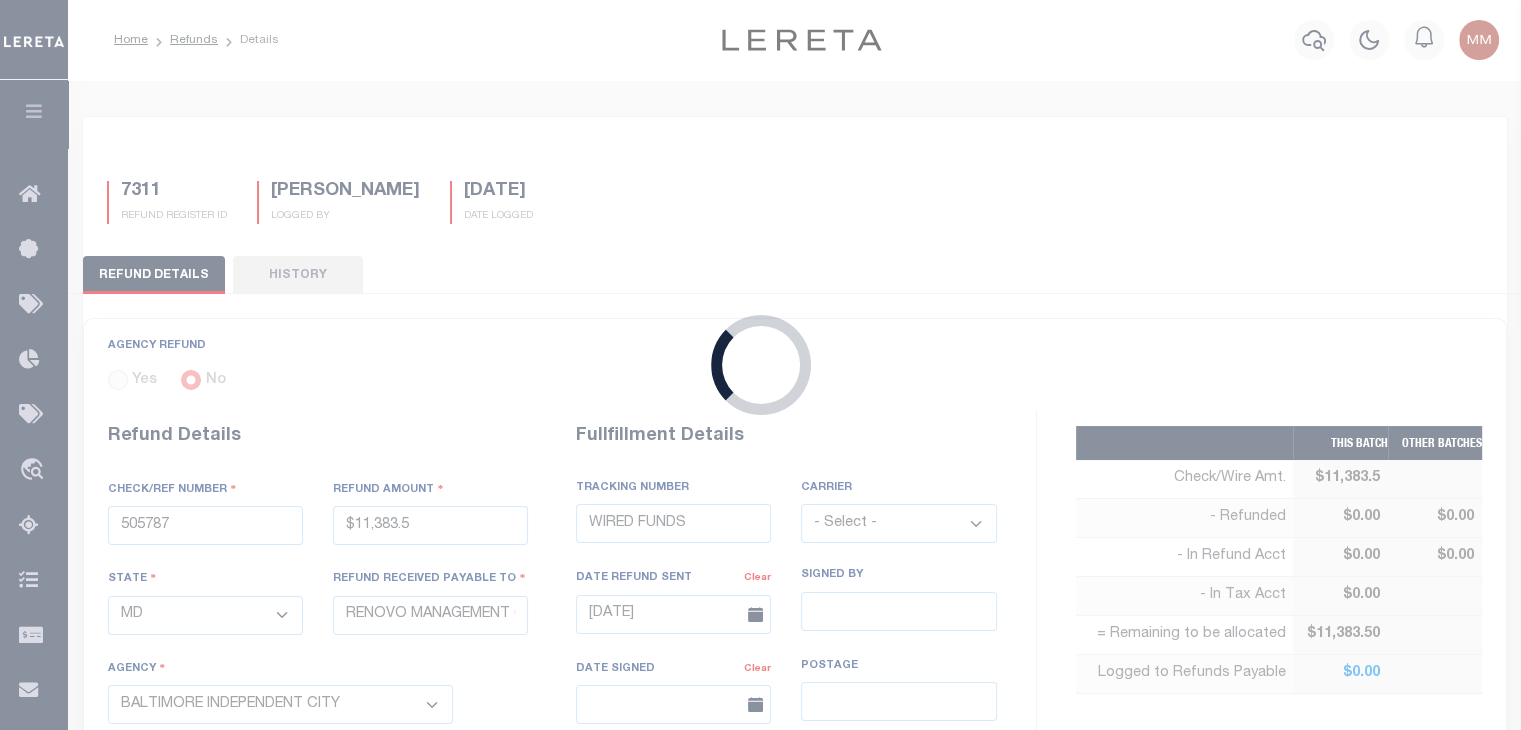 radio on "true" 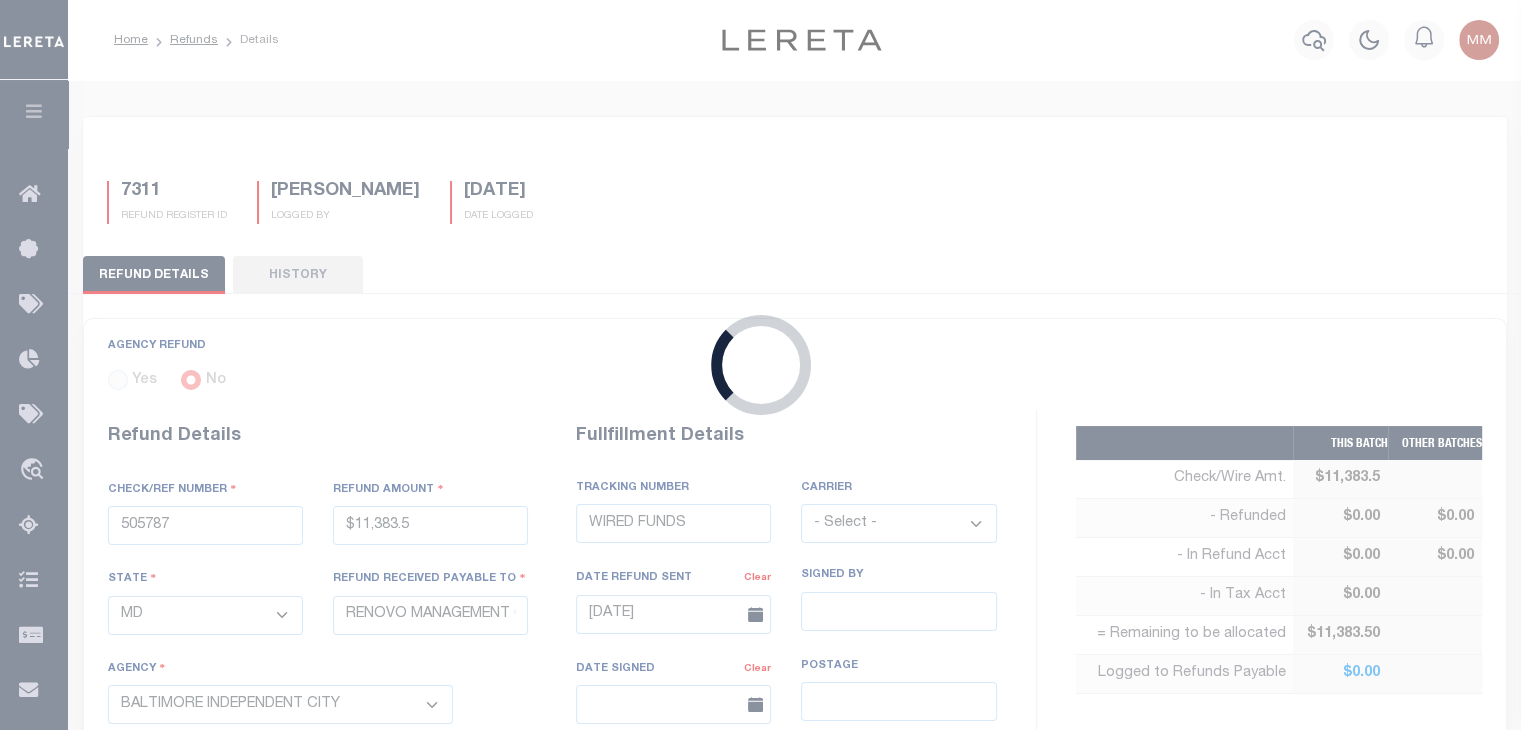 type on "PP 86658" 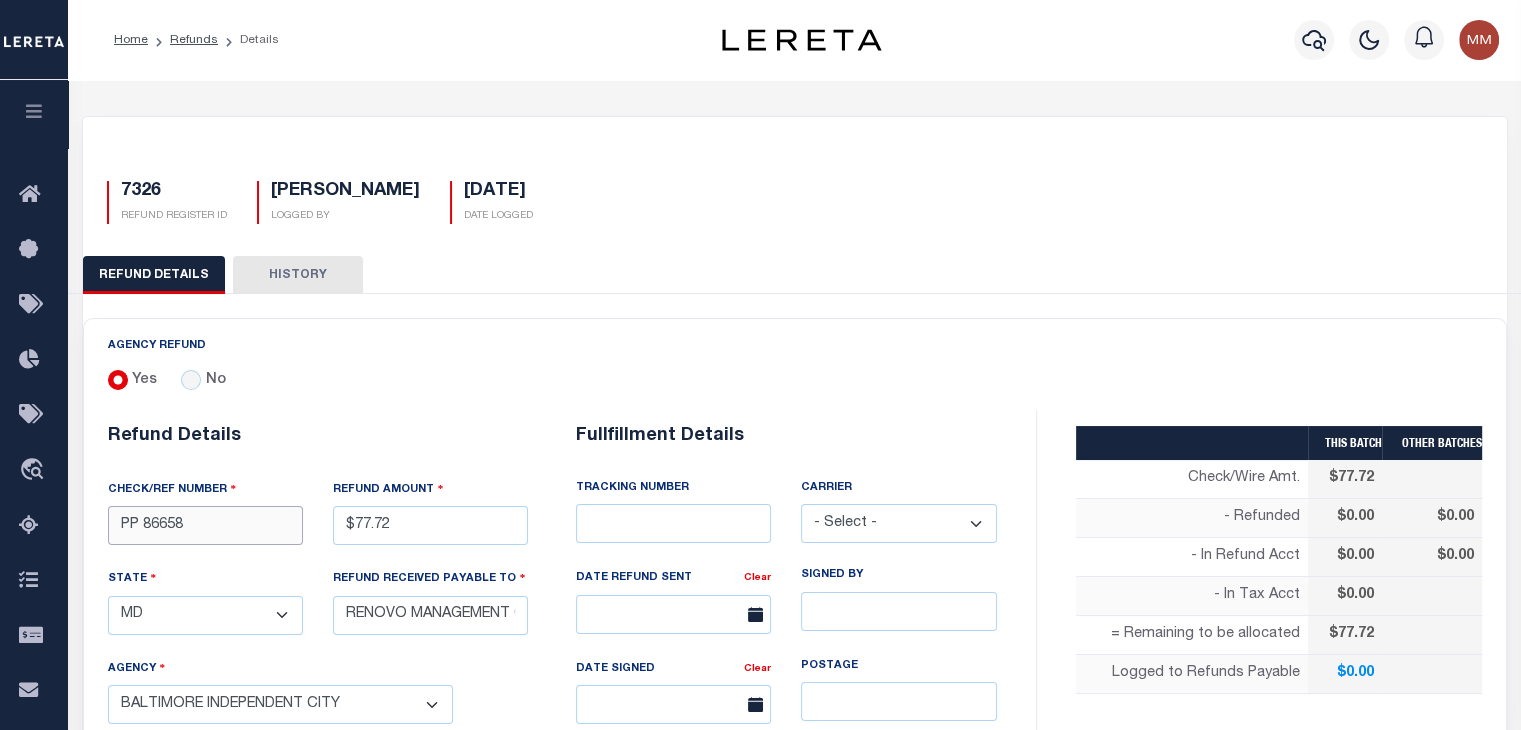 click on "PP 86658" at bounding box center (205, 525) 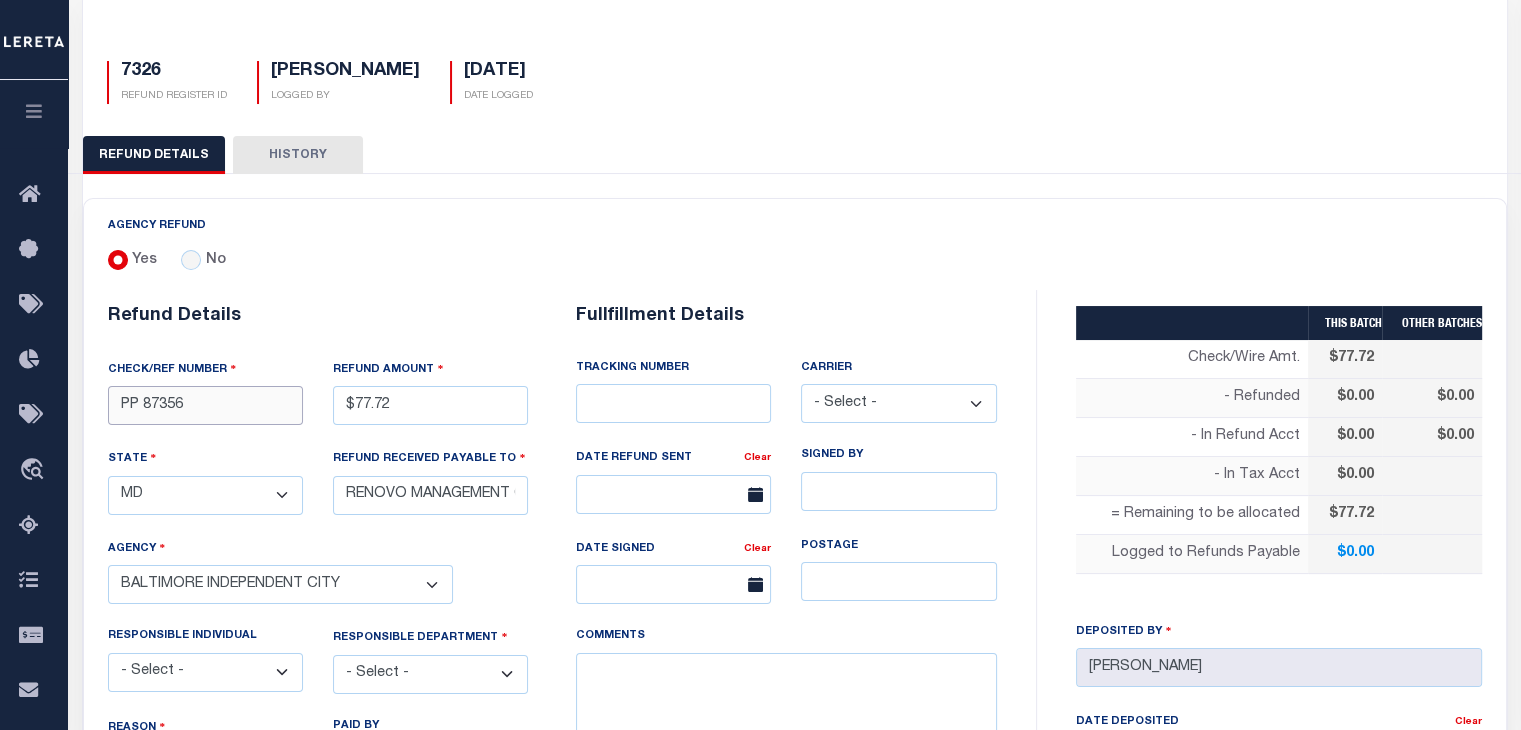scroll, scrollTop: 200, scrollLeft: 0, axis: vertical 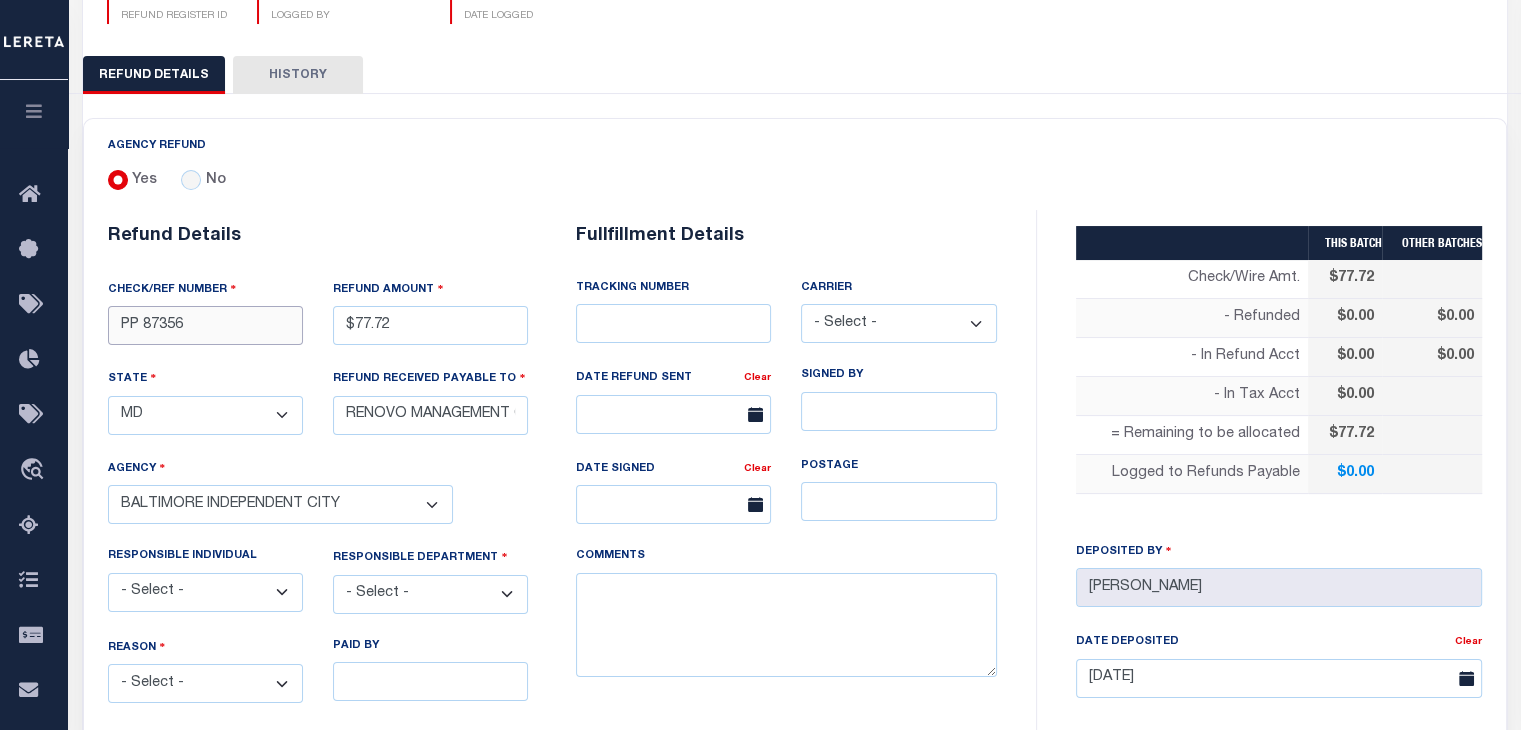 type on "PP 87356" 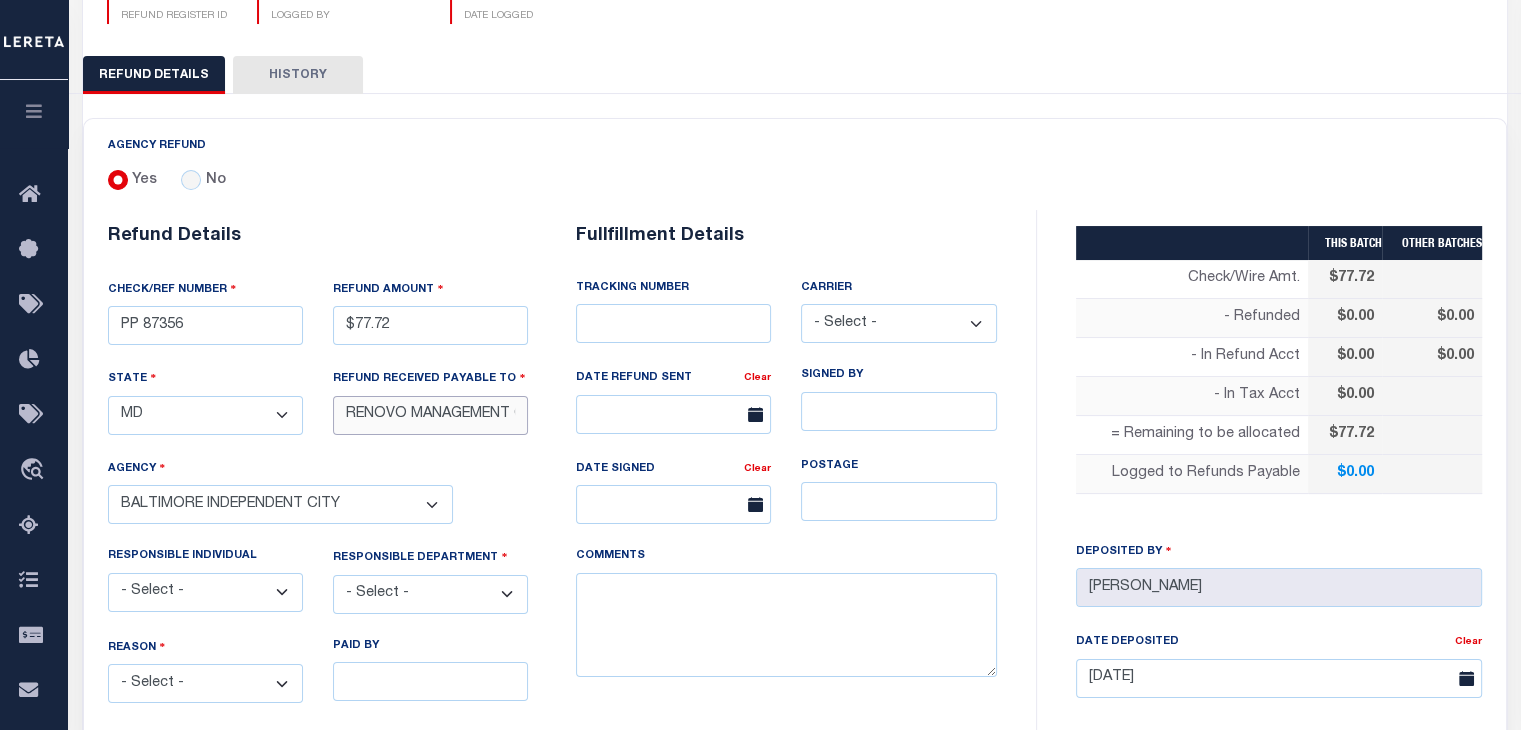 drag, startPoint x: 519, startPoint y: 415, endPoint x: -101, endPoint y: 439, distance: 620.46436 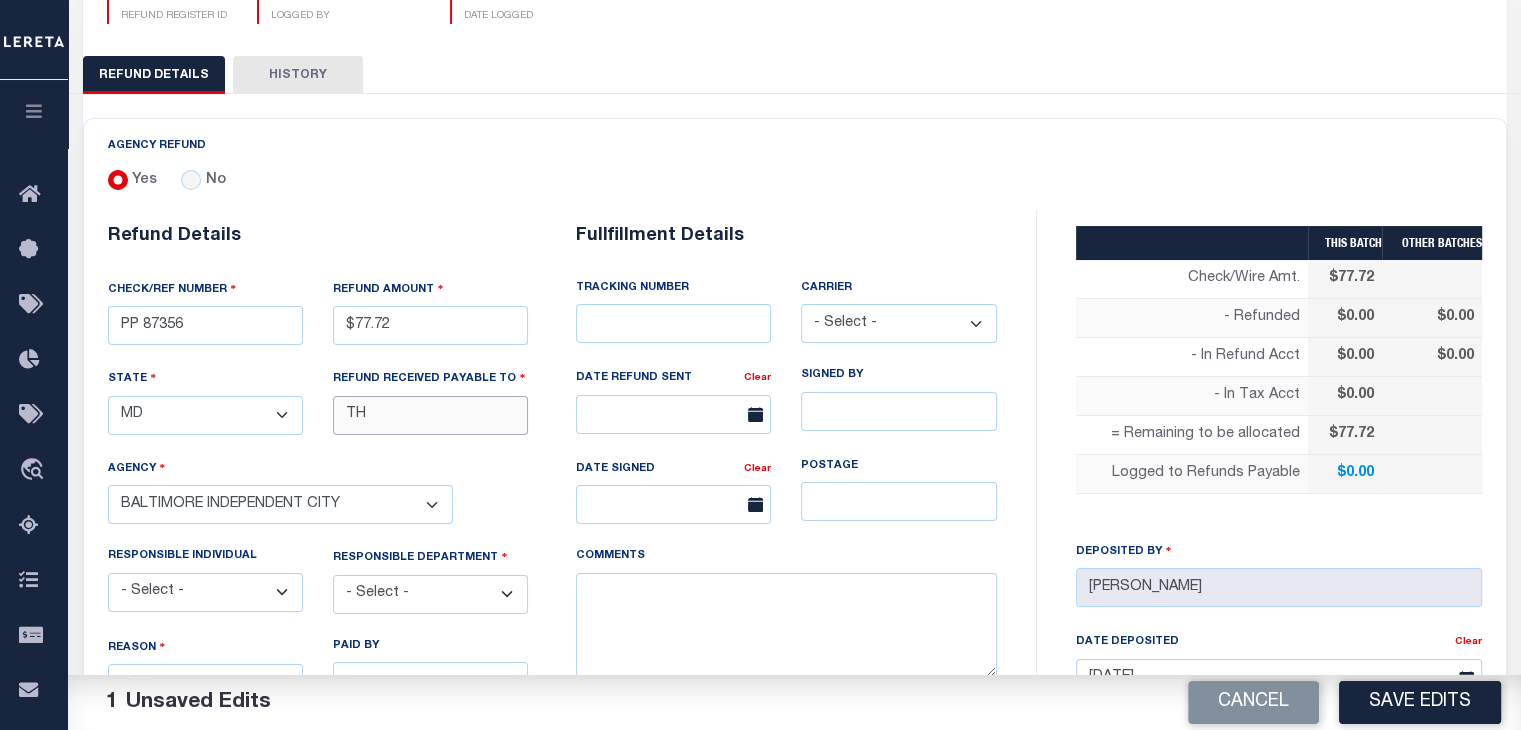 type on "T" 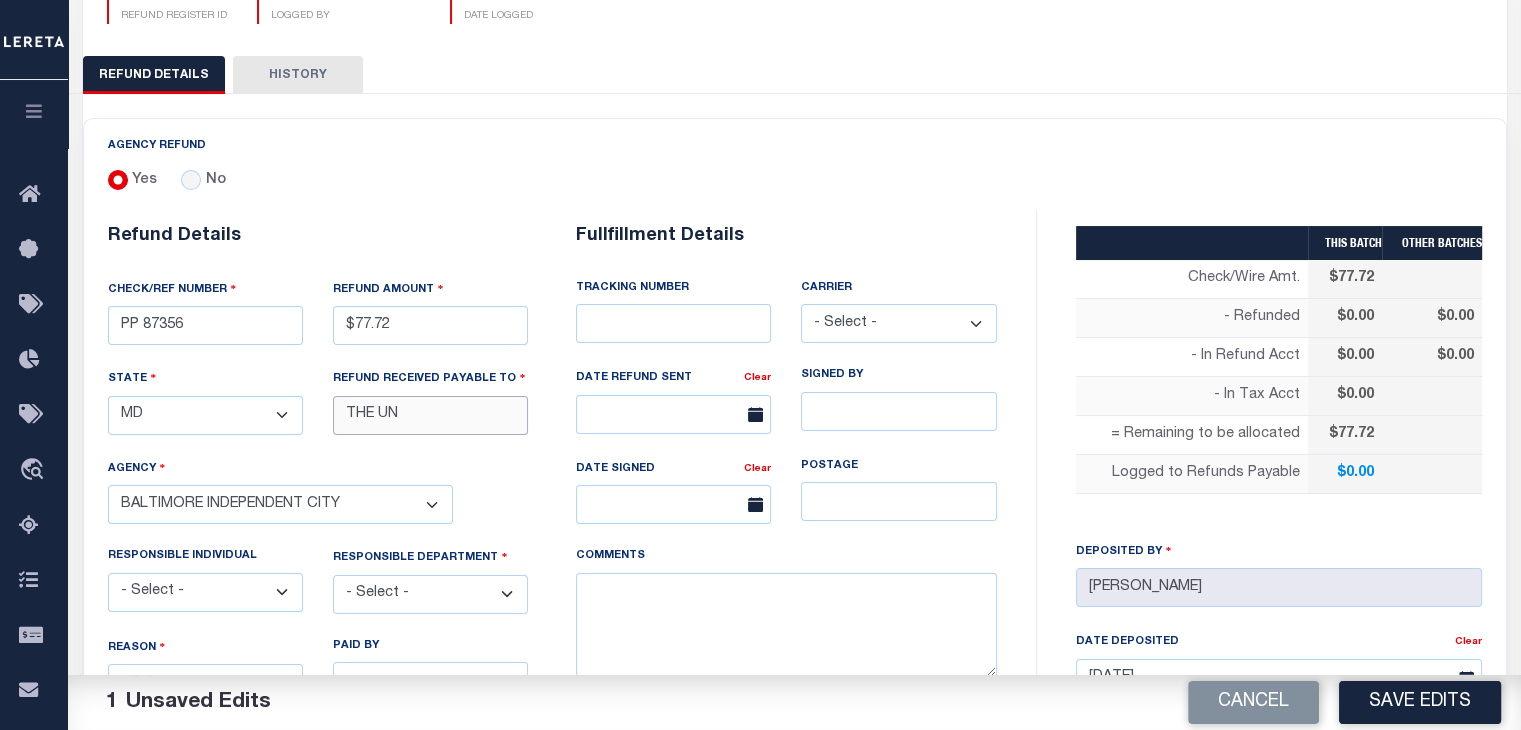type on "THE UNION BANK" 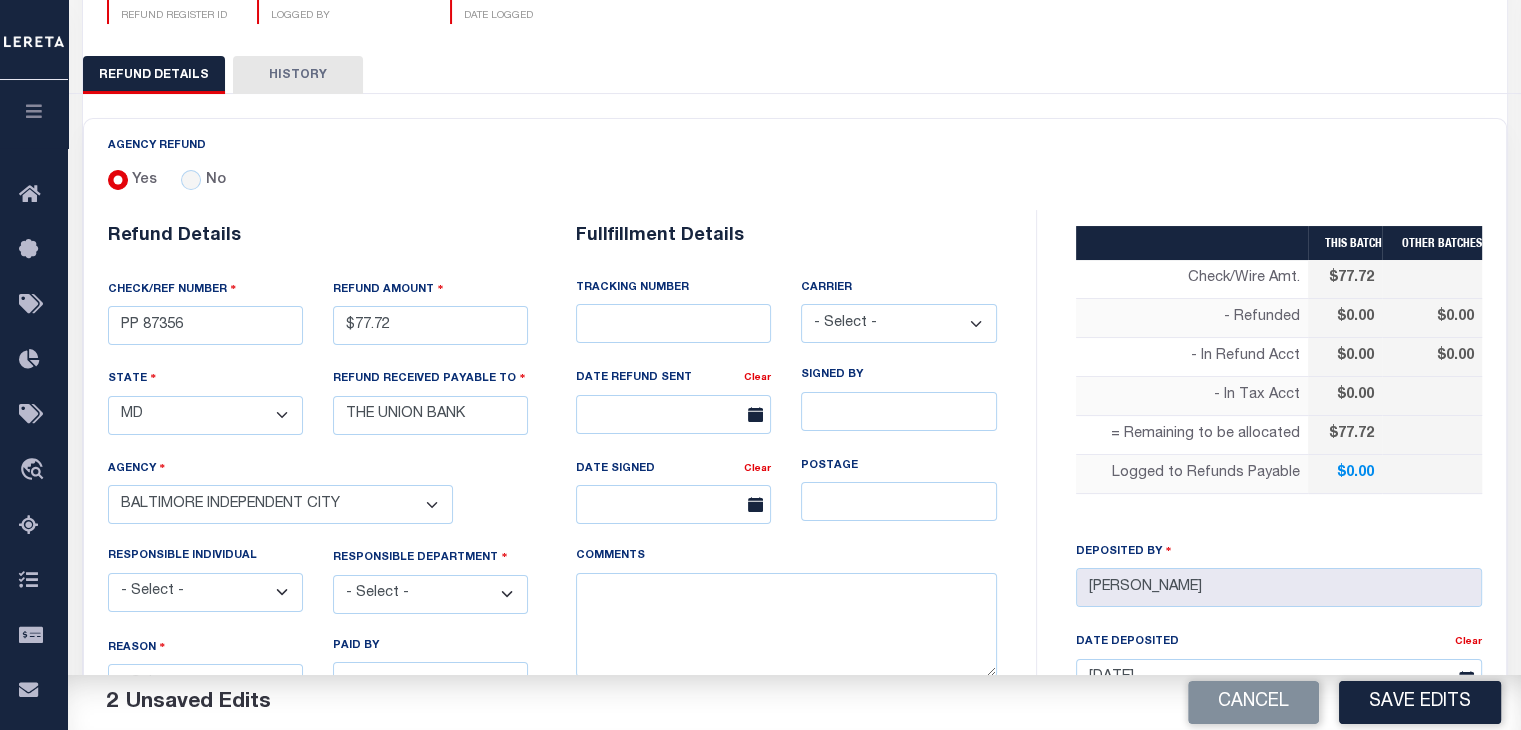 click on "- Select Agency - ABERDEEN CITY                        AG INVESTMENTS LLC ALLEGANY COUNTY                      Annapolis City ANNE ARUNDEL COUNTY                  ANNE ARUNDEL COUNTY CFA WATER-SEWER ANNE ARUNDEL COUNTY MOBILE HOMES ANNE ARUNDEL COUNTY WTR-SWR(DLQ/NSA) ANNE ARUNDEL FRONT FOOT ANNE ARUNDEL UTILITIES LLC ARORA HILLS UTILITY COMPANY ATLANTIC UTILITY INVESTORS AUTUMN HILLS UTILITY (IAA)           BALTIMORE CITY-SPEC BENEFIT DISTRICT BALTIMORE COUNTY                     BALTIMORE COUNTY MOBILE HOMES BALTIMORE INDEPENDENT CITY           BALTIMORE INDEPENDENT CITY           Barton Town BEL AIR TOWN                         BENTLEY PARK FRONT FOOT BONAVENTURE NORTH UTILITY CO BOONSBORO TOWN                       C.A. INC C.A. INC (INACTIVE)                  CALVERT COUNTY                       Cambridge City CAPITAL ASSESSMENT LLC CAROLINE COUNTY                      CAROLINE COUNTY MOBILE HOMES CARROLL COUNTY                       CARROLL COUNTY MOBILE HOMES CARROLL COUNTY WATER/SEWER Eldorado Town" at bounding box center (280, 504) 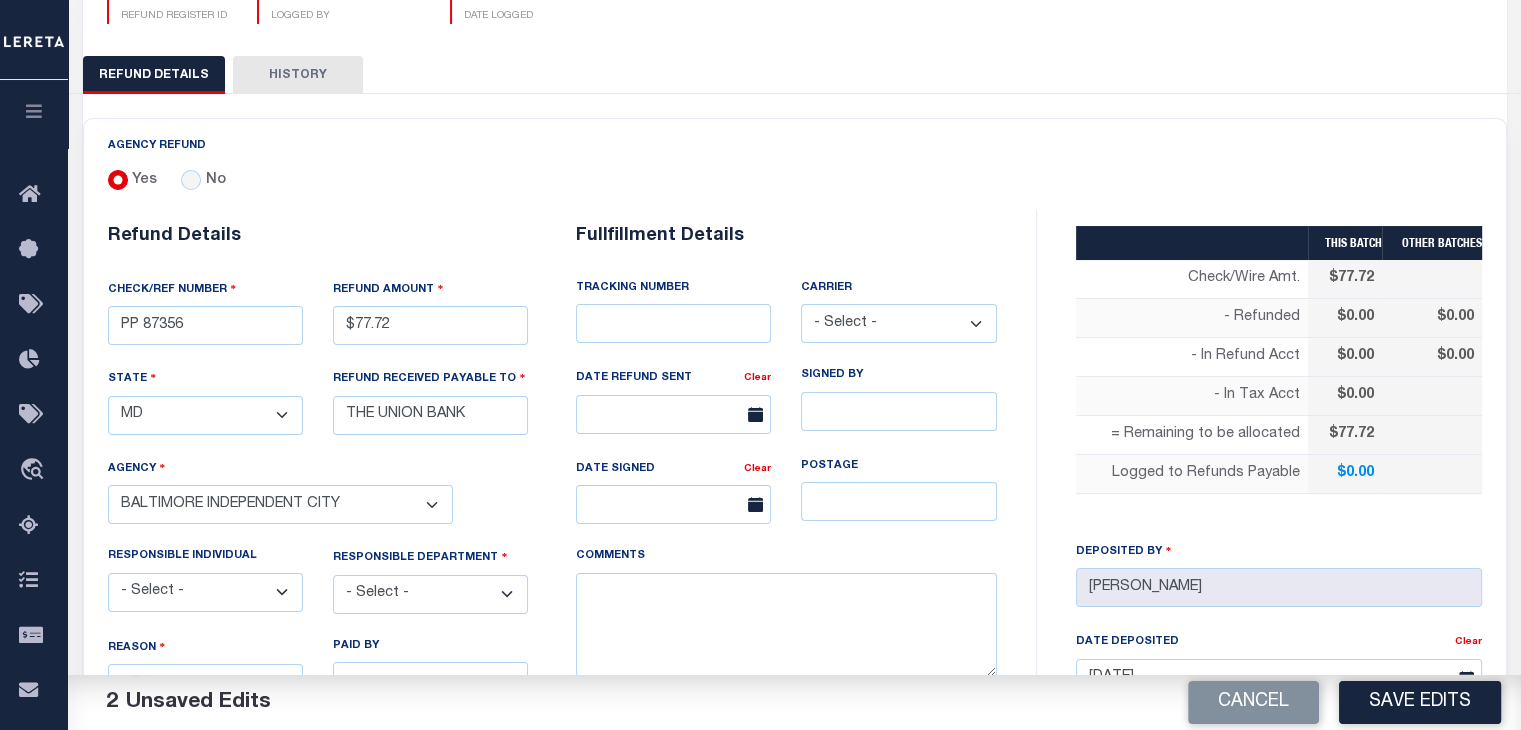 drag, startPoint x: 536, startPoint y: 469, endPoint x: 442, endPoint y: 425, distance: 103.788246 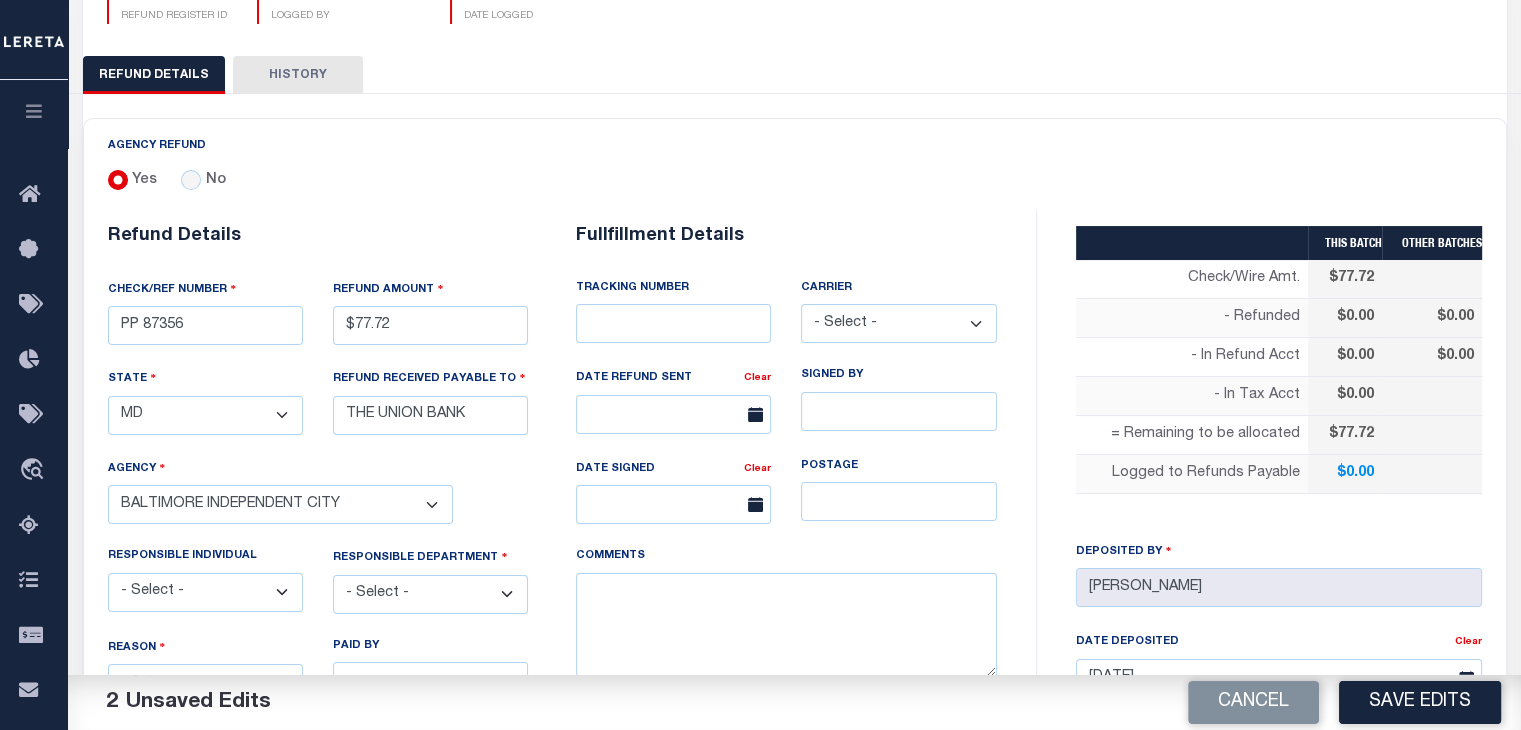 select on "OH" 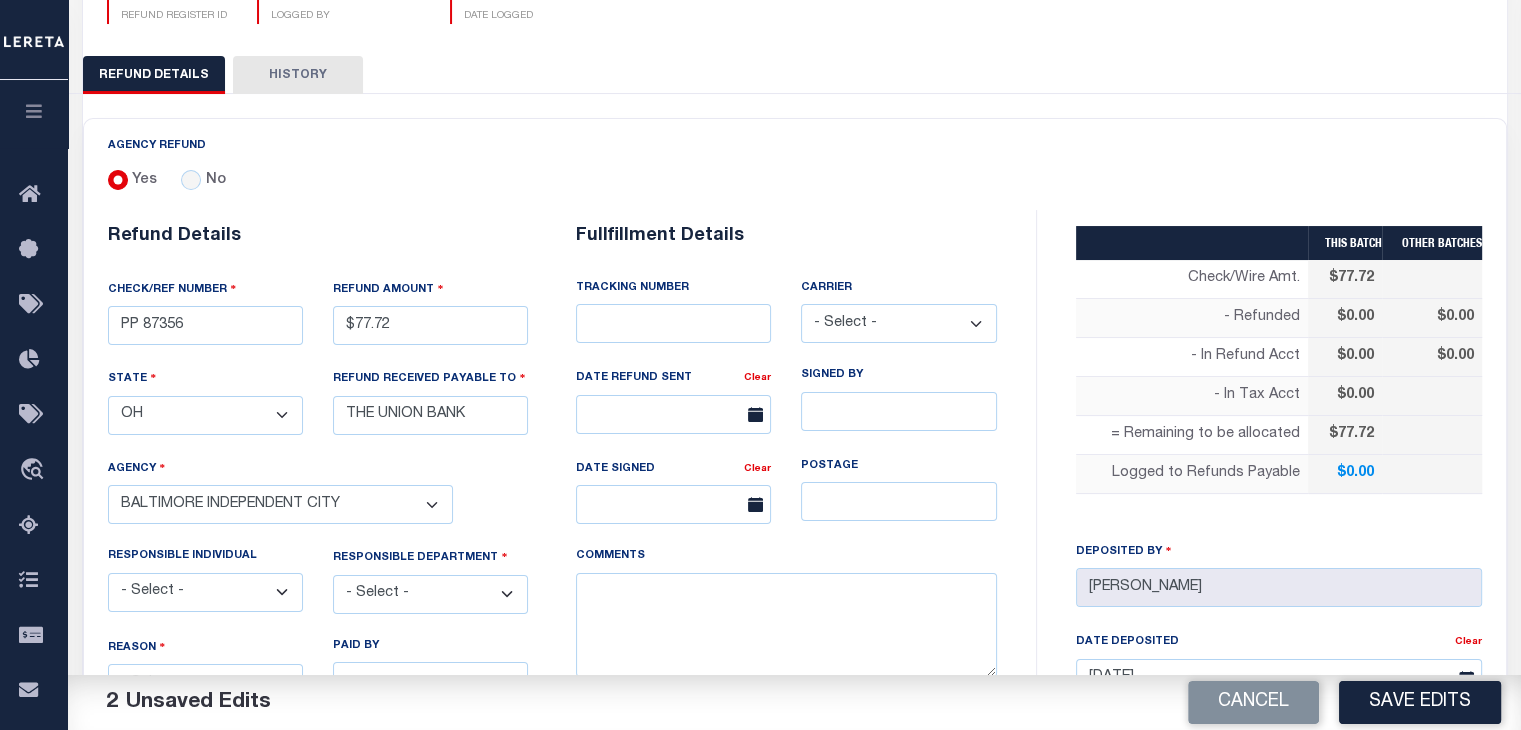 click on "- Select State -
AK
AL
AR
AZ
CA
CO
CT
DC
DE
FL
GA
GU
HI
IA
ID
IL
IN
KS
KY
LA
MA
MD
ME
MI
MN
MO
MS
MT
NC
ND
NE
NH
NJ
NM
NV
NY
OH
OK
OR
PA
PR
RI
SC
SD
TN
TX
UT
VA
VI
VT
WA
WI
WV
WY" at bounding box center (205, 415) 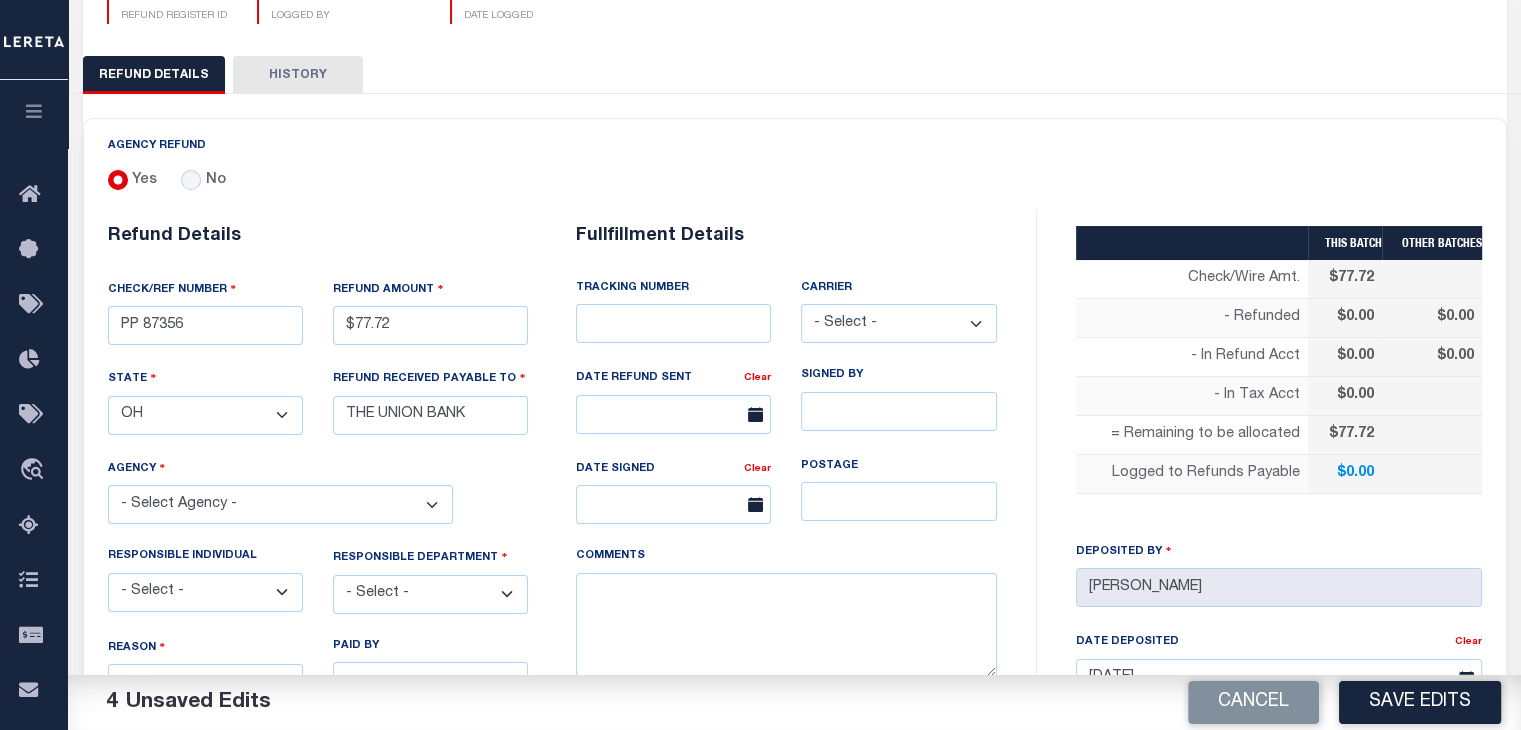 click on "- Select Agency - ADAMS COUNTY                         ADAMS COUNTY MOBILE HOMES ALLEN COUNTY                         ALLEN COUNTY MOBILE HOMES ASHLAND COUNTY                       ASHLAND COUNTY MOBILE HOMES ASHTABULA CO MOBILE HOMES ASHTABULA COUNTY                     ATHENS COUNTY                        ATHENS COUNTY MOBILE HOMES AUGLAIZE COUNTY                      AUGLAIZE MOBILE HOMES BATAVIA VILLAGE PILOT BELMONT CO MOBILE HOMES BELMONT COUNTY                       BROWN COUNTY                         BROWN COUNTY MOBILE HOMES BUTLER COUNTY                        BUTLER COUNTY MOBILE HOMES CARROLL COUNTY                       CARROLL COUNTY MOBILE HOMES CHAMPAIGN COUNTY                     CHAMPAIGN COUNTY MOBILE HOMES CLARK COUNTY                         CLARK COUNTY MOBILE HOMES CLERMONT COUNTY                      CLERMONT COUNTY MOBILE HOMES CLINTON COUNTY                       CLINTON COUNTY MOBILE HOMES COLUMBIANA COUNTY                    COLUMBIANA COUNTY MOBILE HOME DARKE COUNTY MOBILE HOMES" at bounding box center [280, 504] 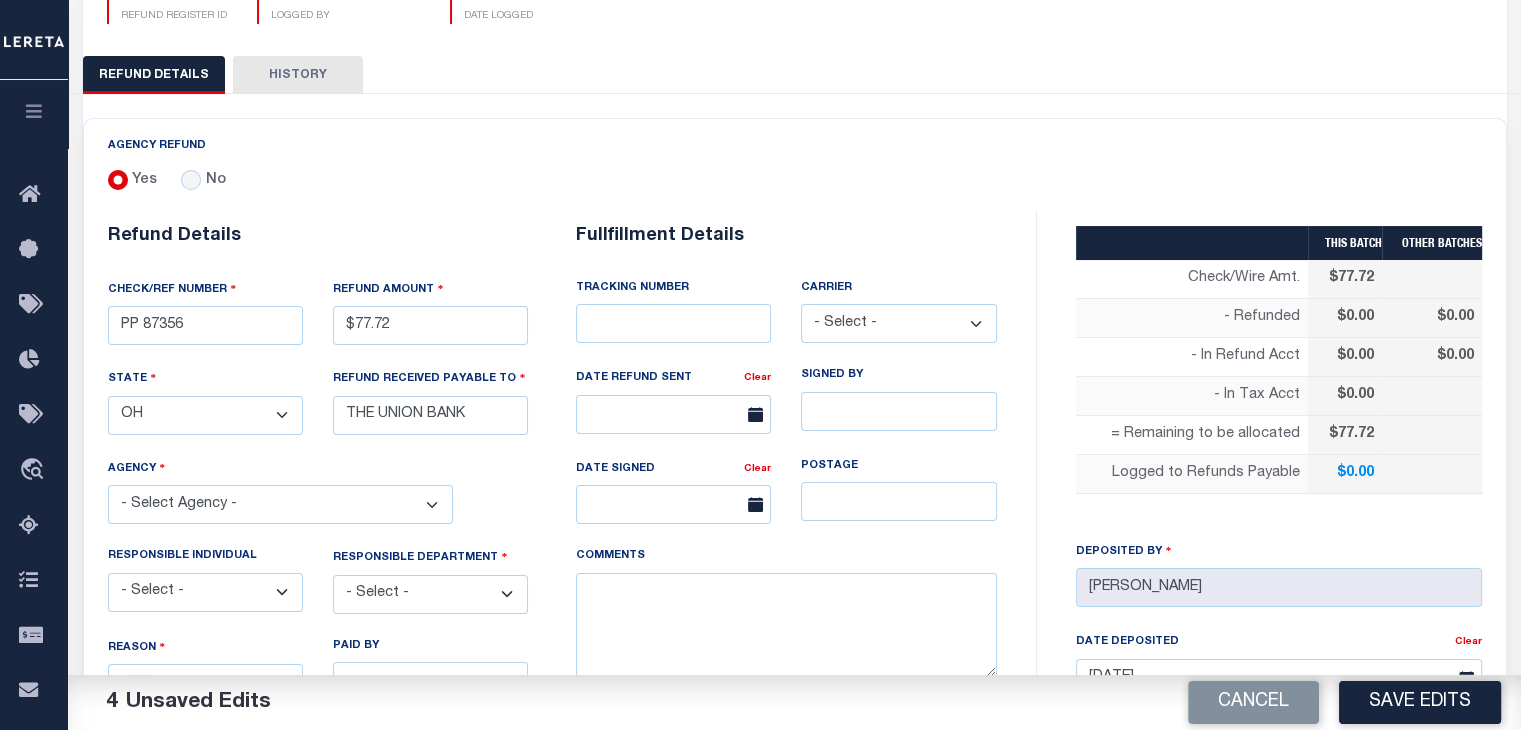 select on "3900300000" 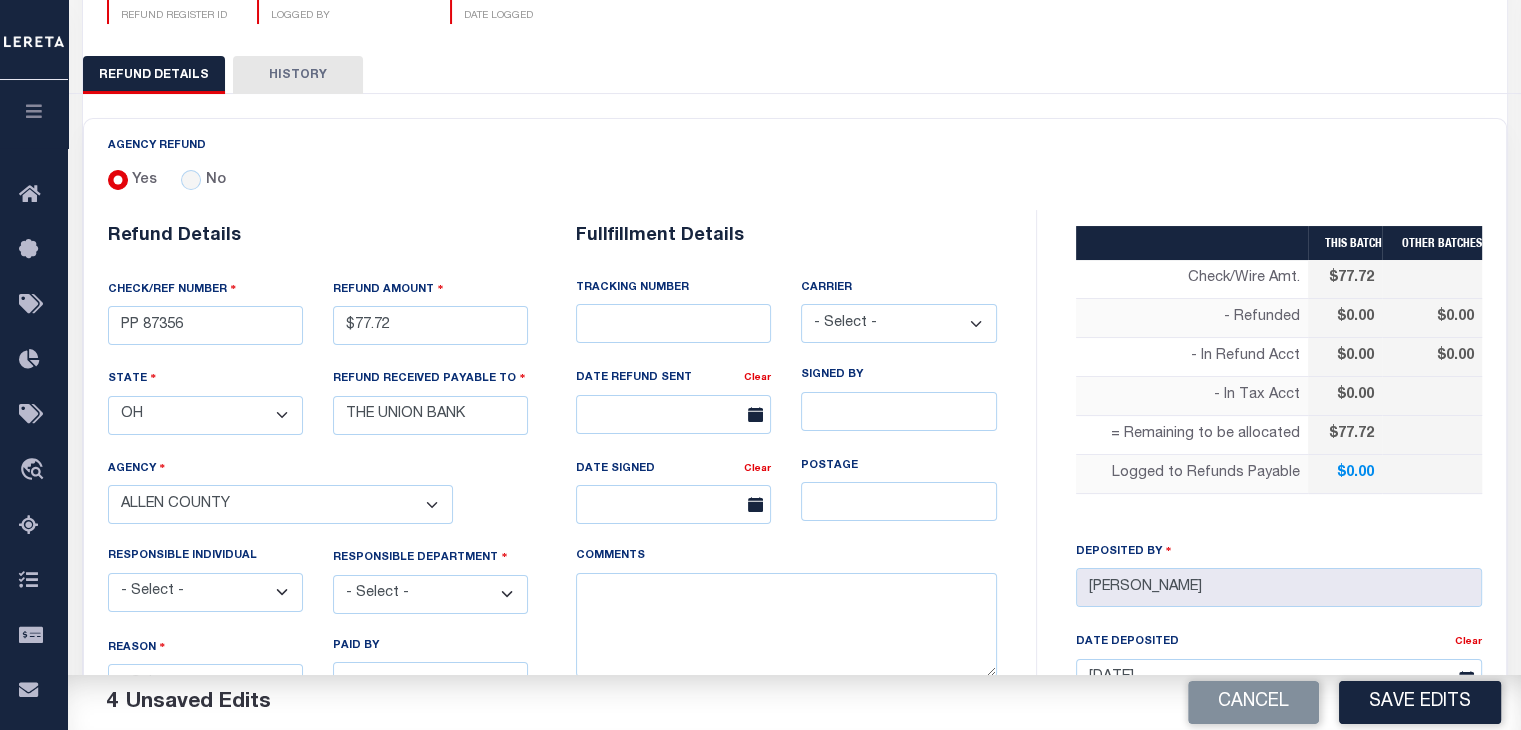 click on "- Select Agency - ADAMS COUNTY                         ADAMS COUNTY MOBILE HOMES ALLEN COUNTY                         ALLEN COUNTY MOBILE HOMES ASHLAND COUNTY                       ASHLAND COUNTY MOBILE HOMES ASHTABULA CO MOBILE HOMES ASHTABULA COUNTY                     ATHENS COUNTY                        ATHENS COUNTY MOBILE HOMES AUGLAIZE COUNTY                      AUGLAIZE MOBILE HOMES BATAVIA VILLAGE PILOT BELMONT CO MOBILE HOMES BELMONT COUNTY                       BROWN COUNTY                         BROWN COUNTY MOBILE HOMES BUTLER COUNTY                        BUTLER COUNTY MOBILE HOMES CARROLL COUNTY                       CARROLL COUNTY MOBILE HOMES CHAMPAIGN COUNTY                     CHAMPAIGN COUNTY MOBILE HOMES CLARK COUNTY                         CLARK COUNTY MOBILE HOMES CLERMONT COUNTY                      CLERMONT COUNTY MOBILE HOMES CLINTON COUNTY                       CLINTON COUNTY MOBILE HOMES COLUMBIANA COUNTY                    COLUMBIANA COUNTY MOBILE HOME DARKE COUNTY MOBILE HOMES" at bounding box center (280, 504) 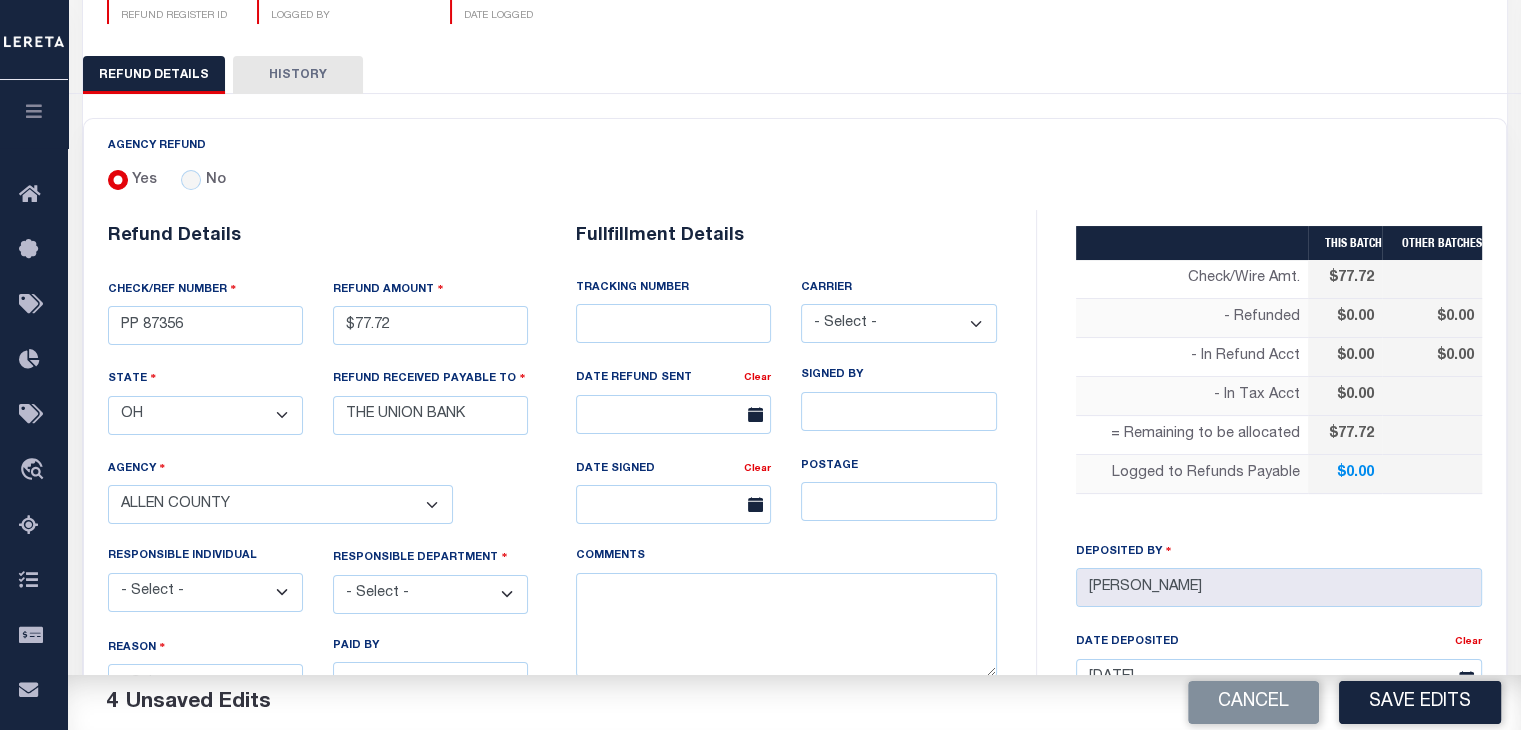 scroll, scrollTop: 300, scrollLeft: 0, axis: vertical 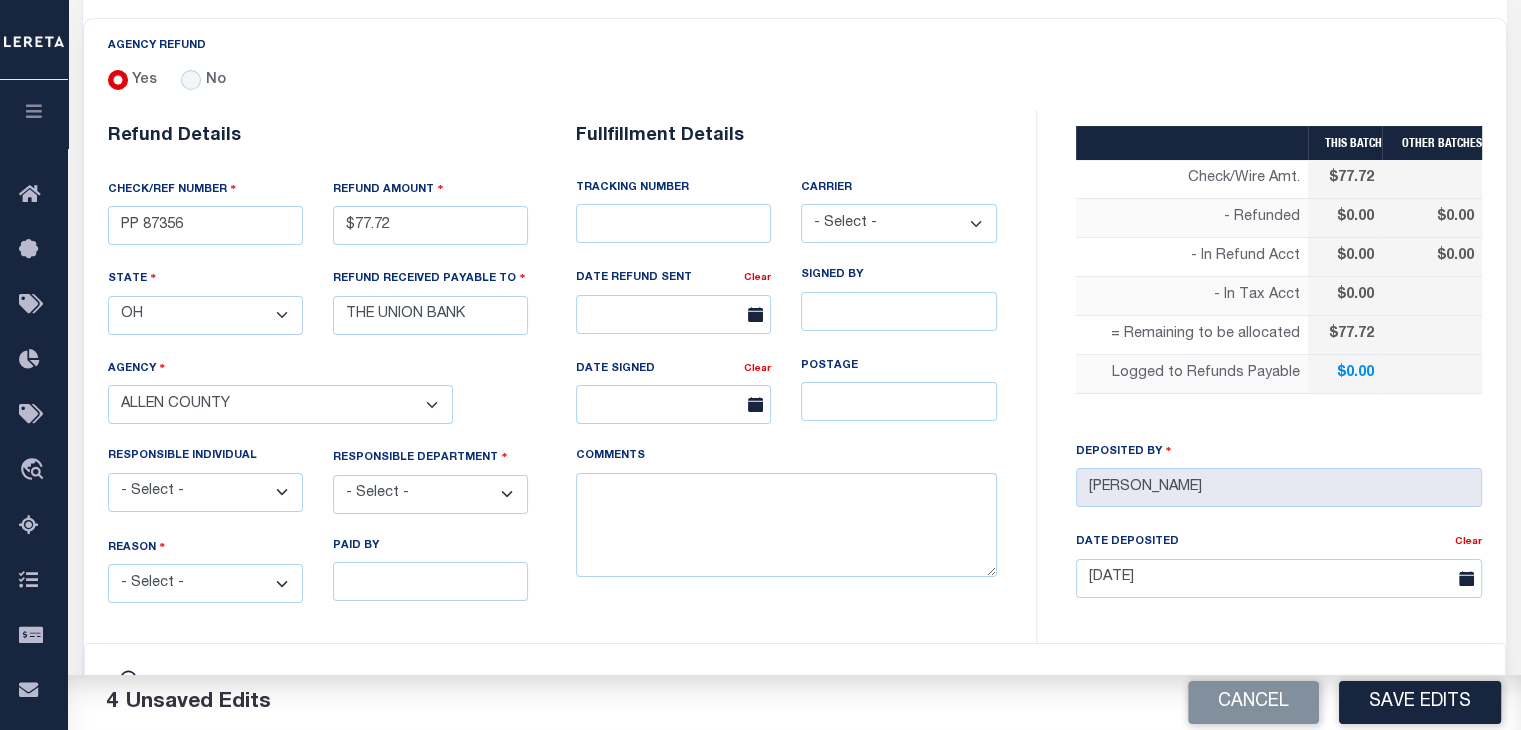 click on "- Select -
Change In Value
Discount Applied
Duplicate Payment
Exemption Applied
Keying Error
Other
Overpayment
Paid Incorrect Parcel
Partial Payment
Unknown" at bounding box center [205, 583] 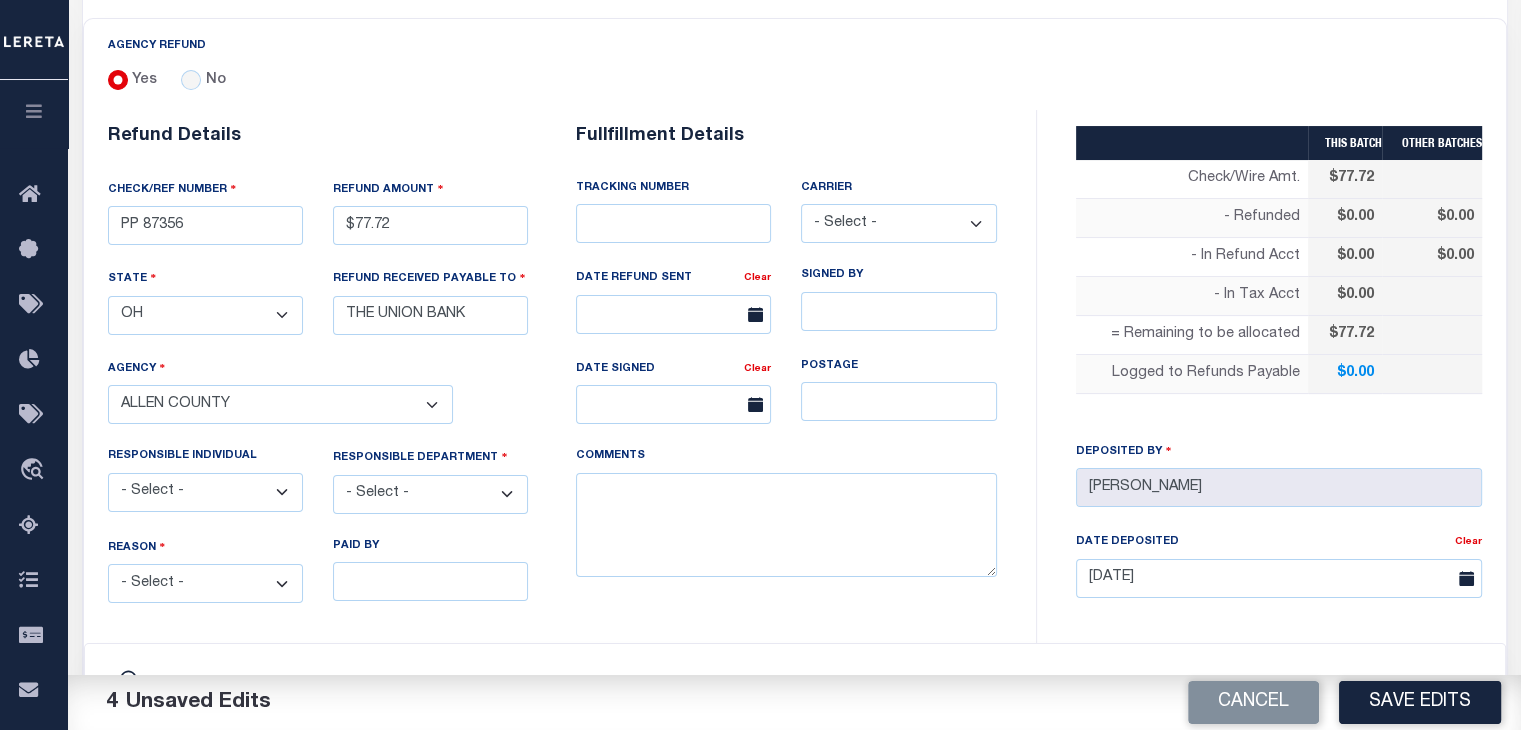 select on "OVP" 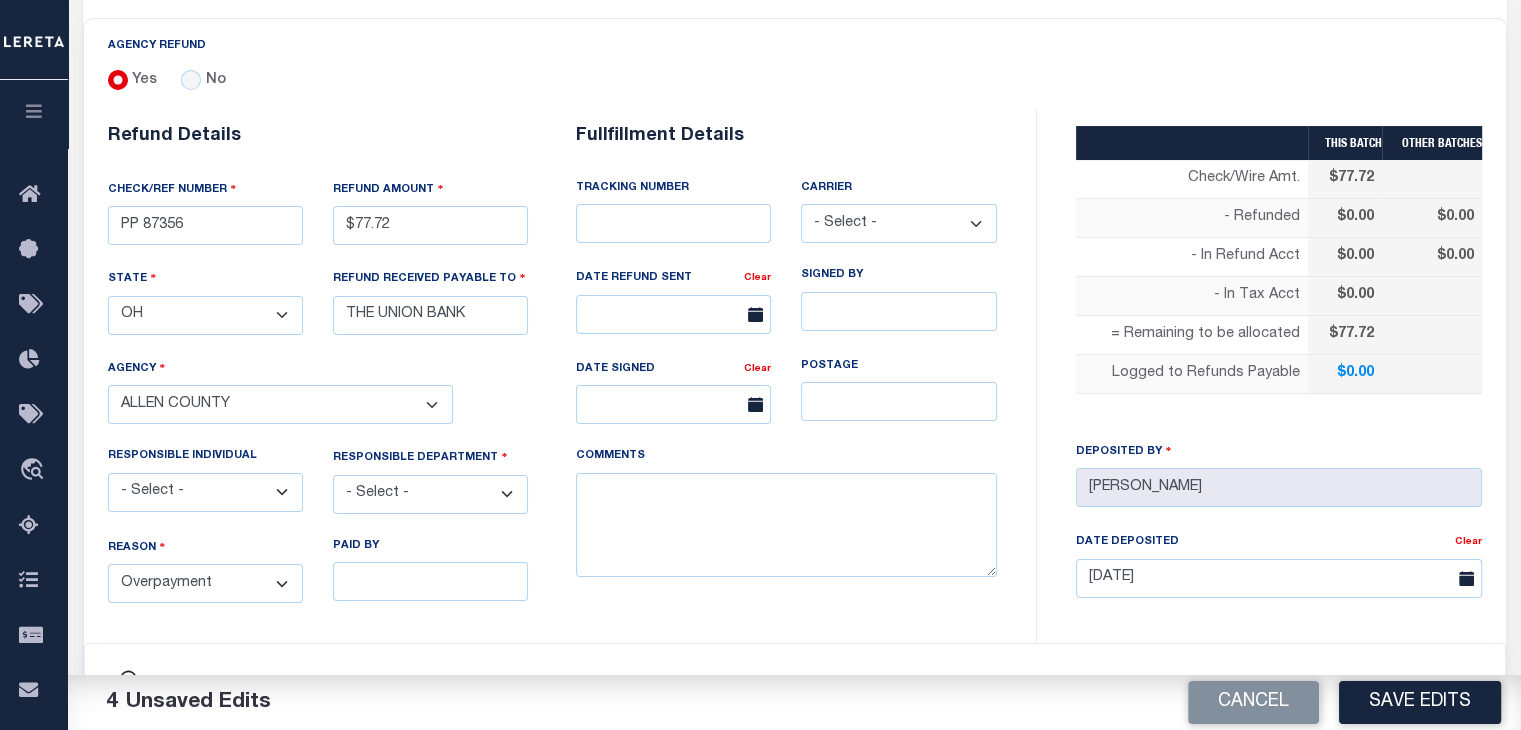 click on "- Select -
Change In Value
Discount Applied
Duplicate Payment
Exemption Applied
Keying Error
Other
Overpayment
Paid Incorrect Parcel
Partial Payment
Unknown" at bounding box center (205, 583) 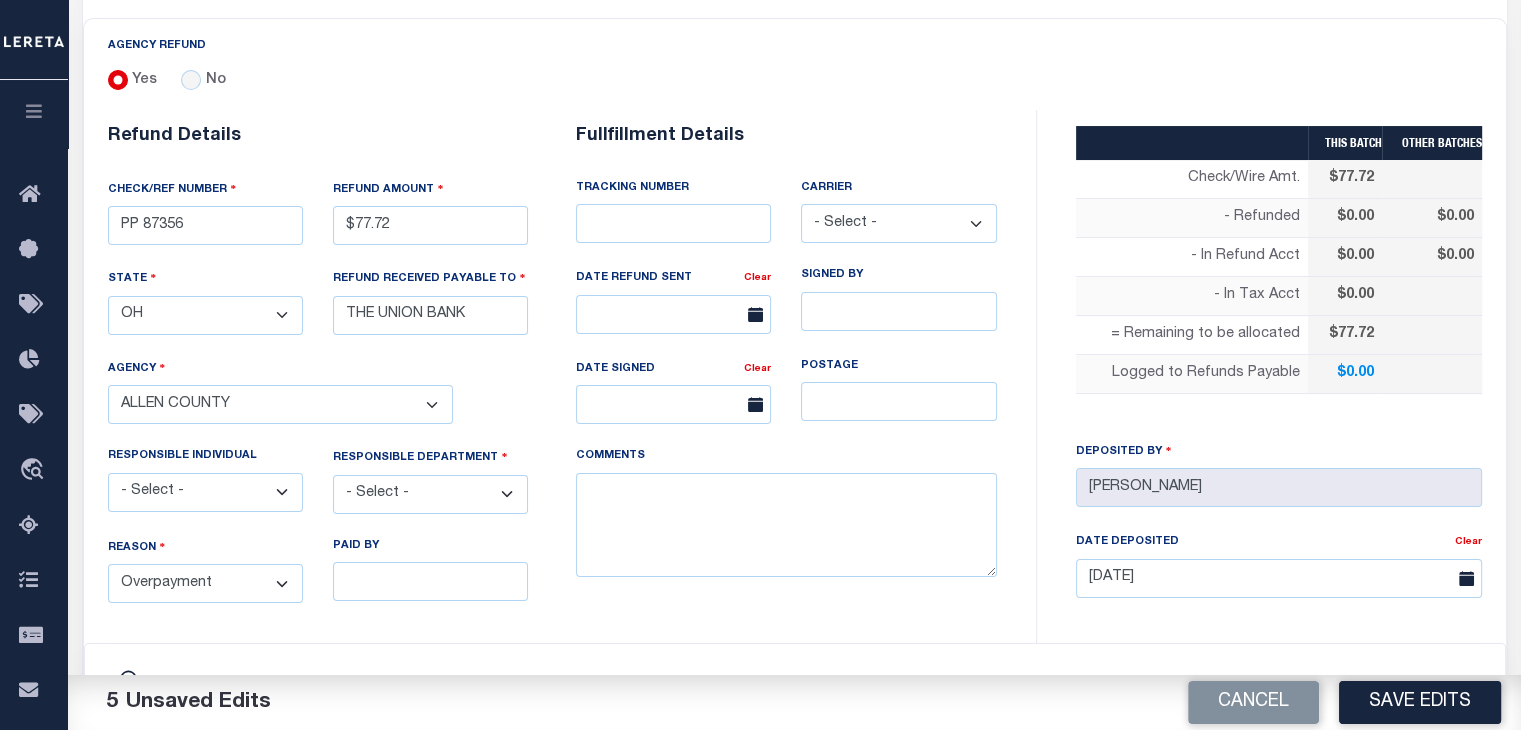 click on "- Select -
3rd Party
Accounting
AI
Collector
Customer
Customer Service
FactR
JAXTAX
Knowledge Splice
Locate
Other
Outside
Redemptions
Setup
TaxOps
Technology
TES" at bounding box center [430, 494] 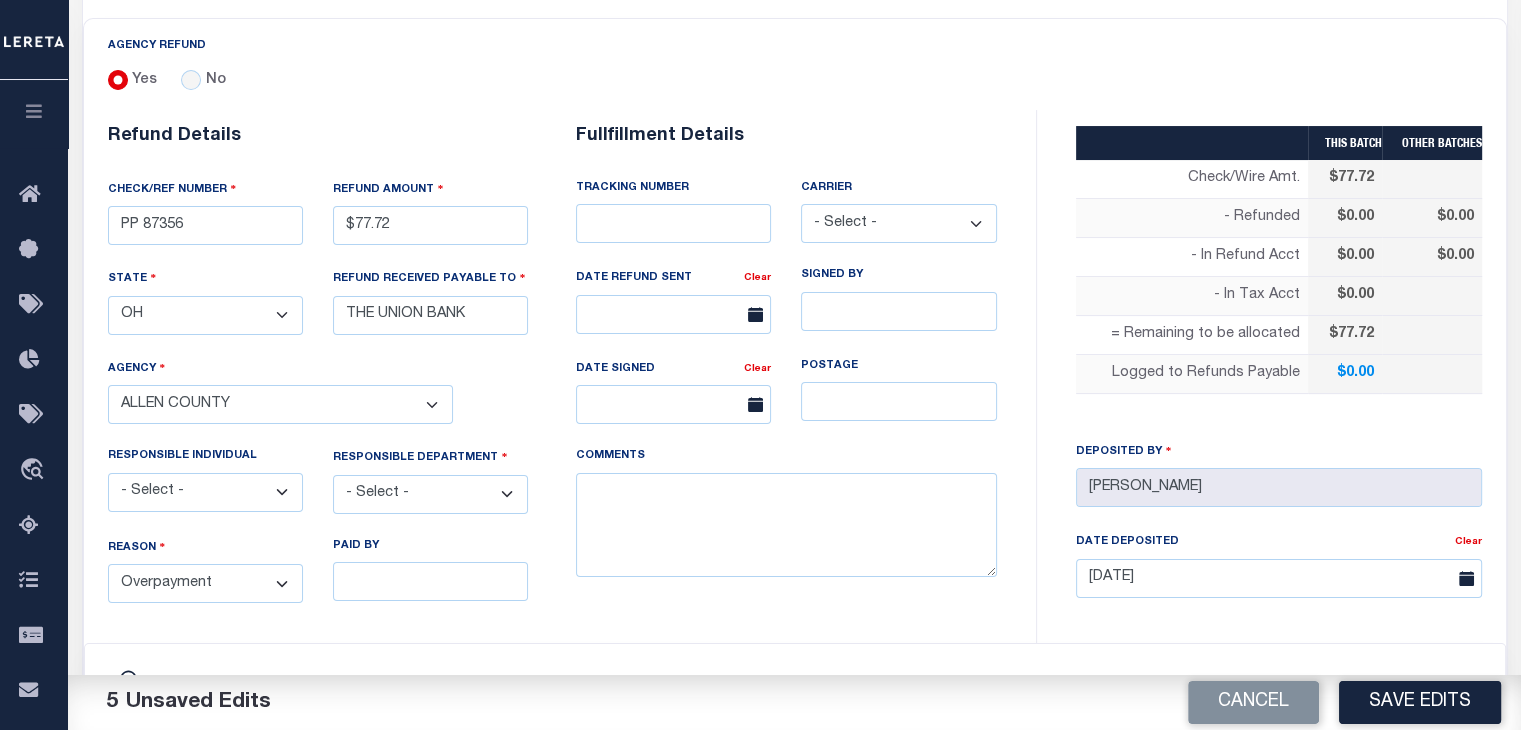 select on "OTH" 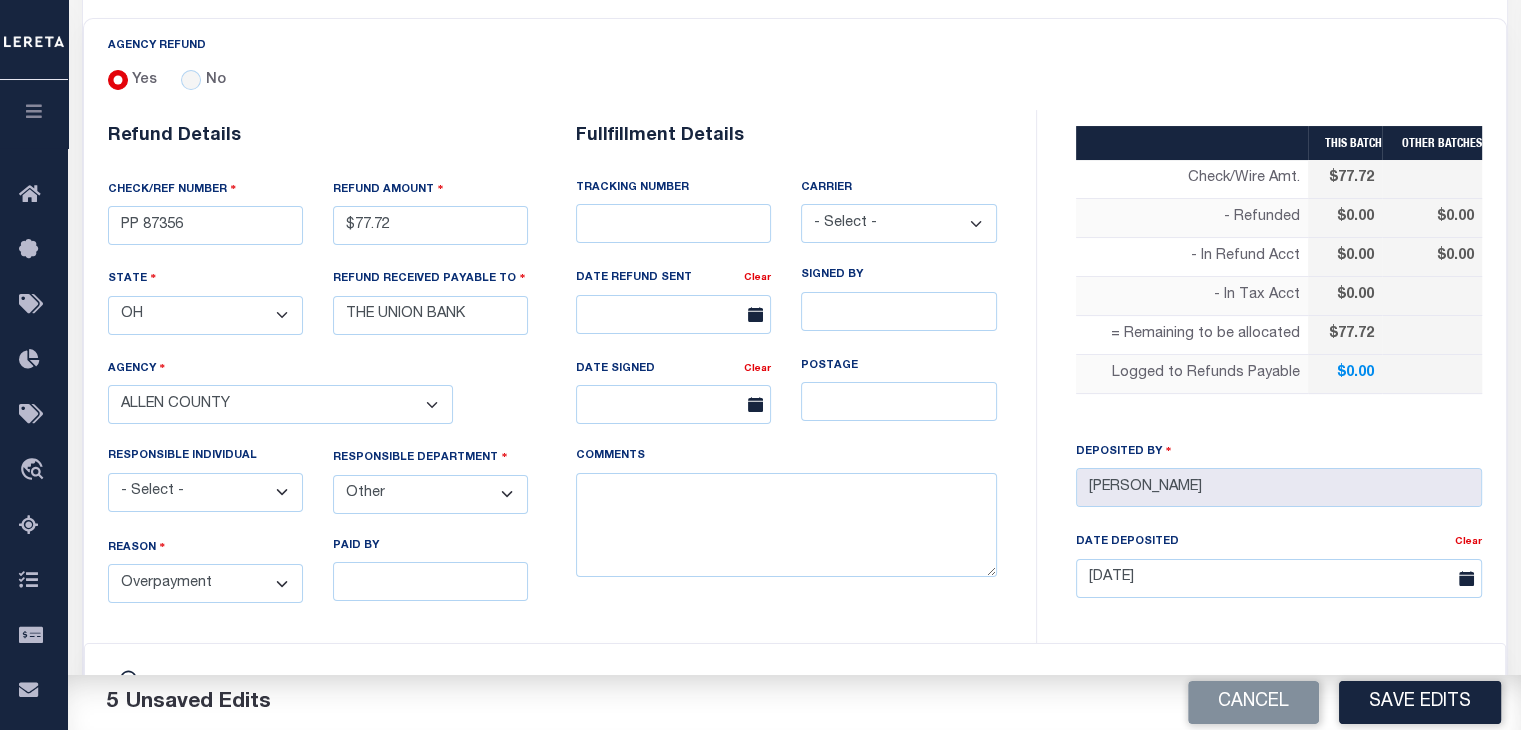 click on "- Select -
3rd Party
Accounting
AI
Collector
Customer
Customer Service
FactR
JAXTAX
Knowledge Splice
Locate
Other
Outside
Redemptions
Setup
TaxOps
Technology
TES" at bounding box center (430, 494) 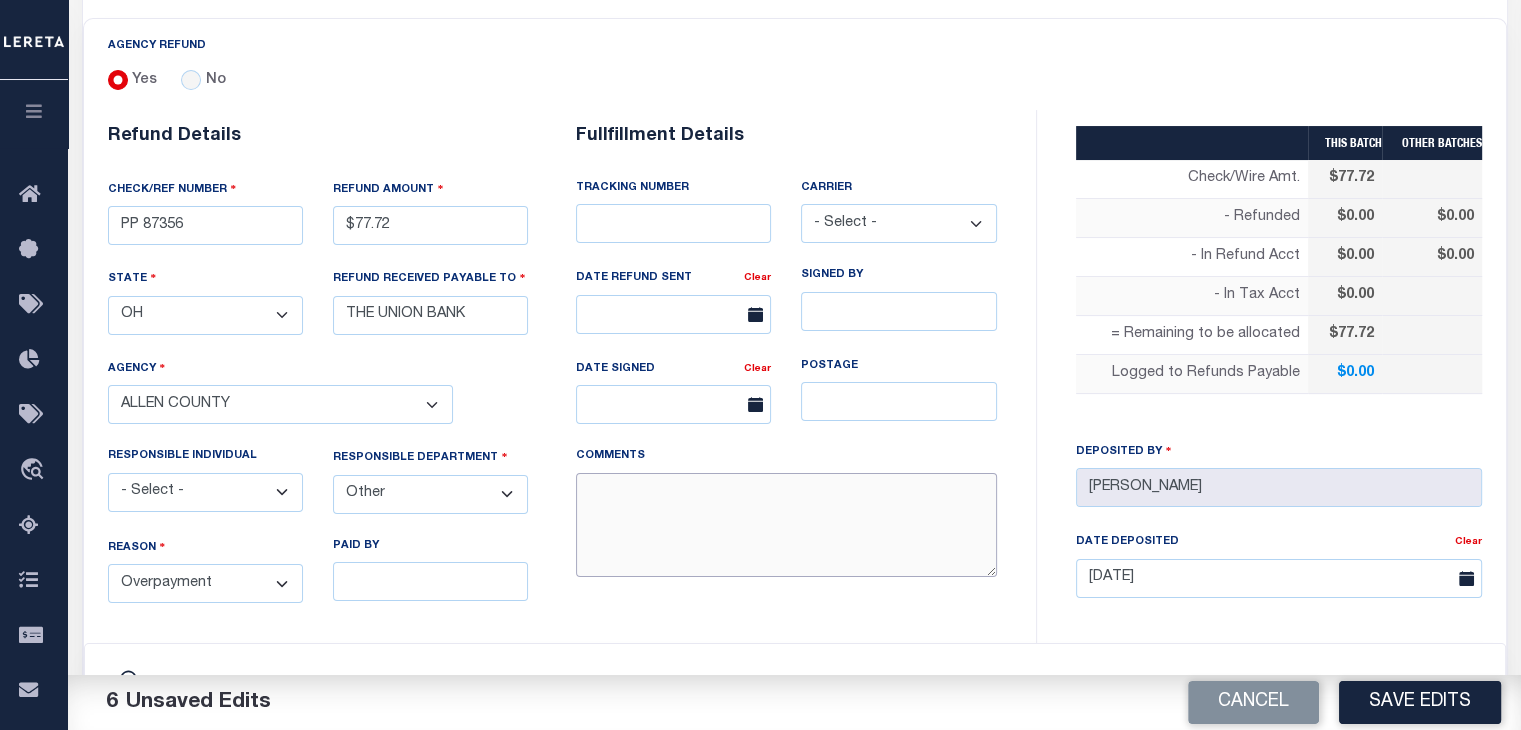 click on "COMMENTS" at bounding box center (786, 525) 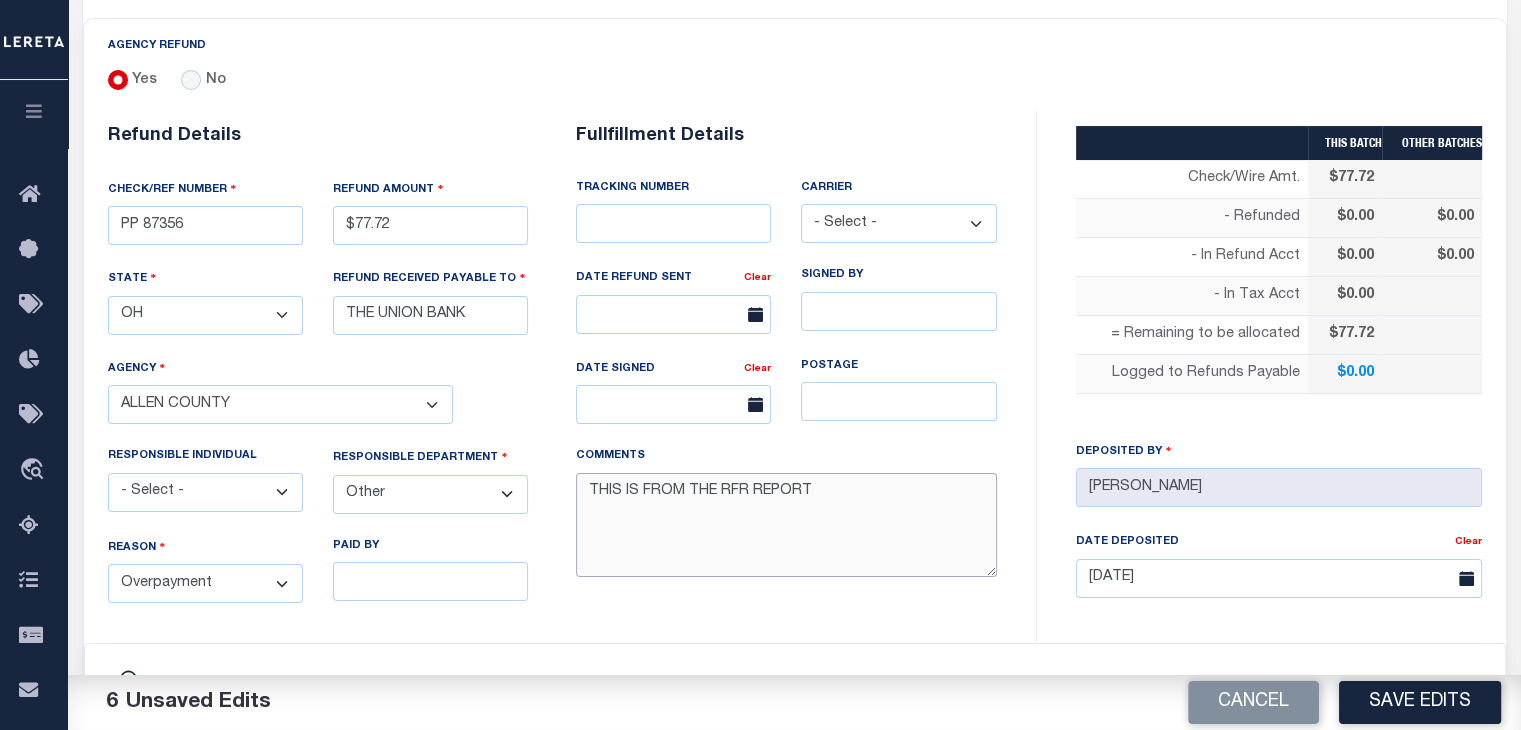 type on "THIS IS FROM THE RFR REPORT" 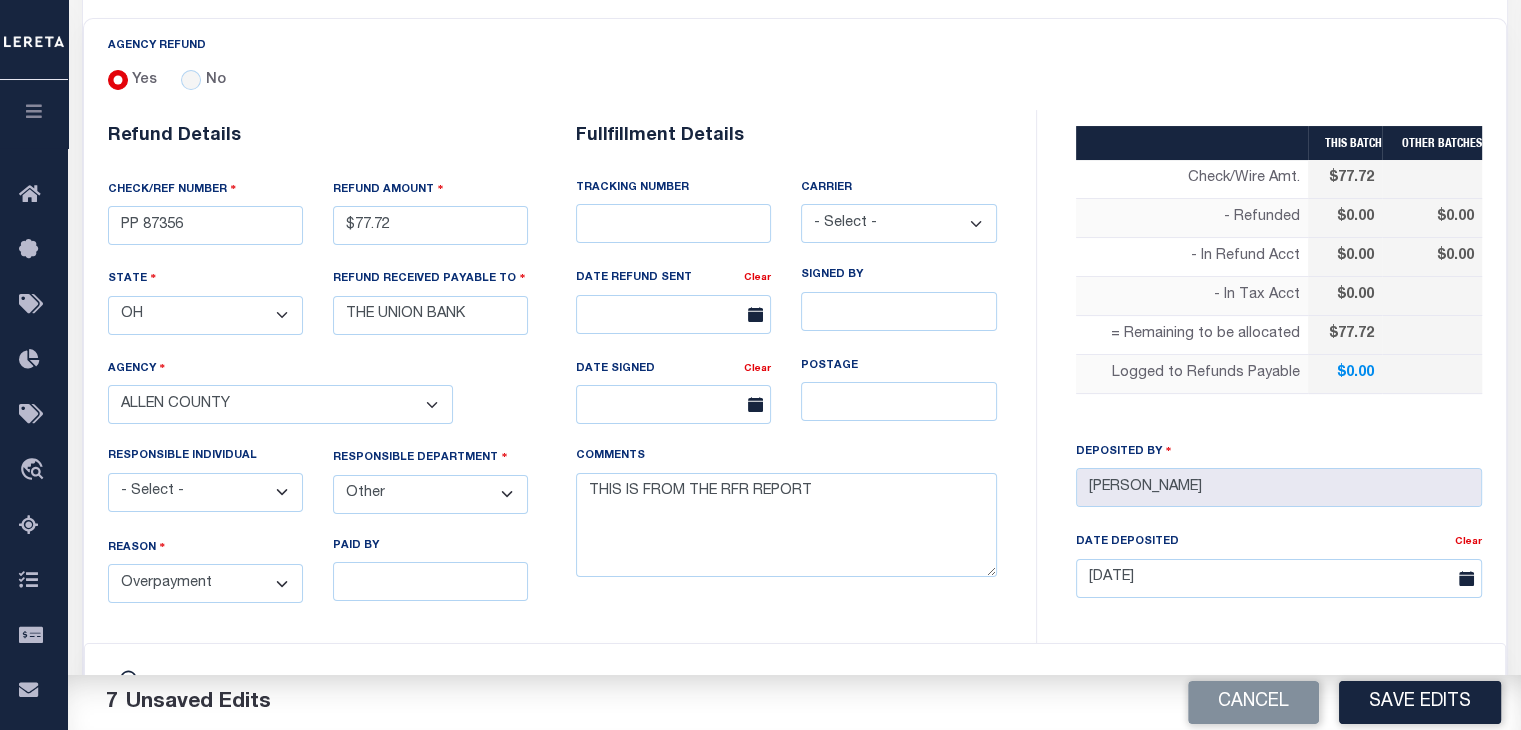 click on "- Select -
Aakash Patel
Abdul Muzain
Adams, Pamela S
Agustin Maturino
Ahmad Darwish
Ajay Kumar
Alberto Estrada
Allen, Mark
Allison, Rachael
Amick, Heather
Anders, Tim
Anderson, Juanita
Angel Cabrera
Armstrong, Sheila
Artiga, Mario
Asad, Rameela
Ashwini Manjegowda
Avery, Jane
Avila, Veronica
Babu Bhargavi
Bailon, Alysha
Baiza, Deserie
Balachandra Bhat
Barlag, Lisa
Bartels, Verna
Beard, Shannon
Beebe, Mike
Beech, Jory
Betty Boultinghouse
Bharat Mendapara
Blas Alan
Bledsoe, Mitch
Boede, Kate
Bolt, Keri A
Boultinghouse, Betty
Bowers, Cynthia
Brad Martin
Bradford, Gavin
Bradley, Gabrielle
Brinn, Jana
Butler, Joanne M
Byrnes, Louise
Cadorine Robert
Caple, Debra
Carlos Contreres
Carmody, Brian
Carranco, Crystian
Casillas, Travis
Castanon, Jesse
Castillo, Laura
Cendejas, Eunice
Charles Angela M
Chatterjee, Amrita
Chavez, Arthur
Chethan Kasturi
Chethan Vijaykumar
Christensen Donald
Christopher Jaya" at bounding box center (205, 492) 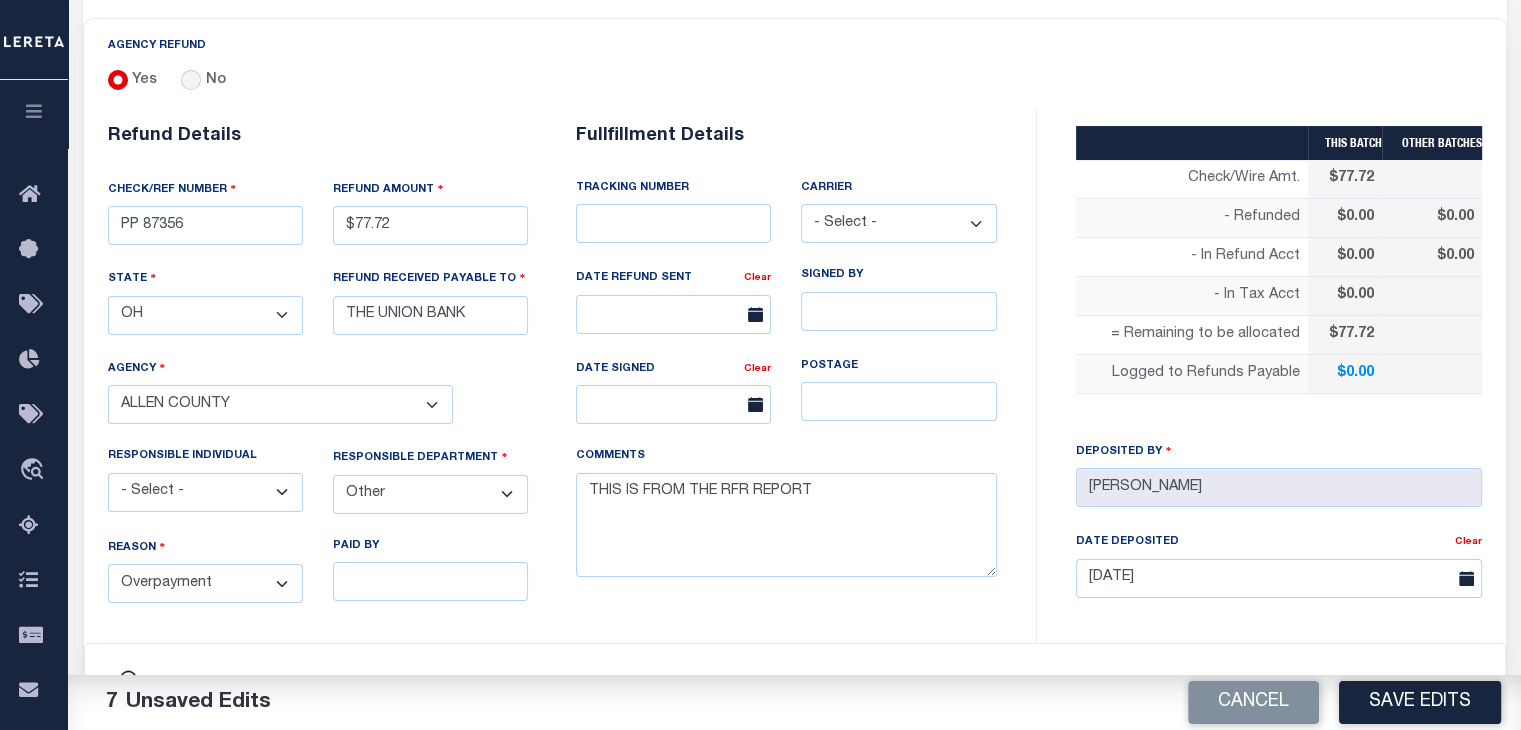 select on "Urbina, Matthew" 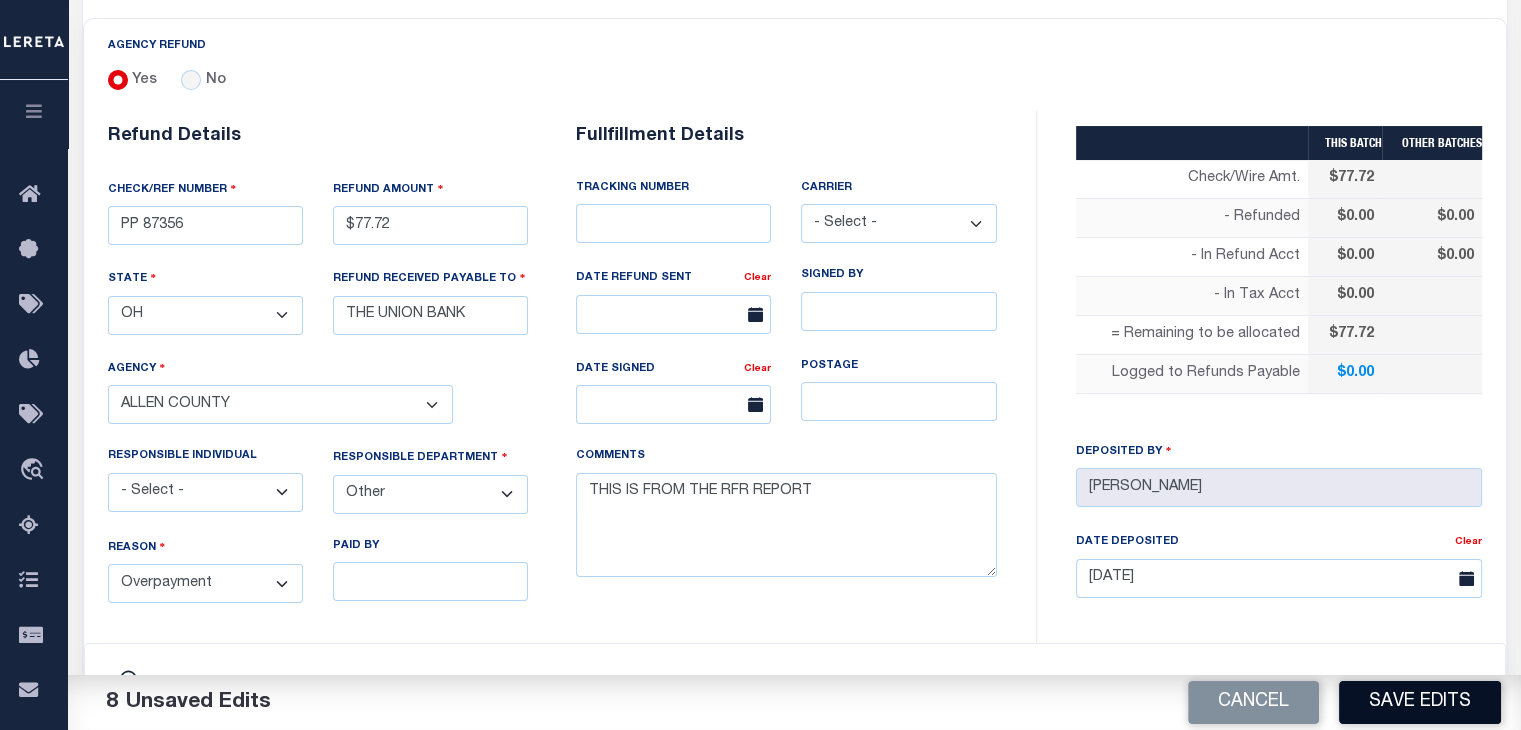 click on "Save Edits" at bounding box center (1420, 702) 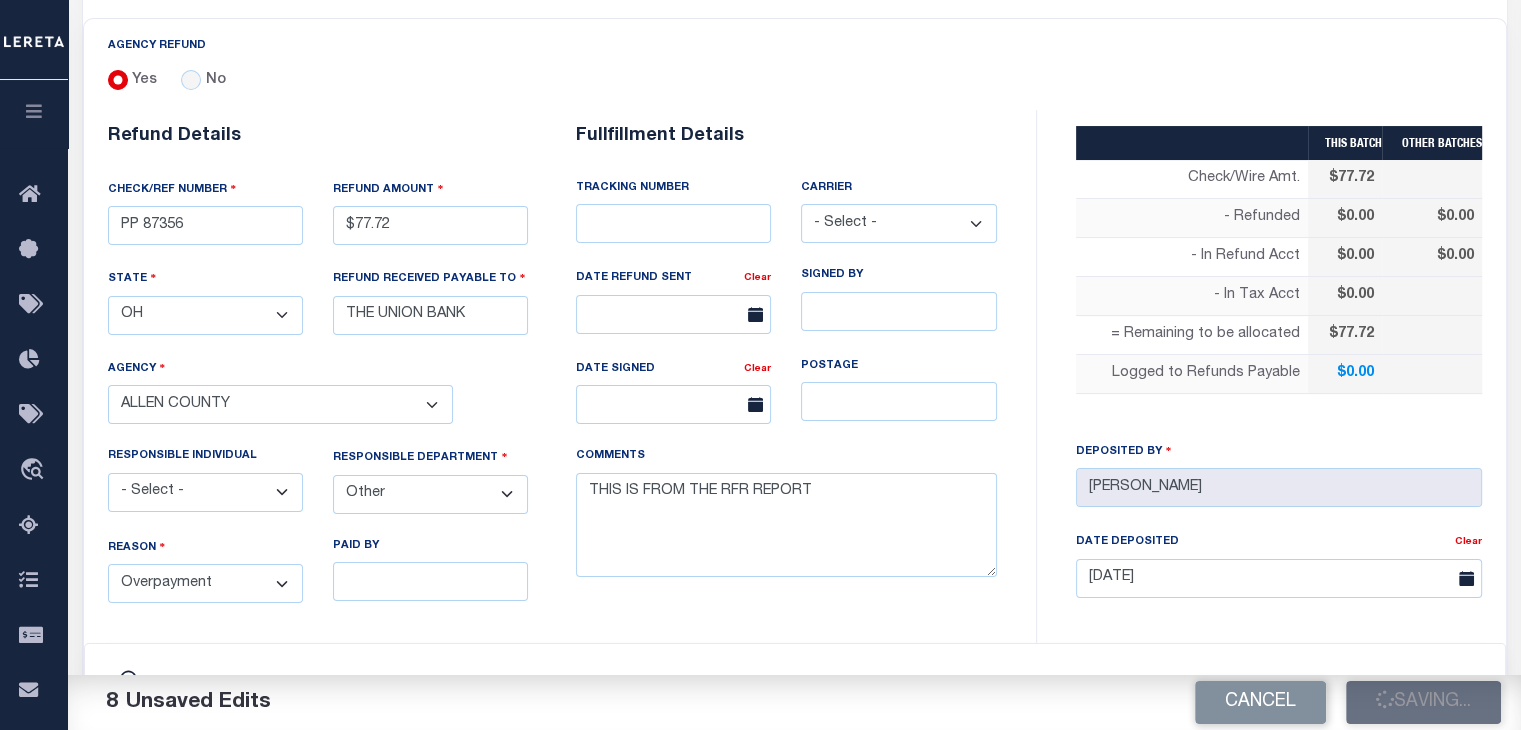 type on "$77.72" 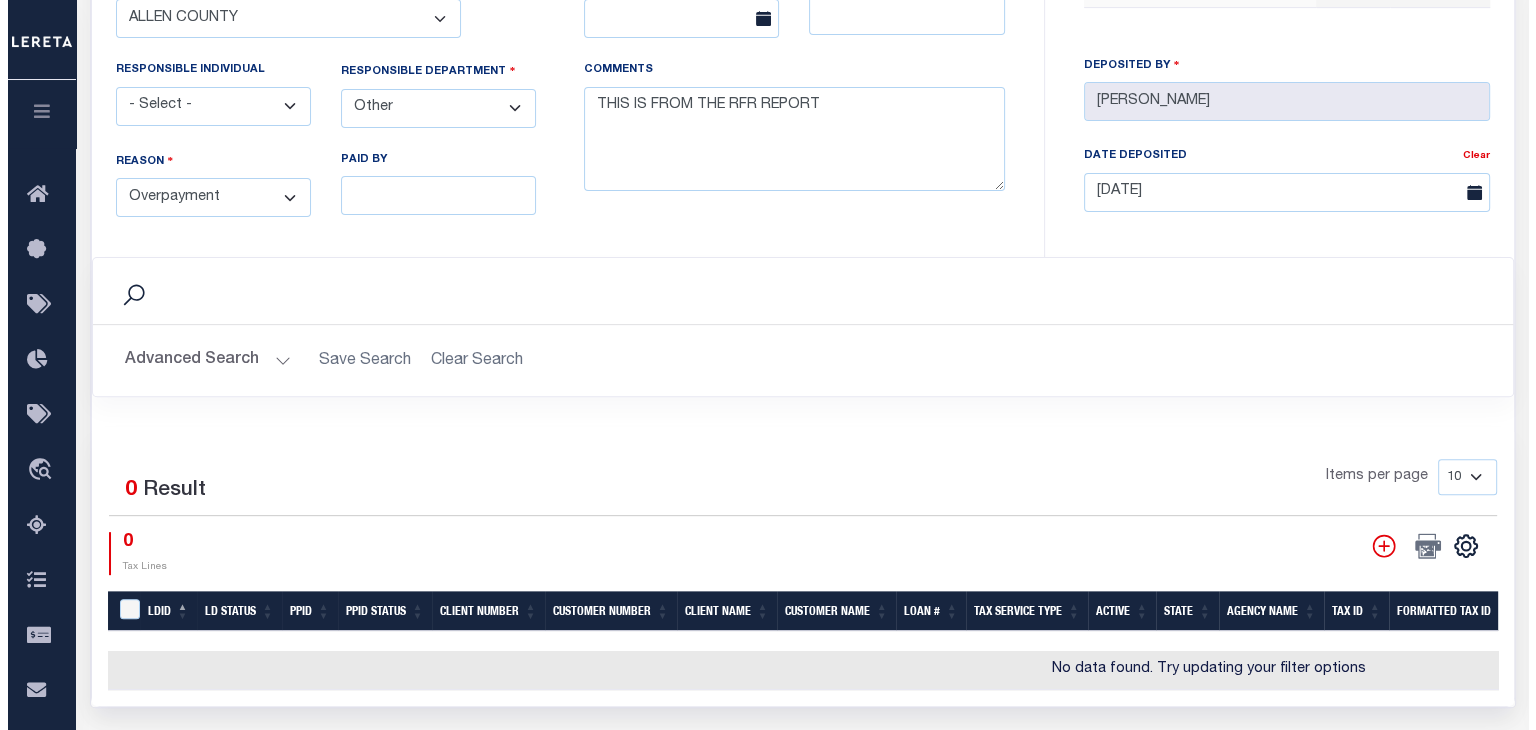 scroll, scrollTop: 700, scrollLeft: 0, axis: vertical 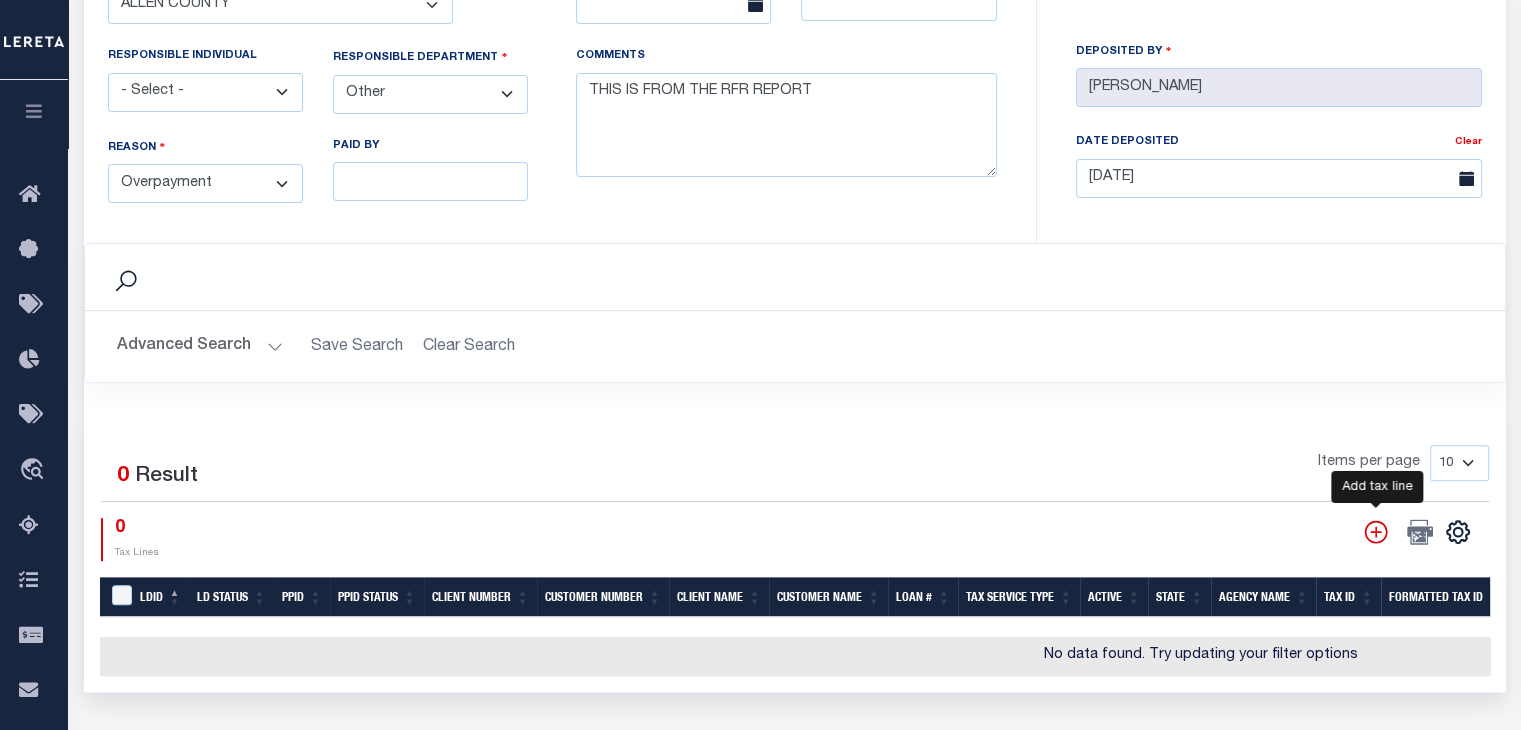 click 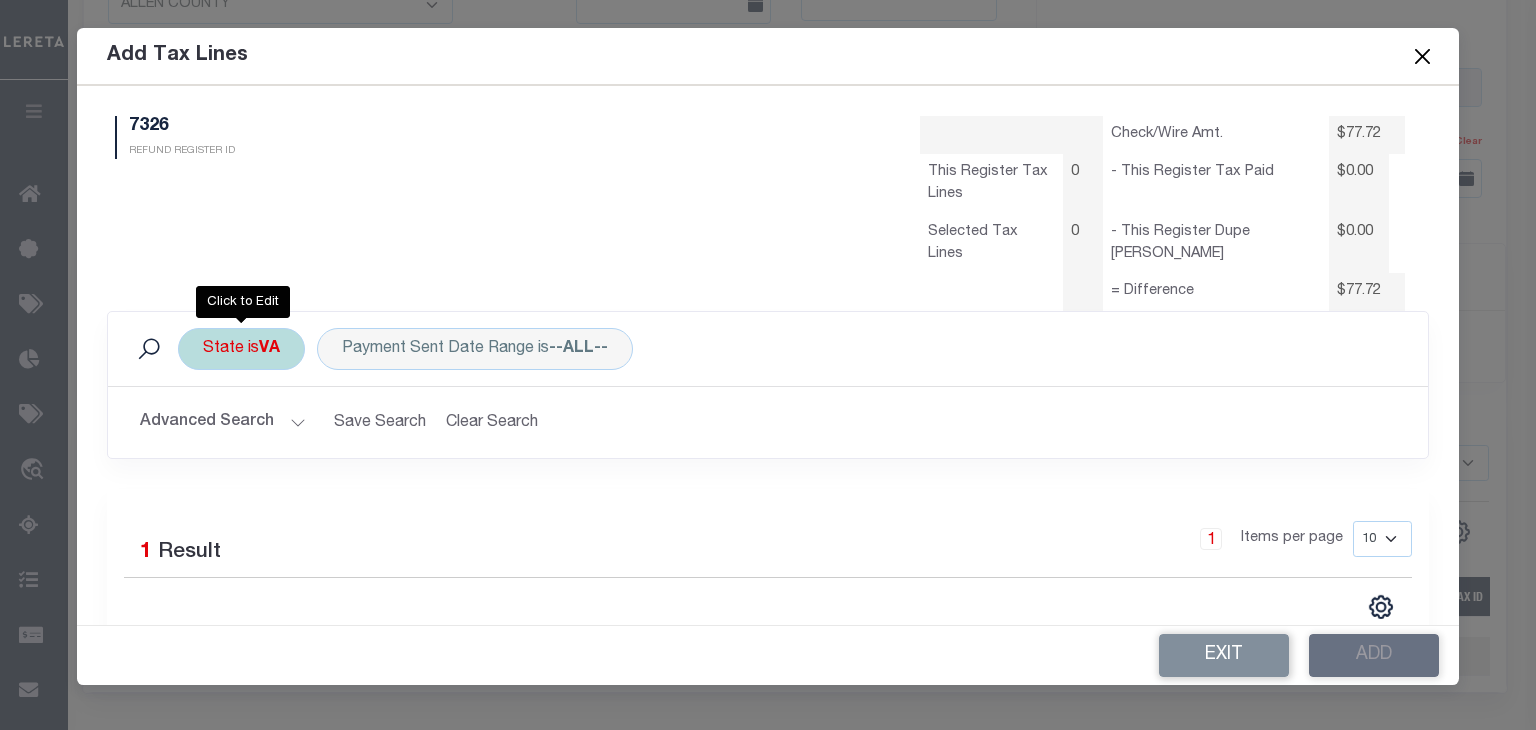 click on "State is  VA" at bounding box center [241, 349] 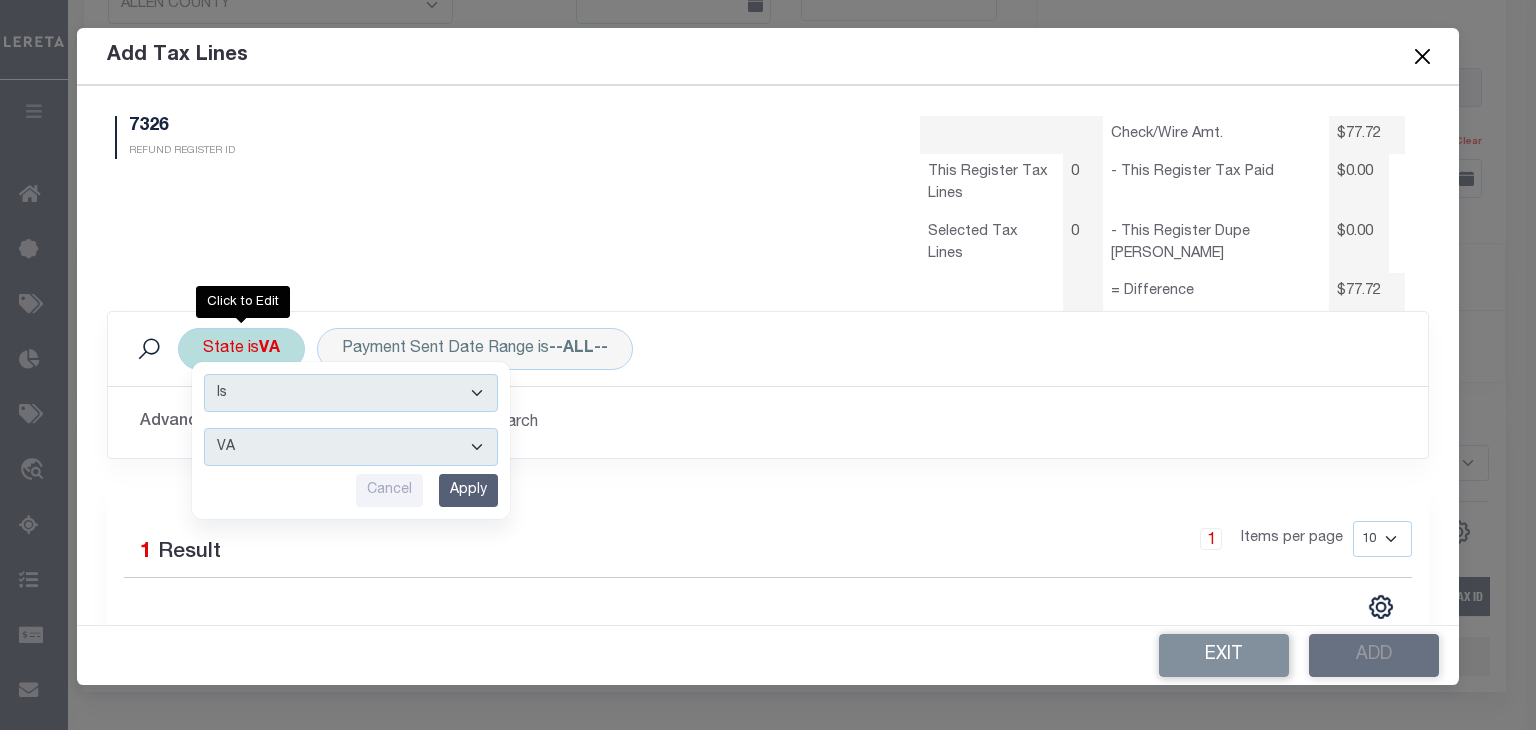 click on "AK AL AR AZ CA CO CT DC DE FL GA GU HI IA ID IL IN KS KY LA MA MD ME MI MN MO MS MT NC ND NE NH NJ NM NV NY OH OK OR PA PR RI SC SD TN TX UT VA VI VT WA WI WV WY" at bounding box center (351, 447) 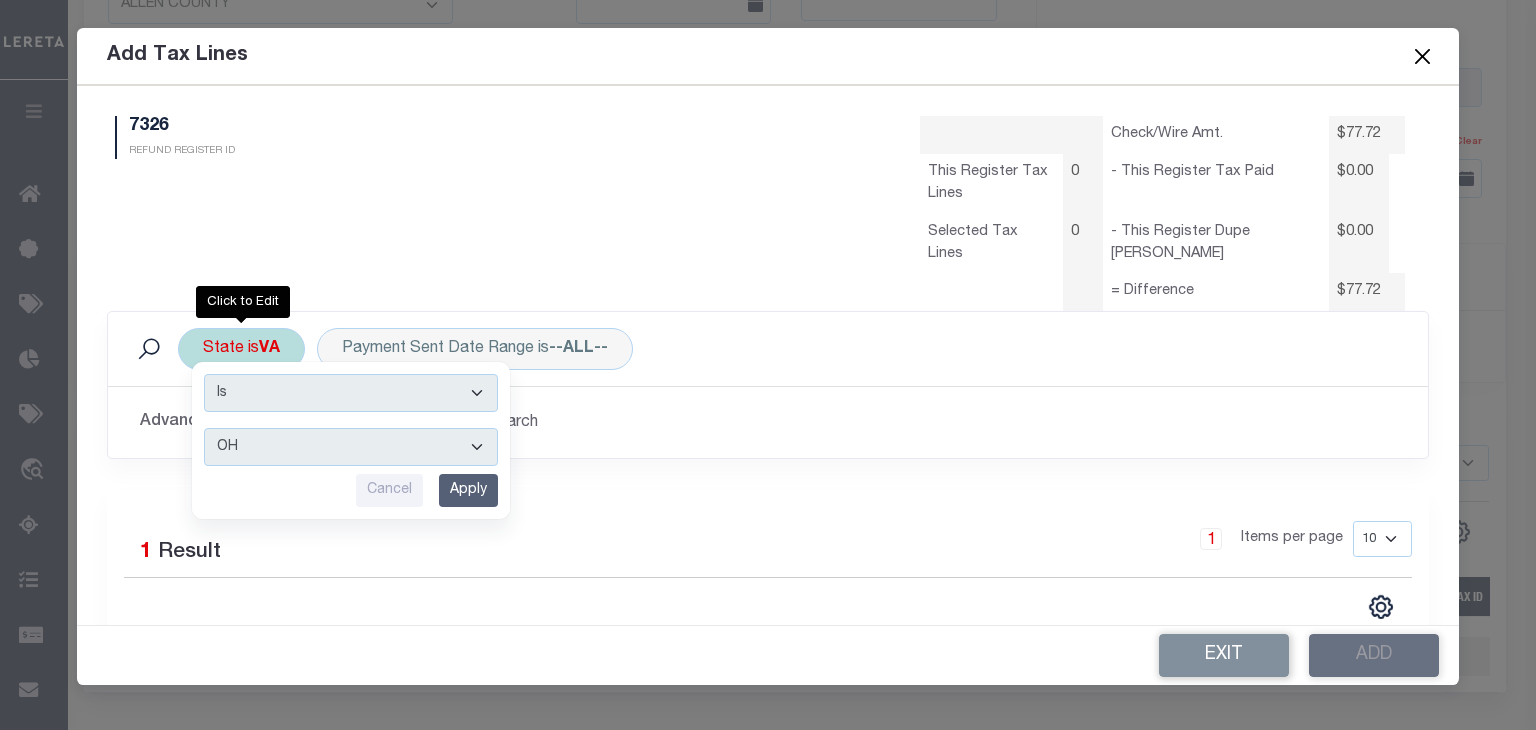 click on "Apply" at bounding box center (468, 490) 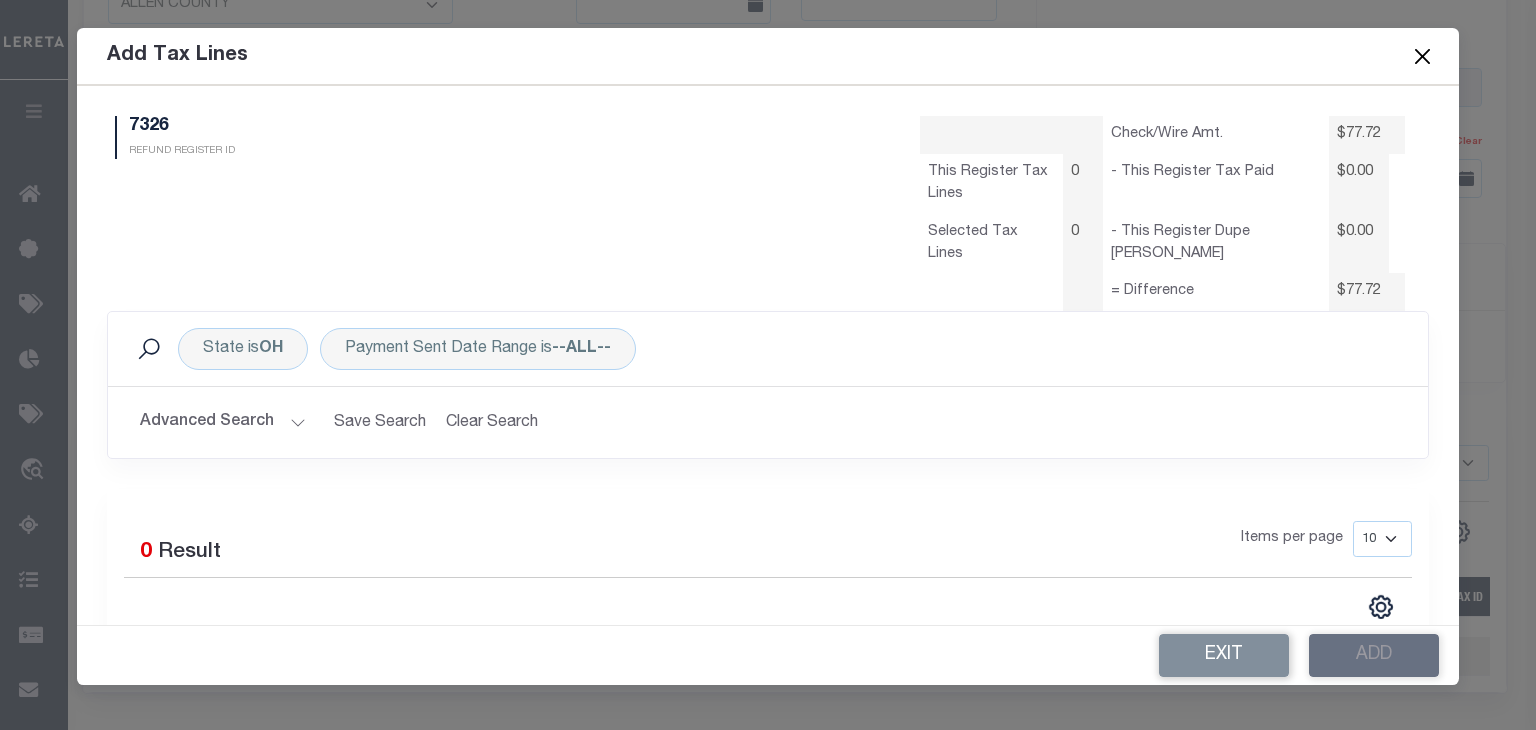click on "Advanced Search" at bounding box center (223, 422) 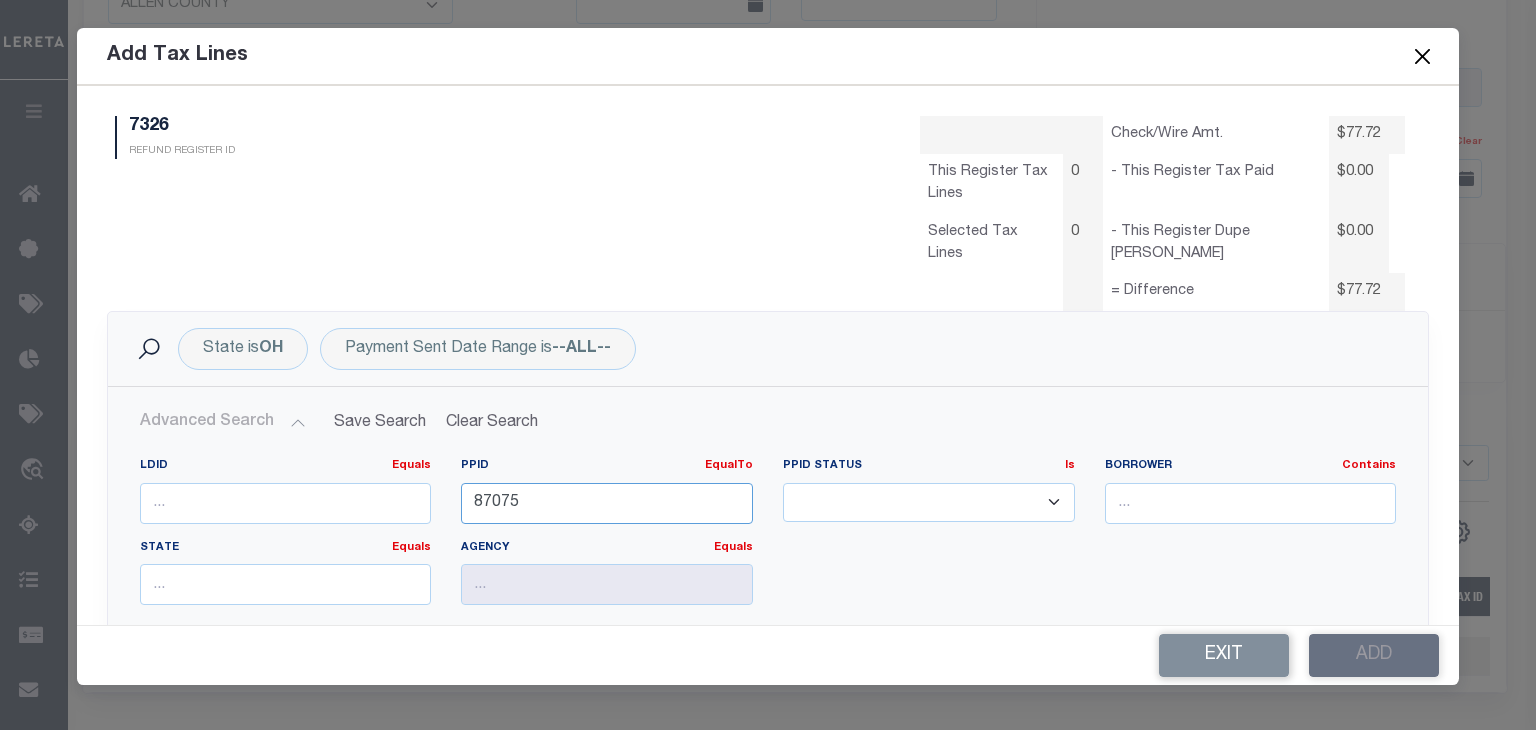 click on "LDID
Equals
Equals Is Not Equal To Is Greater Than Is Less Than
PPID
EqualTo
Equals Is Not Equal To Is Greater Than Is Less Than
87075 Is" at bounding box center [768, 539] 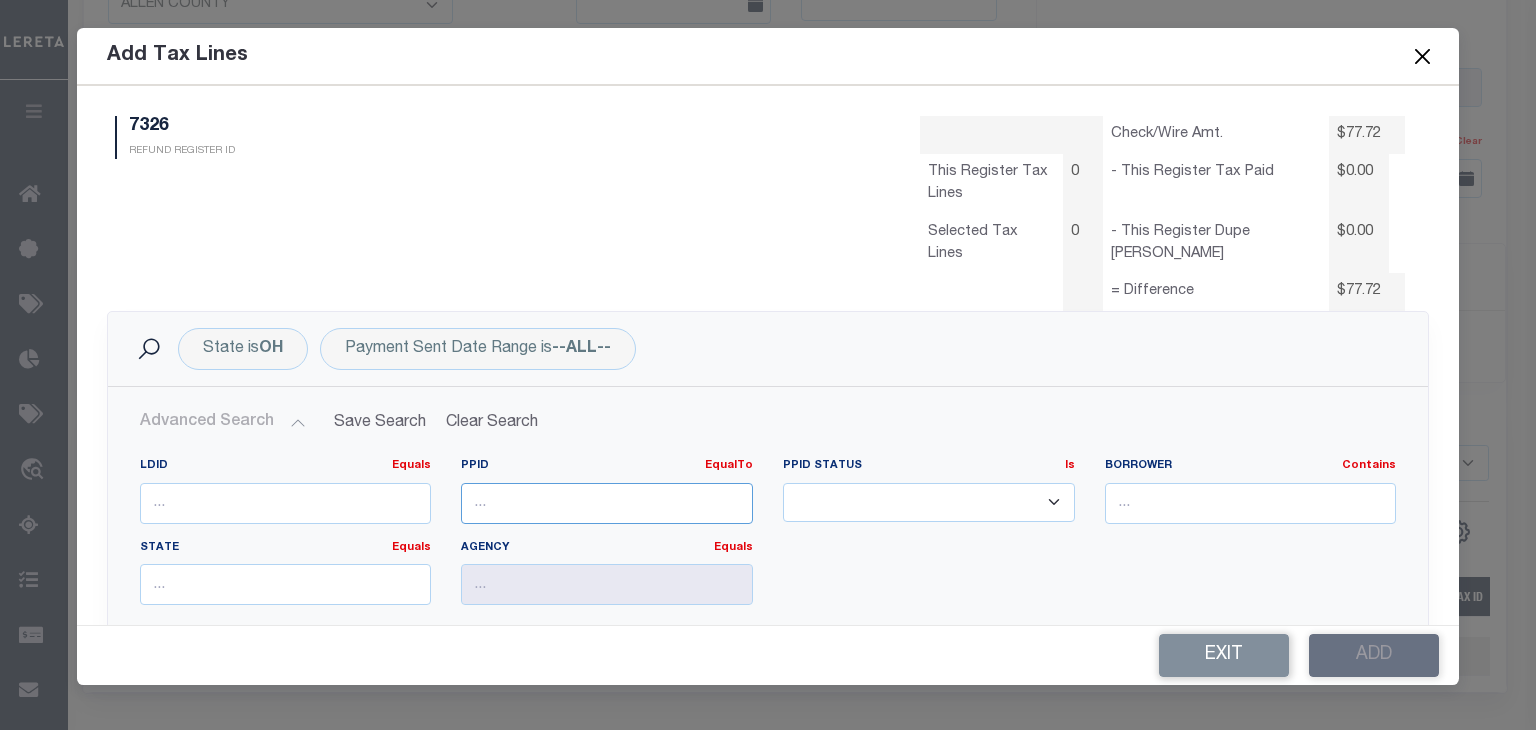 type on "7" 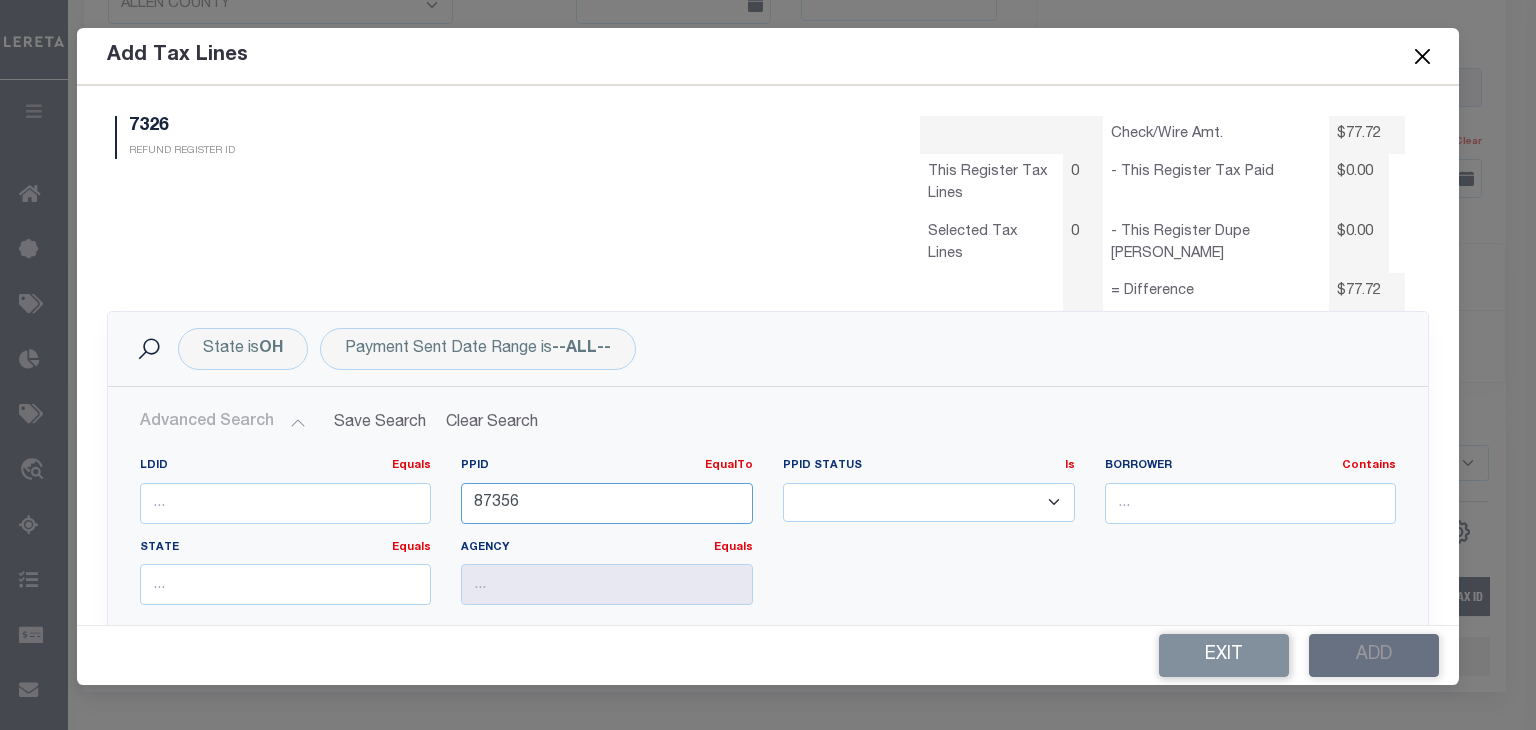type on "87356" 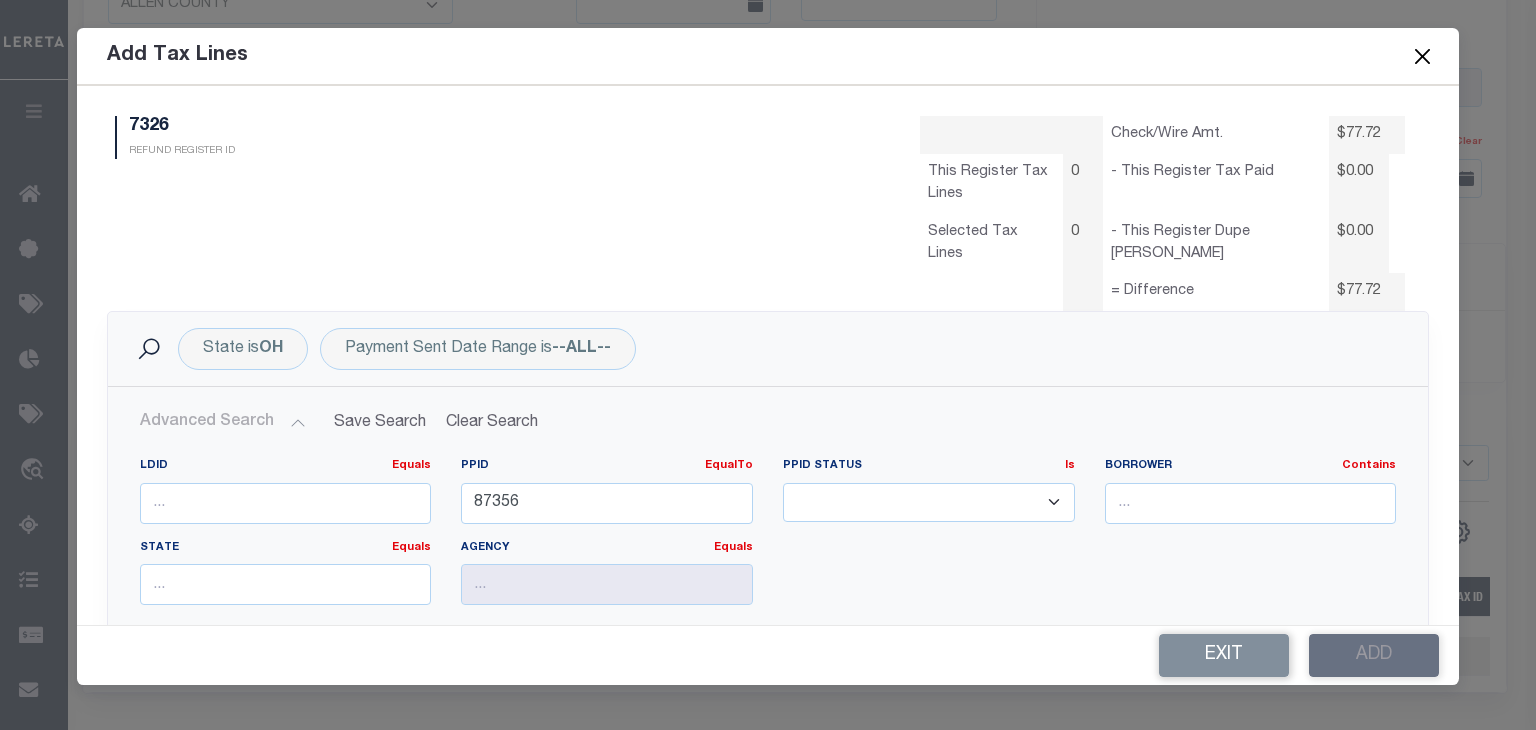 click on "Exit
Add" at bounding box center [768, 655] 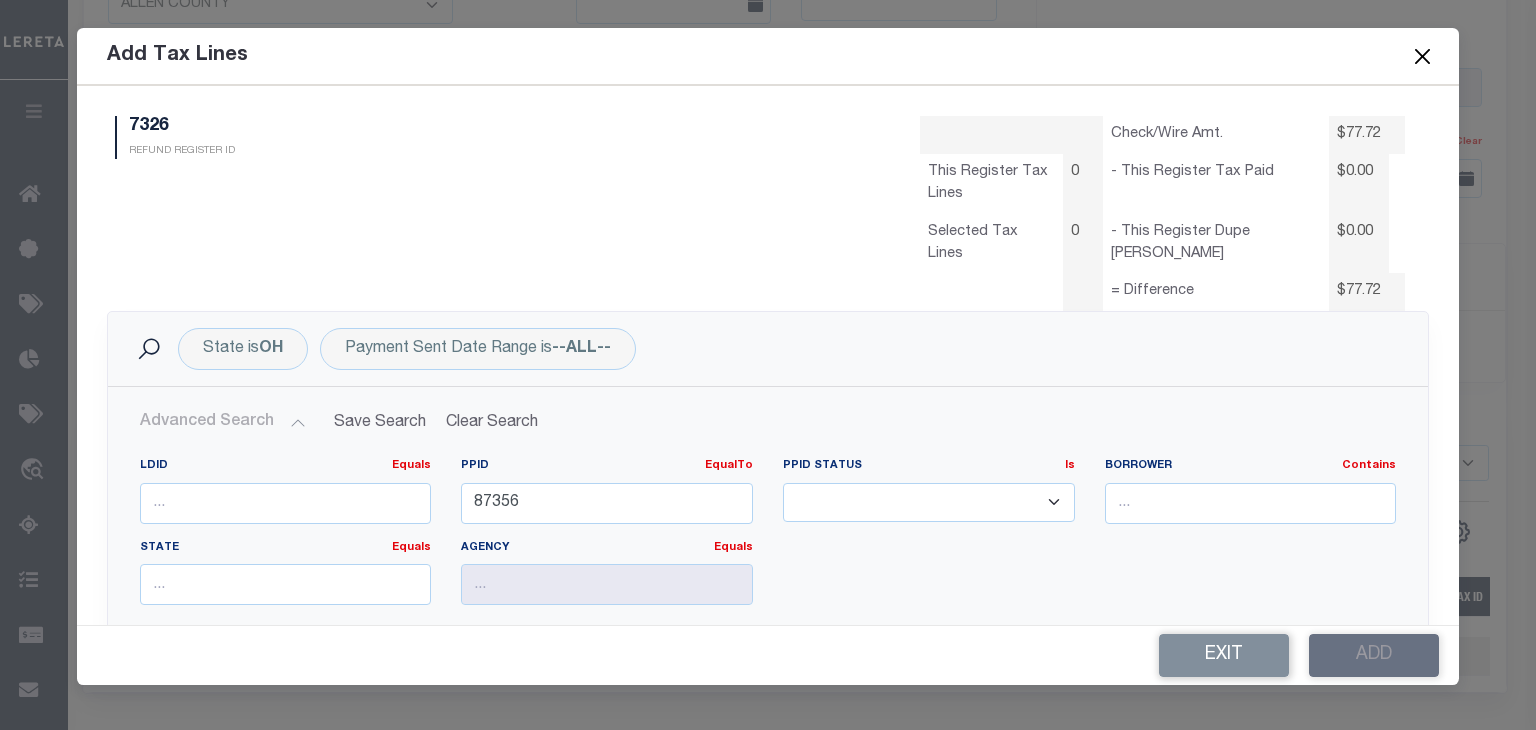 scroll, scrollTop: 300, scrollLeft: 0, axis: vertical 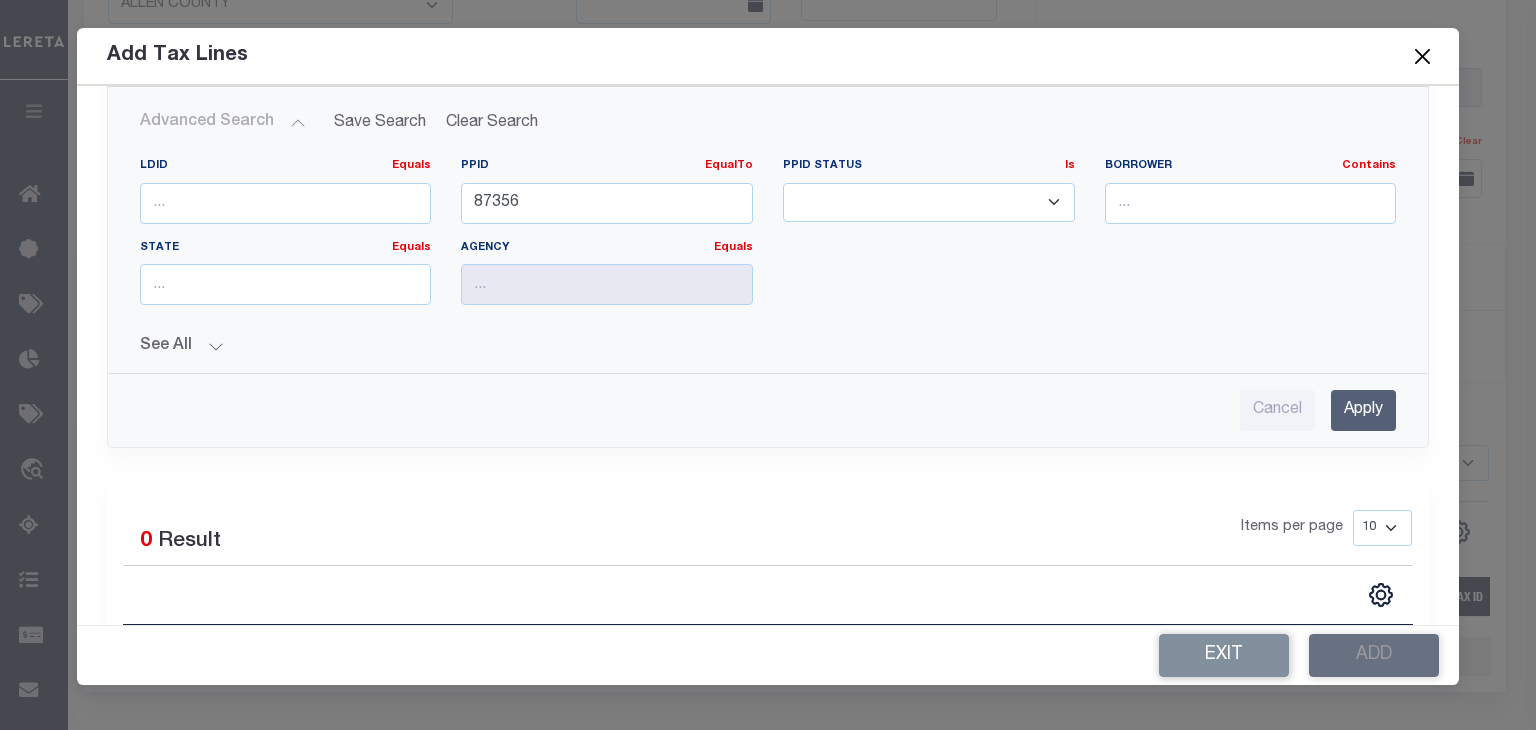 click on "Apply" at bounding box center (1363, 410) 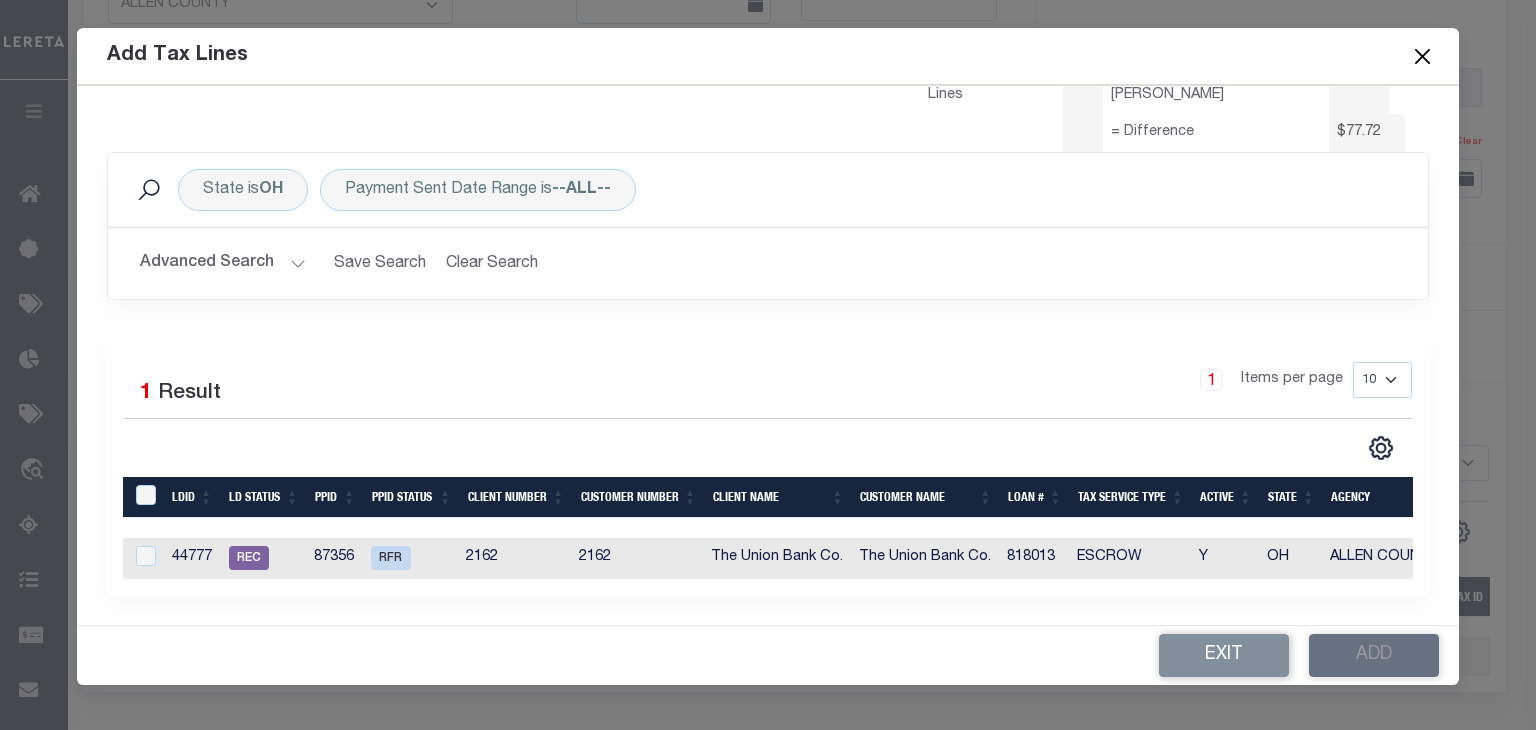scroll, scrollTop: 172, scrollLeft: 0, axis: vertical 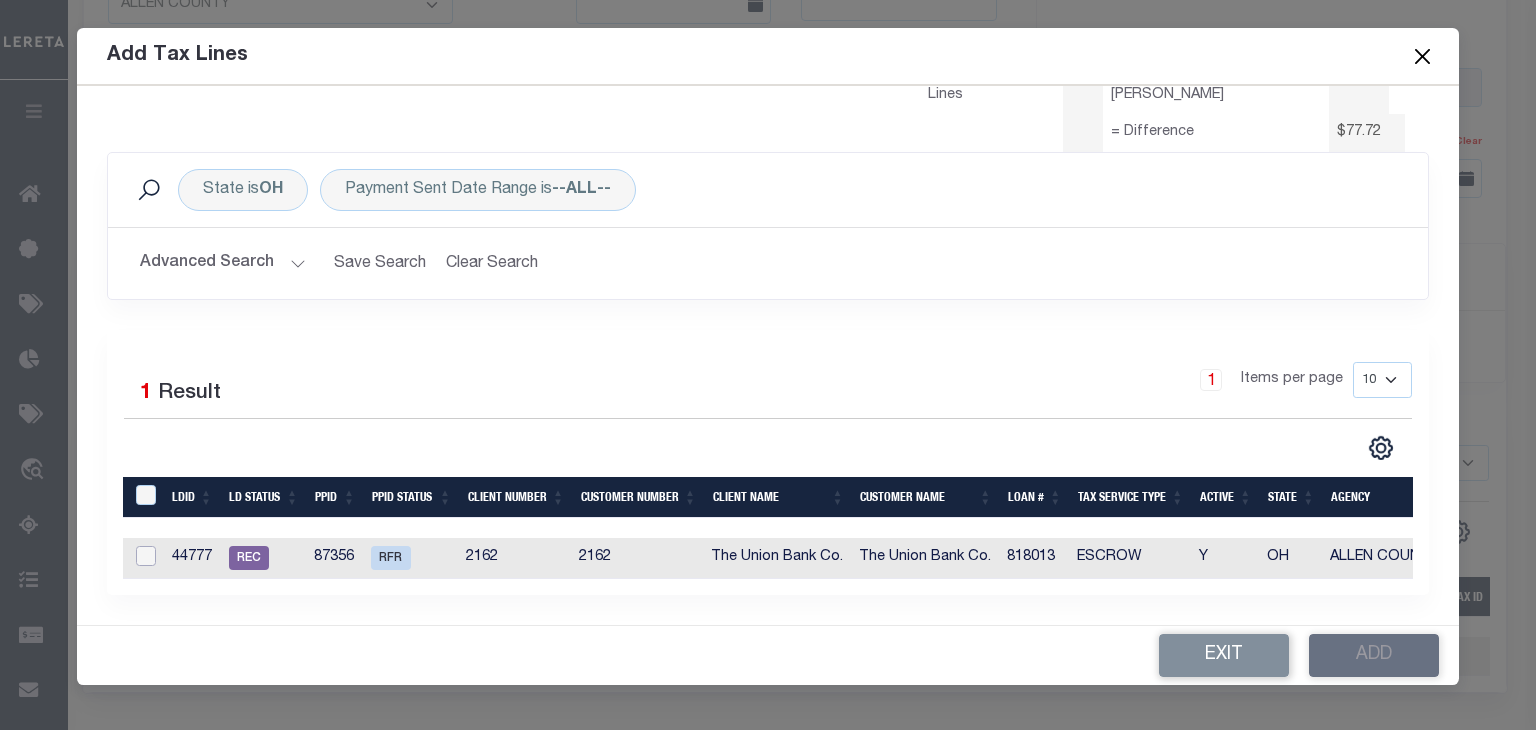 drag, startPoint x: 142, startPoint y: 542, endPoint x: 143, endPoint y: 566, distance: 24.020824 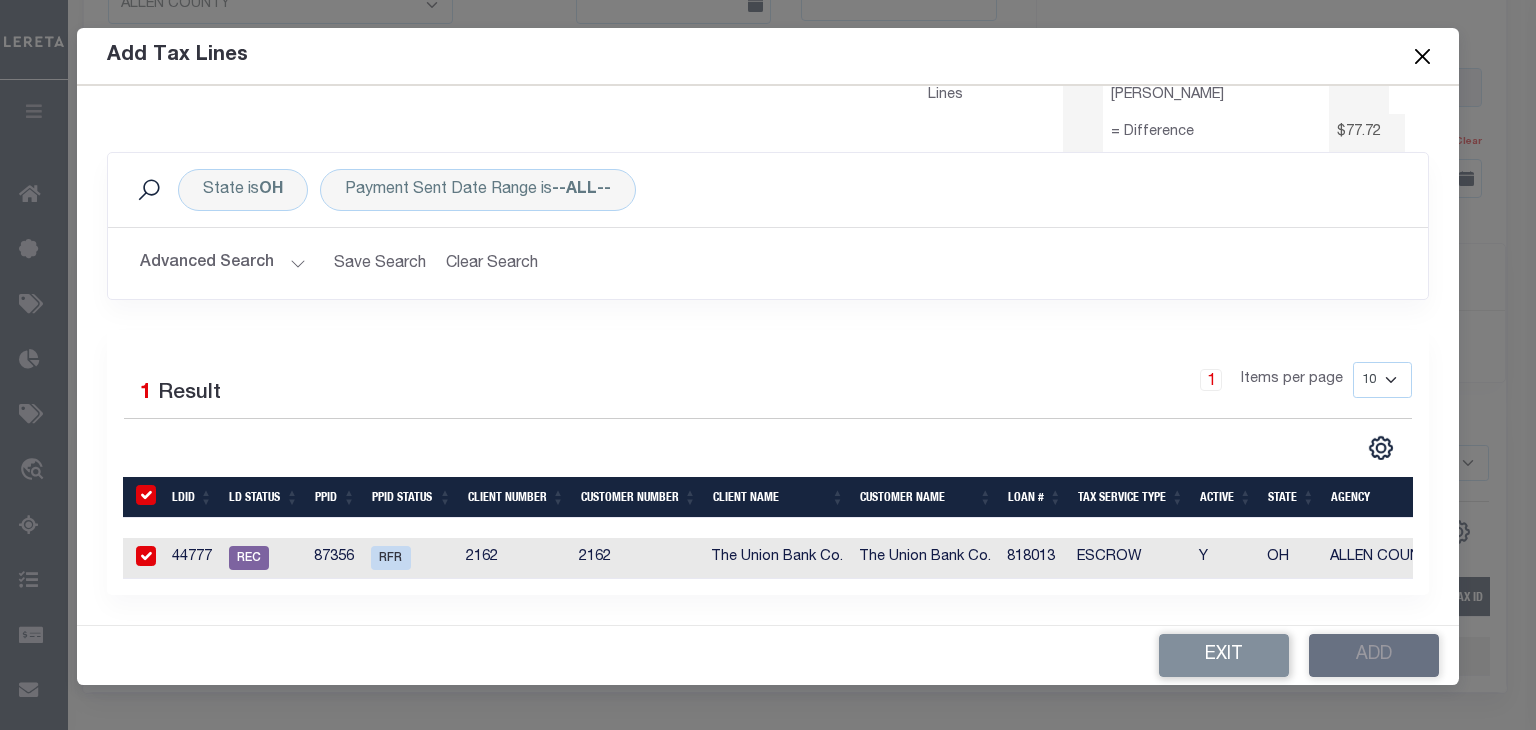 checkbox on "true" 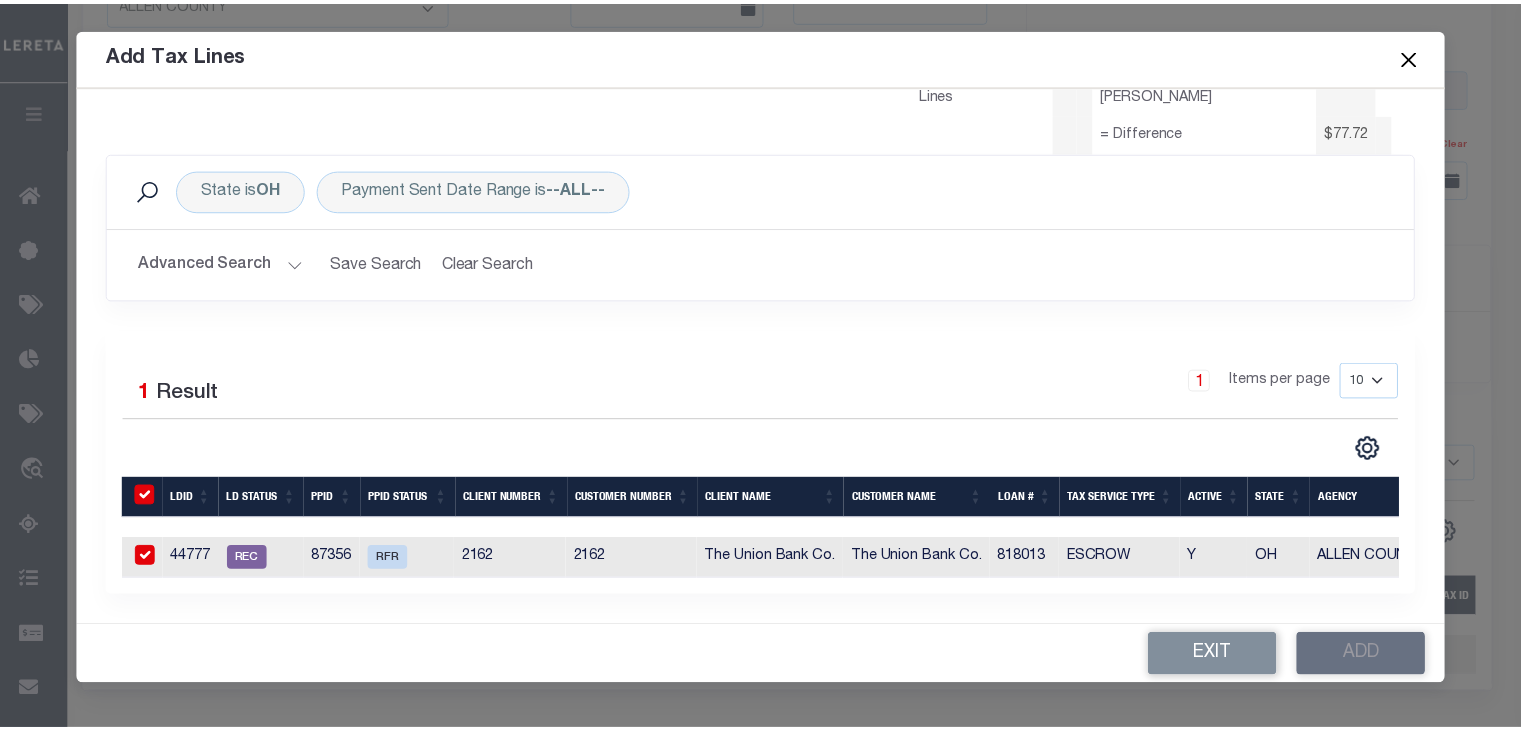 scroll, scrollTop: 168, scrollLeft: 0, axis: vertical 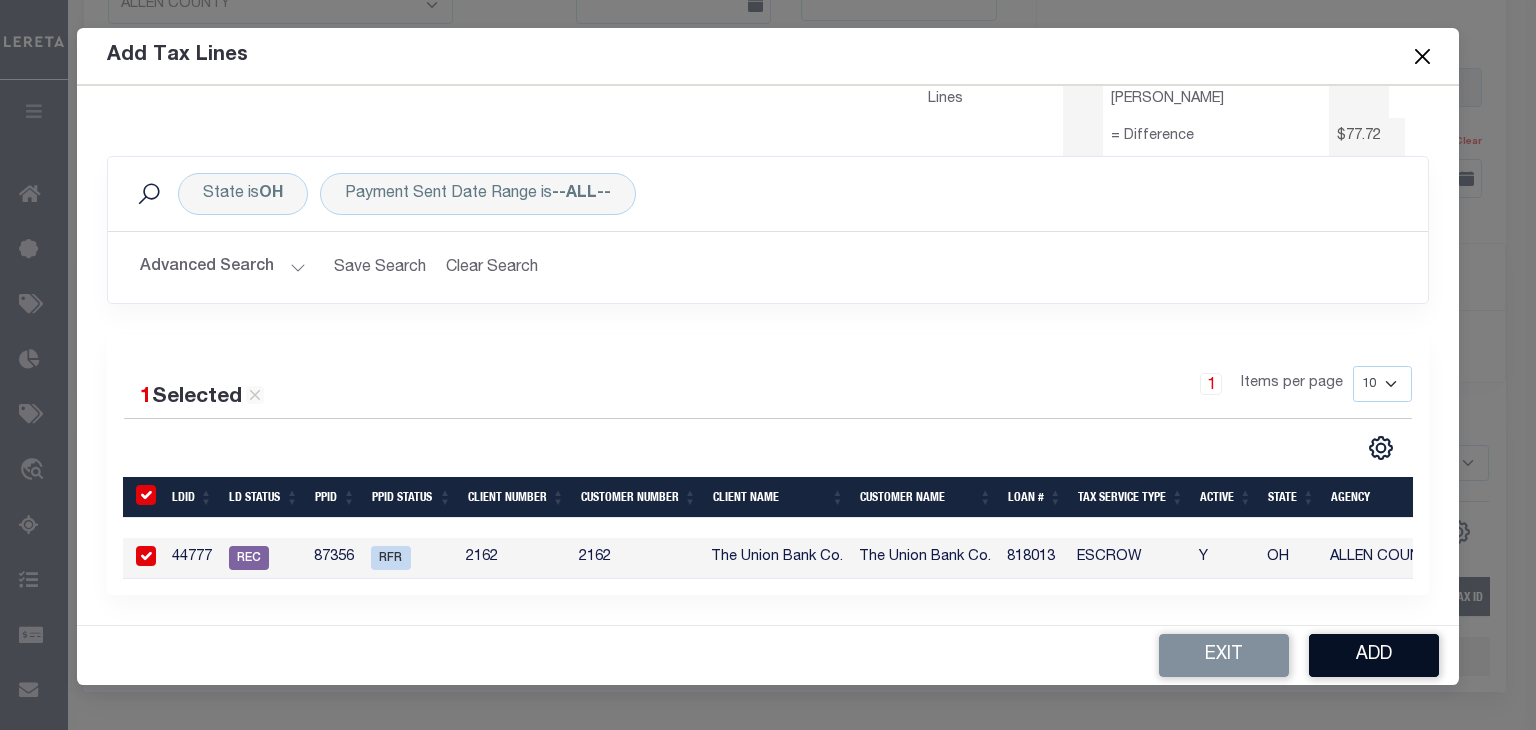 click on "Add" at bounding box center (1374, 655) 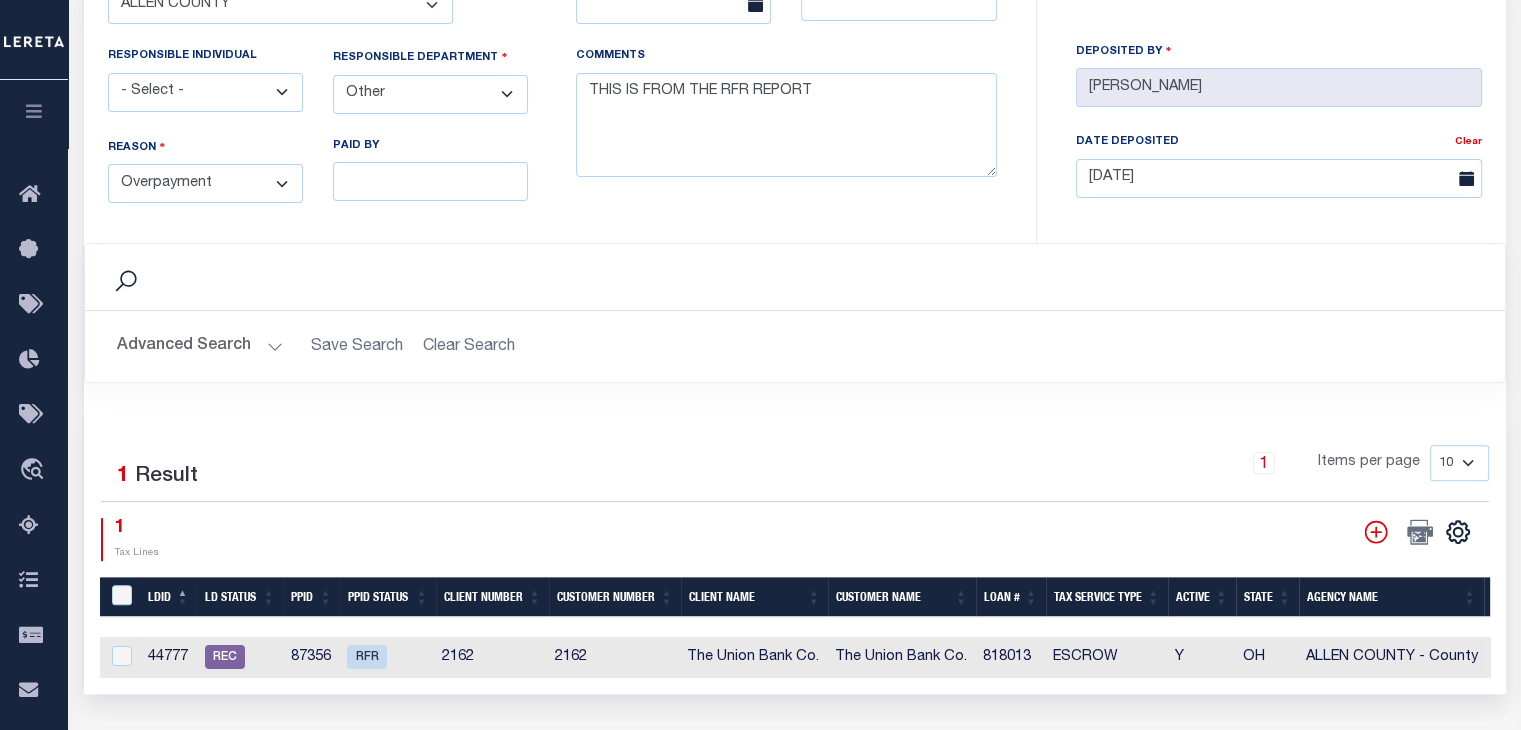 scroll, scrollTop: 0, scrollLeft: 776, axis: horizontal 